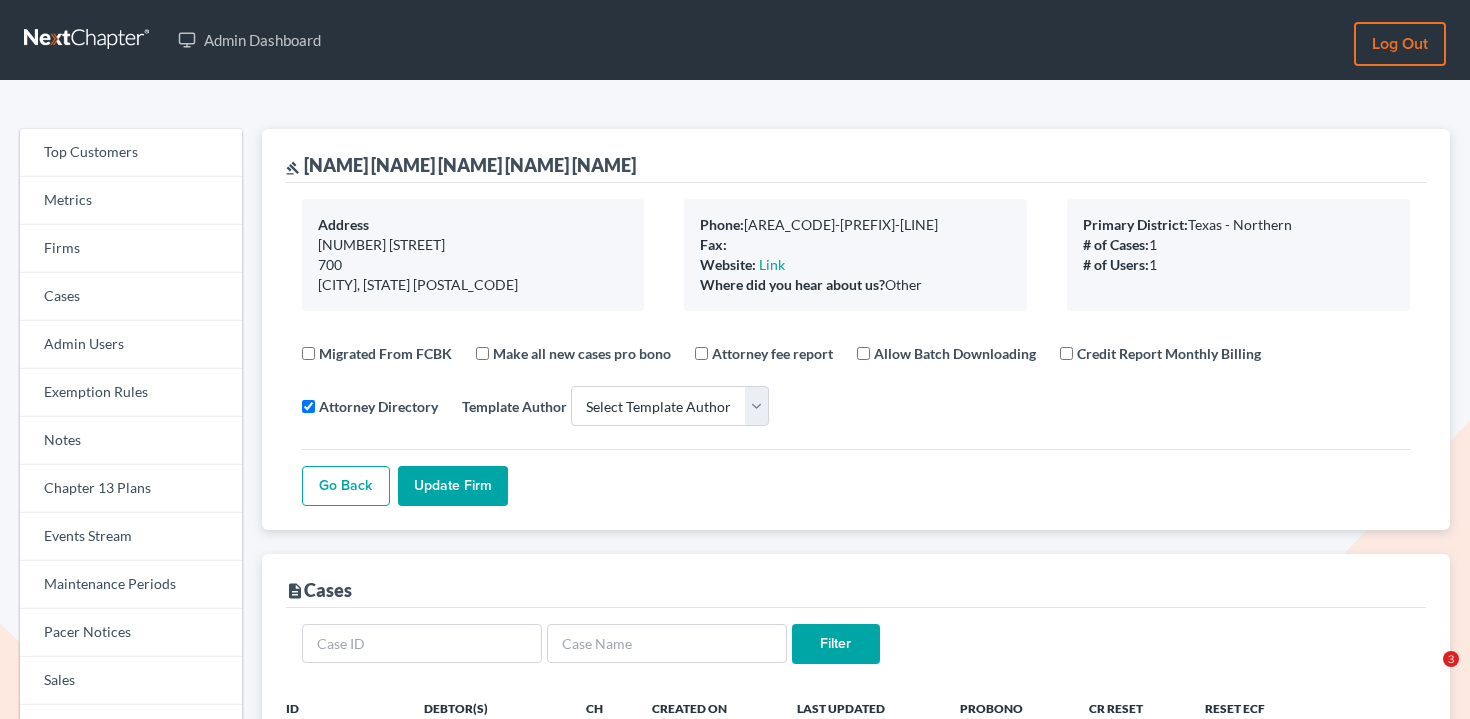 select 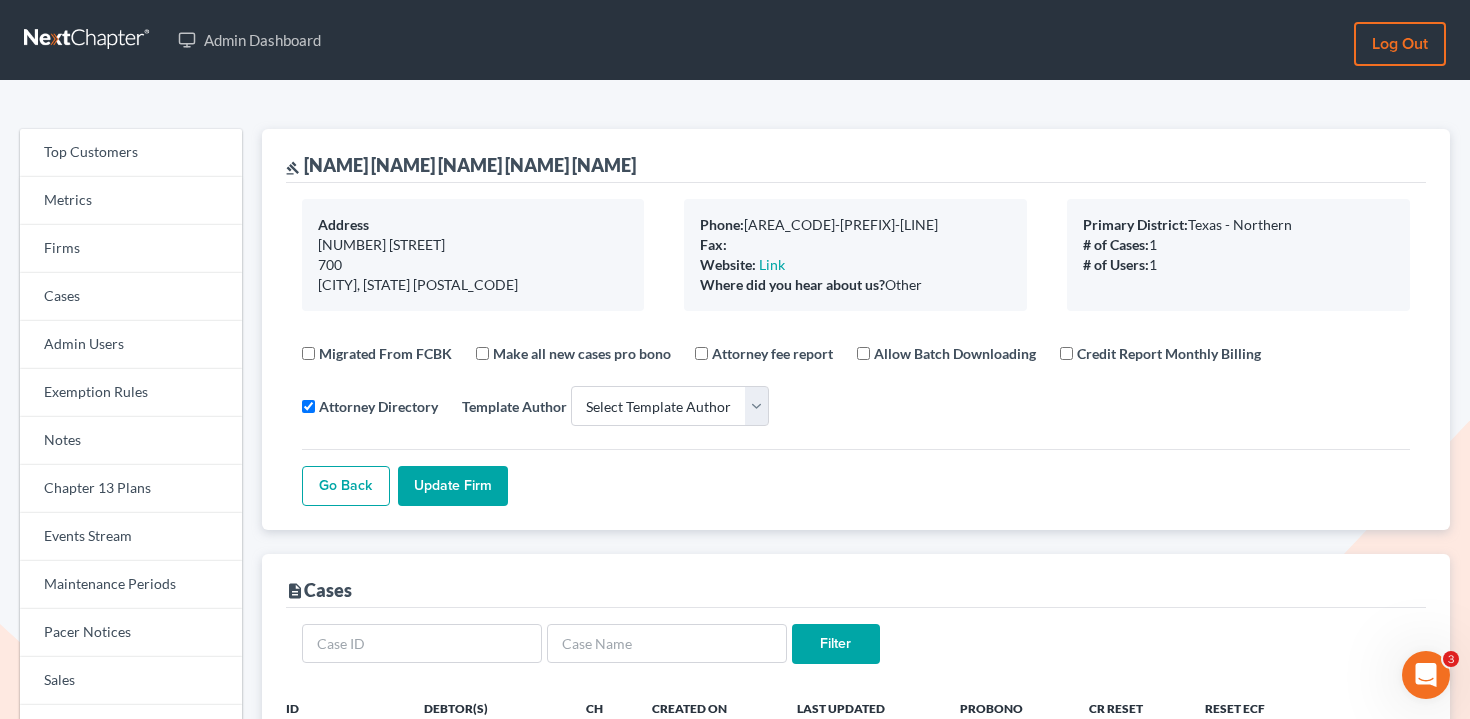 scroll, scrollTop: 261, scrollLeft: 0, axis: vertical 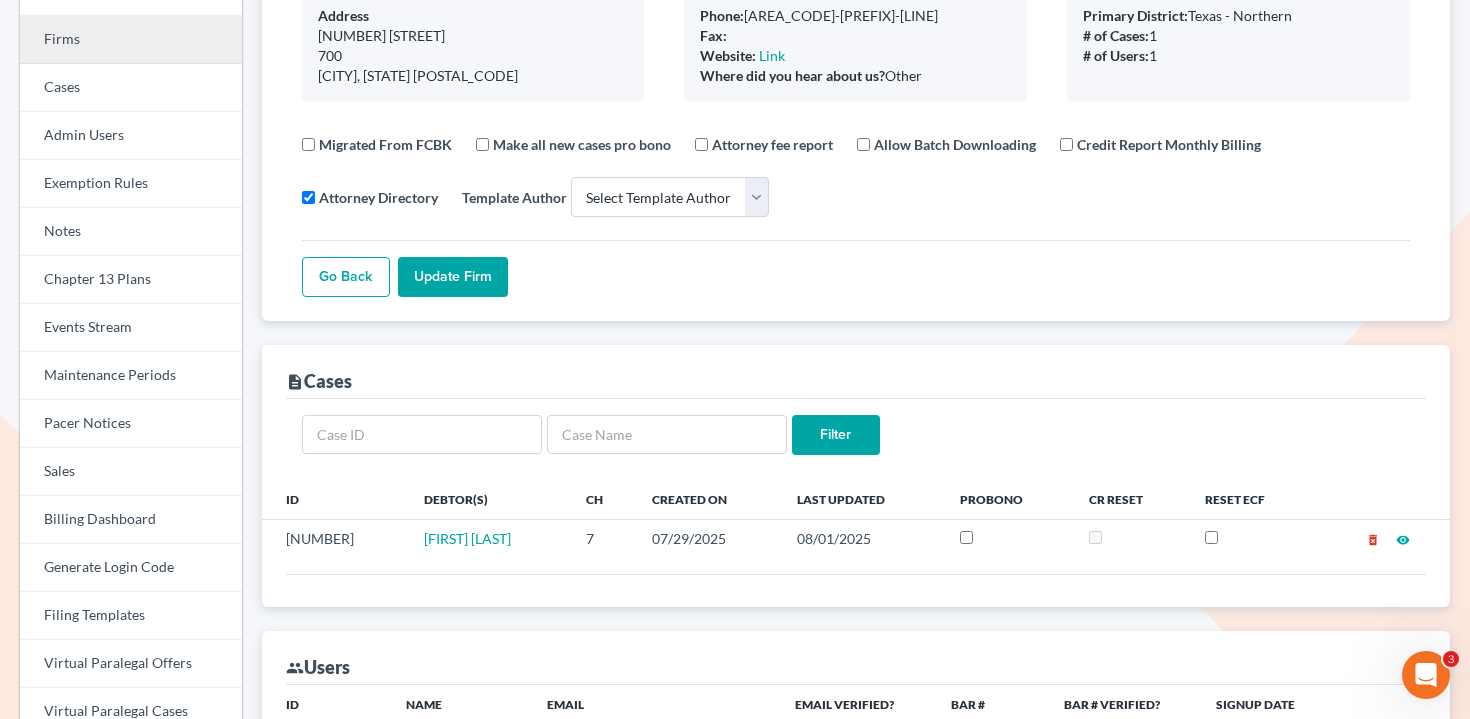 click on "Firms" at bounding box center [131, 40] 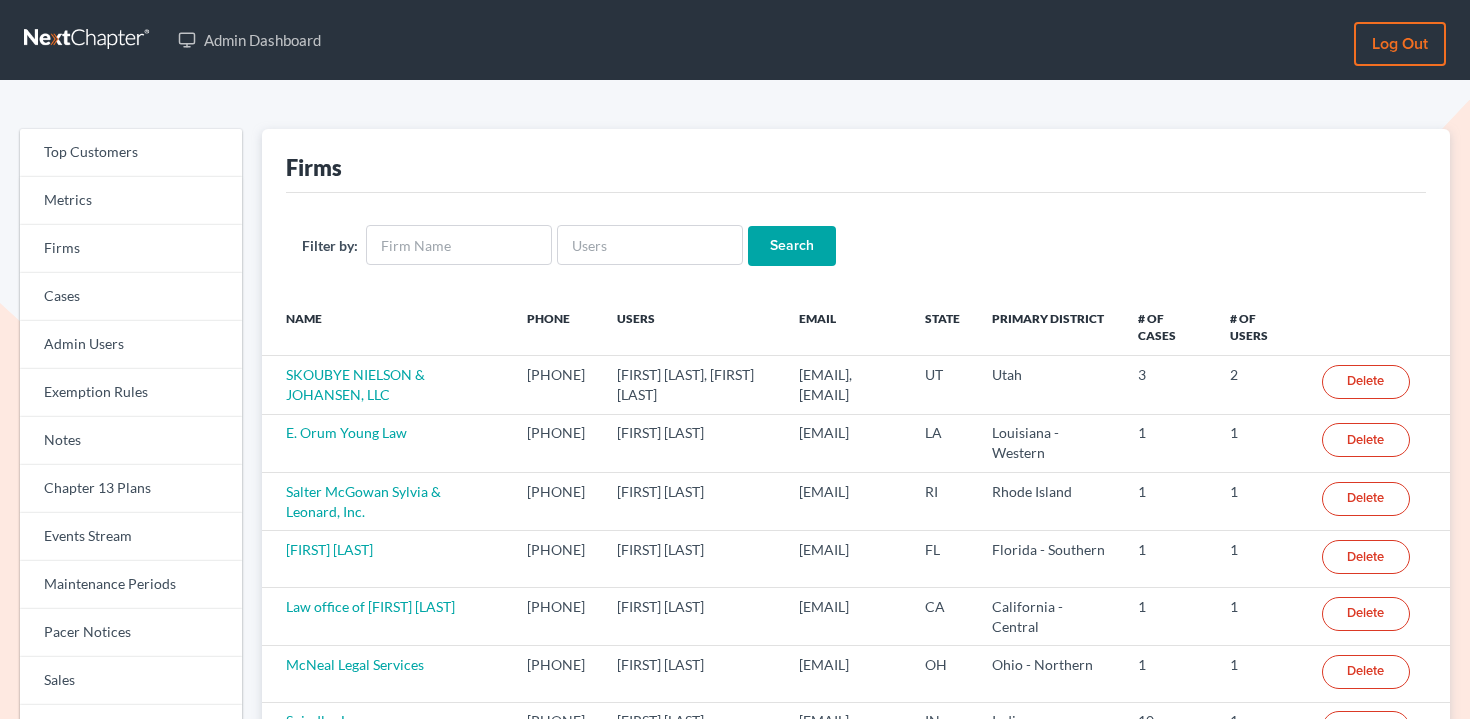 scroll, scrollTop: 0, scrollLeft: 0, axis: both 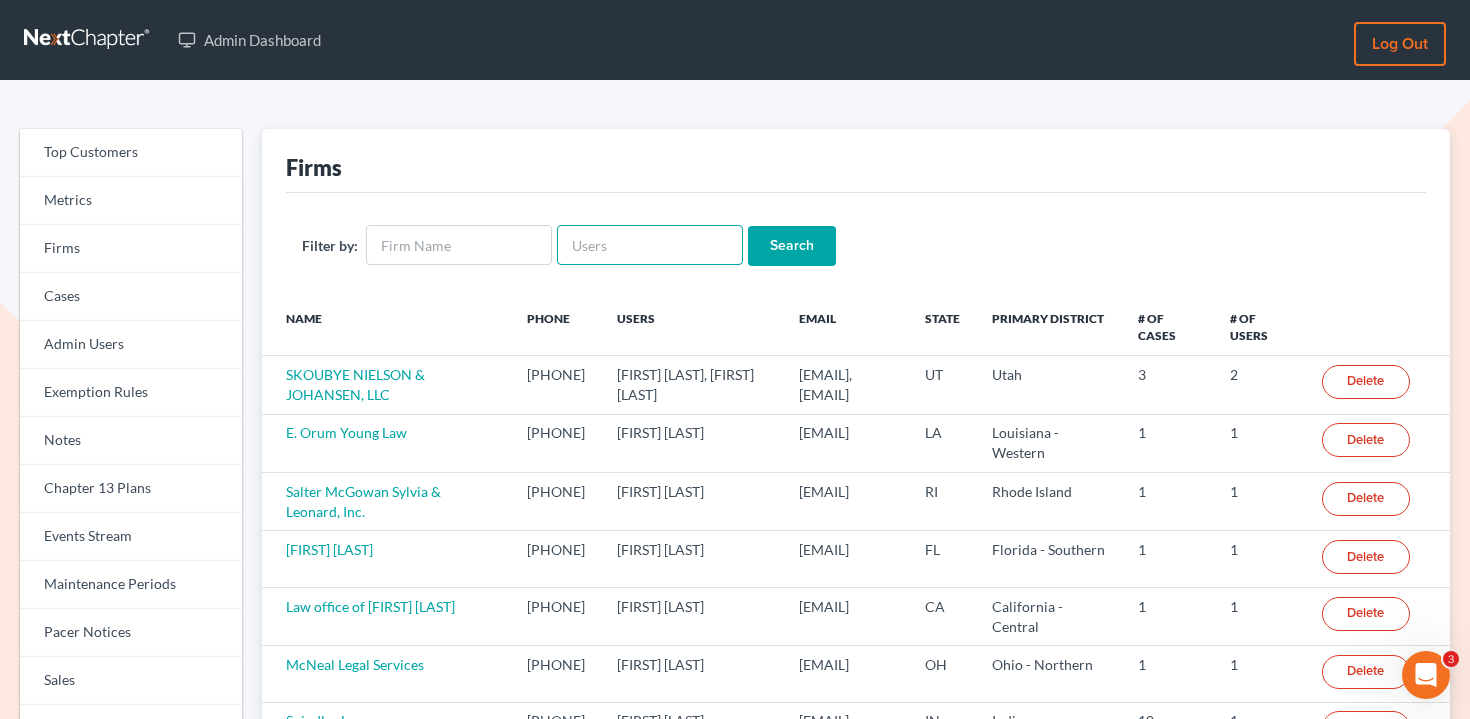 click at bounding box center (650, 245) 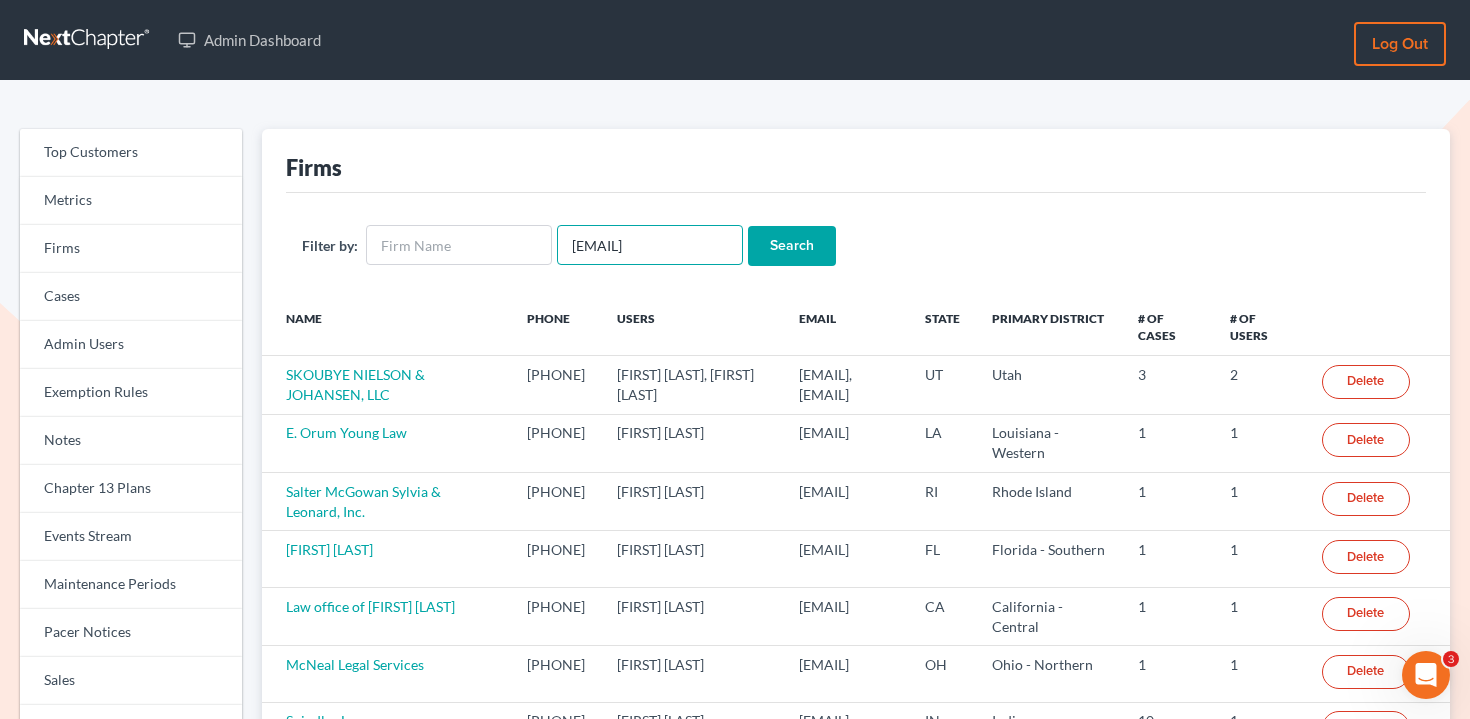 type on "[EMAIL]" 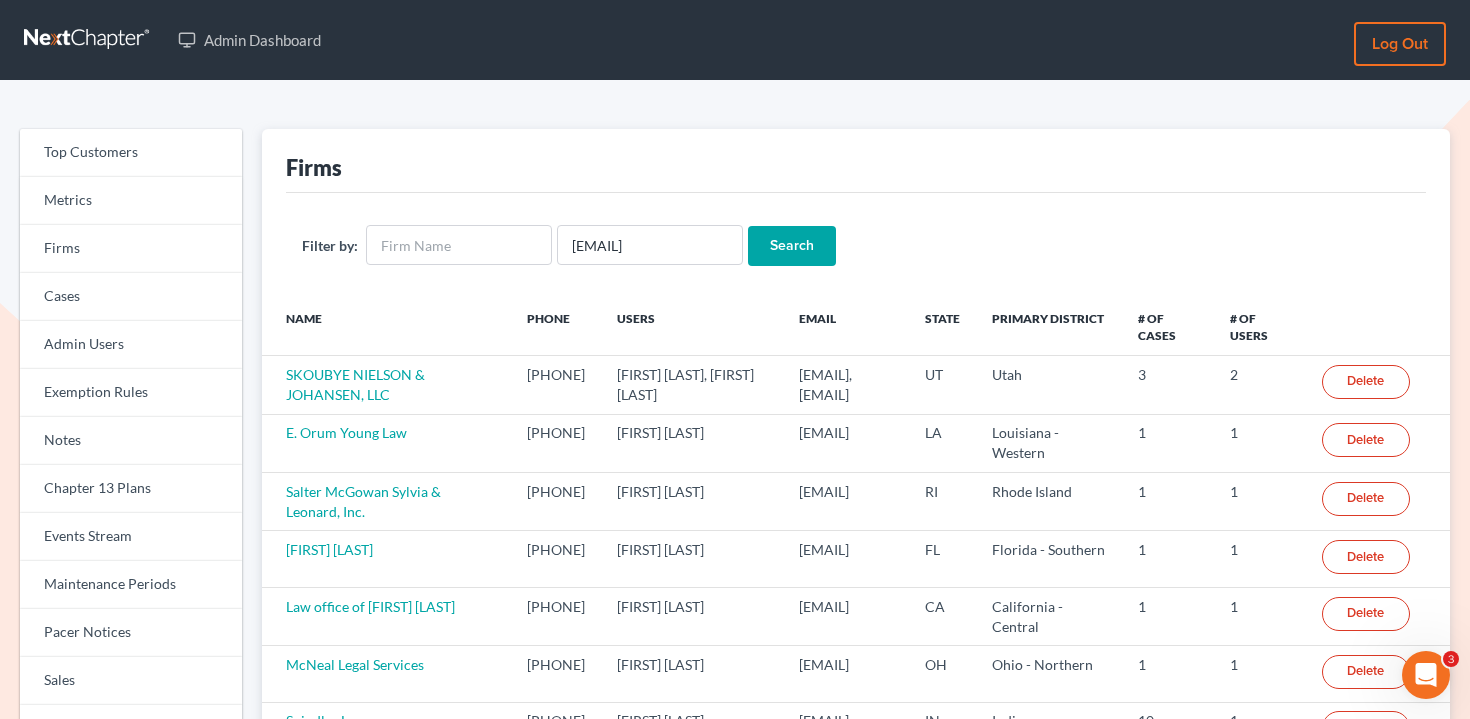 click on "Search" at bounding box center (792, 246) 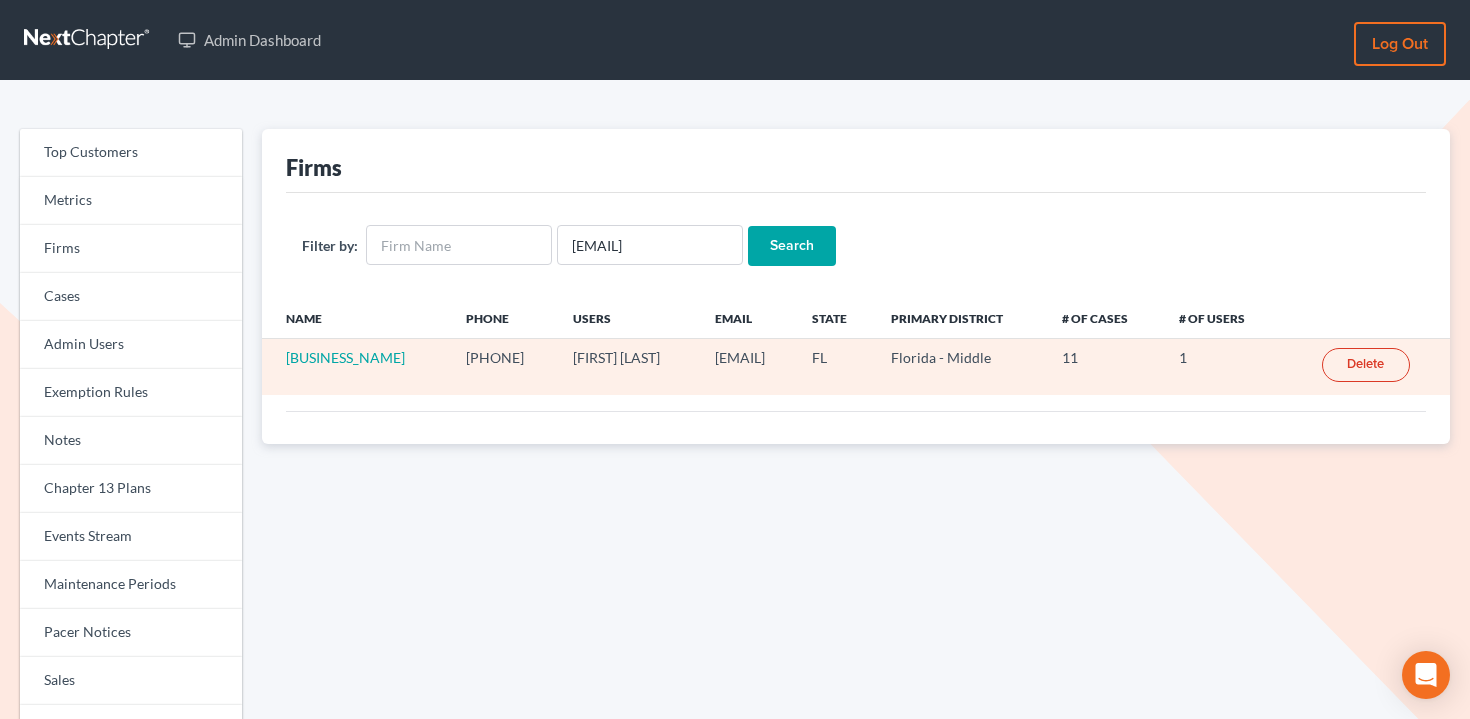 scroll, scrollTop: 0, scrollLeft: 0, axis: both 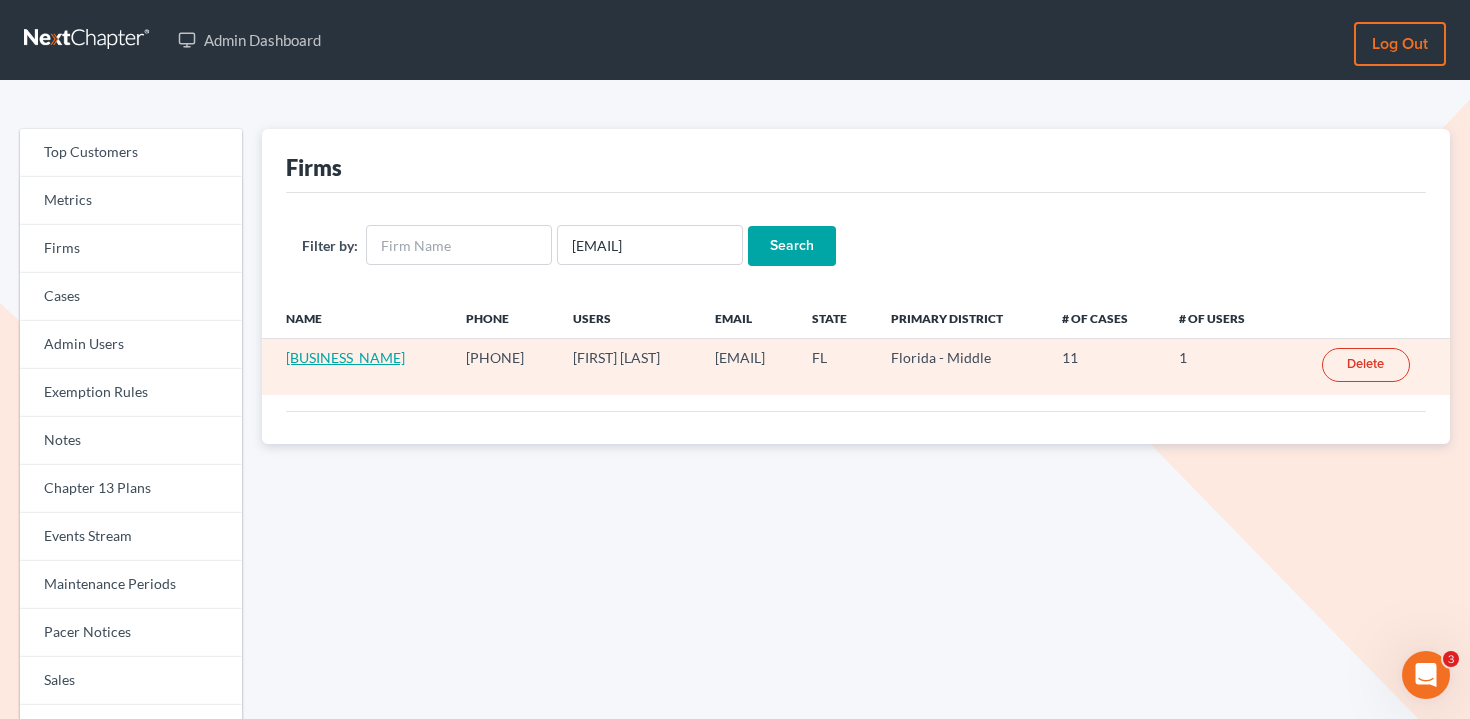click on "Stephen Rei Law Office" at bounding box center [345, 357] 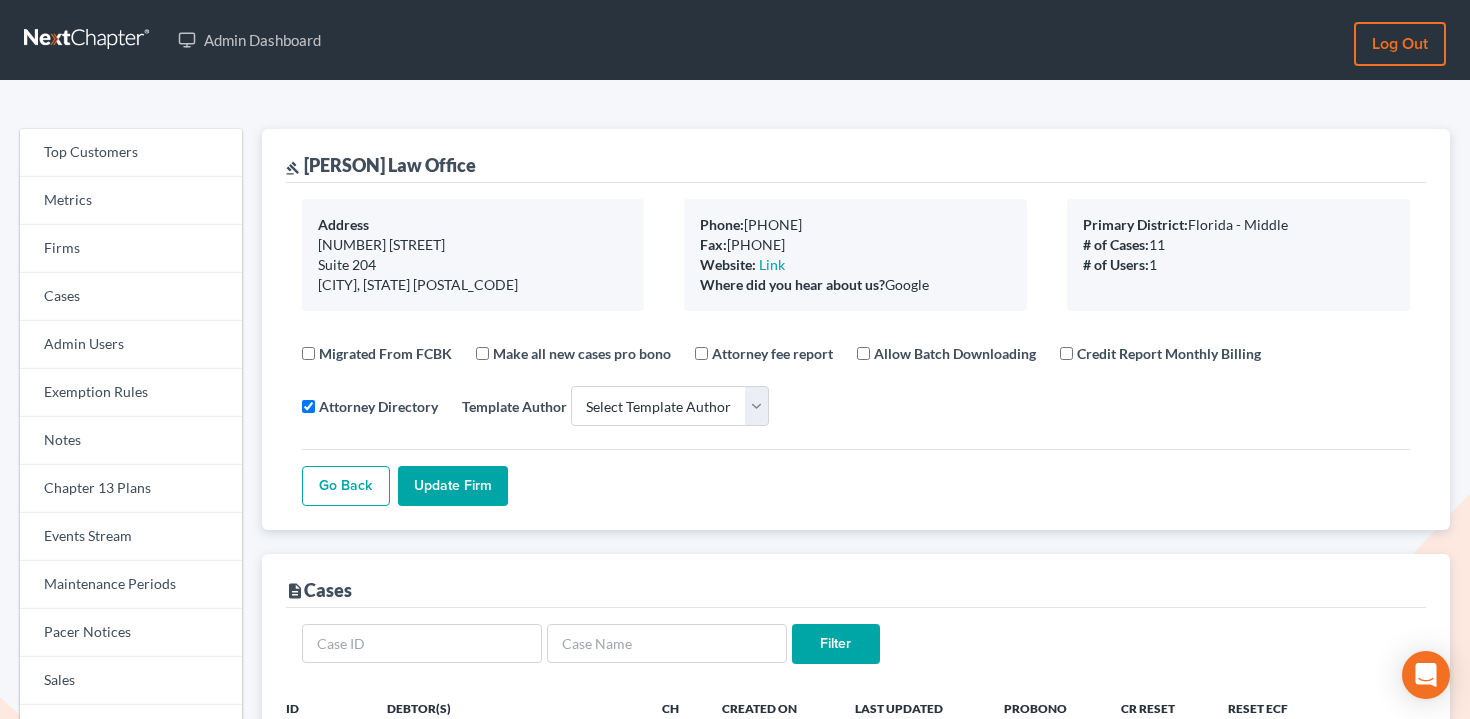 select 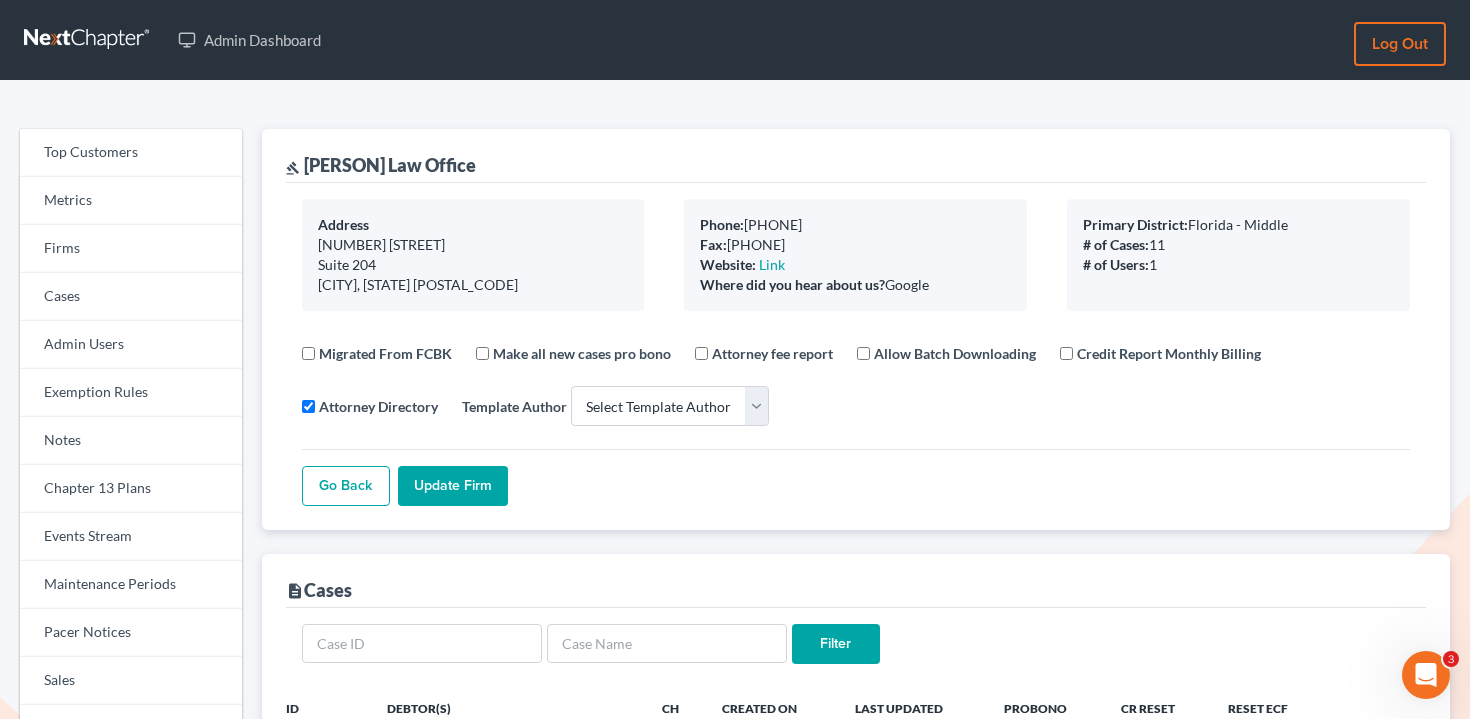 scroll, scrollTop: 0, scrollLeft: 0, axis: both 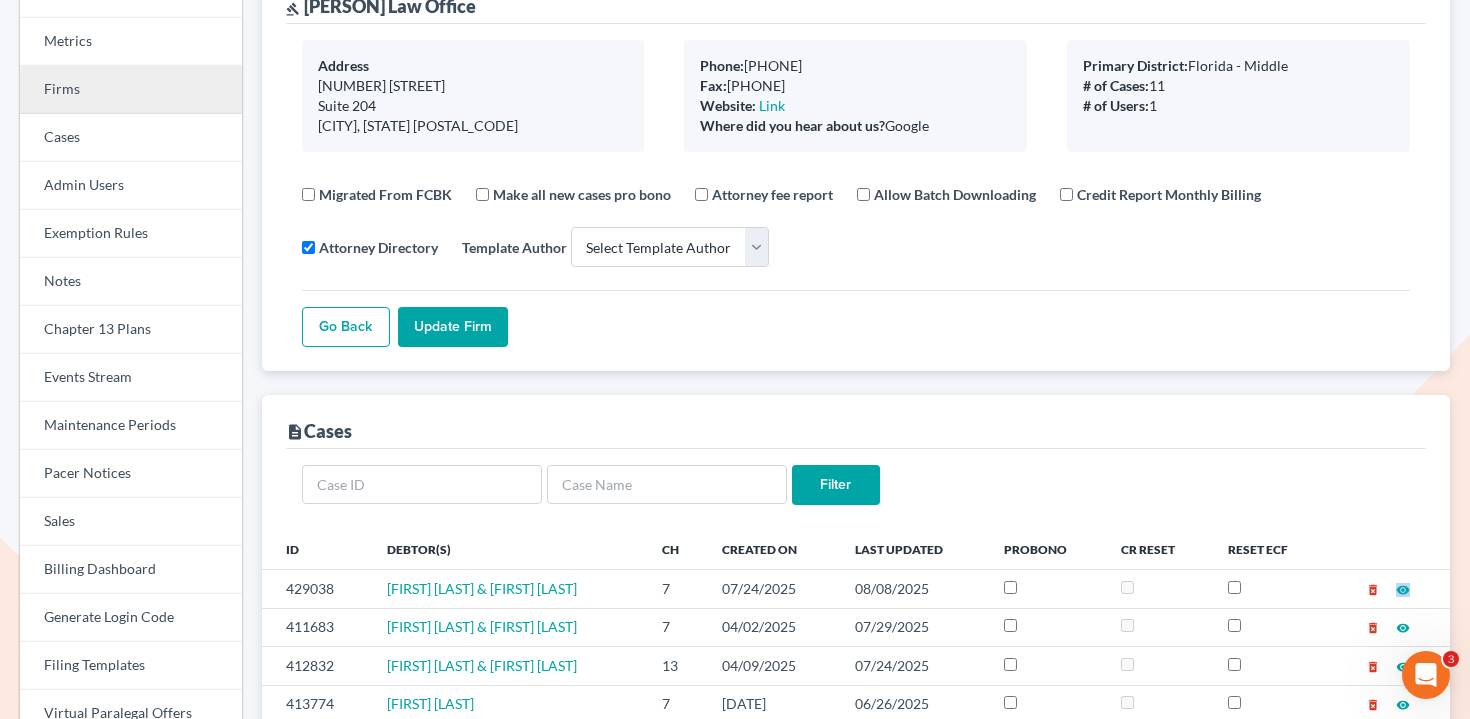 click on "Firms" at bounding box center [131, 90] 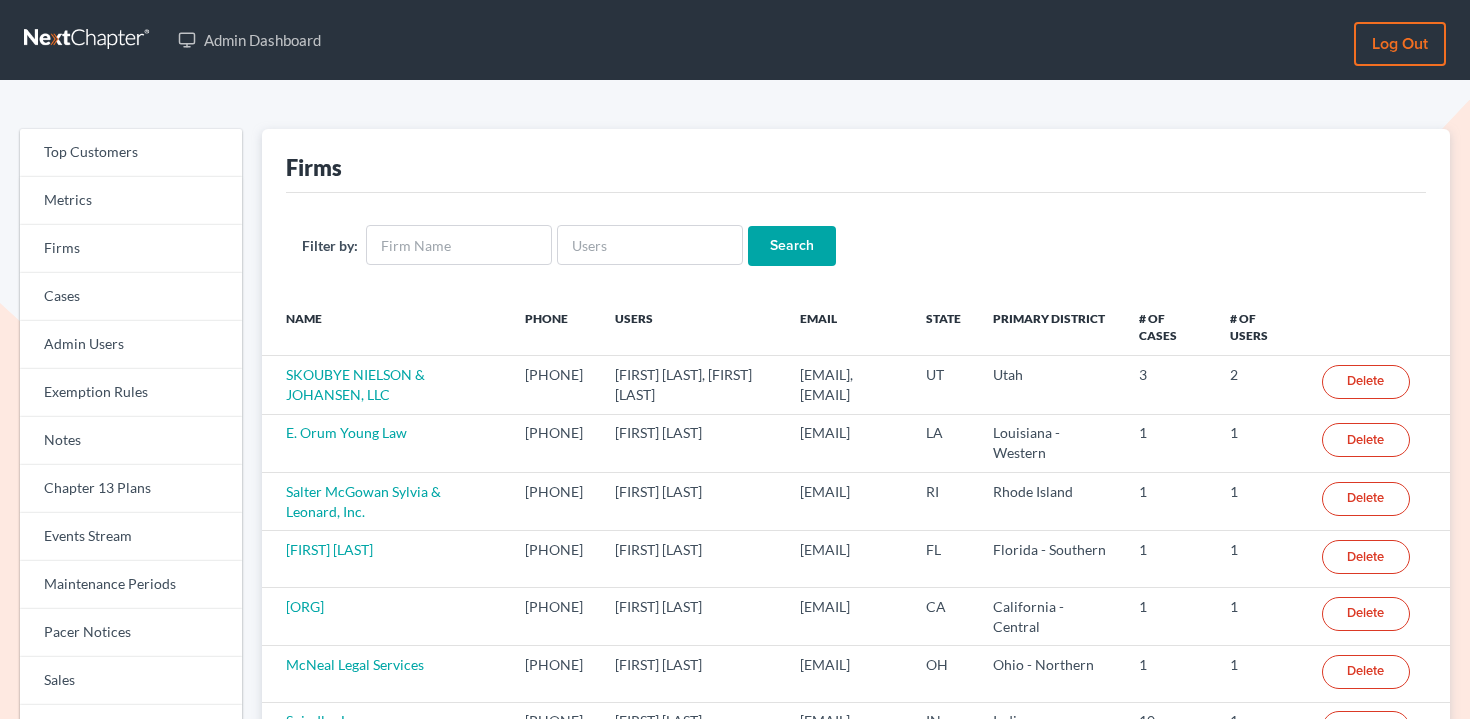 scroll, scrollTop: 0, scrollLeft: 0, axis: both 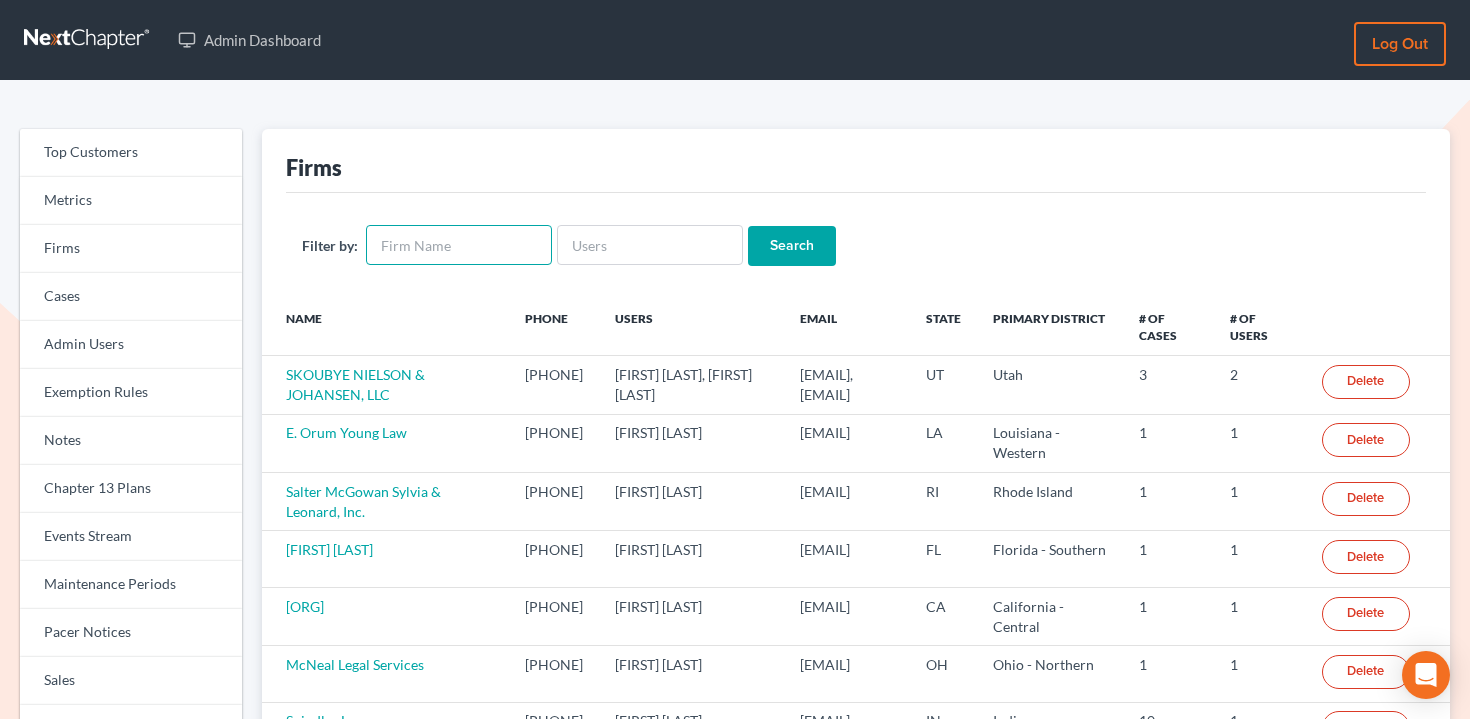 click at bounding box center [459, 245] 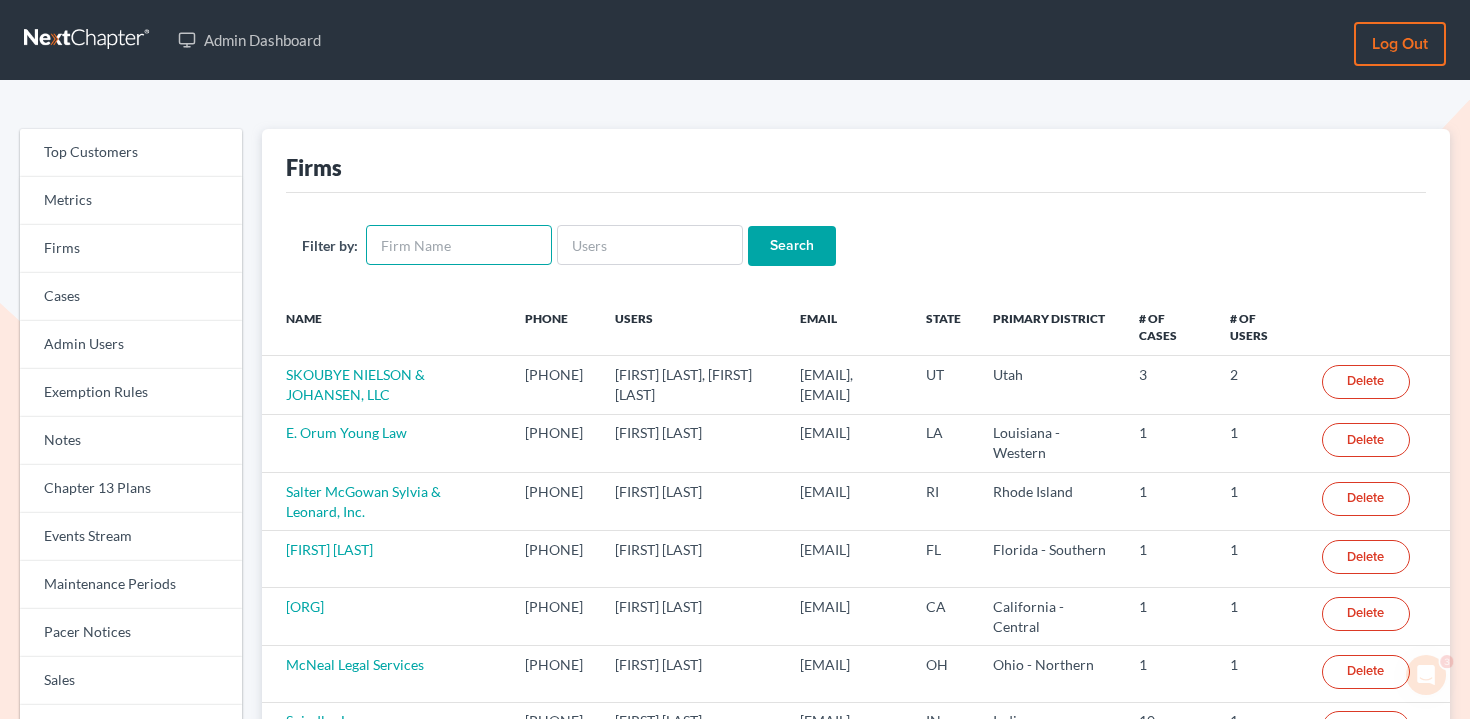 scroll, scrollTop: 0, scrollLeft: 0, axis: both 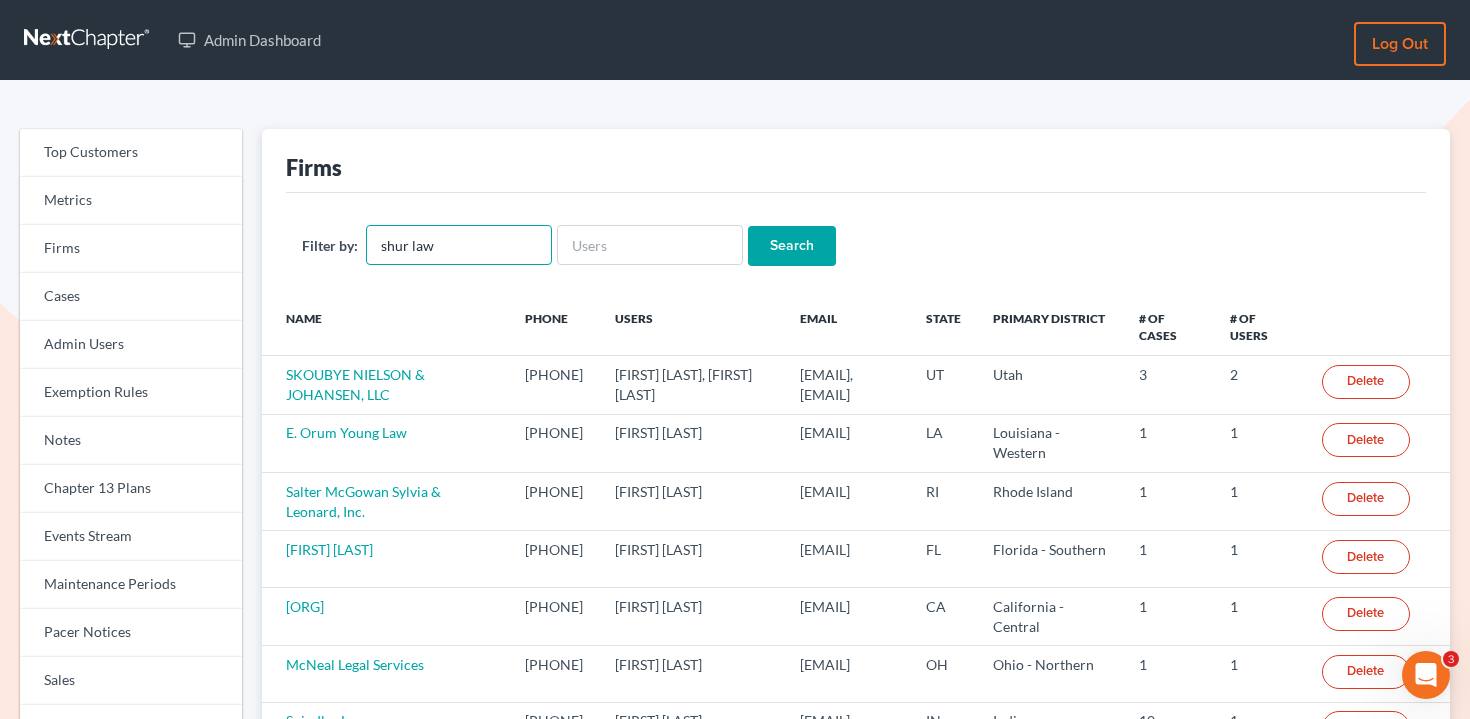 type on "shur law" 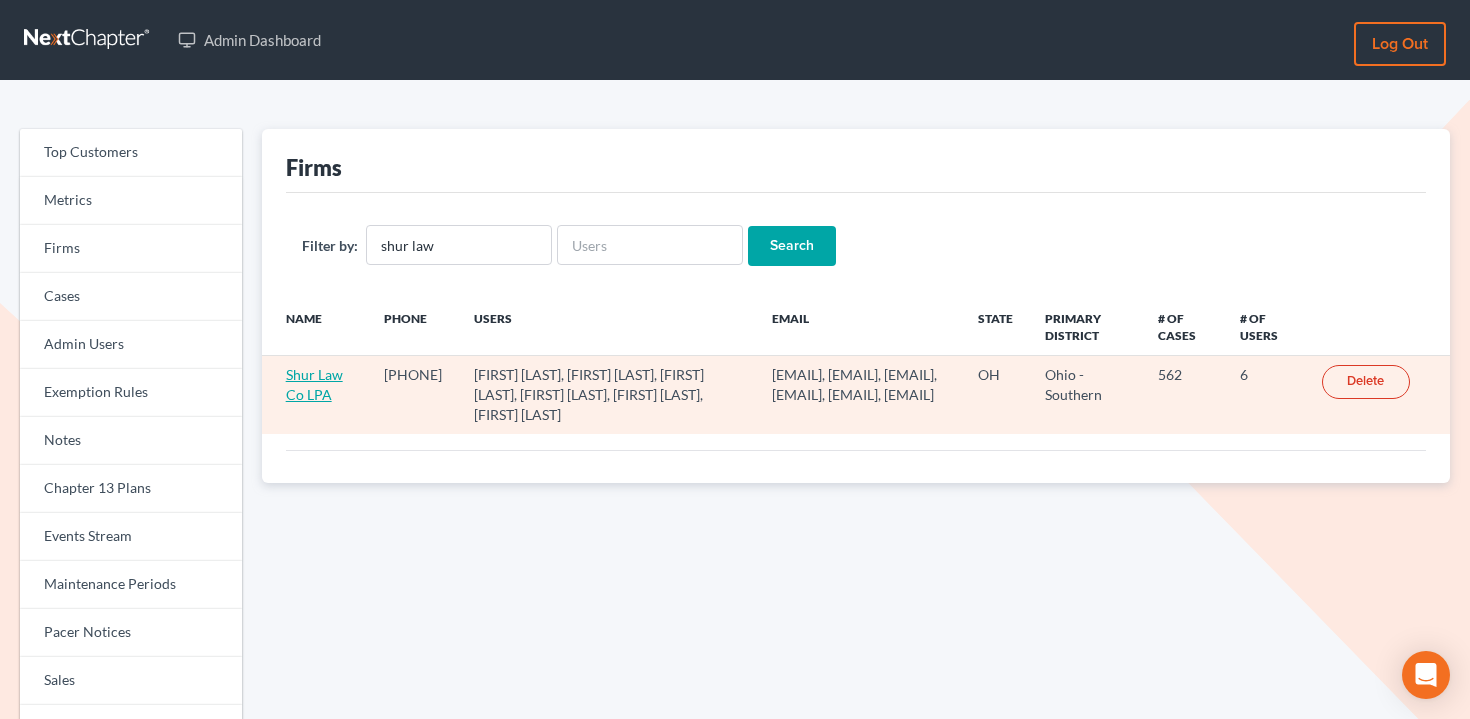 scroll, scrollTop: 0, scrollLeft: 0, axis: both 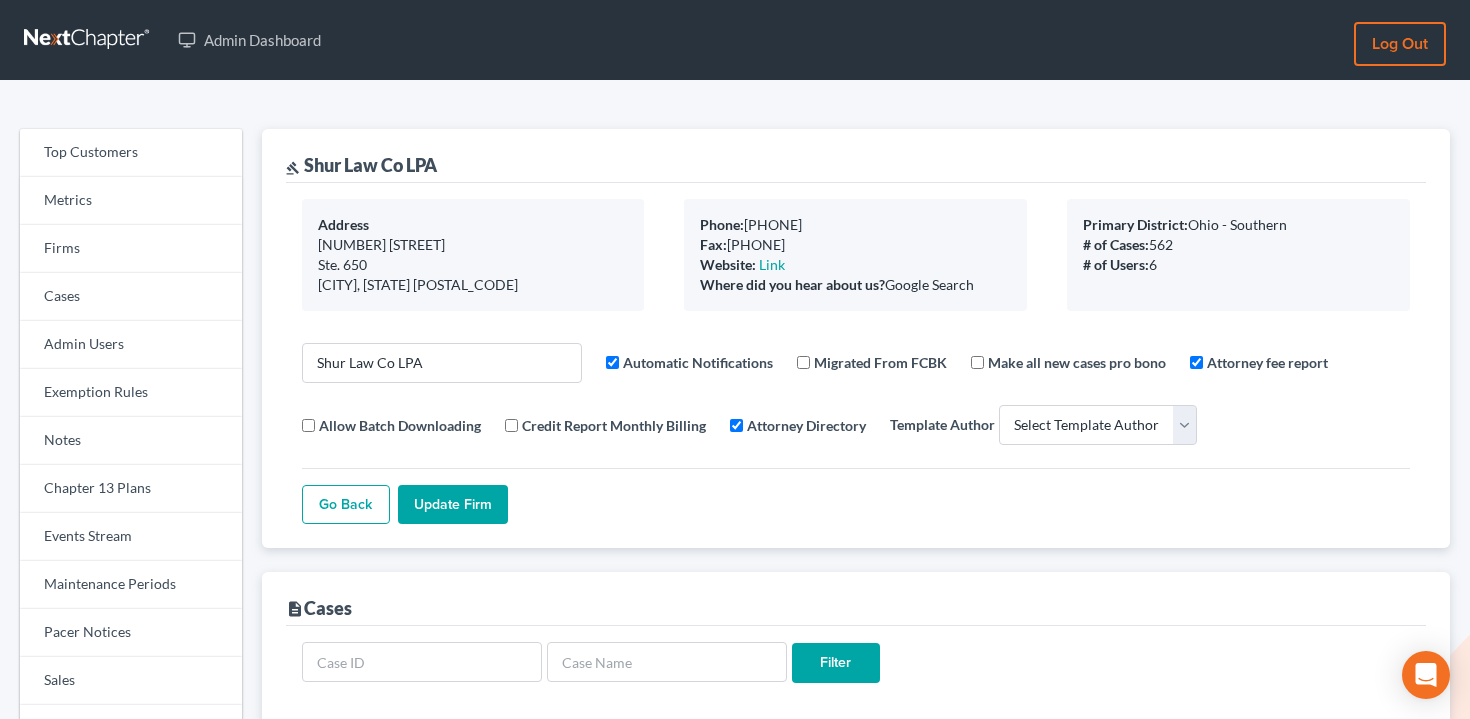 select 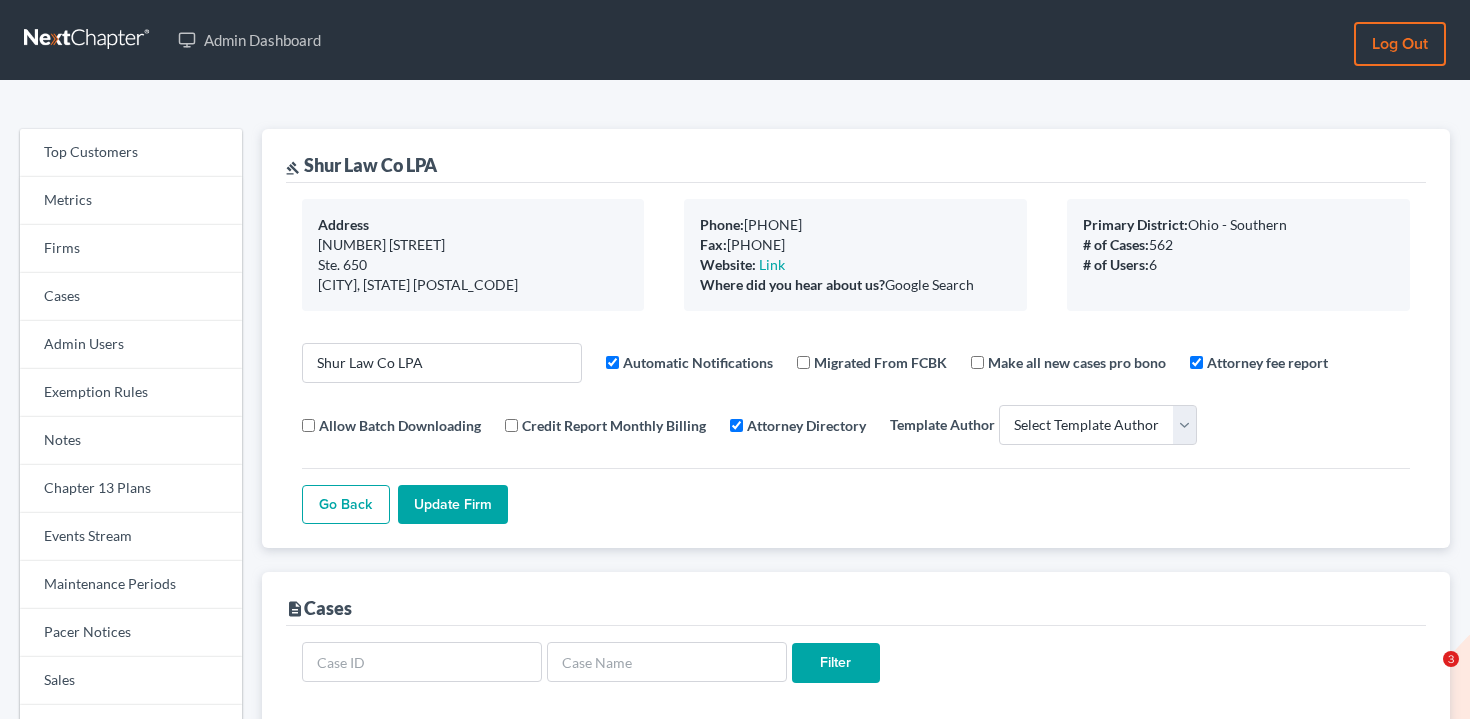 scroll, scrollTop: 83, scrollLeft: 0, axis: vertical 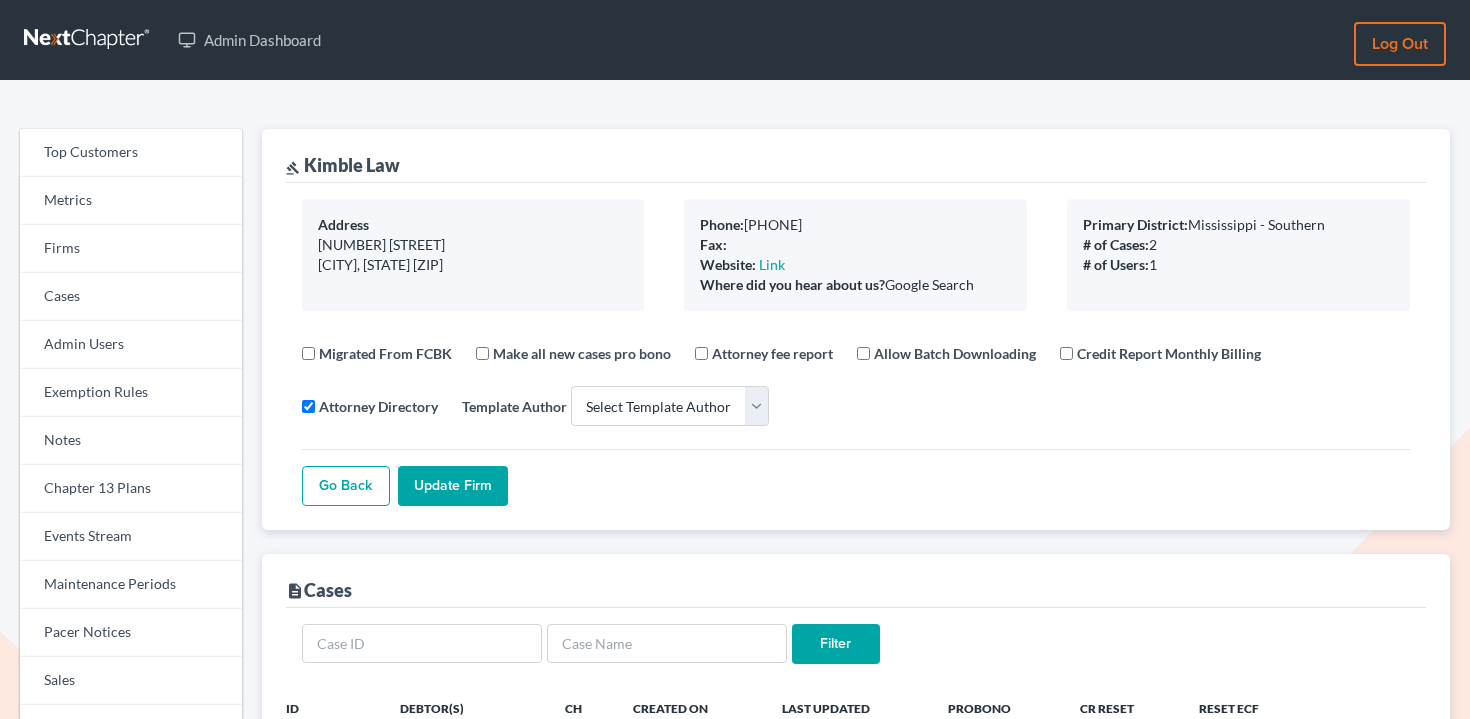 select 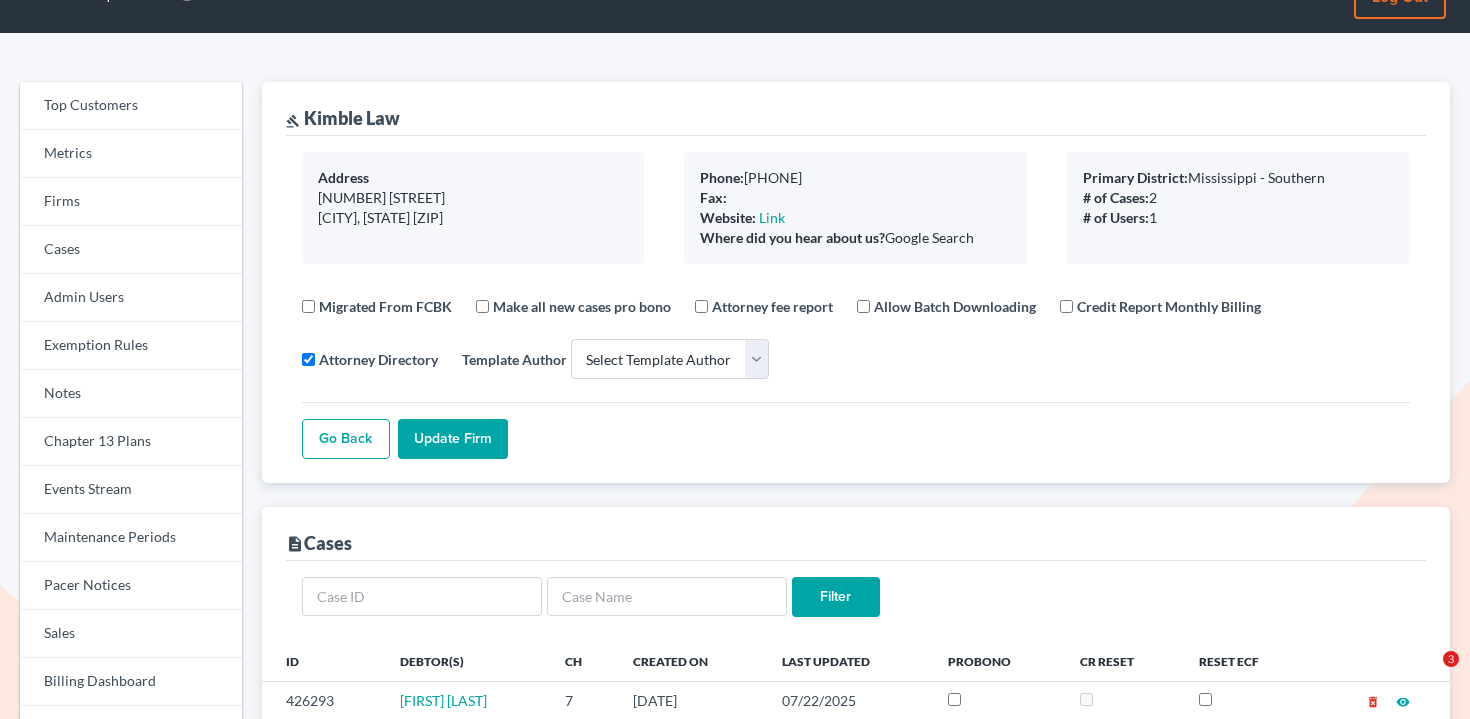 scroll, scrollTop: 48, scrollLeft: 0, axis: vertical 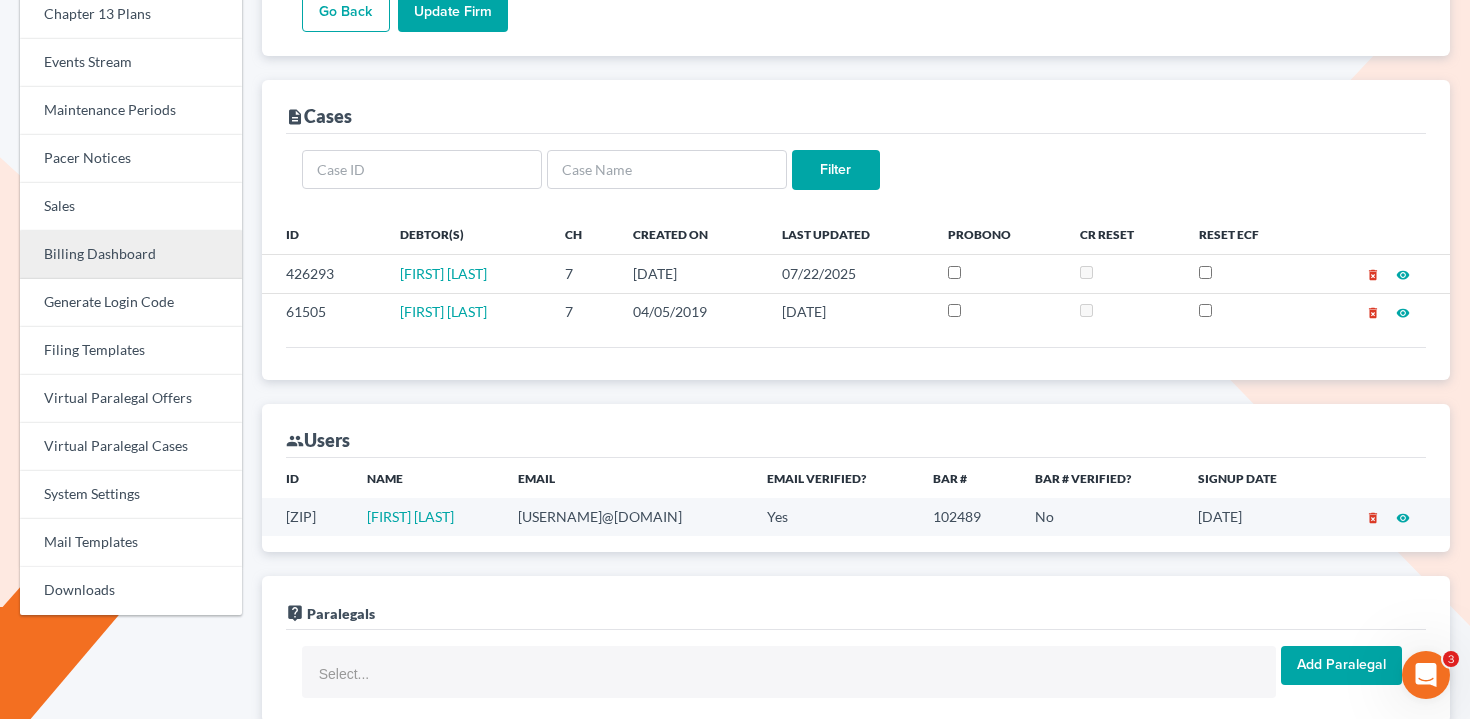 click on "Billing Dashboard" at bounding box center (131, 255) 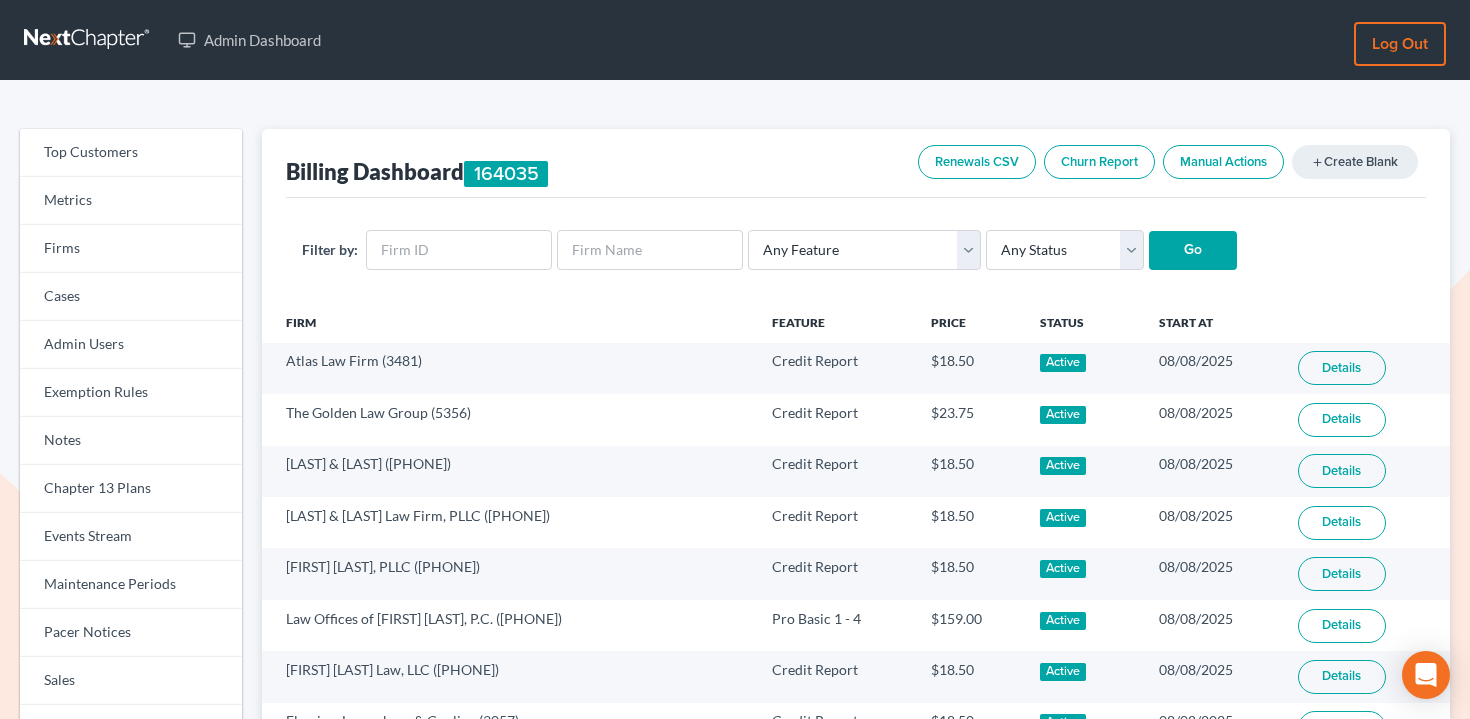 scroll, scrollTop: 0, scrollLeft: 0, axis: both 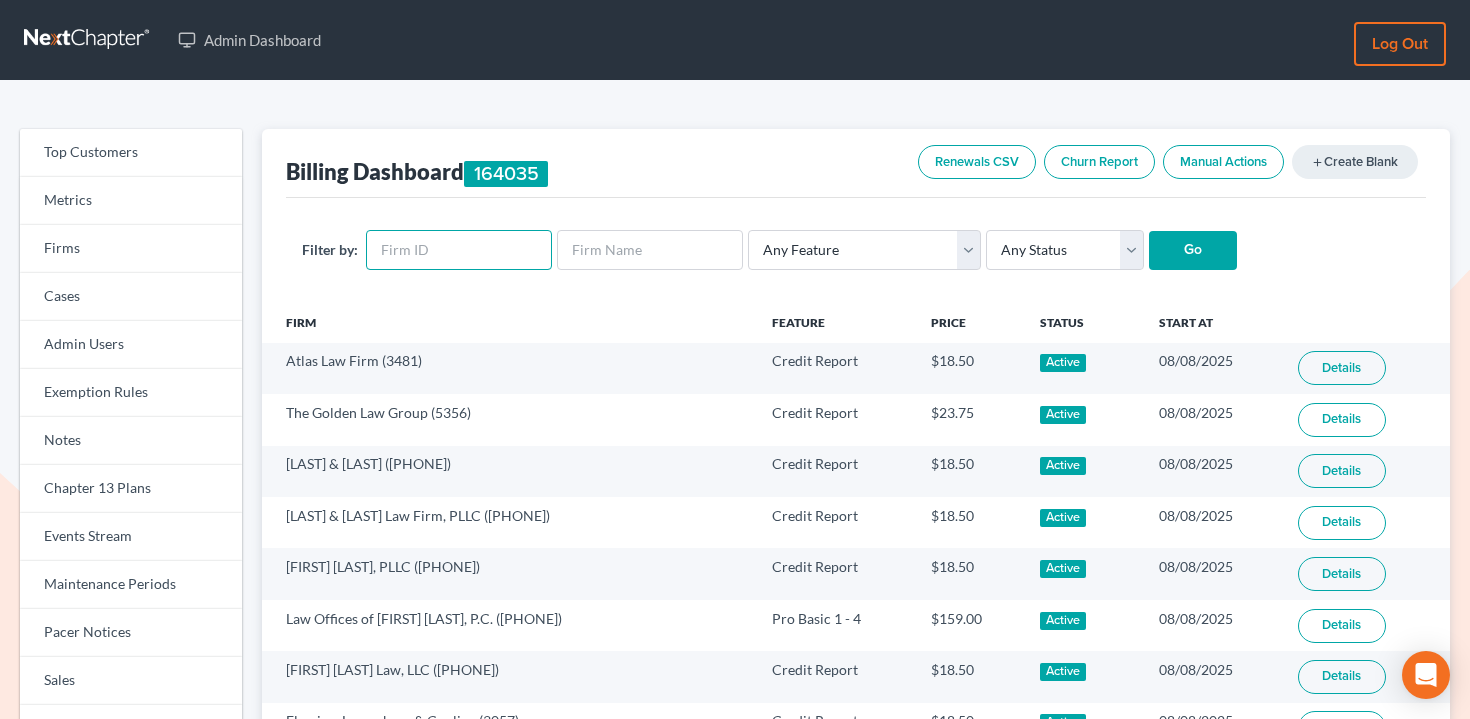 click at bounding box center (459, 250) 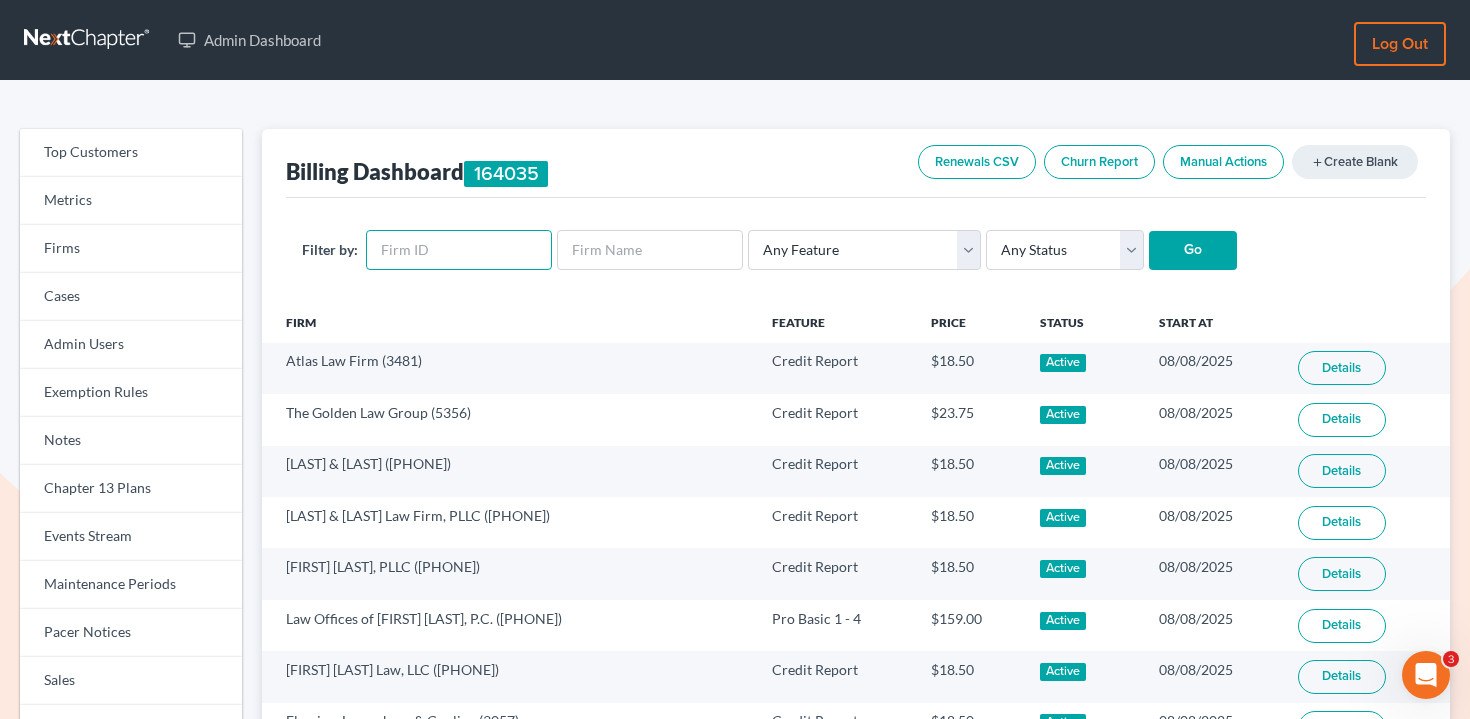 scroll, scrollTop: 0, scrollLeft: 0, axis: both 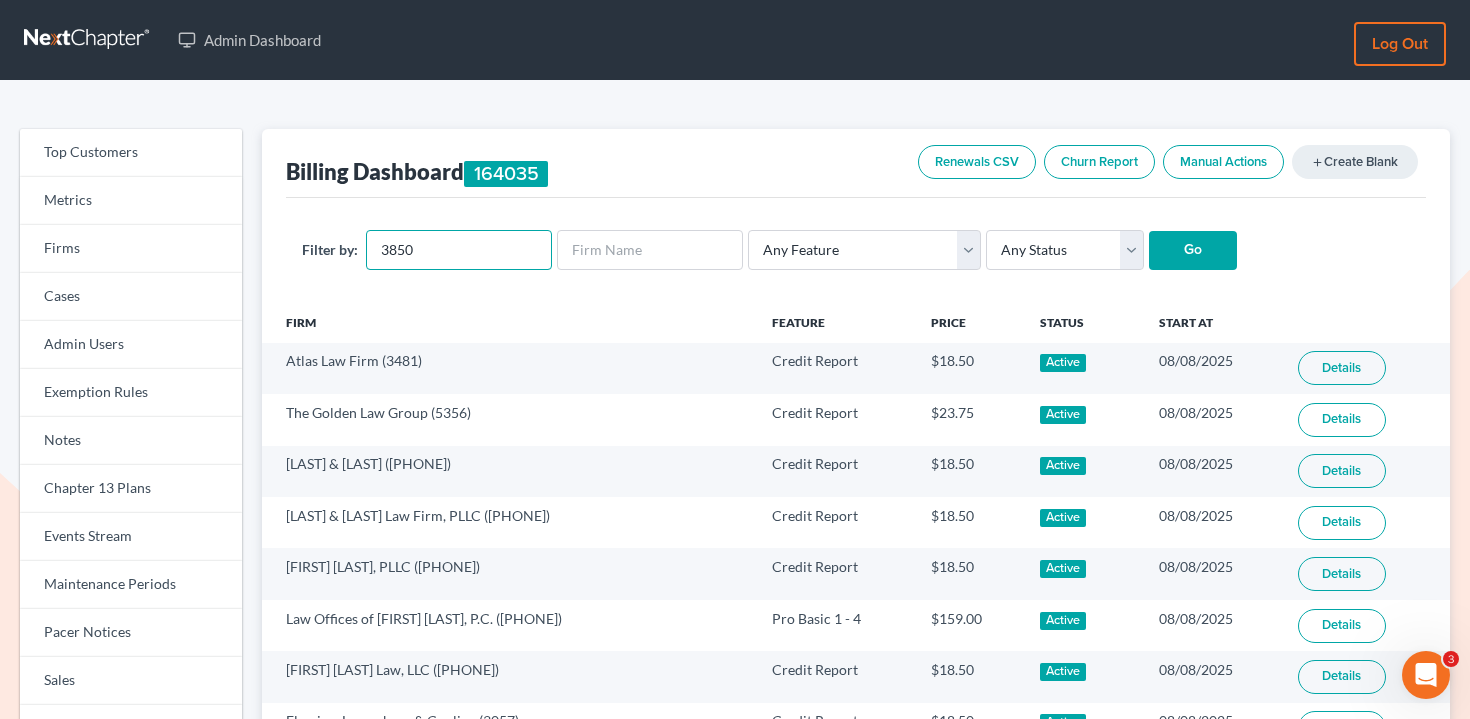 type on "3850" 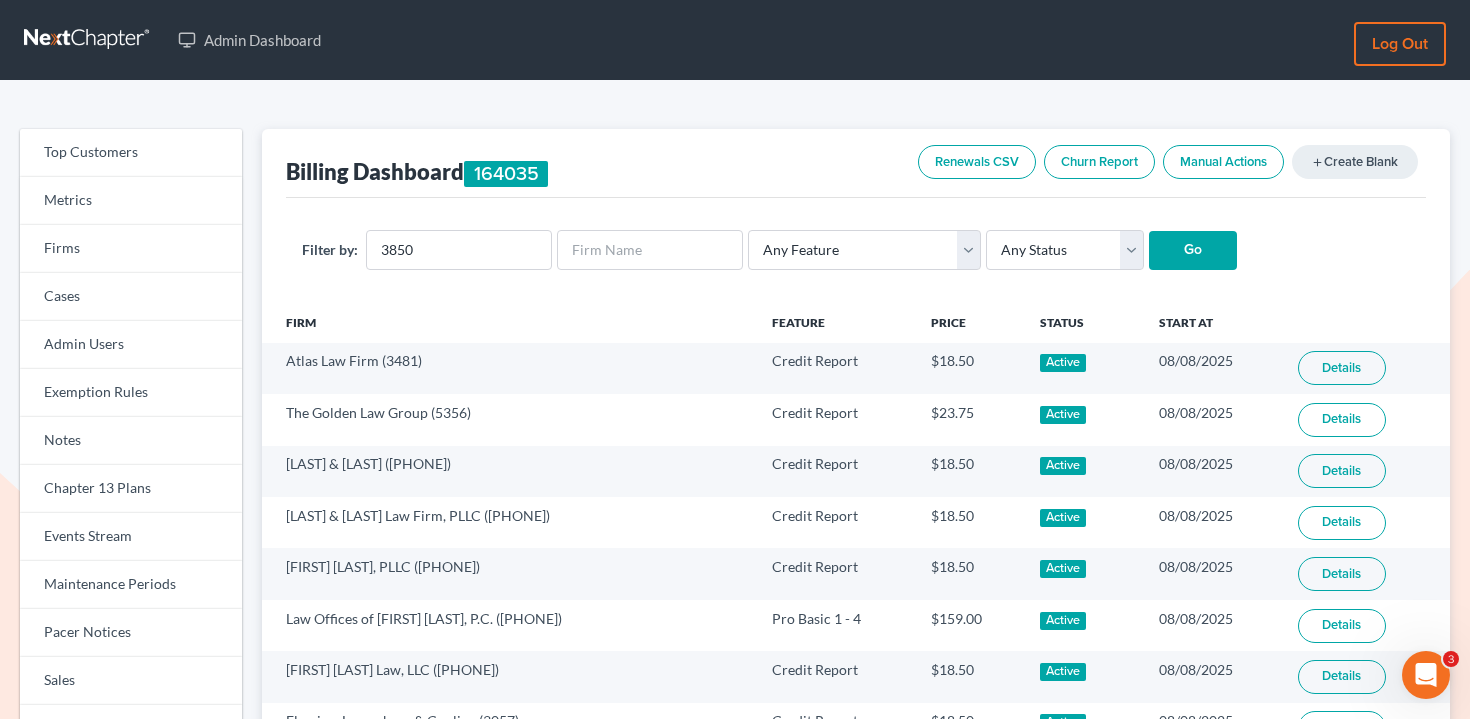 click on "Go" at bounding box center [1193, 251] 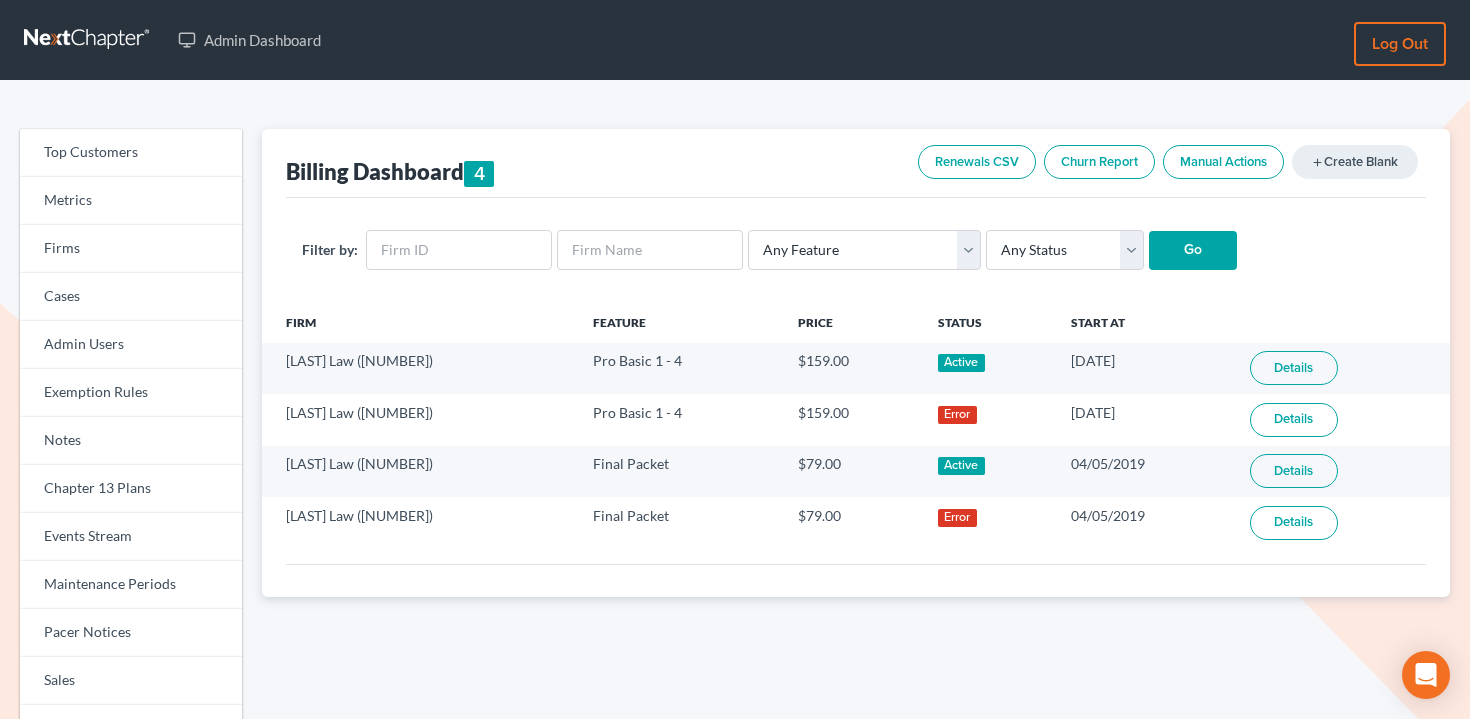 scroll, scrollTop: 0, scrollLeft: 0, axis: both 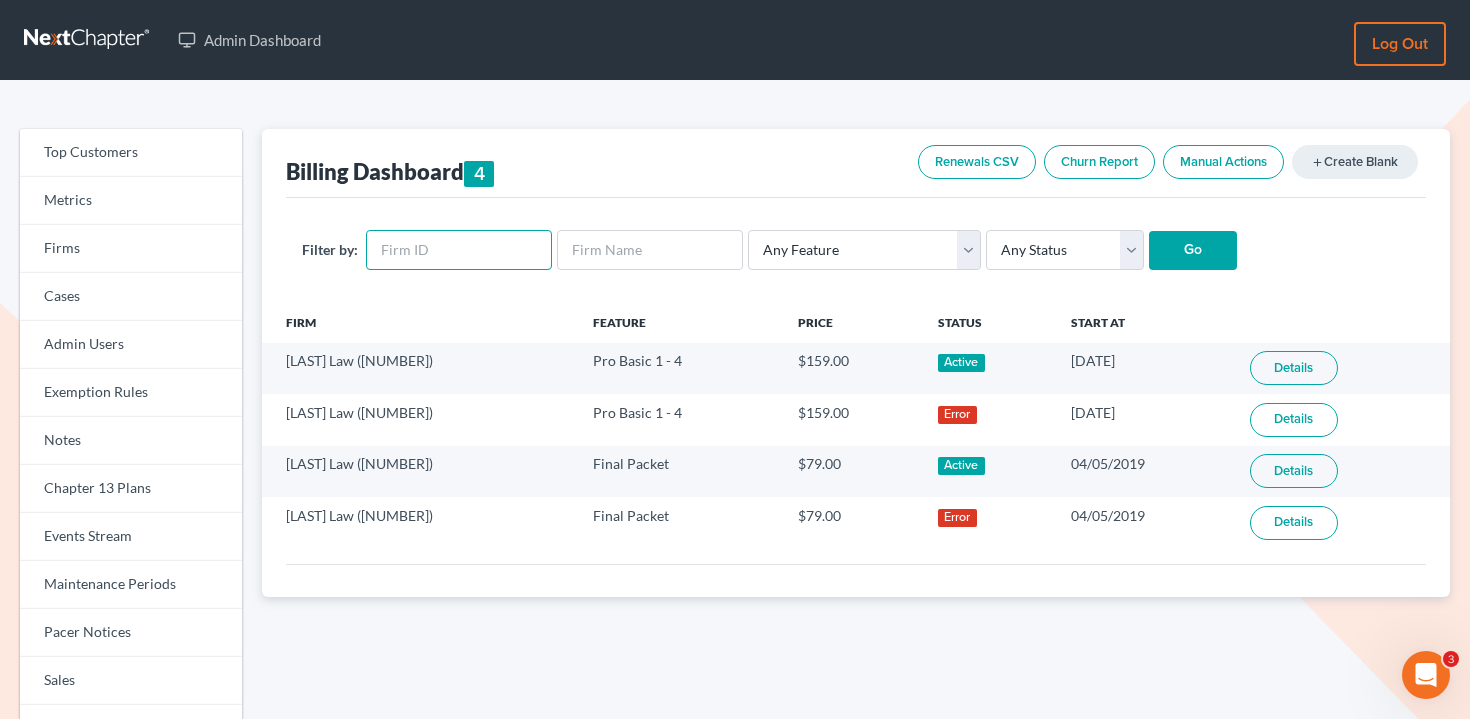 click at bounding box center (459, 250) 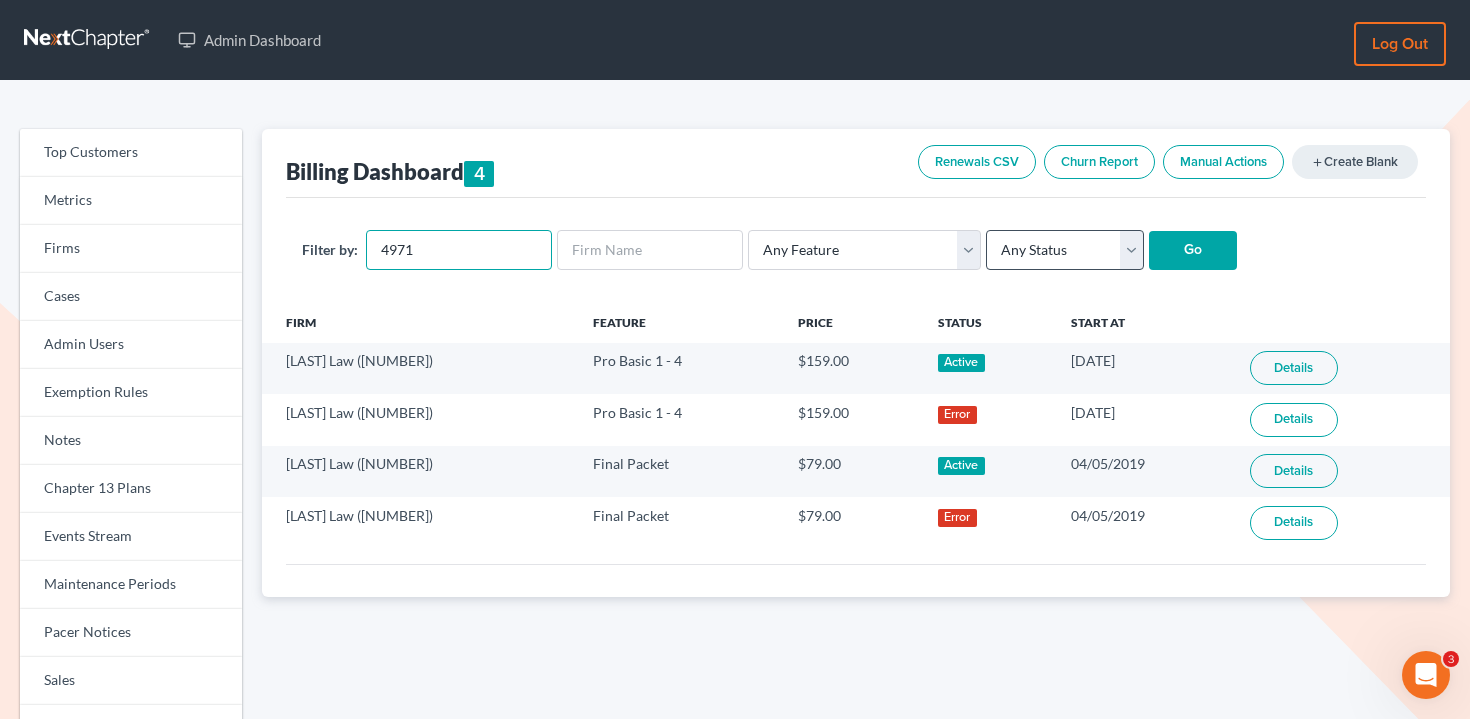 type on "4971" 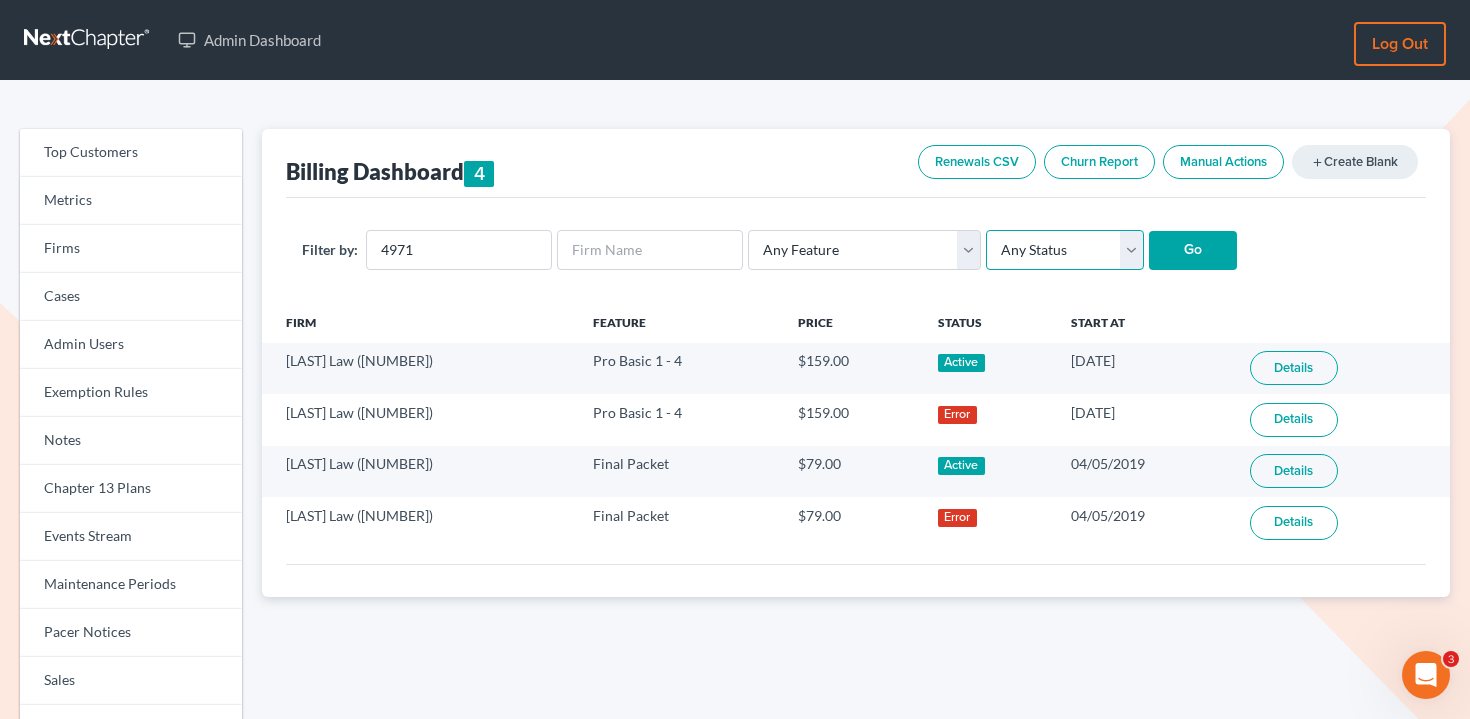 click on "Any Status
Active
Inactive
Pending
Expired
Error
Pending Charges" at bounding box center (1065, 250) 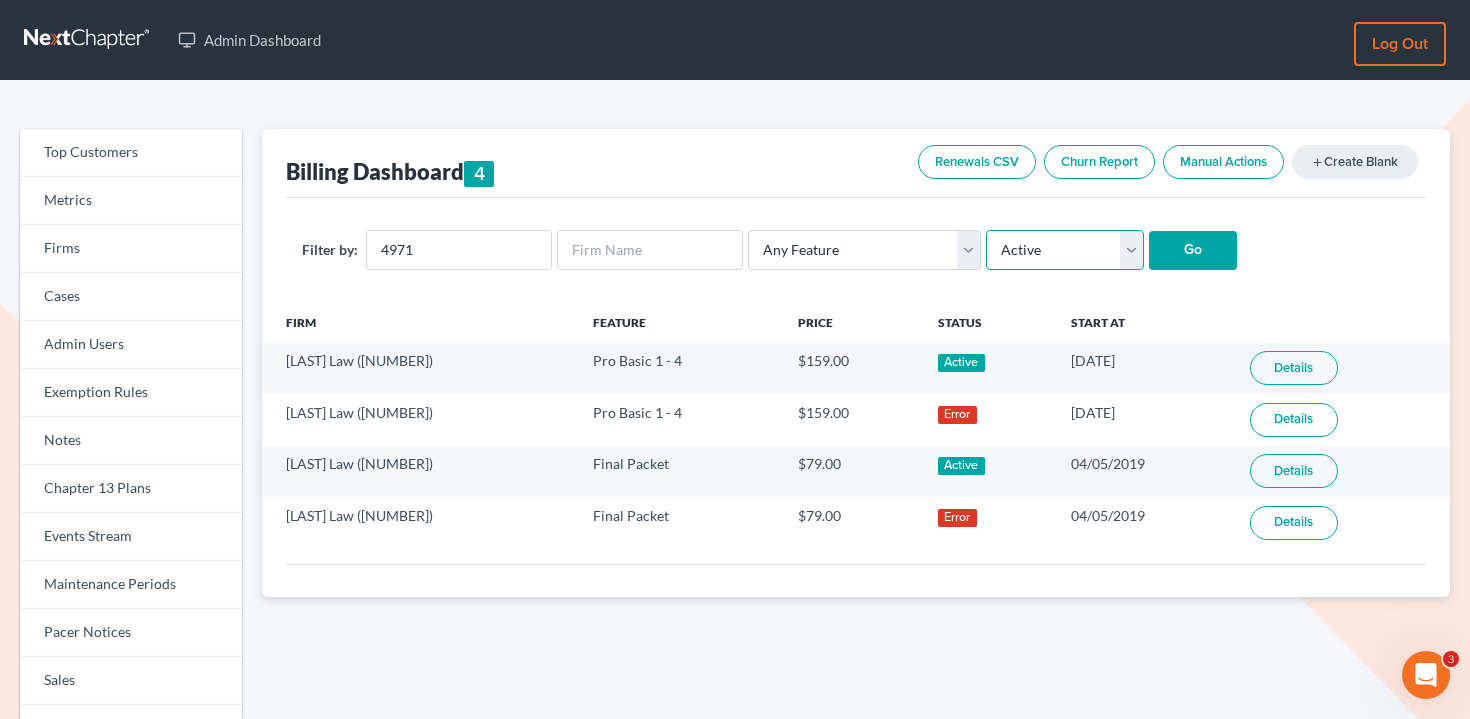 click on "Any Status
Active
Inactive
Pending
Expired
Error
Pending Charges" at bounding box center (1065, 250) 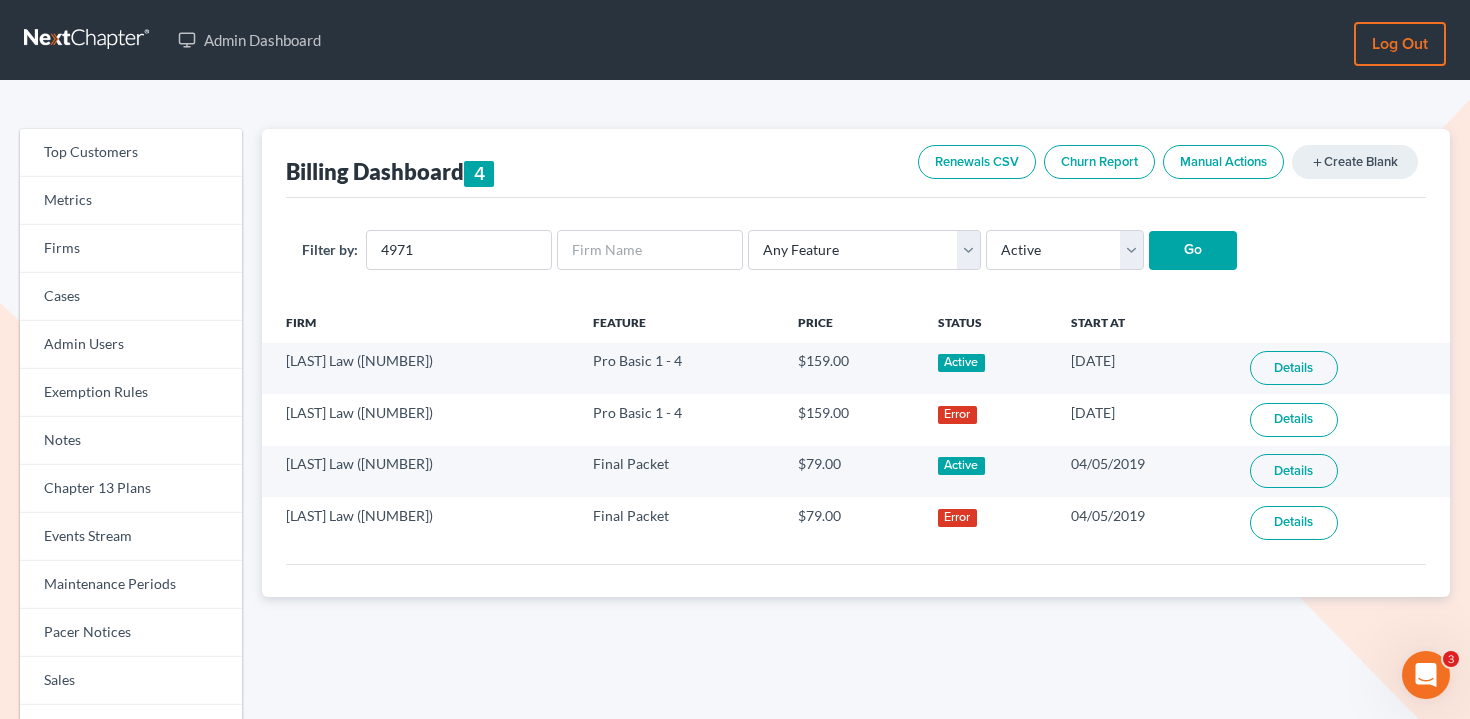 click on "Go" at bounding box center [1193, 251] 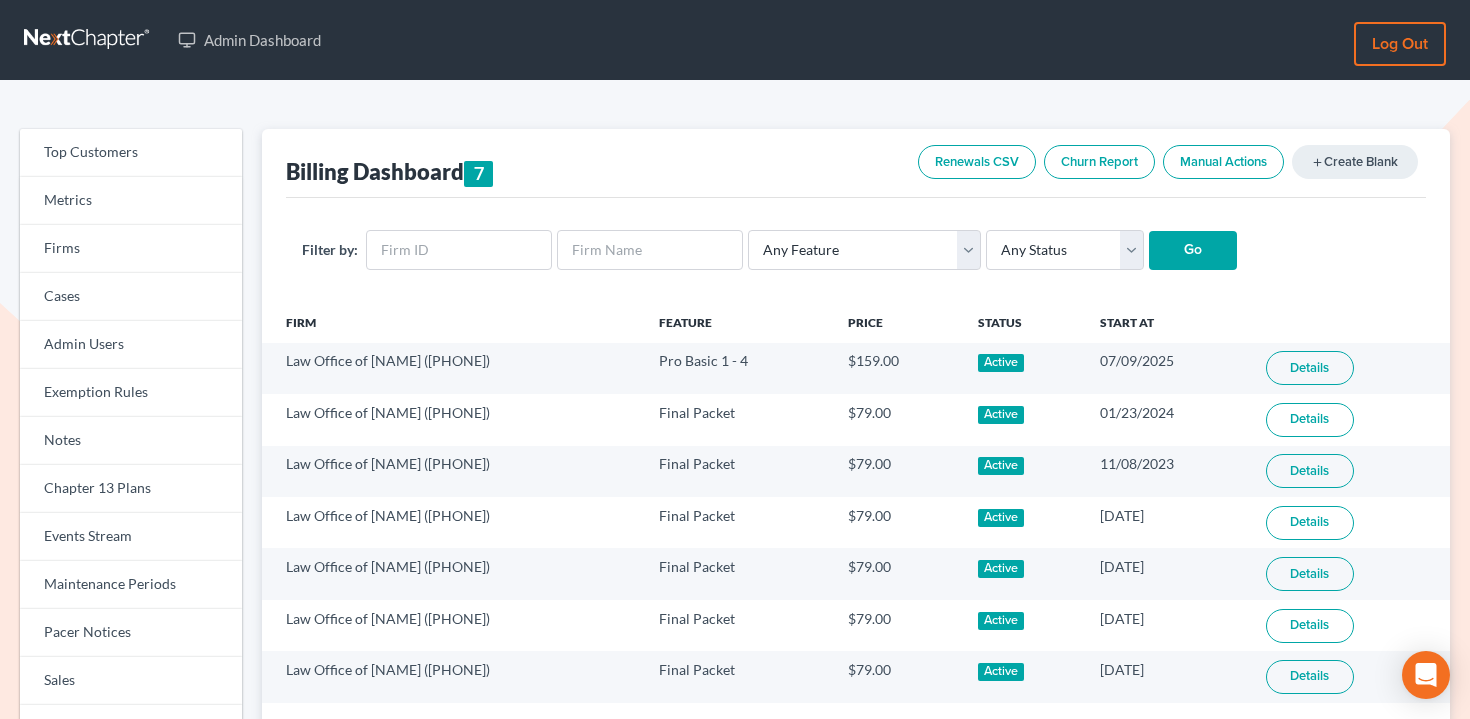 scroll, scrollTop: 0, scrollLeft: 0, axis: both 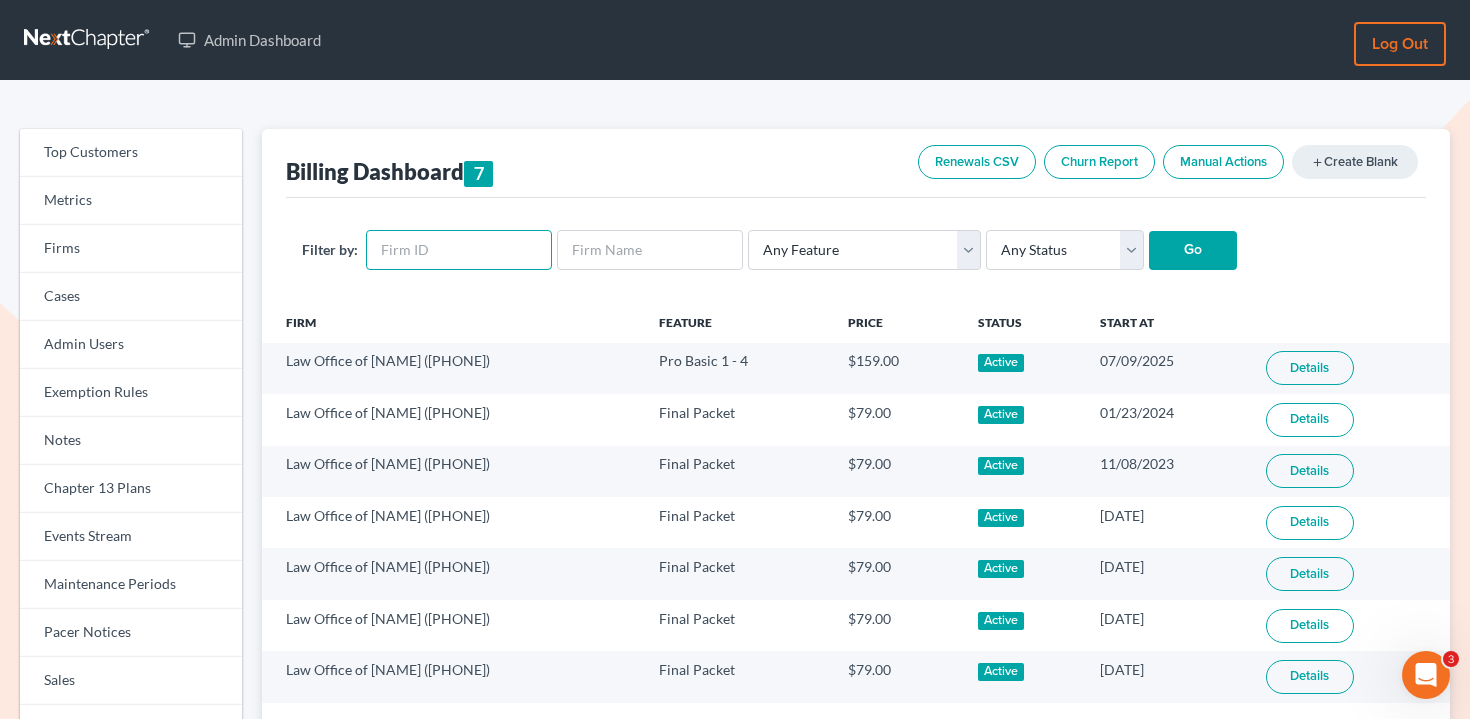 click at bounding box center [459, 250] 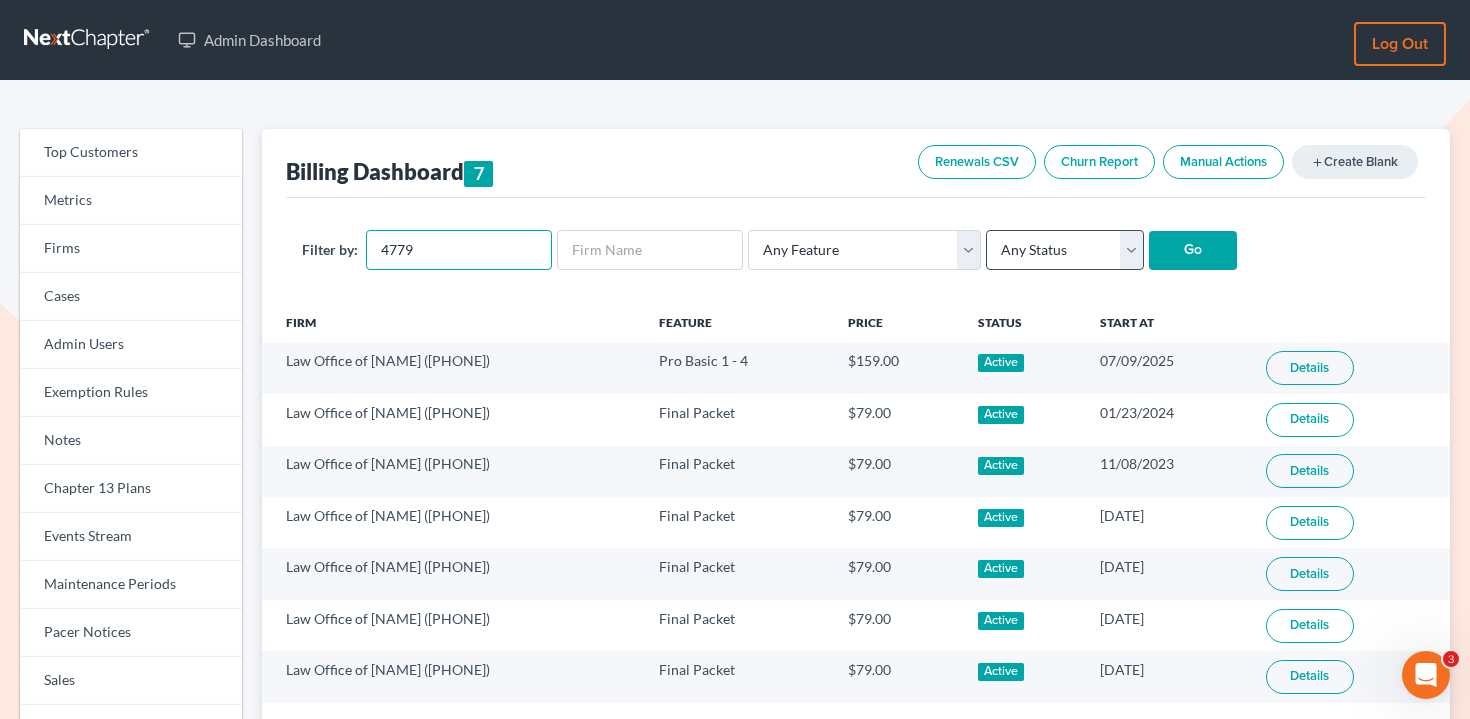 type on "4779" 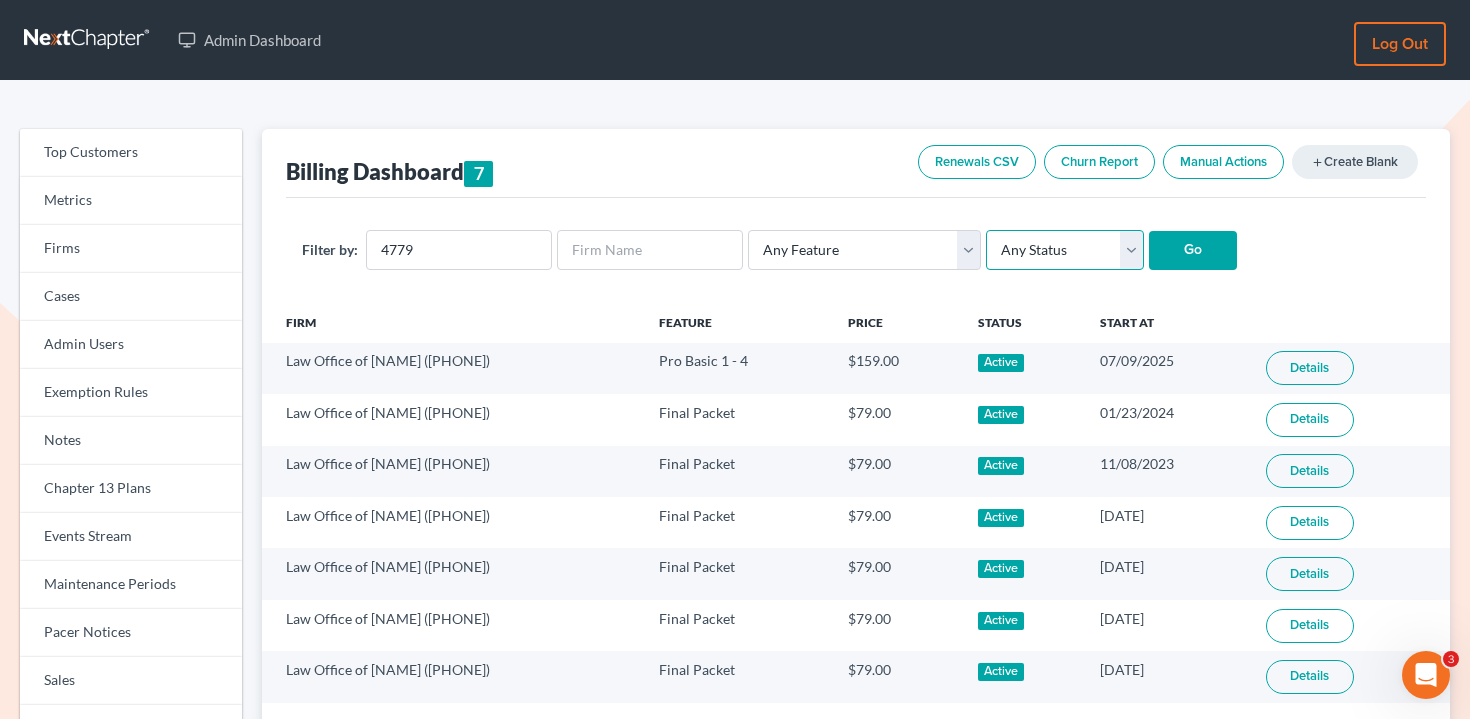 click on "Any Status
Active
Inactive
Pending
Expired
Error
Pending Charges" at bounding box center [1065, 250] 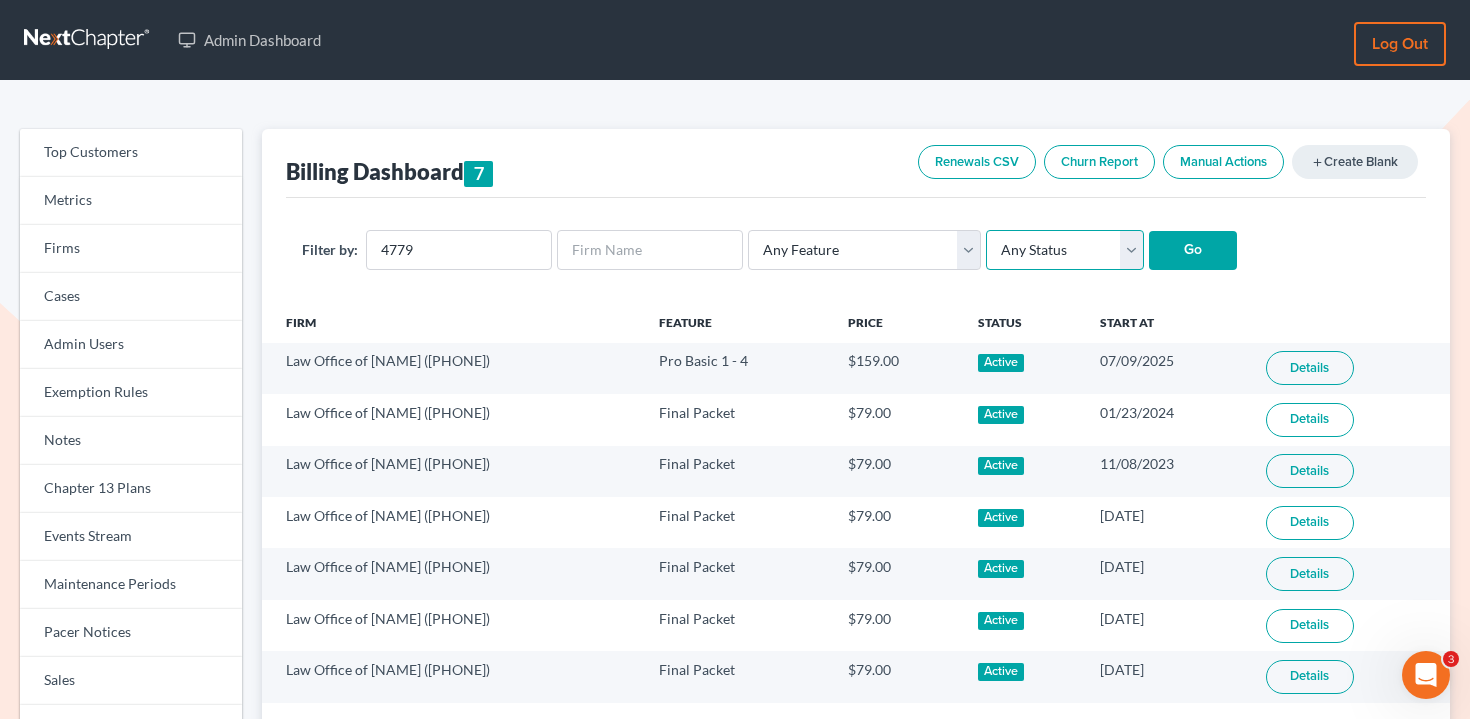 select on "active" 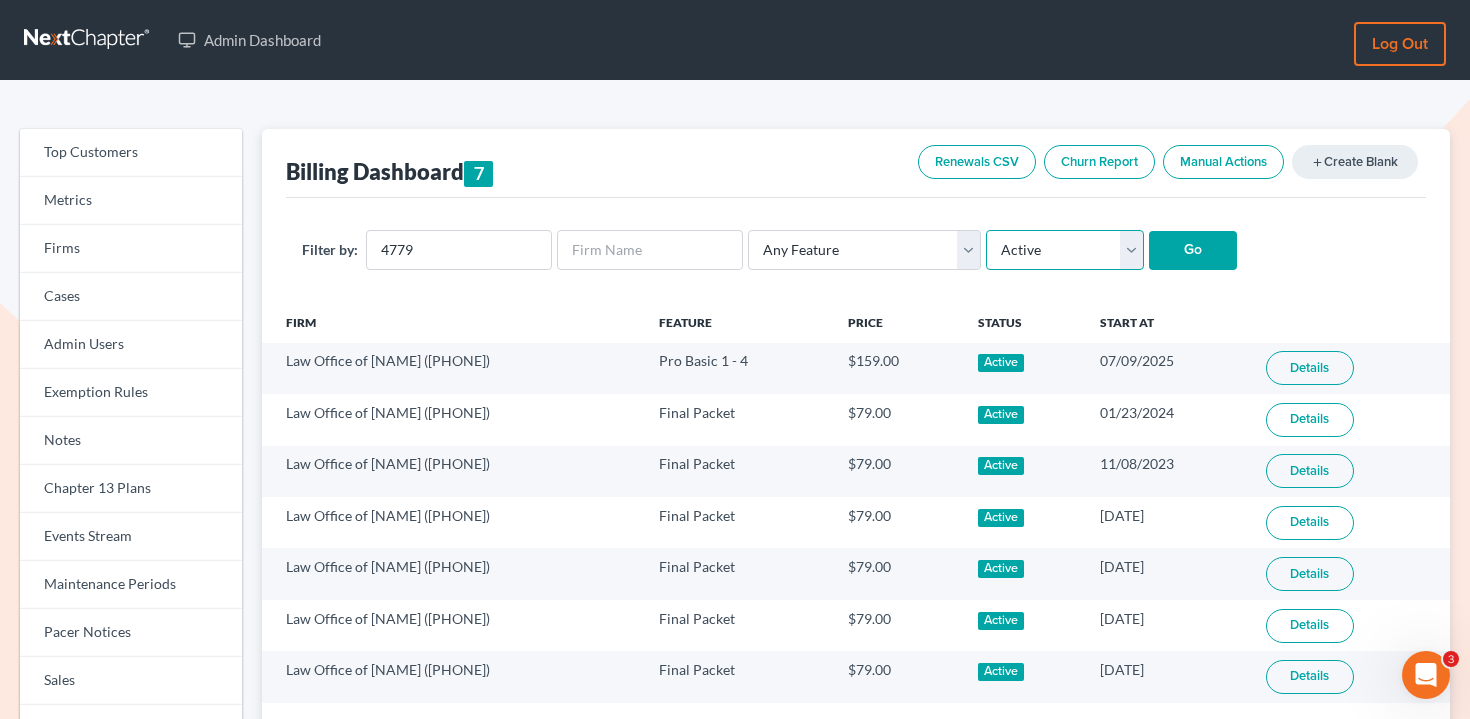 click on "Any Status
Active
Inactive
Pending
Expired
Error
Pending Charges" at bounding box center [1065, 250] 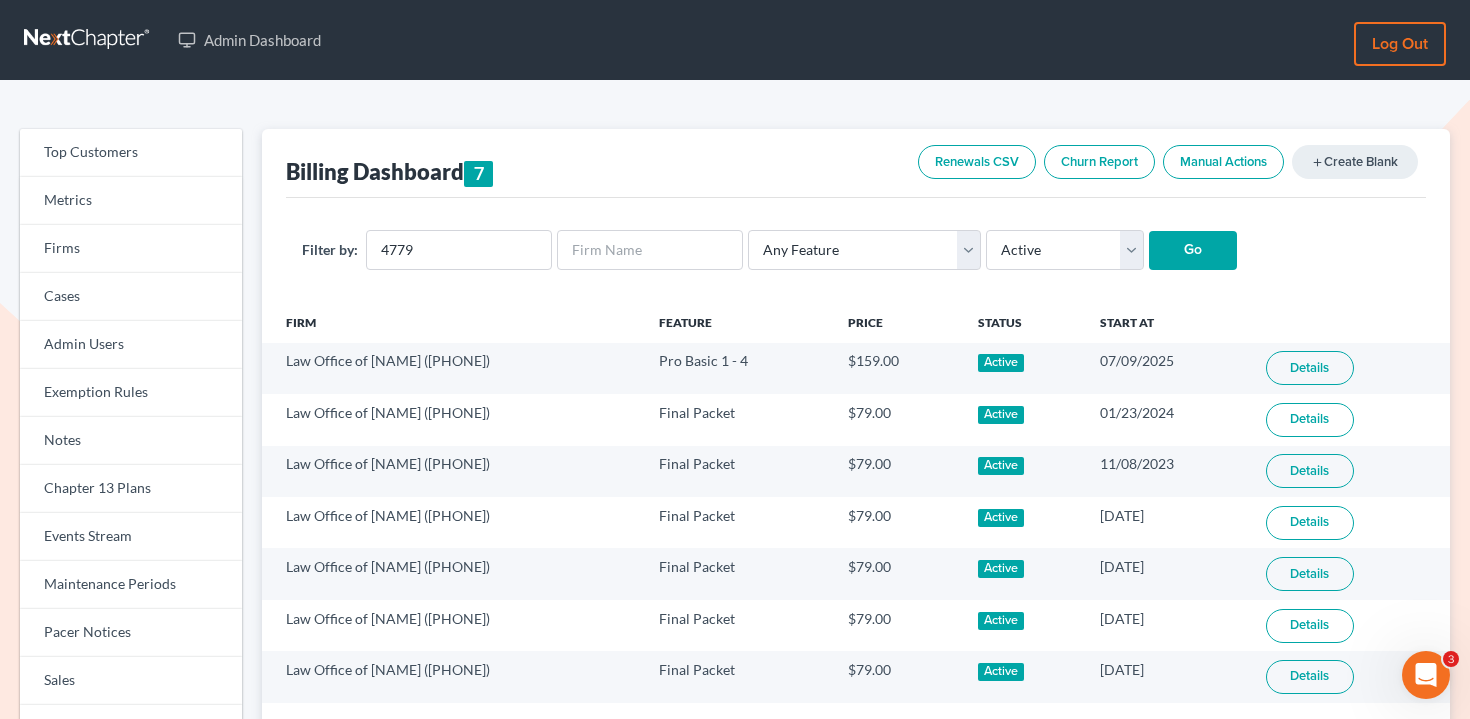 click on "Go" at bounding box center (1193, 251) 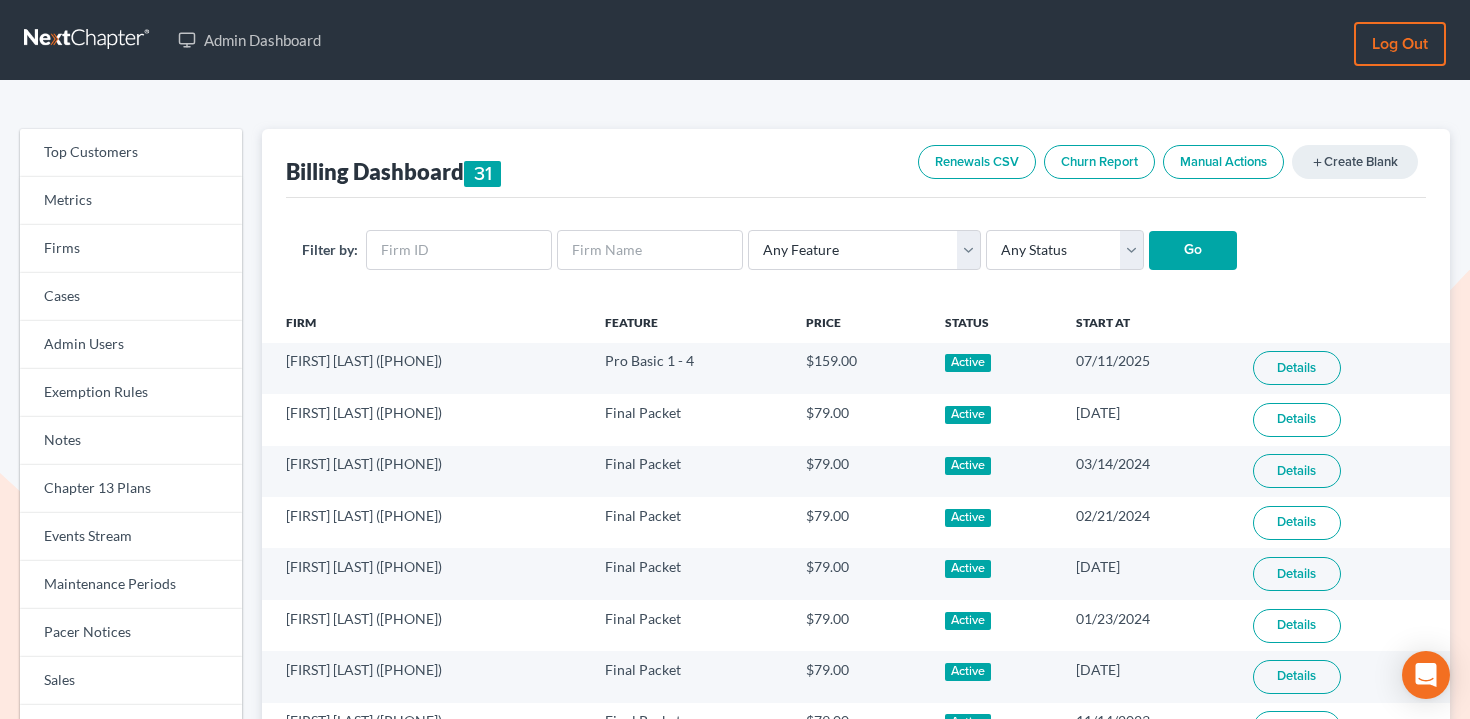 scroll, scrollTop: 0, scrollLeft: 0, axis: both 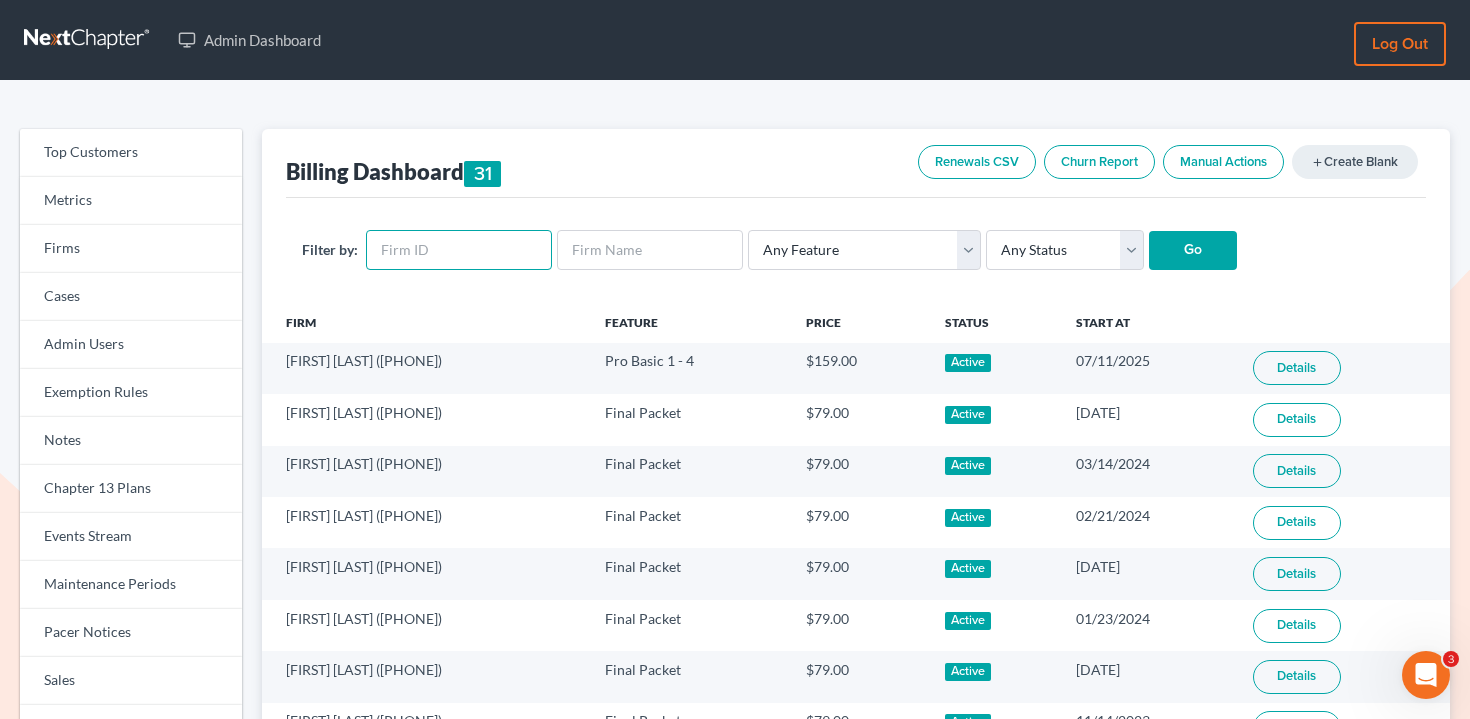 click at bounding box center [459, 250] 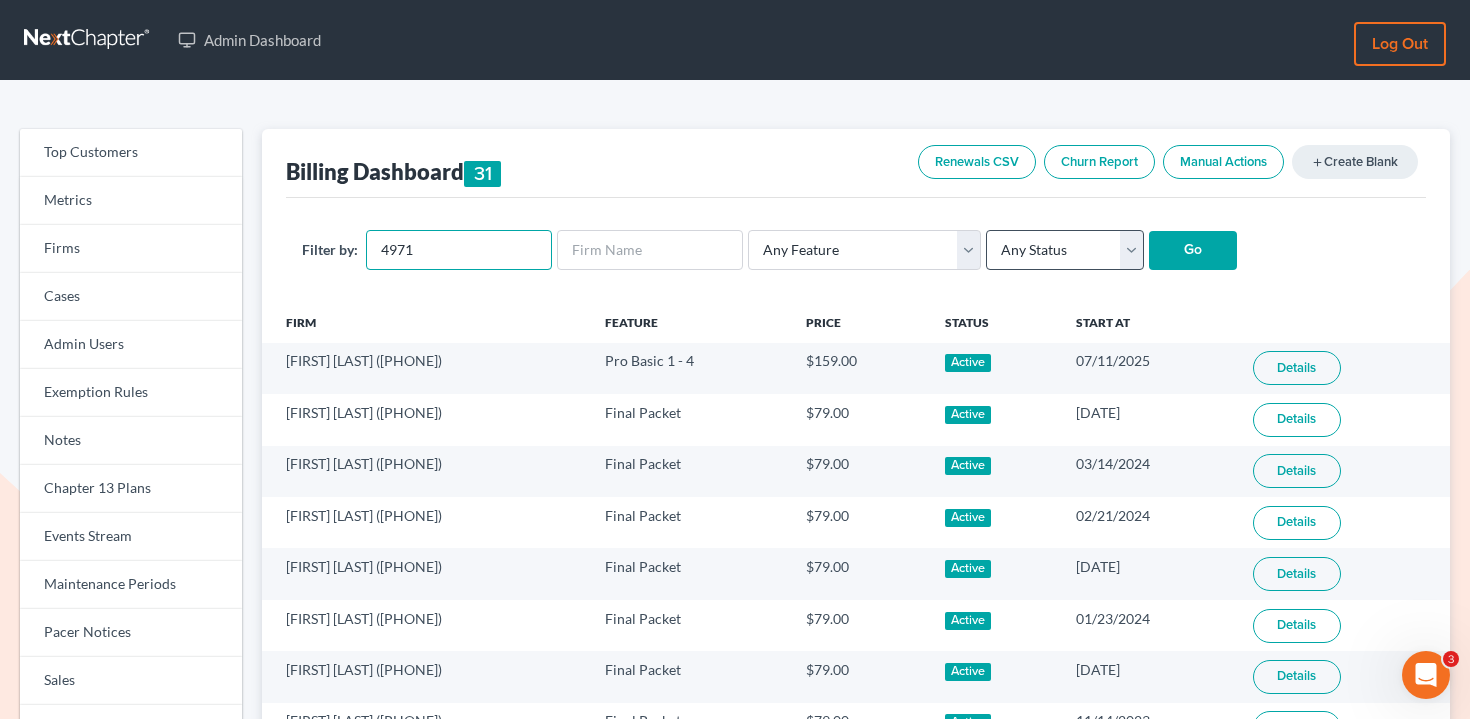 type on "4971" 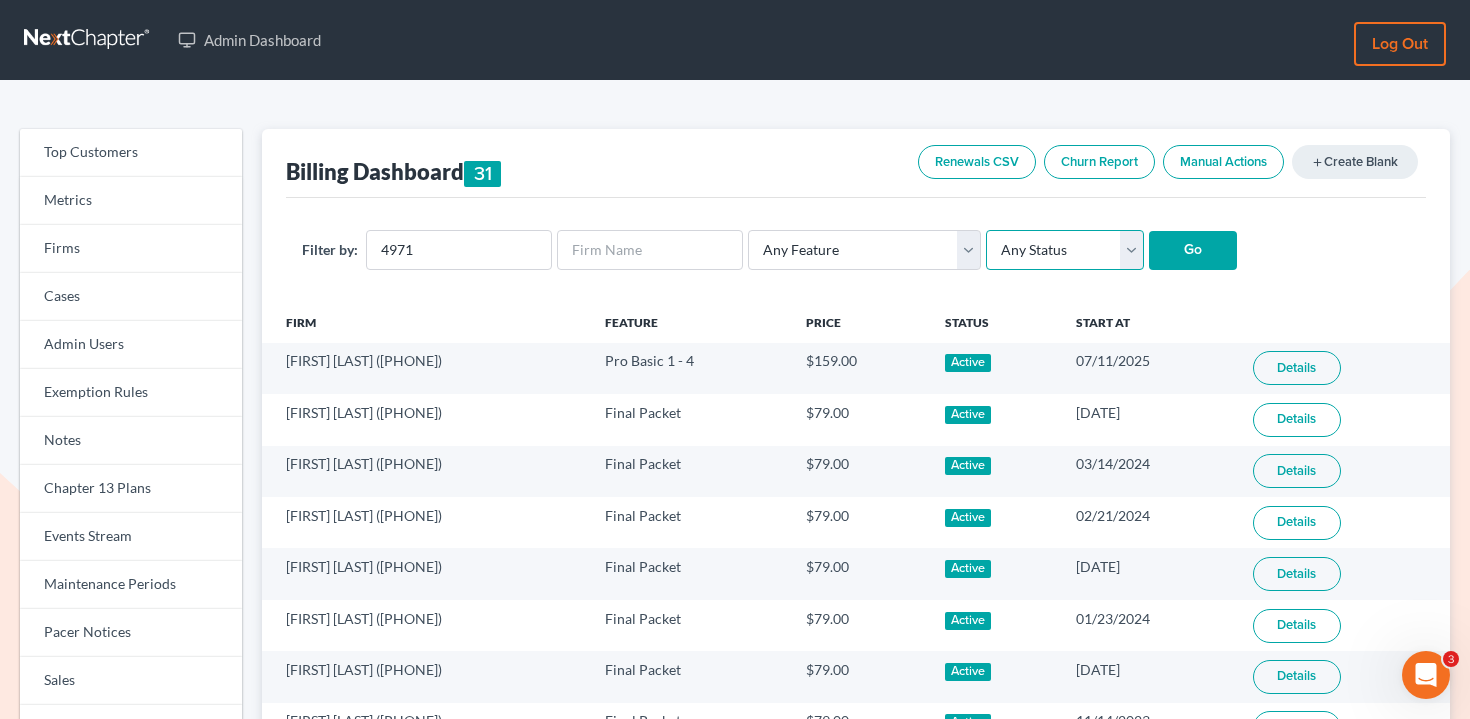 click on "Any Status
Active
Inactive
Pending
Expired
Error
Pending Charges" at bounding box center (1065, 250) 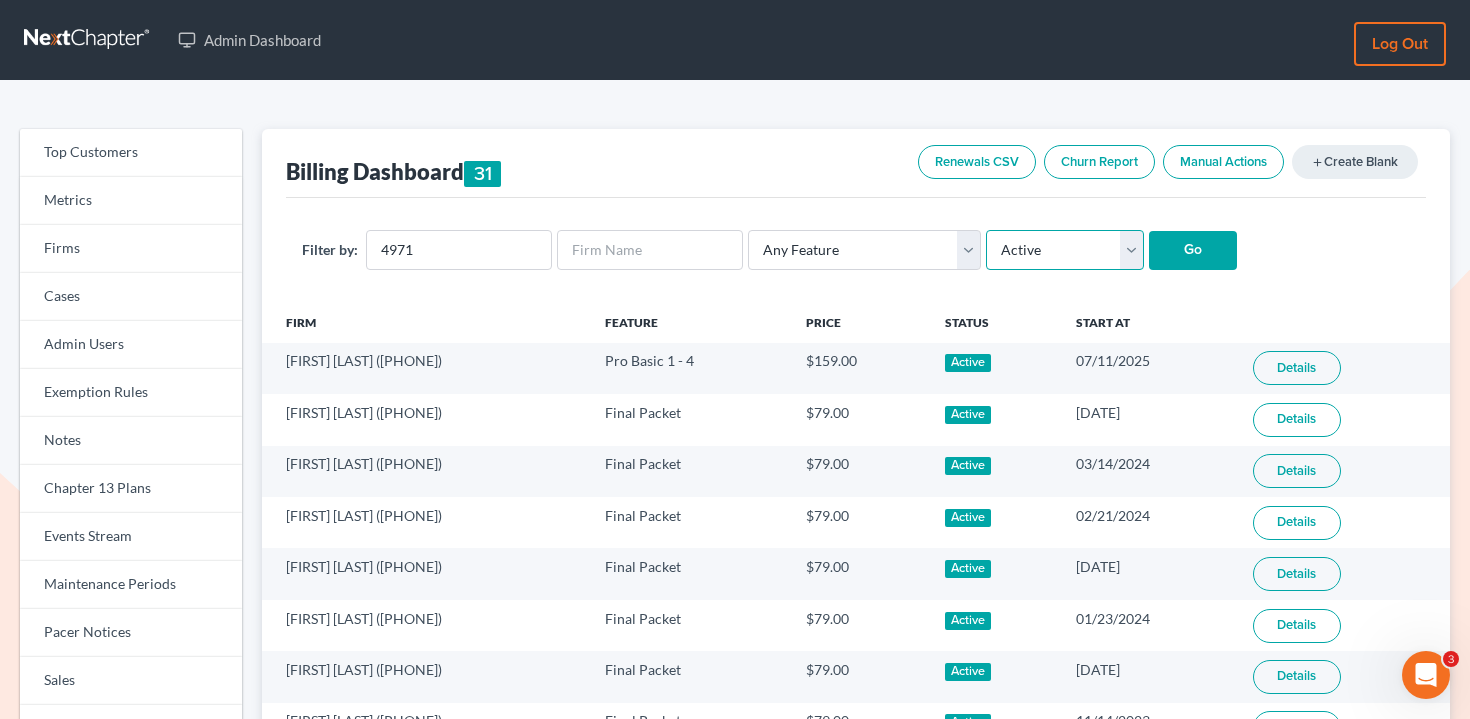 click on "Any Status
Active
Inactive
Pending
Expired
Error
Pending Charges" at bounding box center (1065, 250) 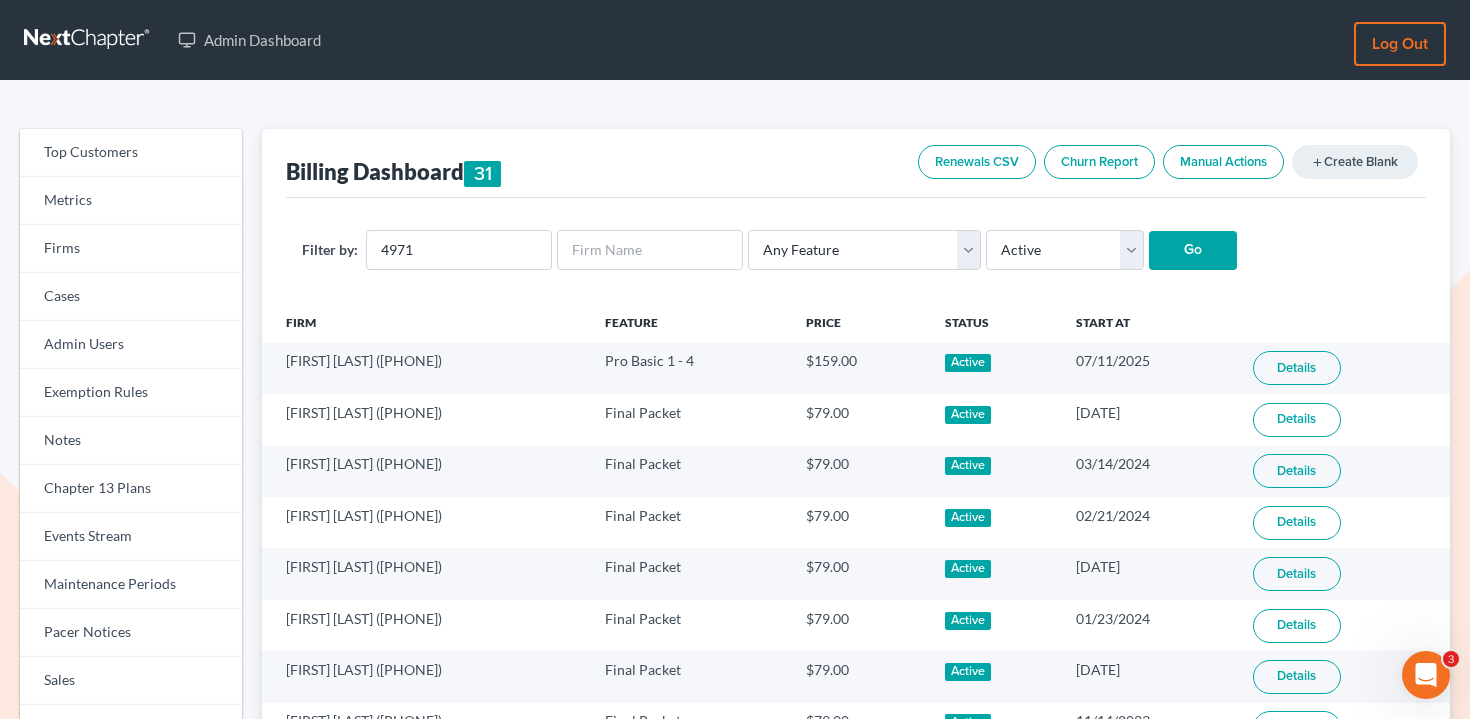 click on "Go" at bounding box center (1193, 251) 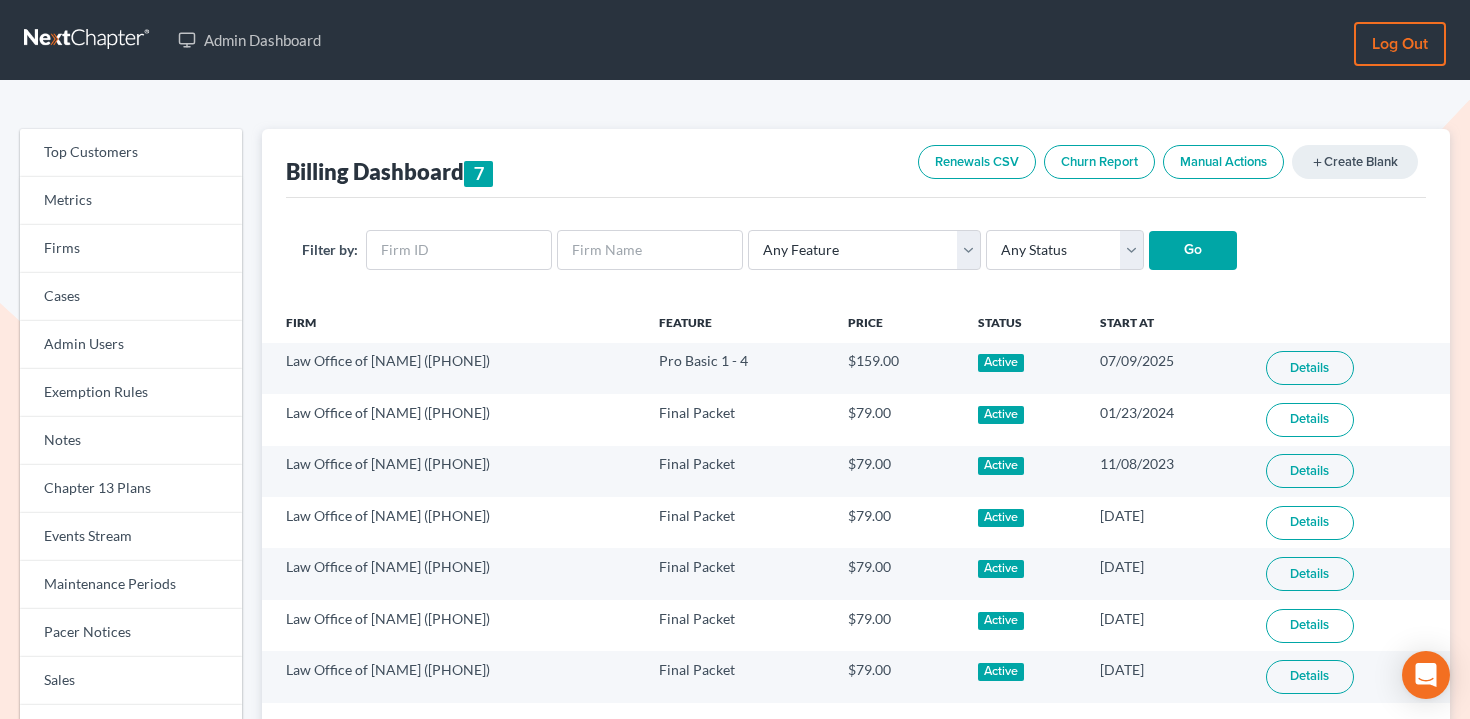 scroll, scrollTop: 0, scrollLeft: 0, axis: both 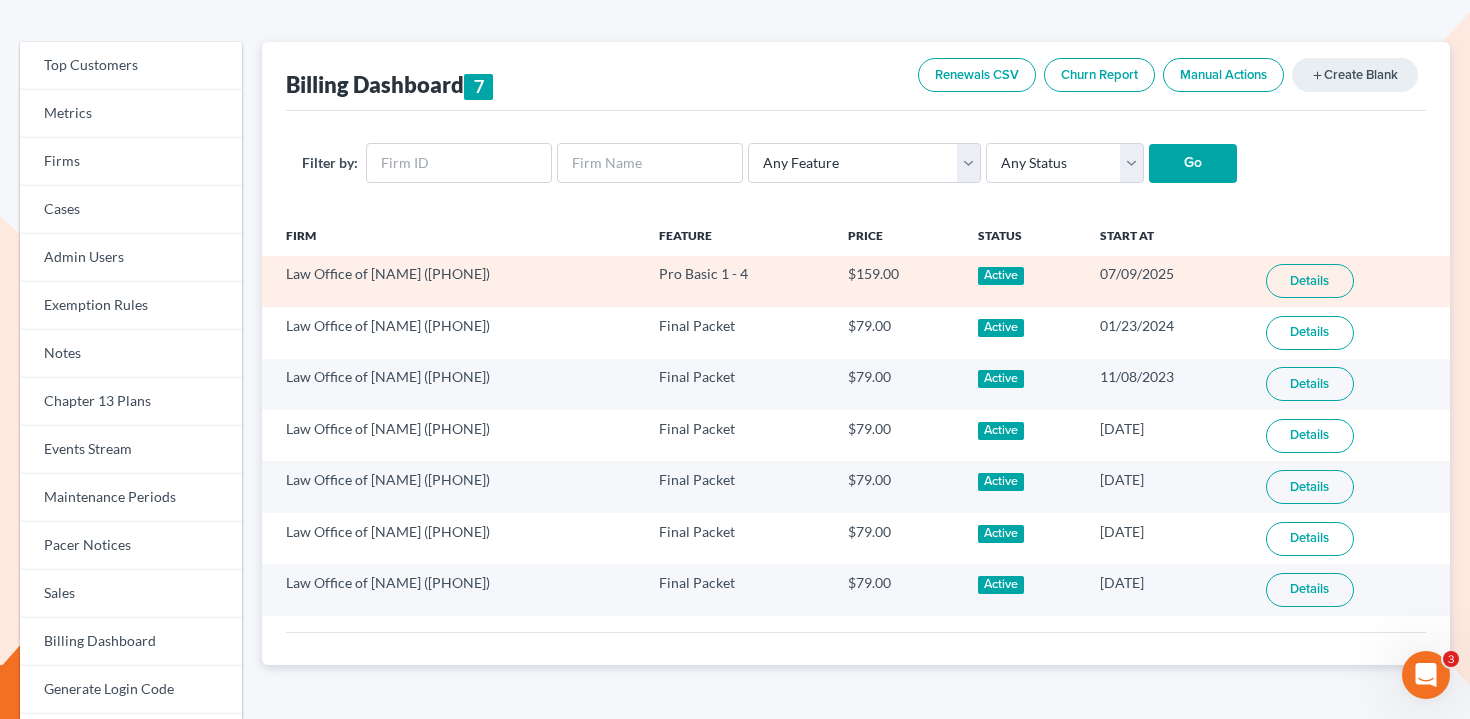 click on "Details" at bounding box center (1310, 281) 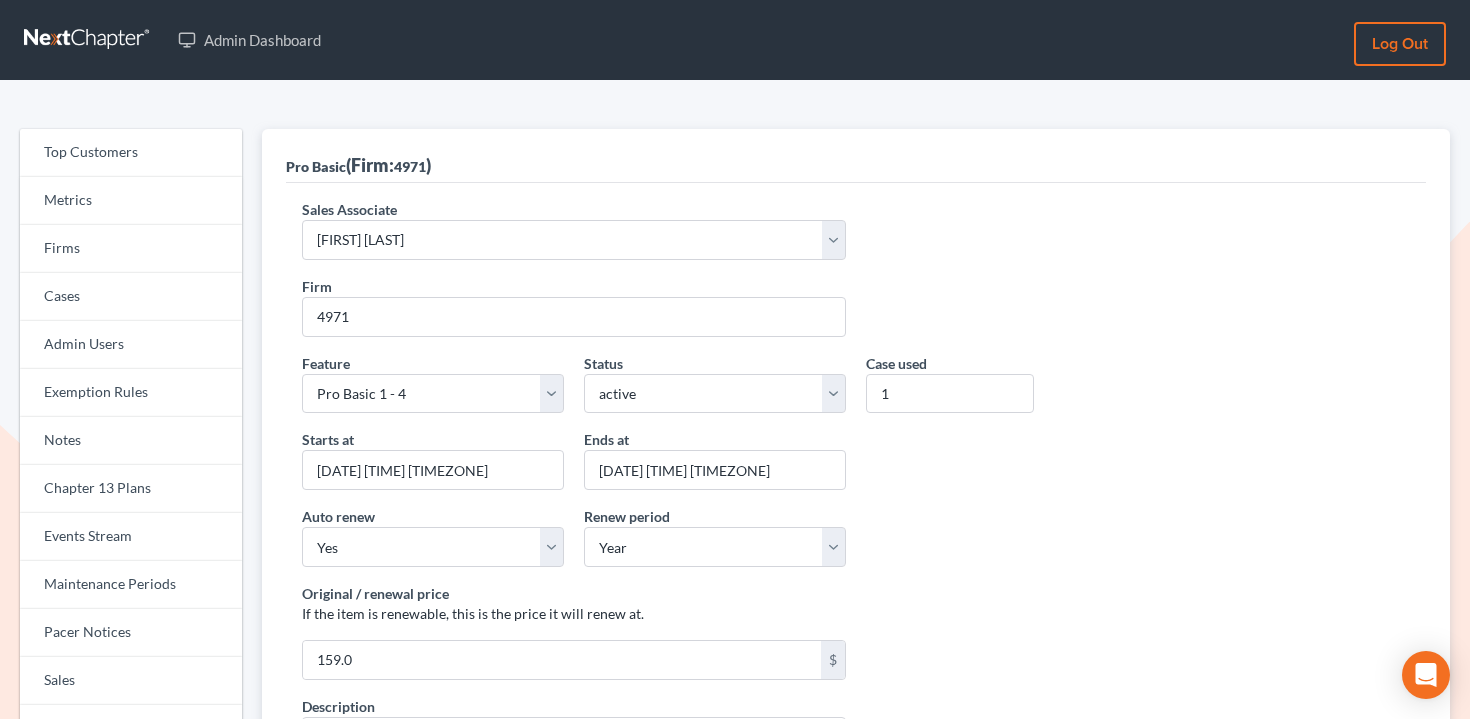 scroll, scrollTop: 0, scrollLeft: 0, axis: both 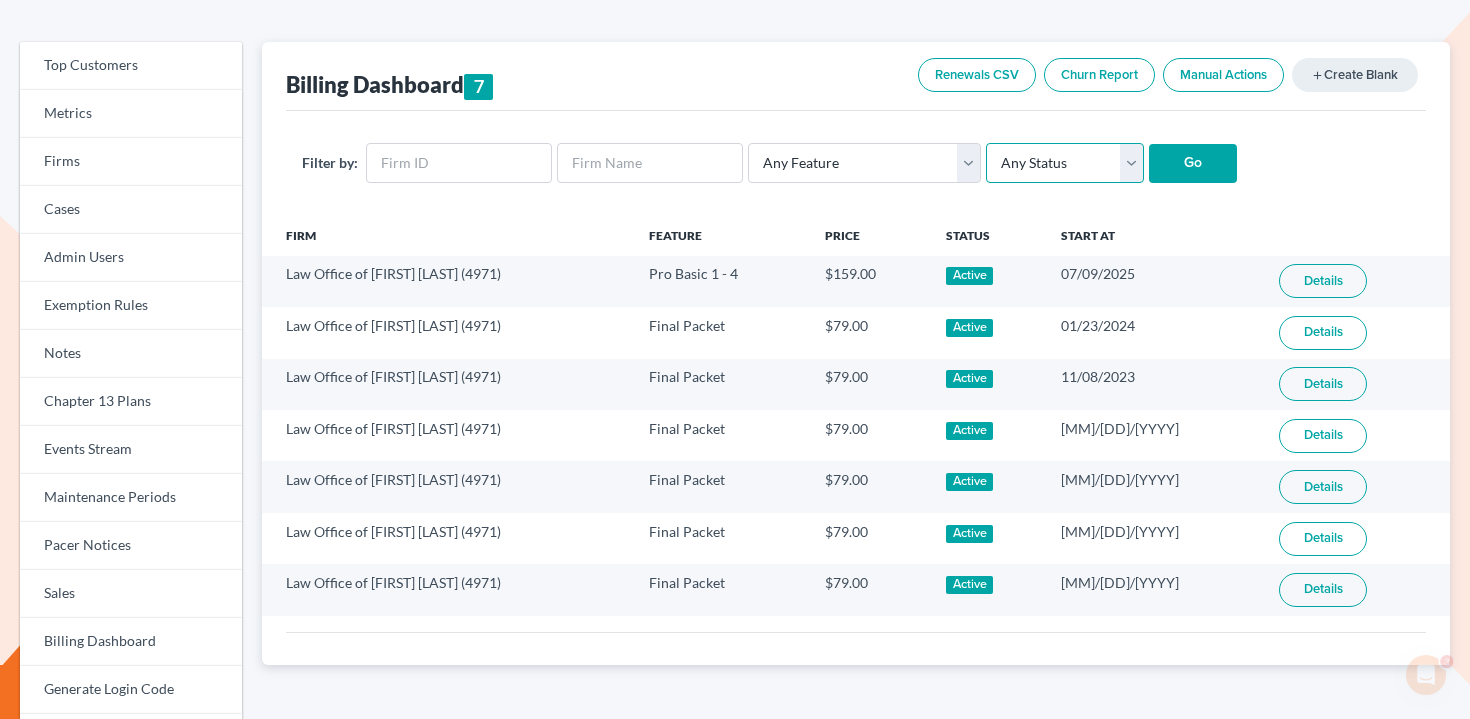 click on "Any Status
Active
Inactive
Pending
Expired
Error
Pending Charges" at bounding box center (1065, 163) 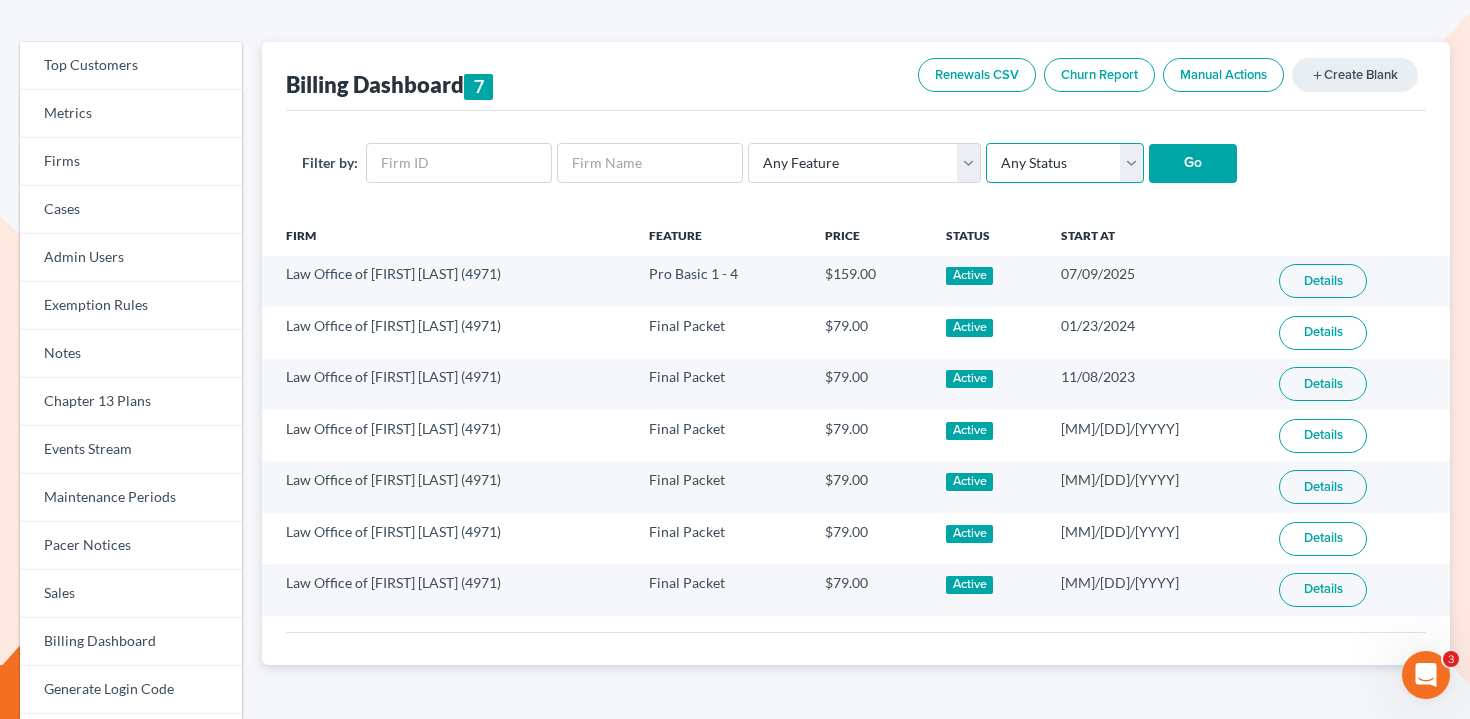 click on "Any Status
Active
Inactive
Pending
Expired
Error
Pending Charges" at bounding box center [1065, 163] 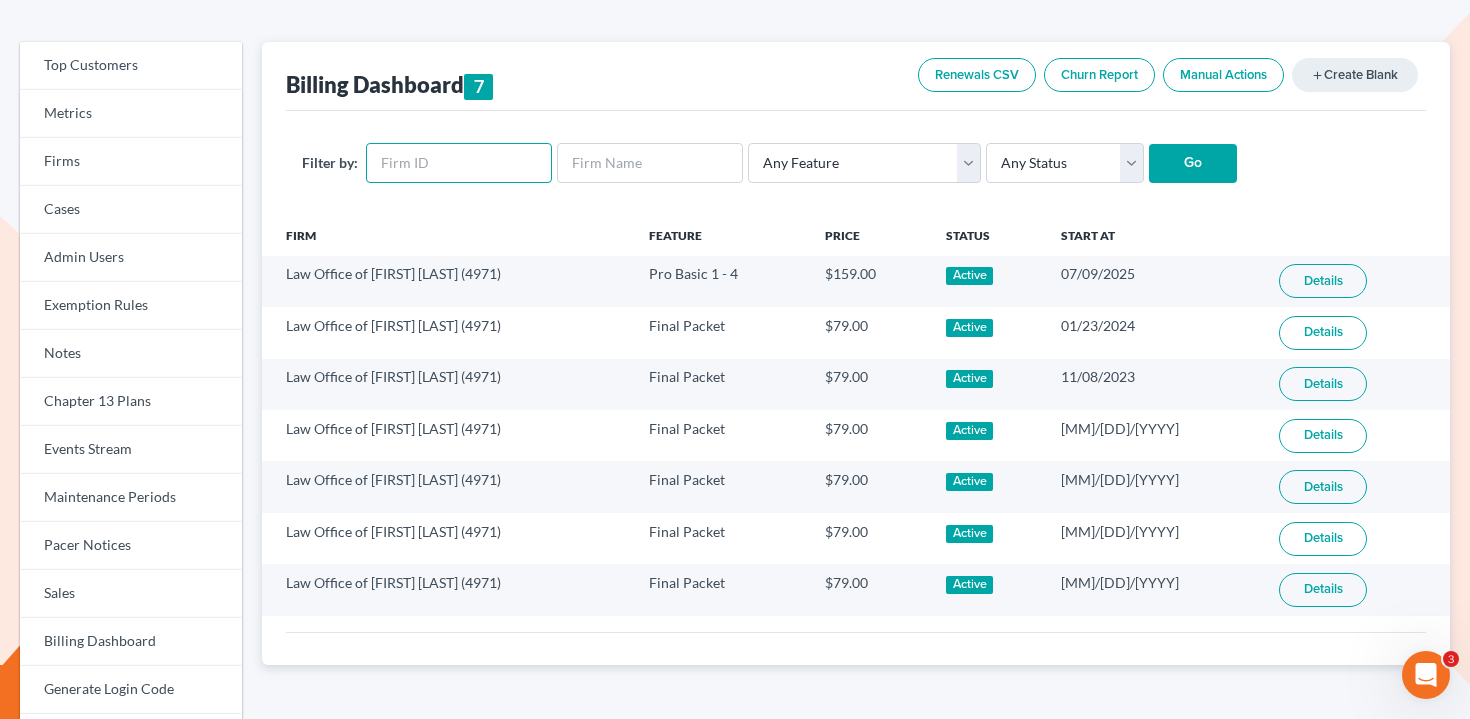 click at bounding box center (459, 163) 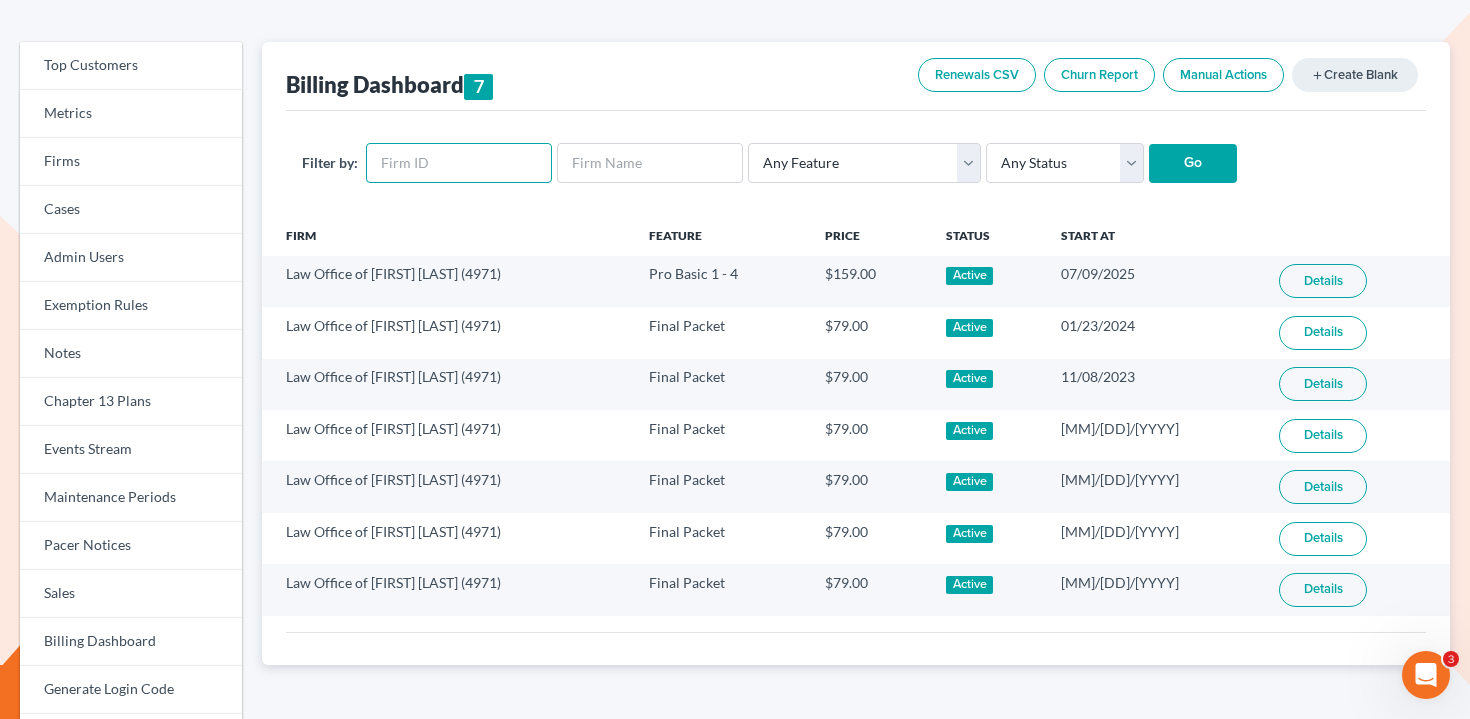 paste on "4971" 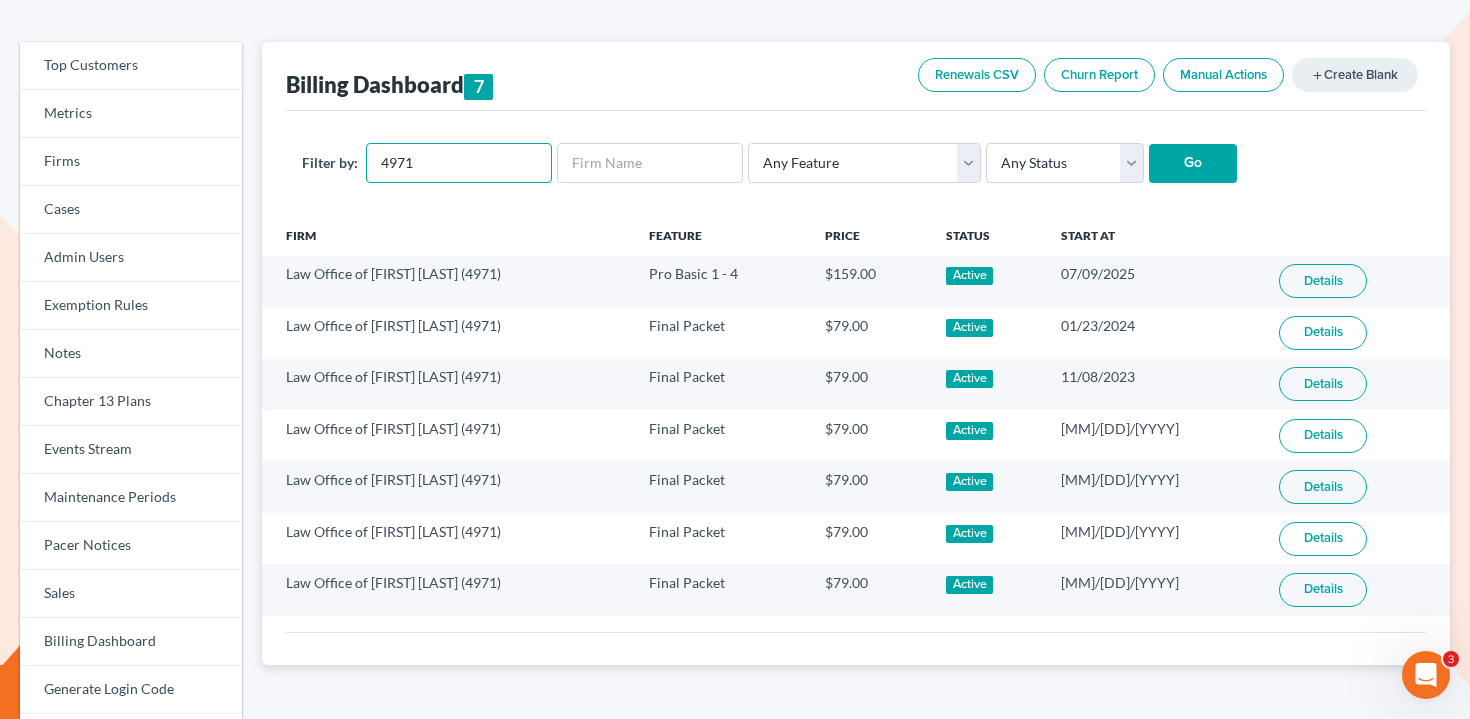 type on "4971" 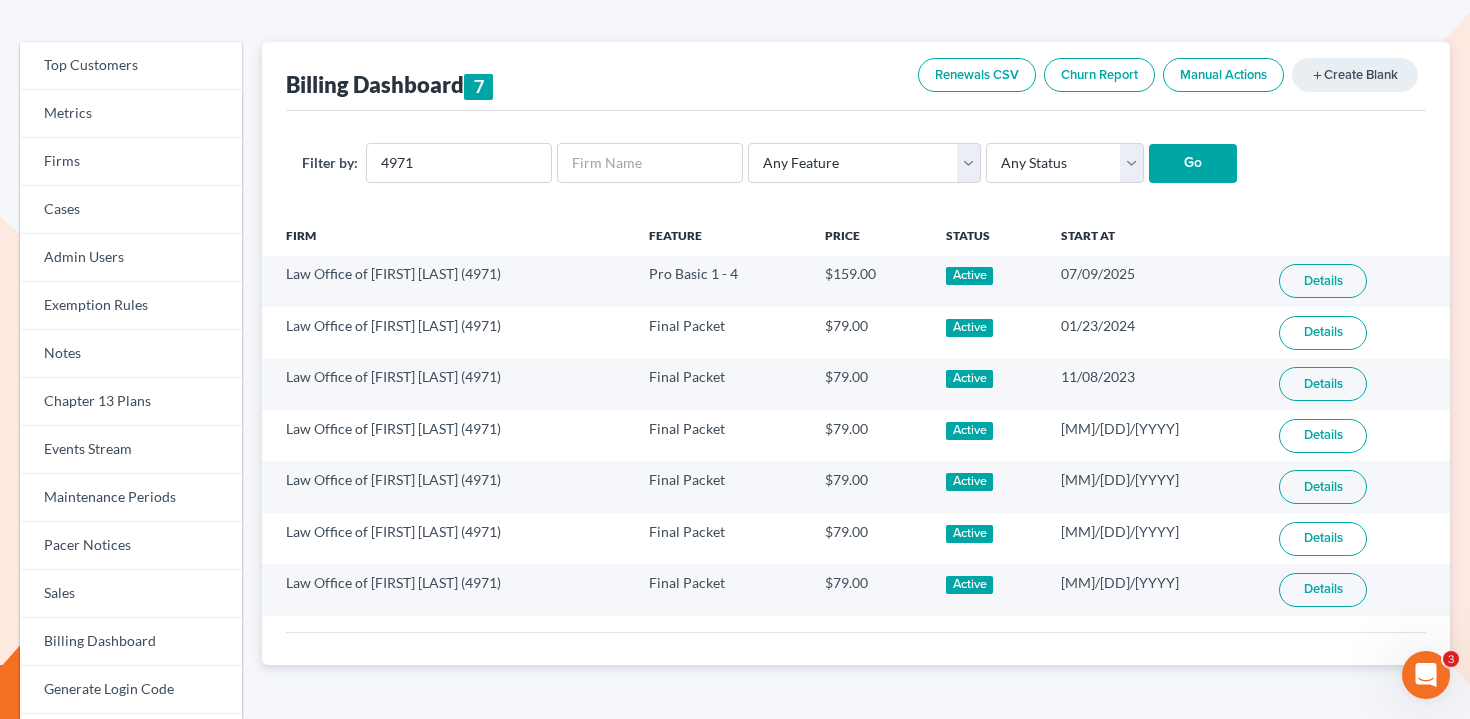 click on "Go" at bounding box center [1193, 164] 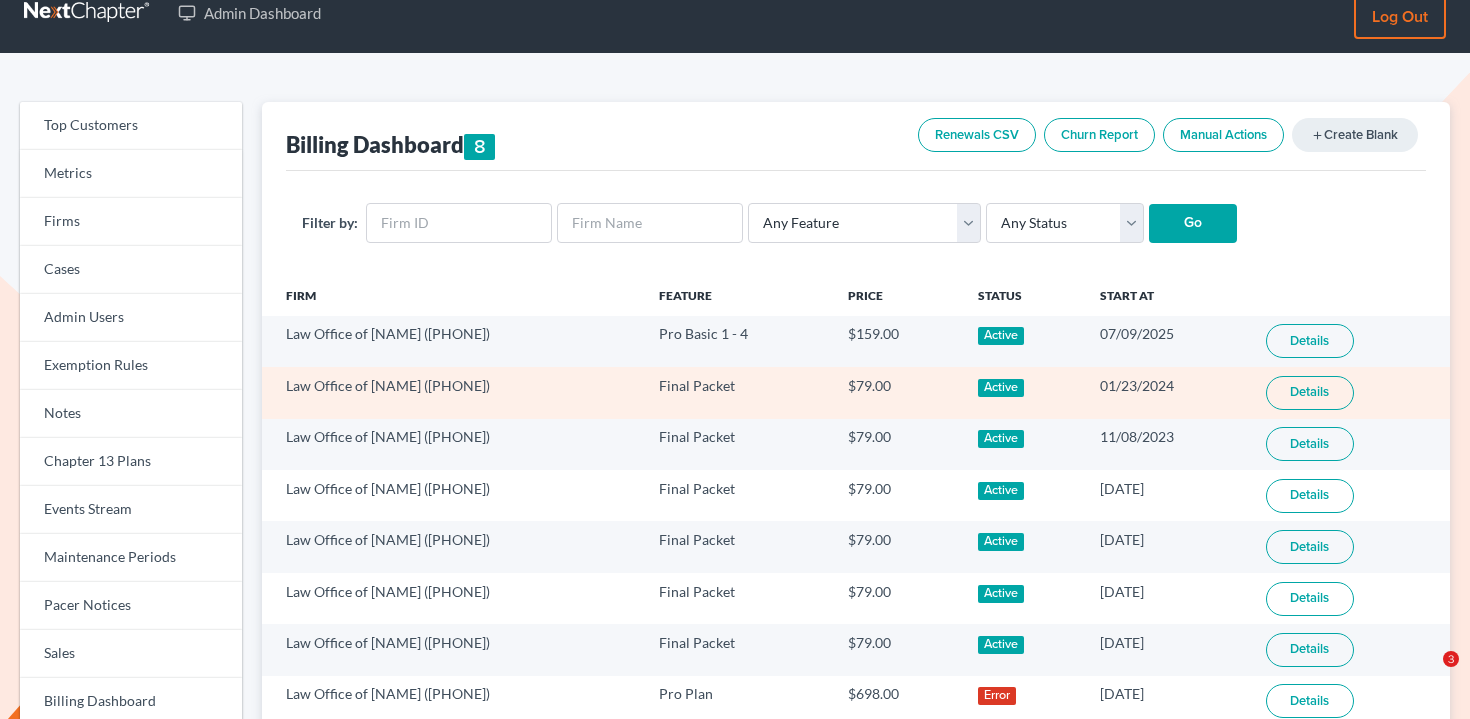 scroll, scrollTop: 53, scrollLeft: 0, axis: vertical 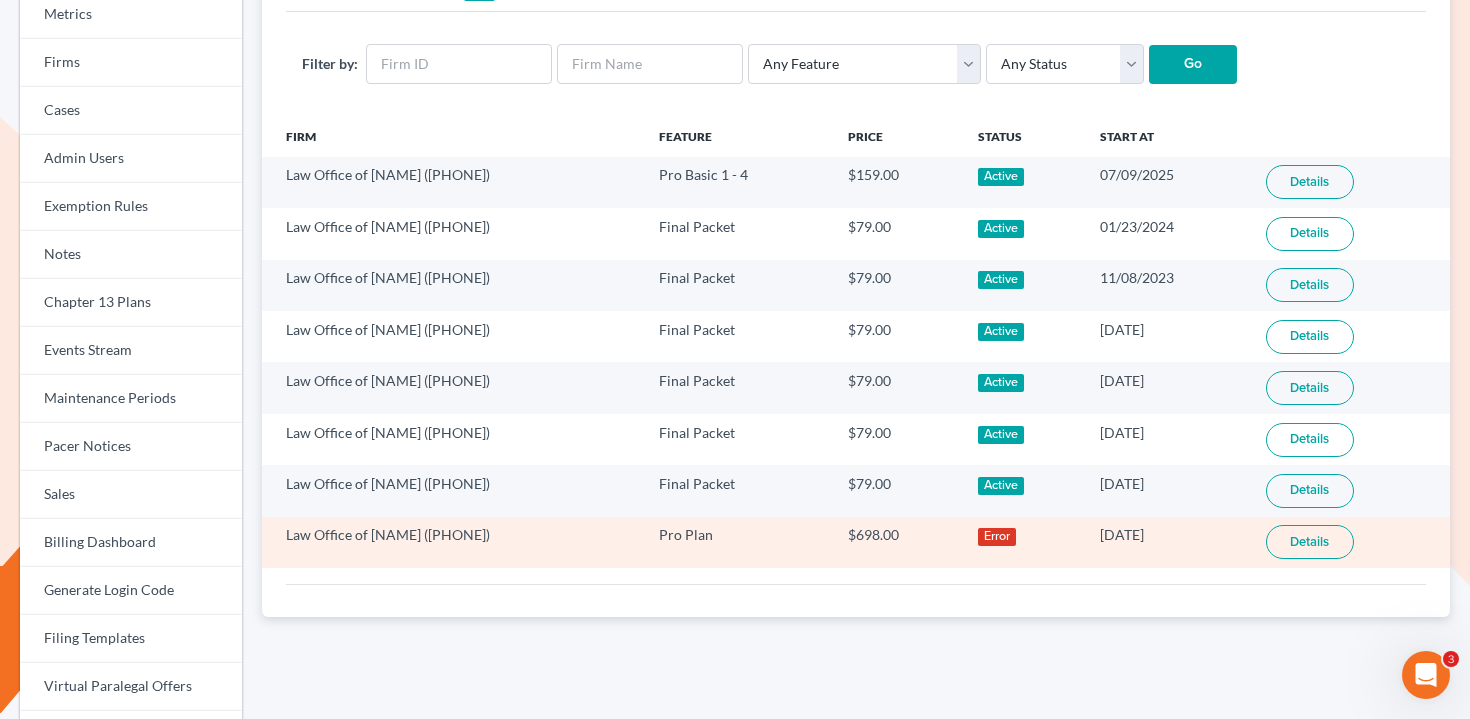 click on "Details" at bounding box center [1310, 542] 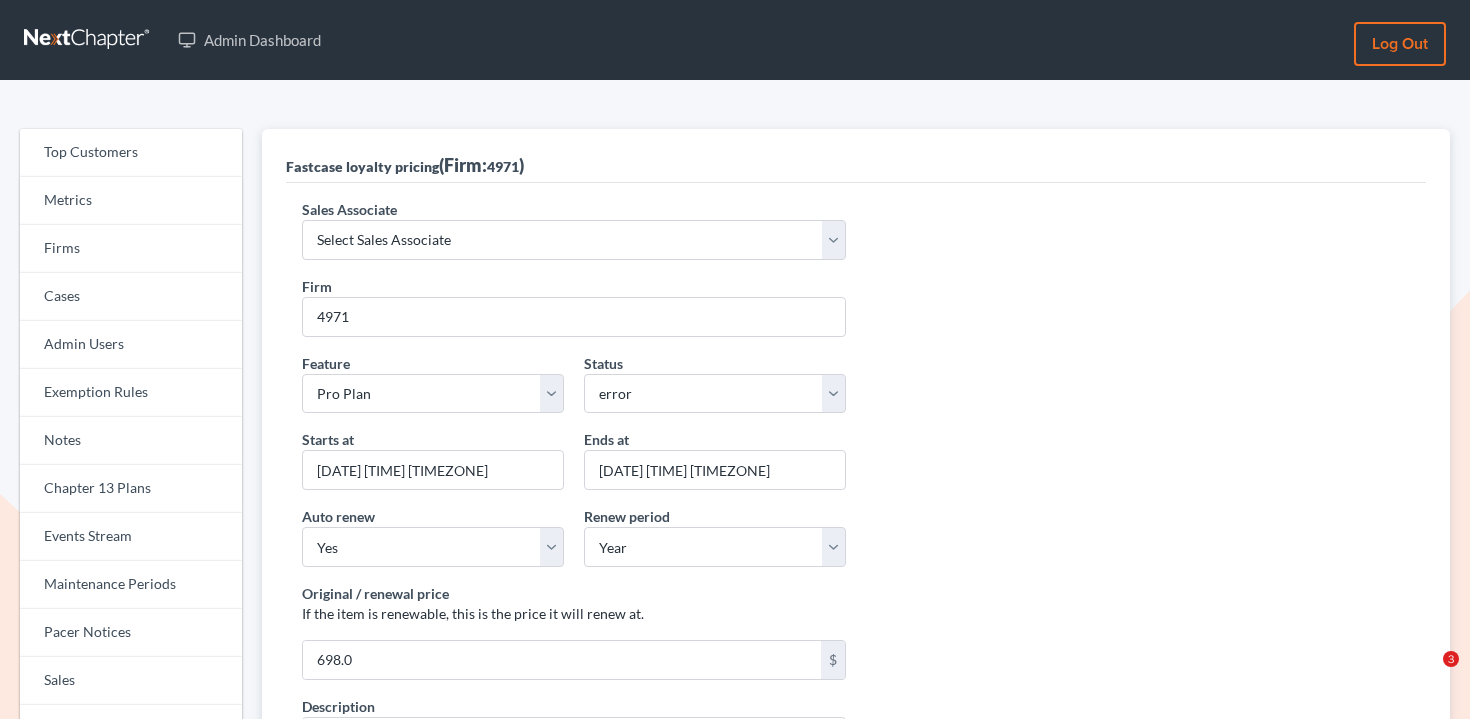 scroll, scrollTop: 34, scrollLeft: 0, axis: vertical 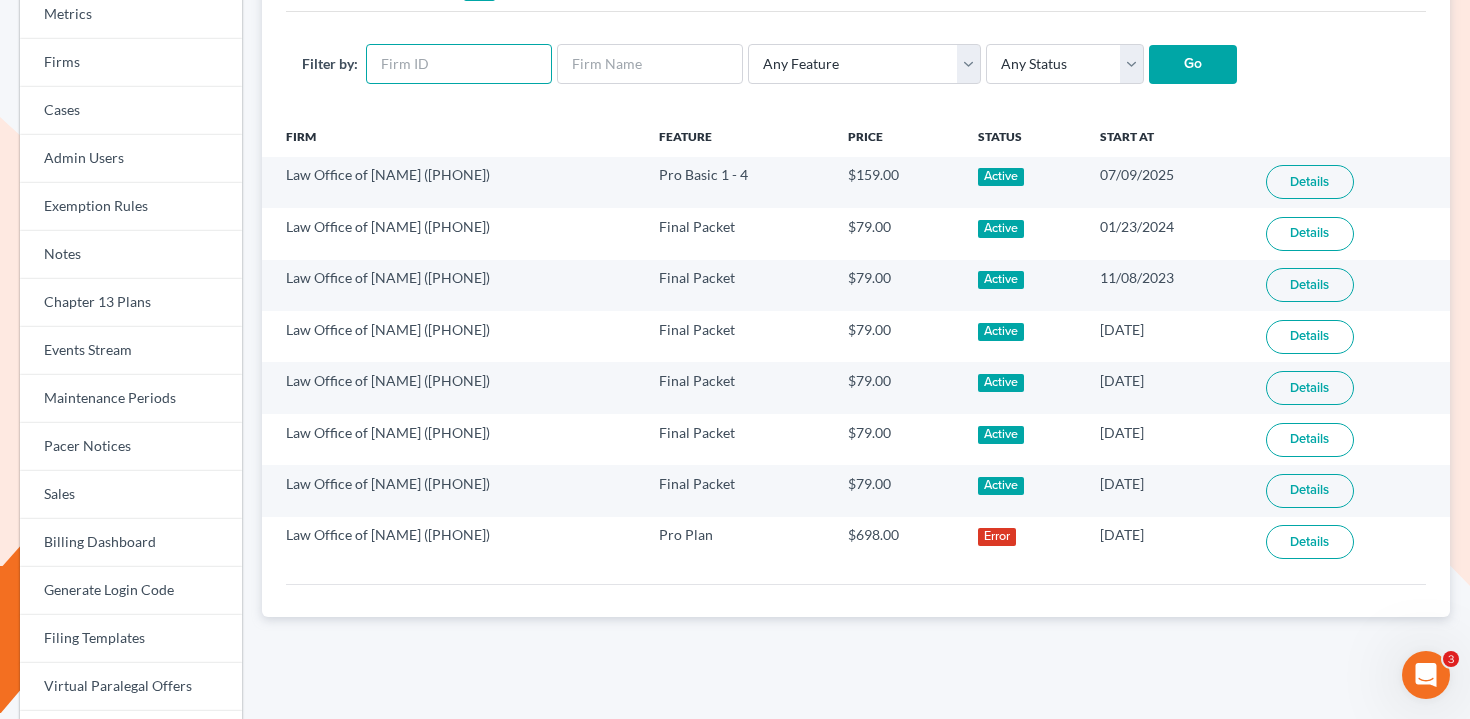 click at bounding box center [459, 64] 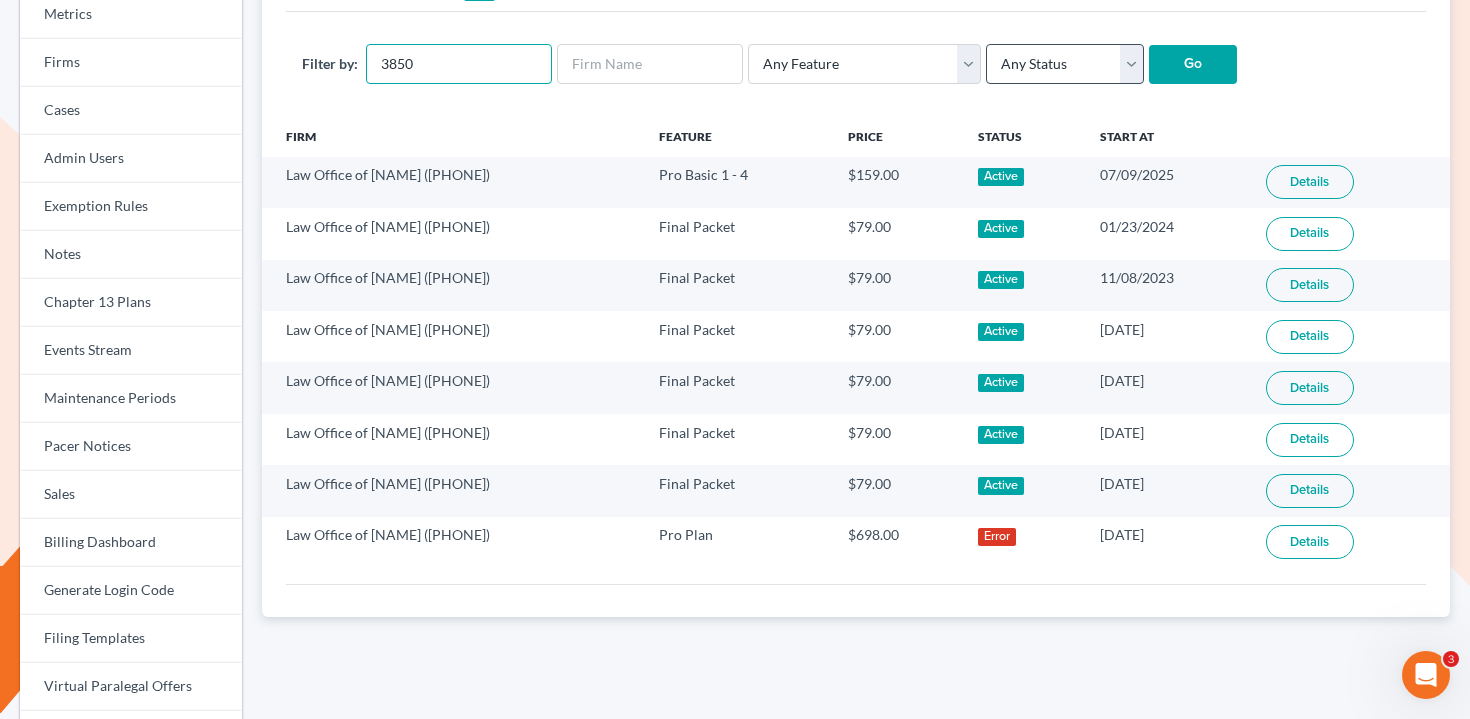 type on "3850" 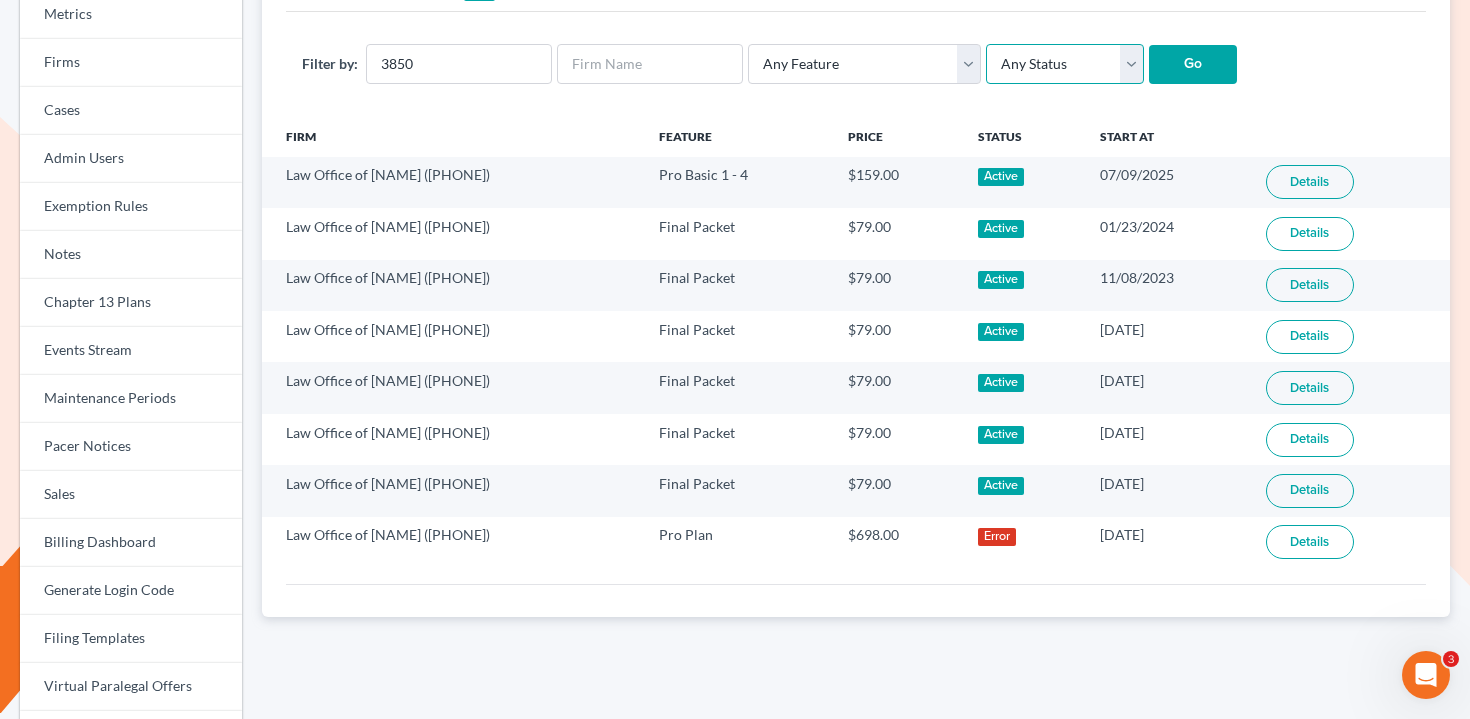 click on "Any Status
Active
Inactive
Pending
Expired
Error
Pending Charges" at bounding box center (1065, 64) 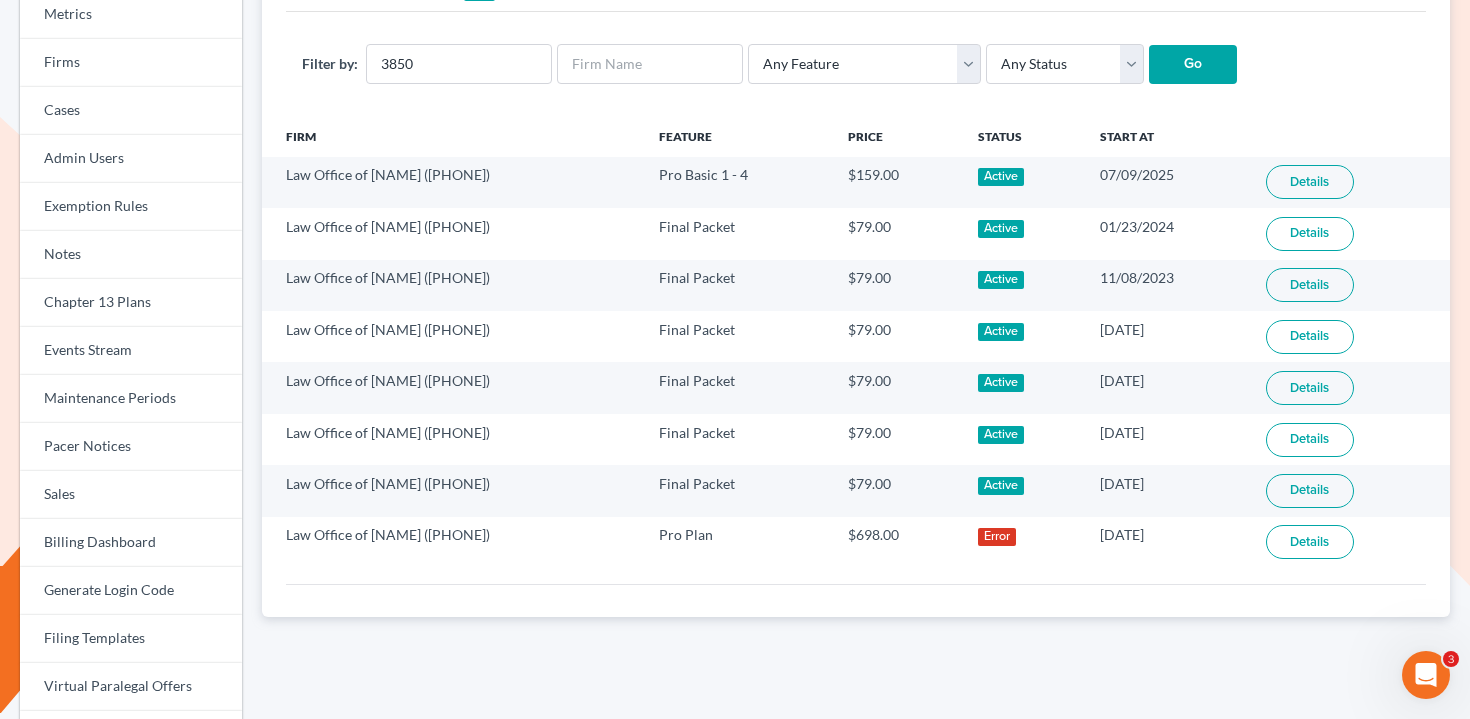click on "Go" at bounding box center [1193, 65] 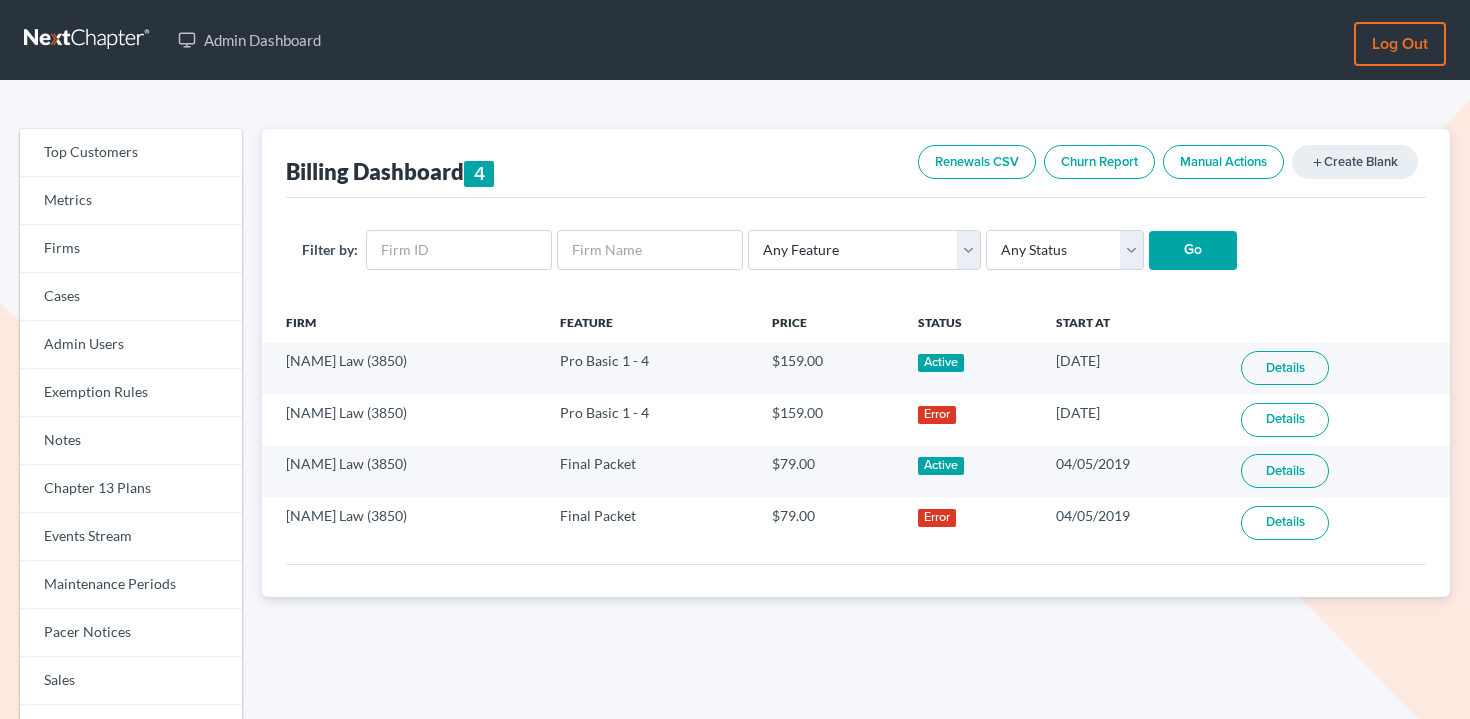 scroll, scrollTop: 0, scrollLeft: 0, axis: both 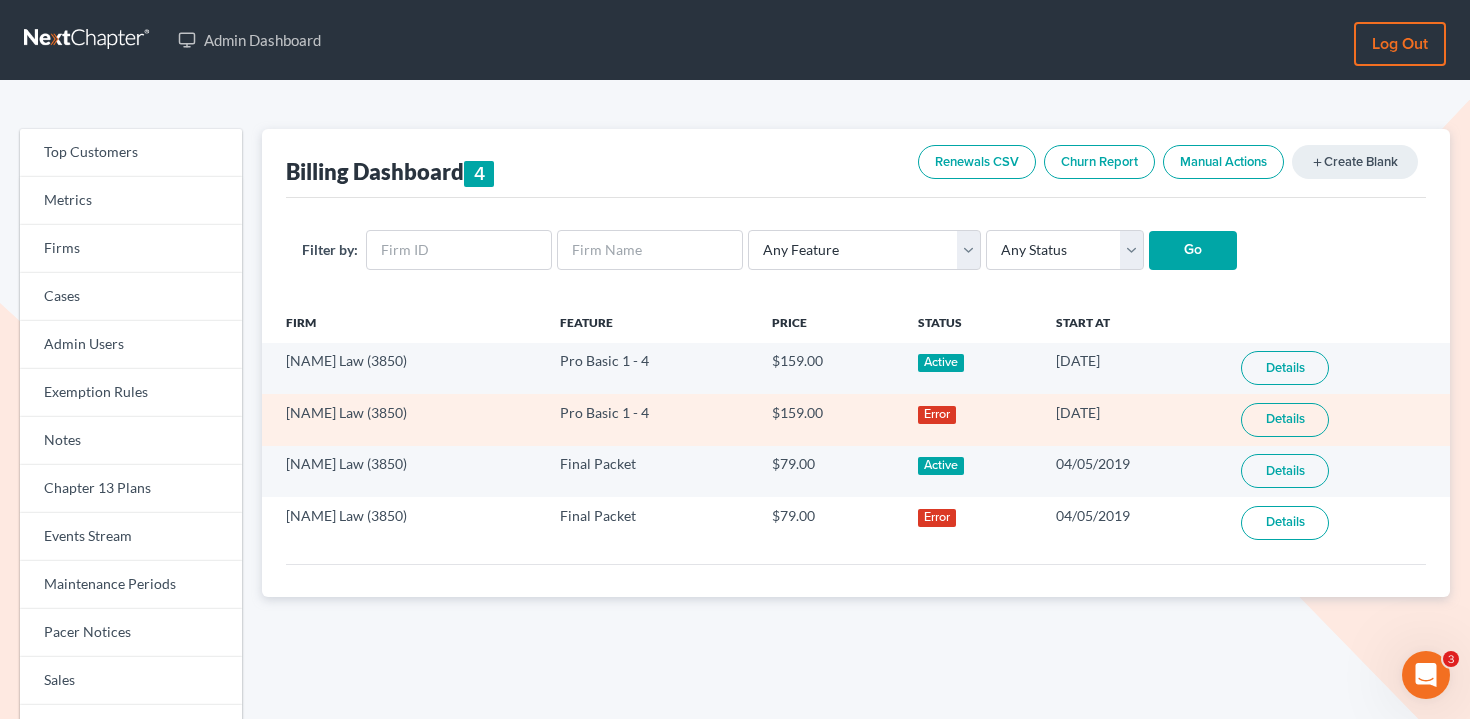 click on "Details" at bounding box center [1285, 420] 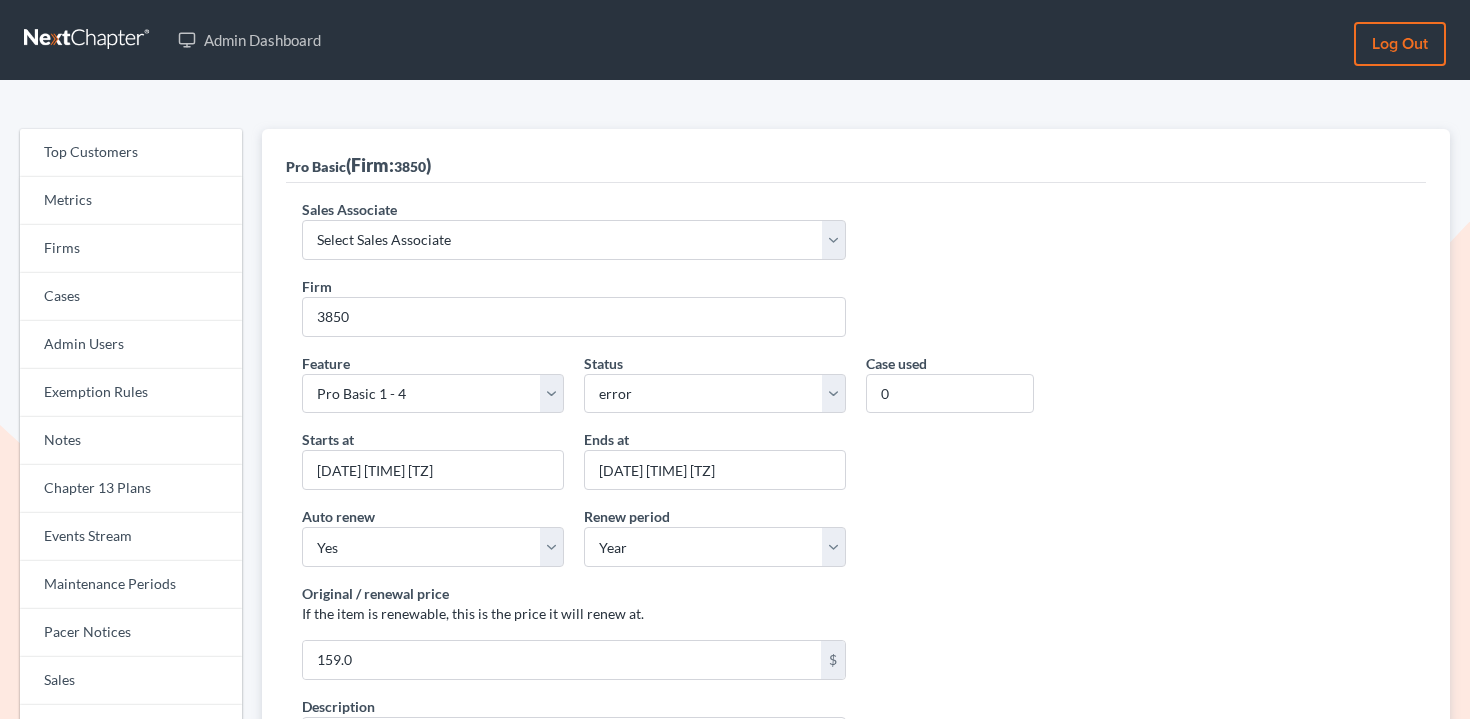 scroll, scrollTop: 0, scrollLeft: 0, axis: both 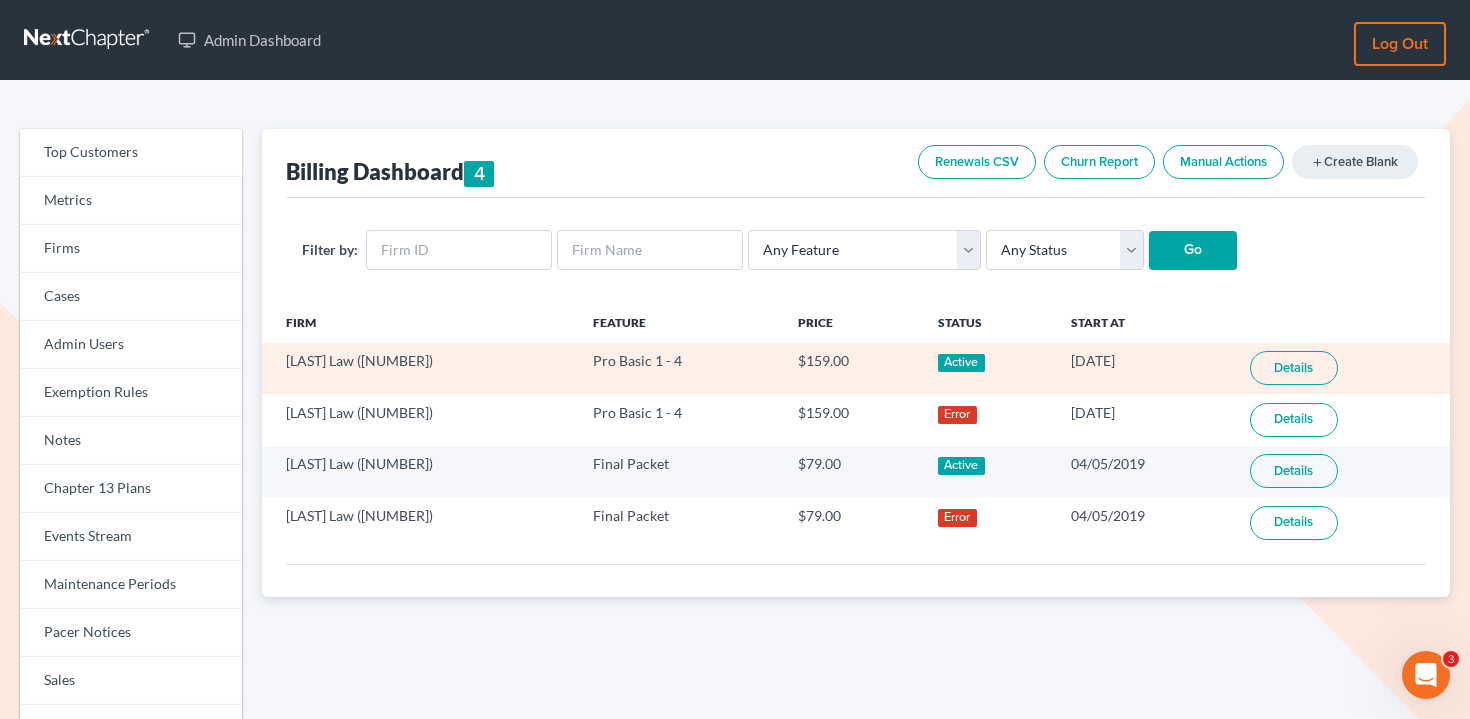 click on "Details" at bounding box center [1294, 368] 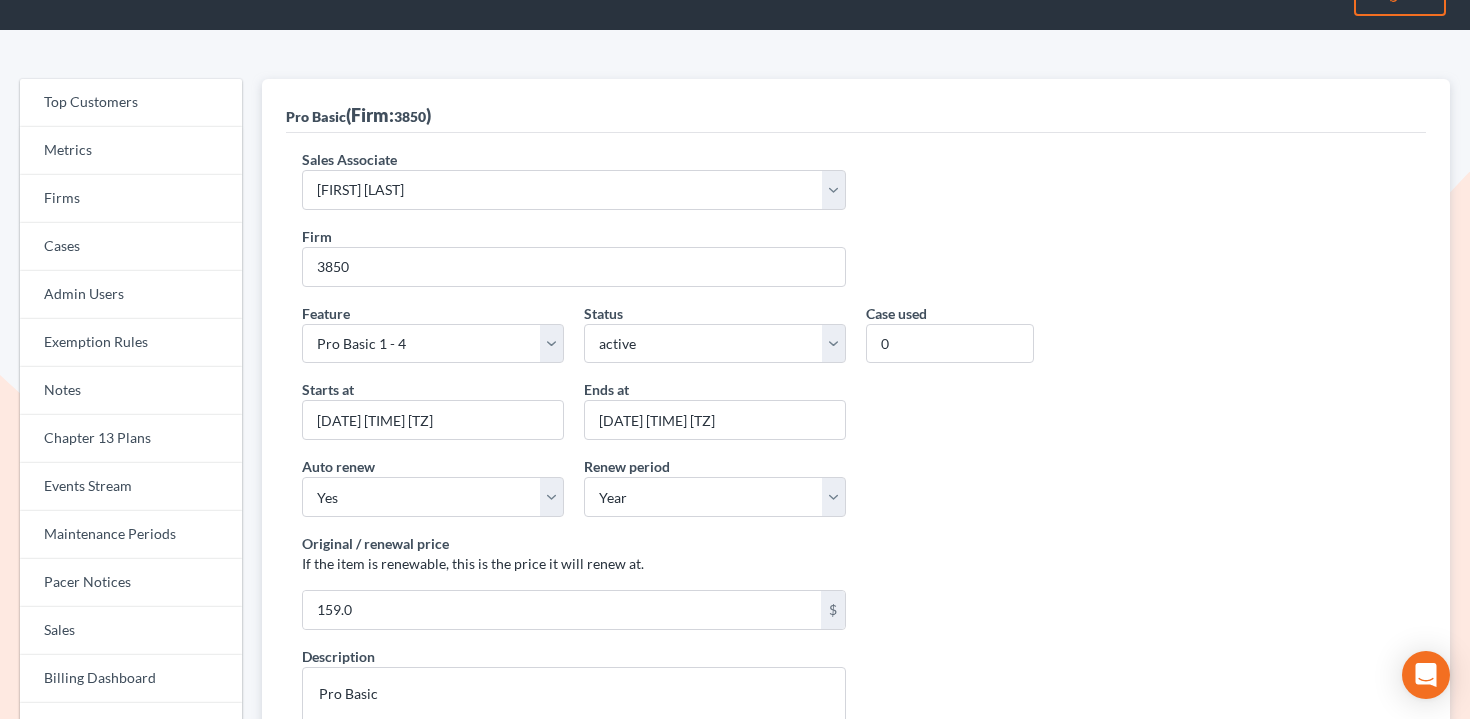 scroll, scrollTop: 72, scrollLeft: 0, axis: vertical 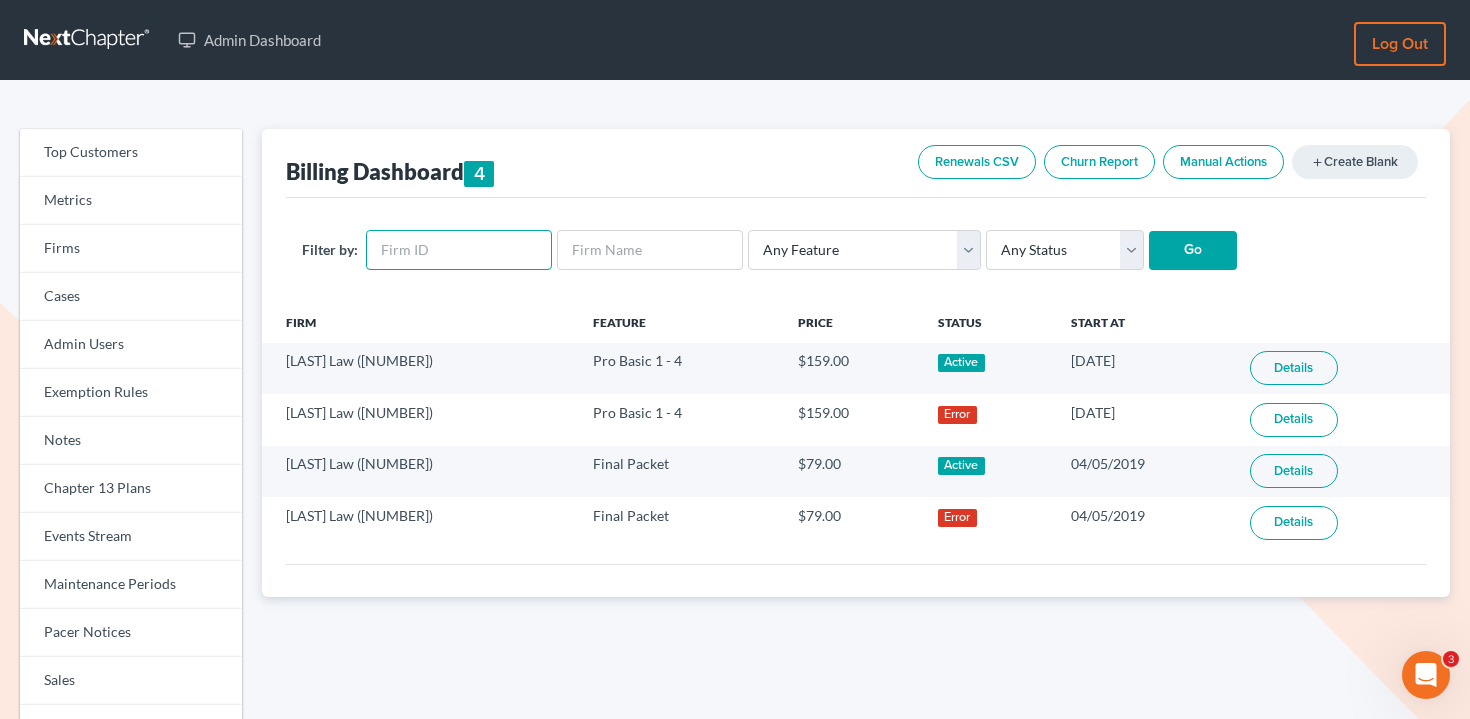 click at bounding box center [459, 250] 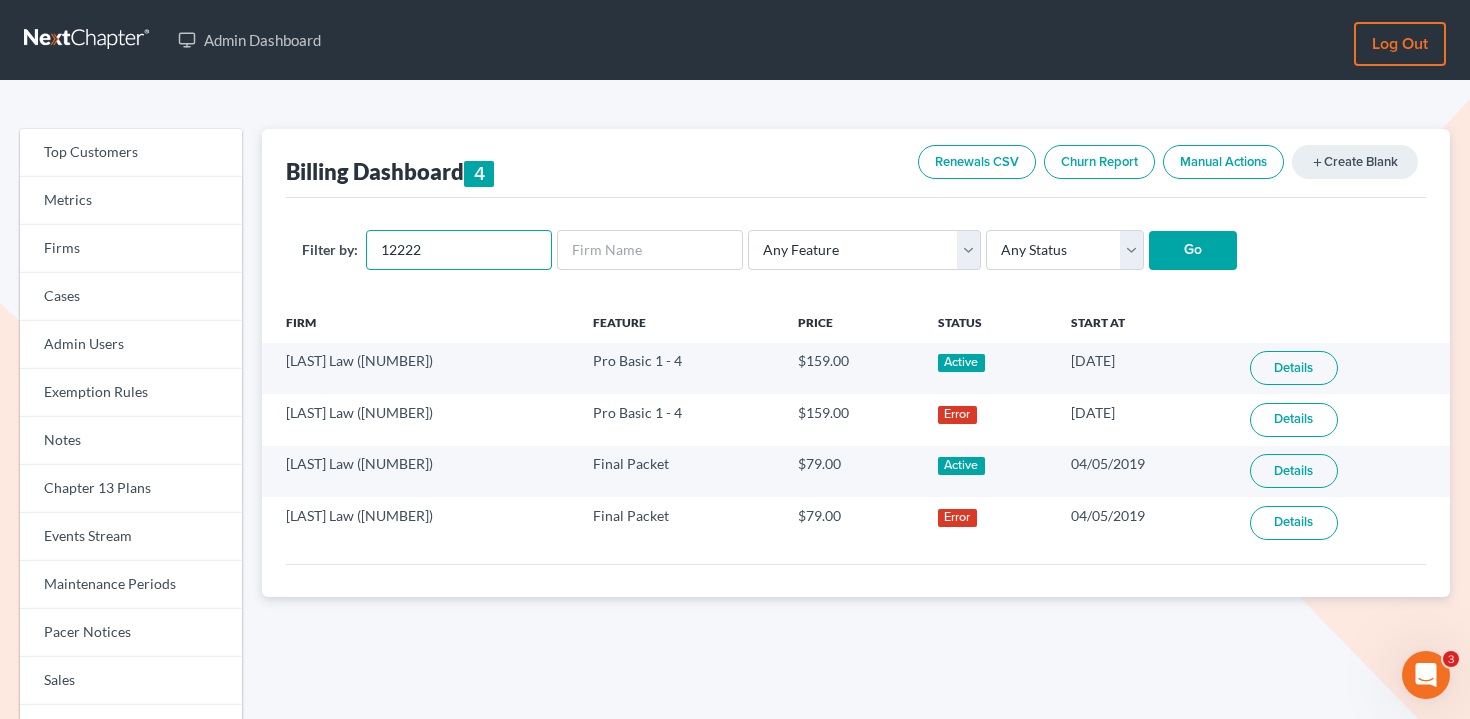 type on "12222" 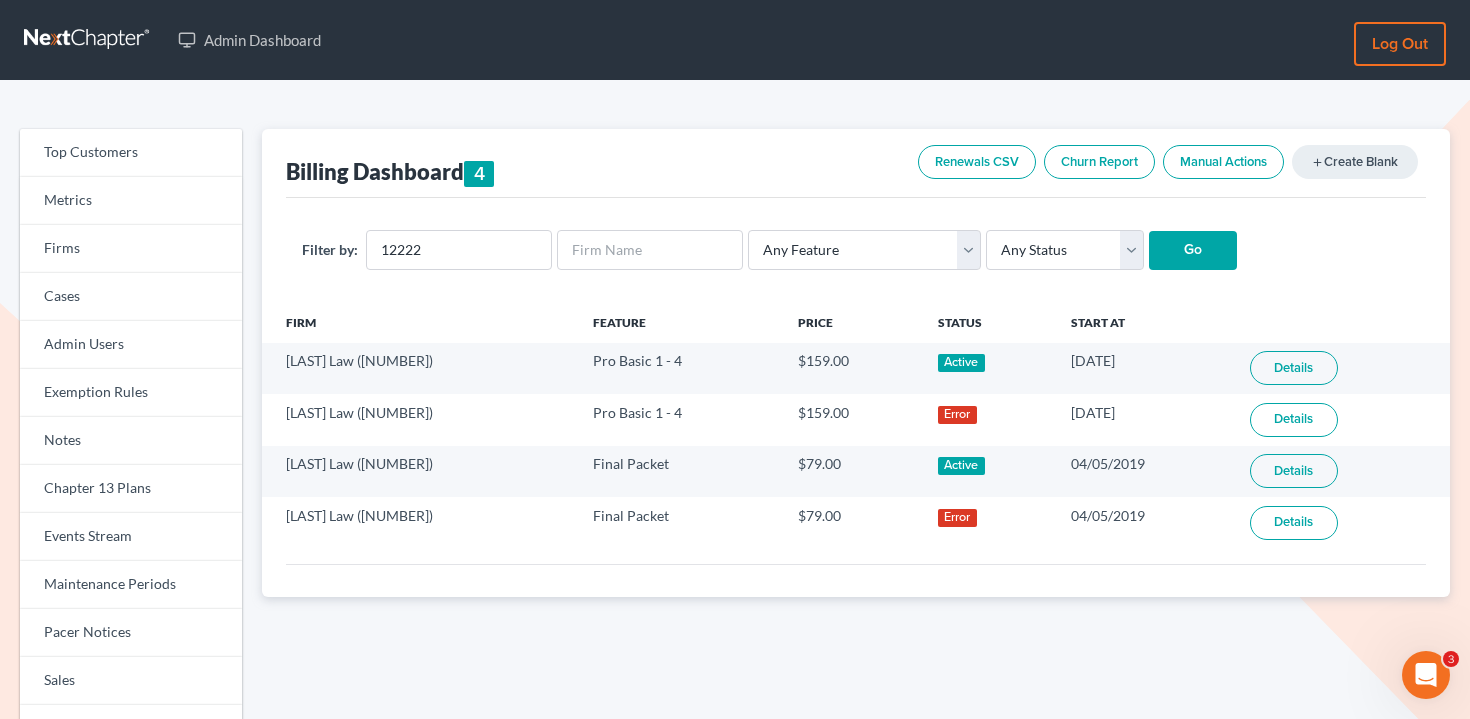 click on "Go" at bounding box center [1193, 251] 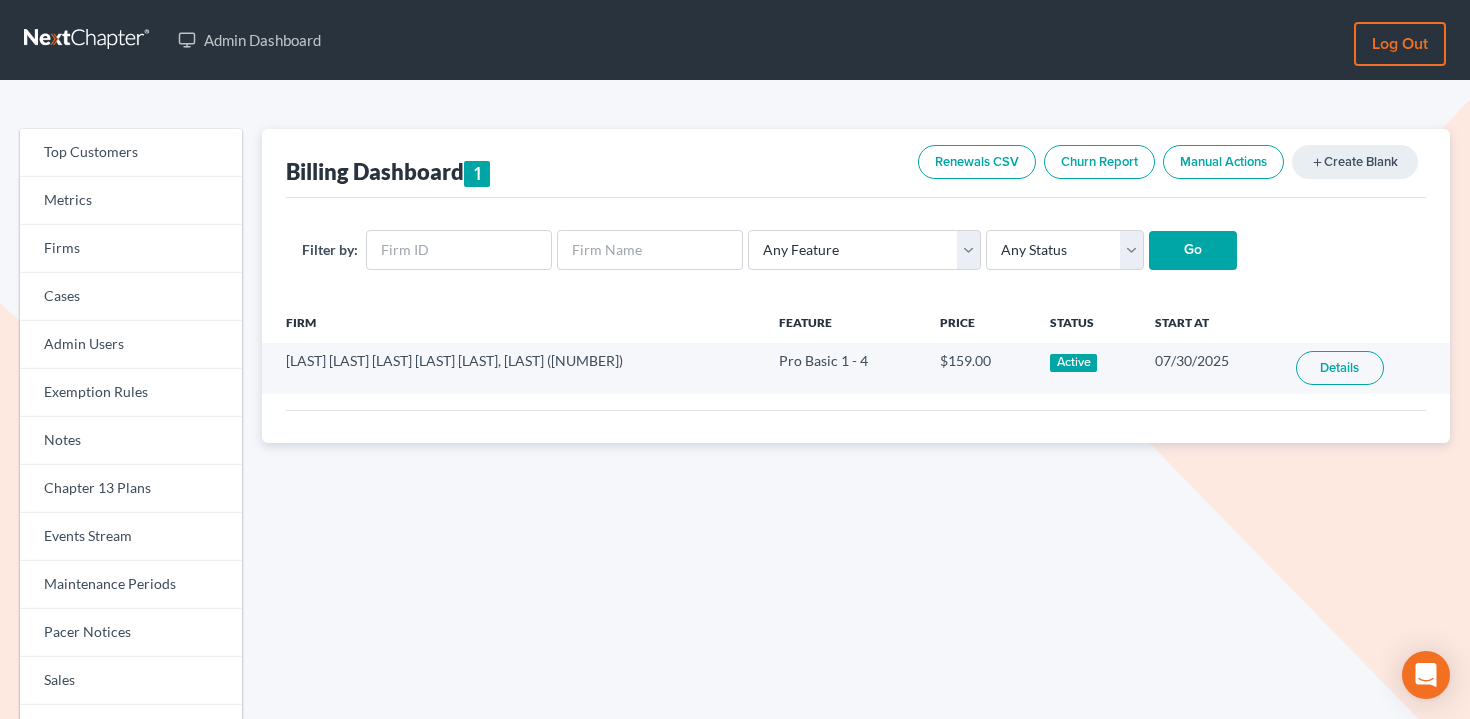 scroll, scrollTop: 0, scrollLeft: 0, axis: both 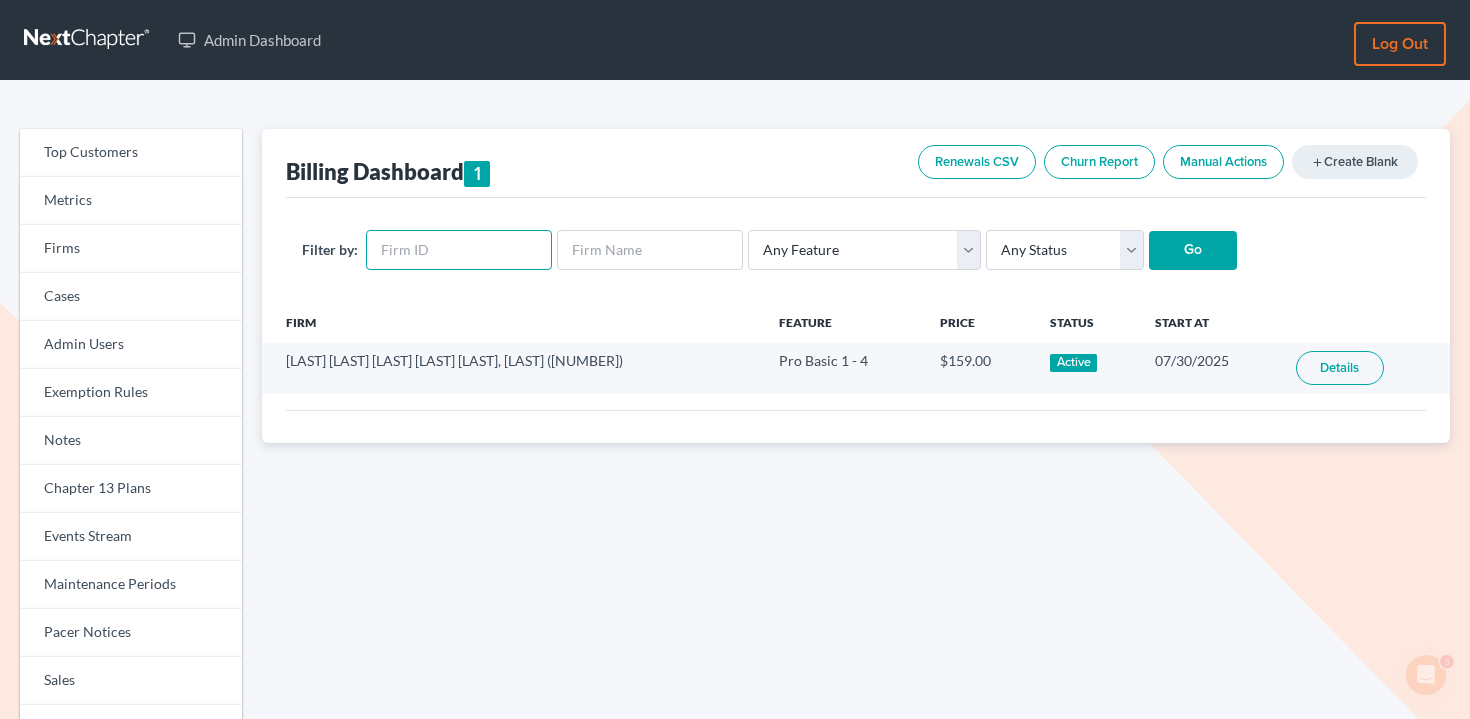 click at bounding box center [459, 250] 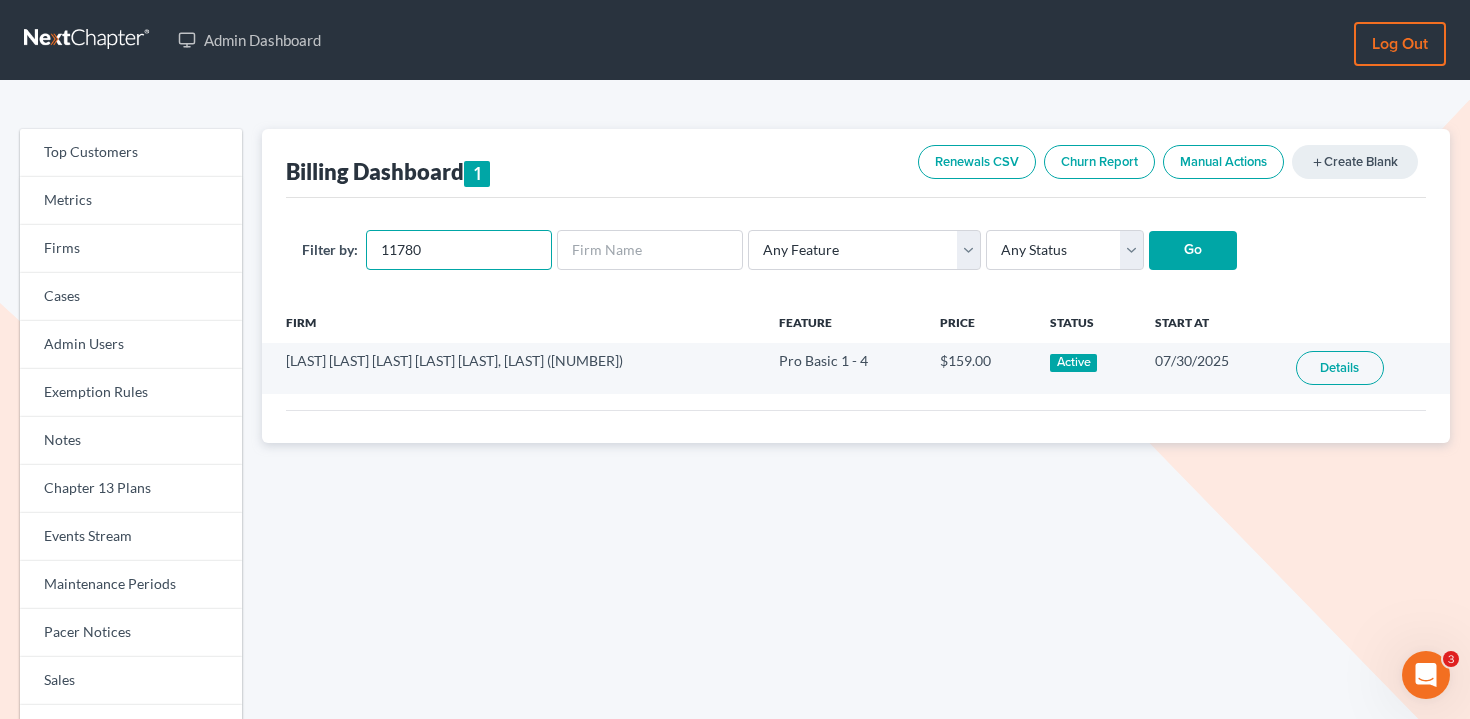 type on "11780" 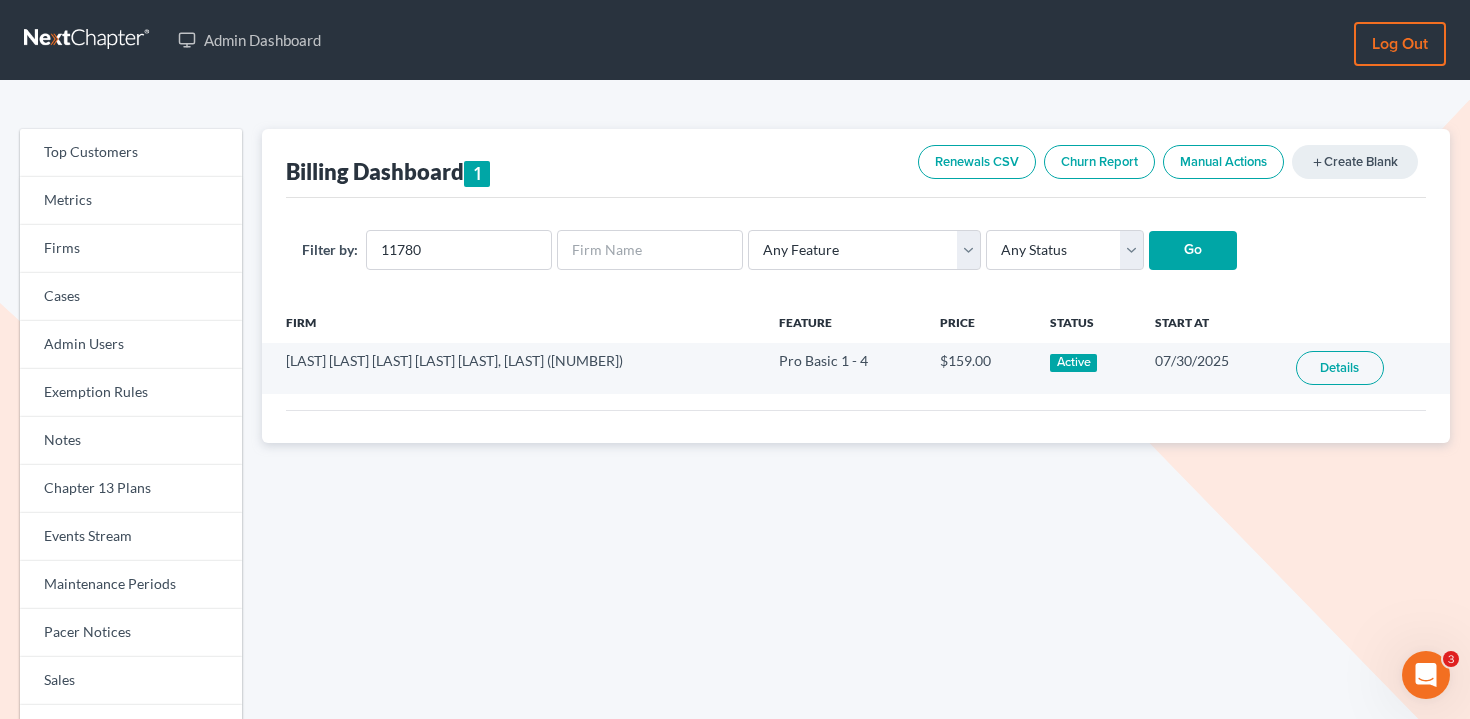 click on "Go" at bounding box center (1193, 251) 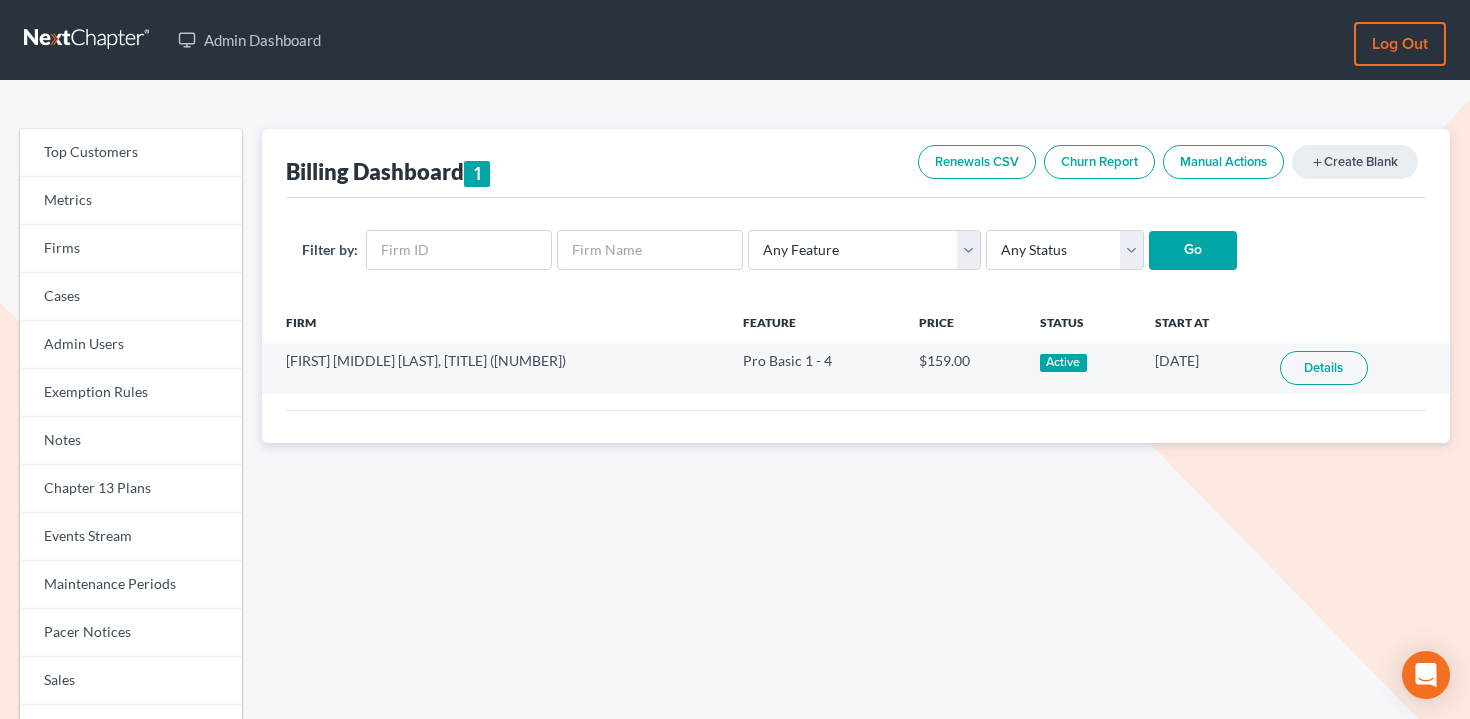 scroll, scrollTop: 0, scrollLeft: 0, axis: both 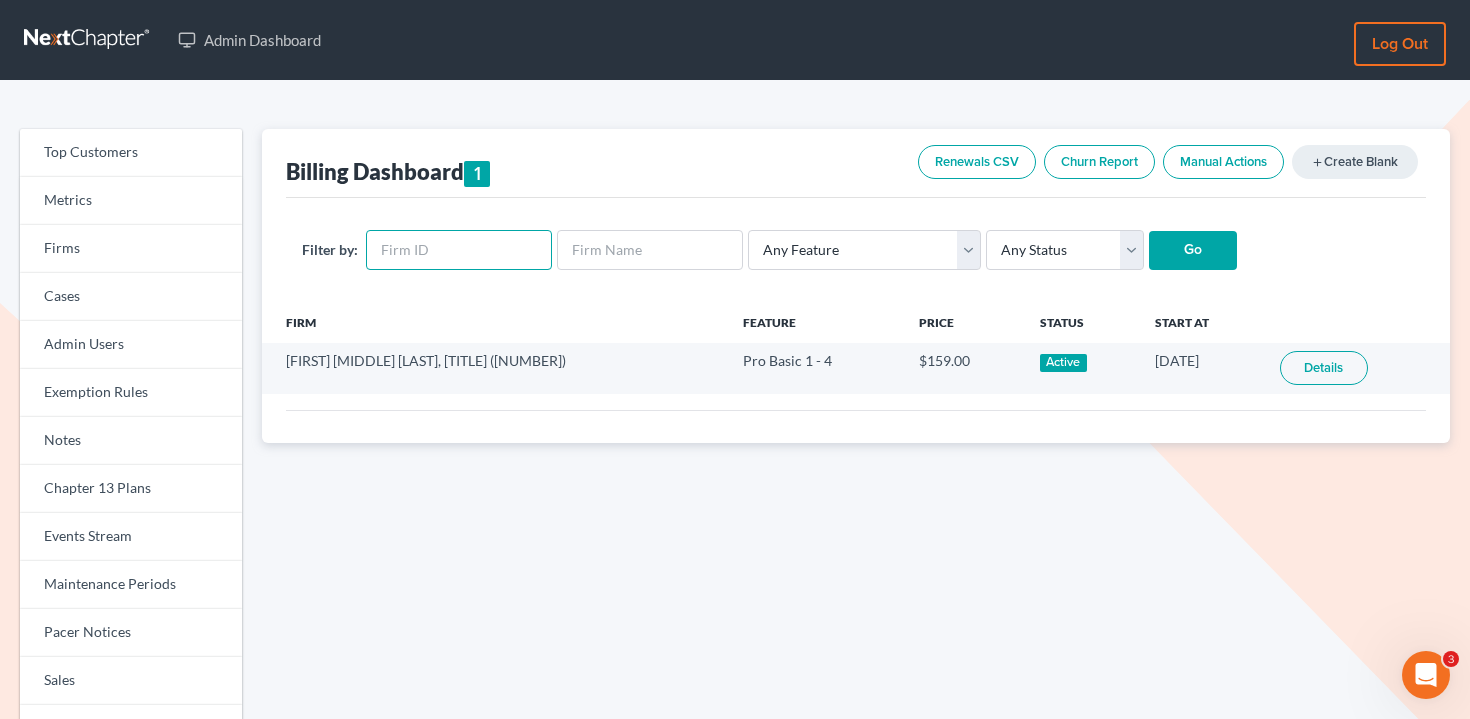 click at bounding box center [459, 250] 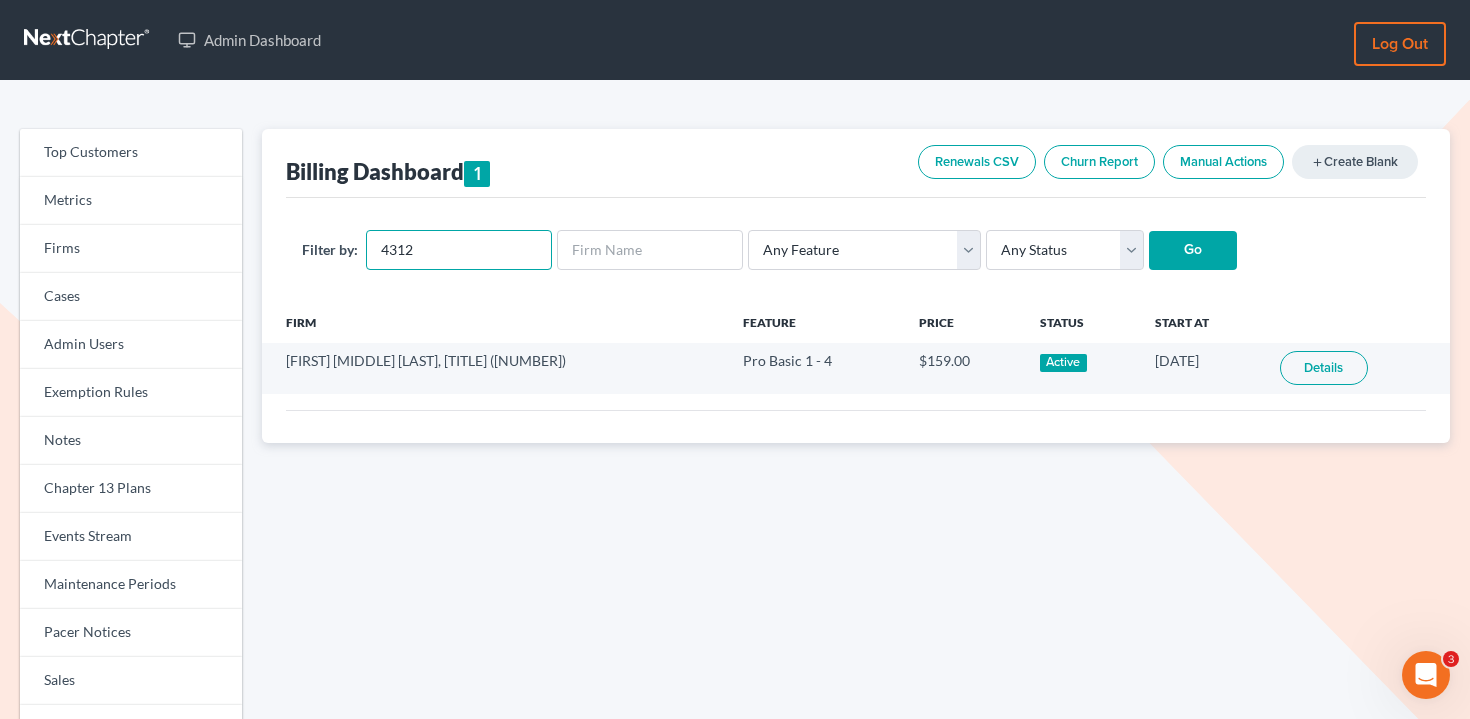 type on "4312" 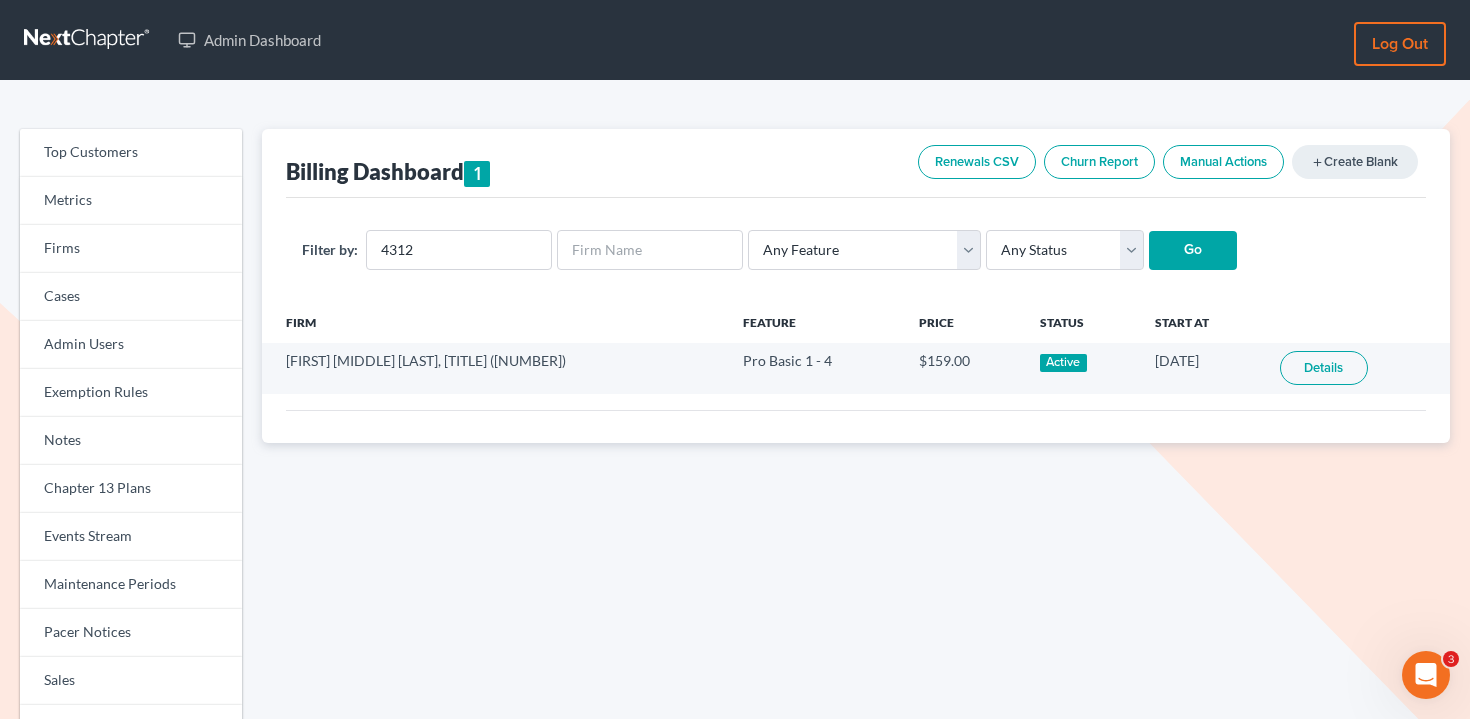 click on "Go" at bounding box center [1193, 251] 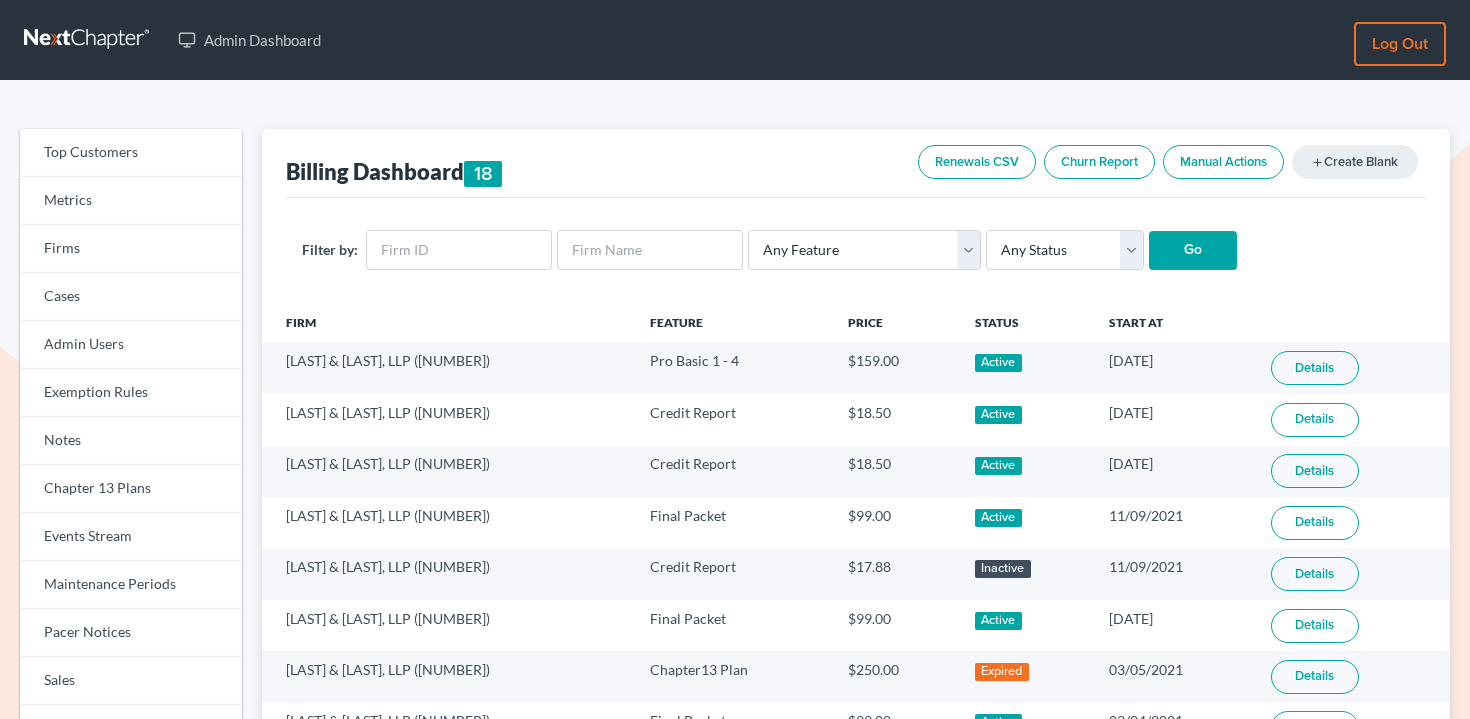scroll, scrollTop: 0, scrollLeft: 0, axis: both 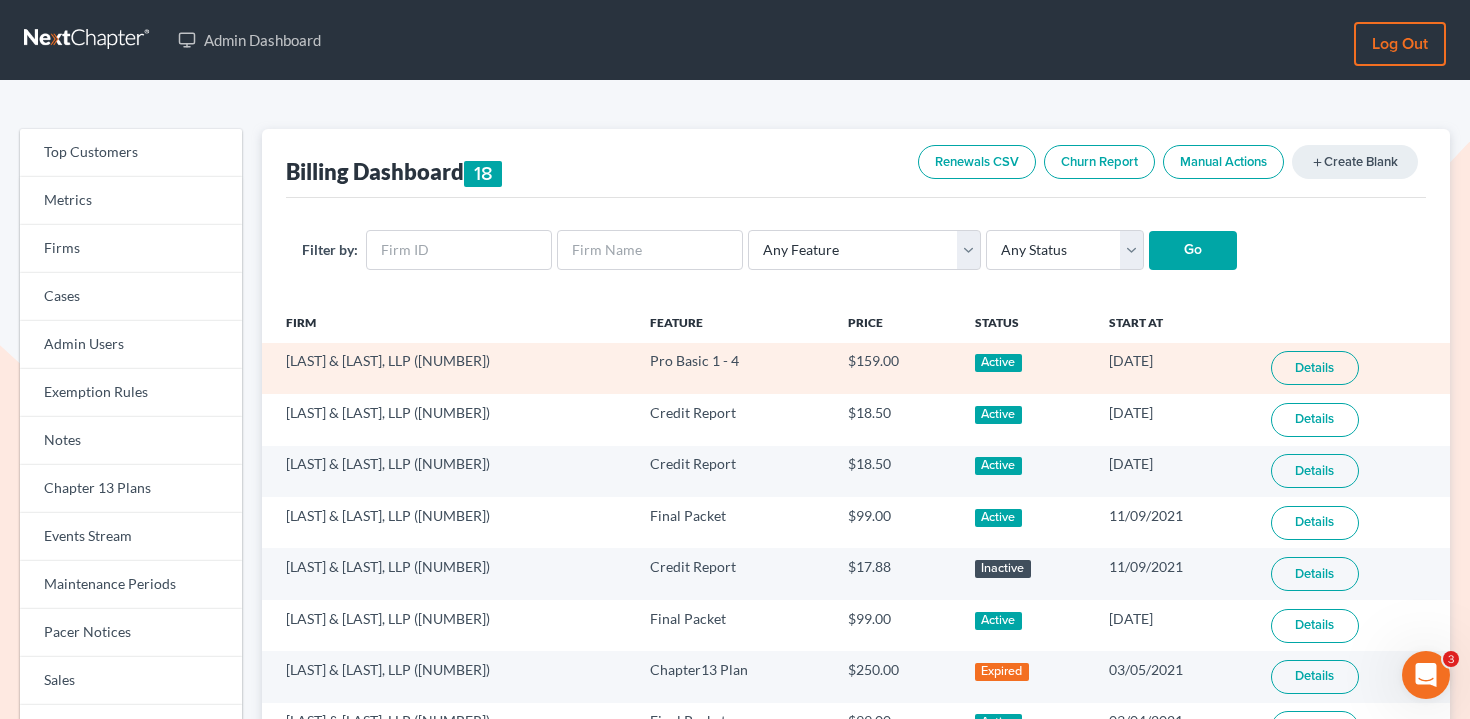 click on "Details" at bounding box center [1315, 368] 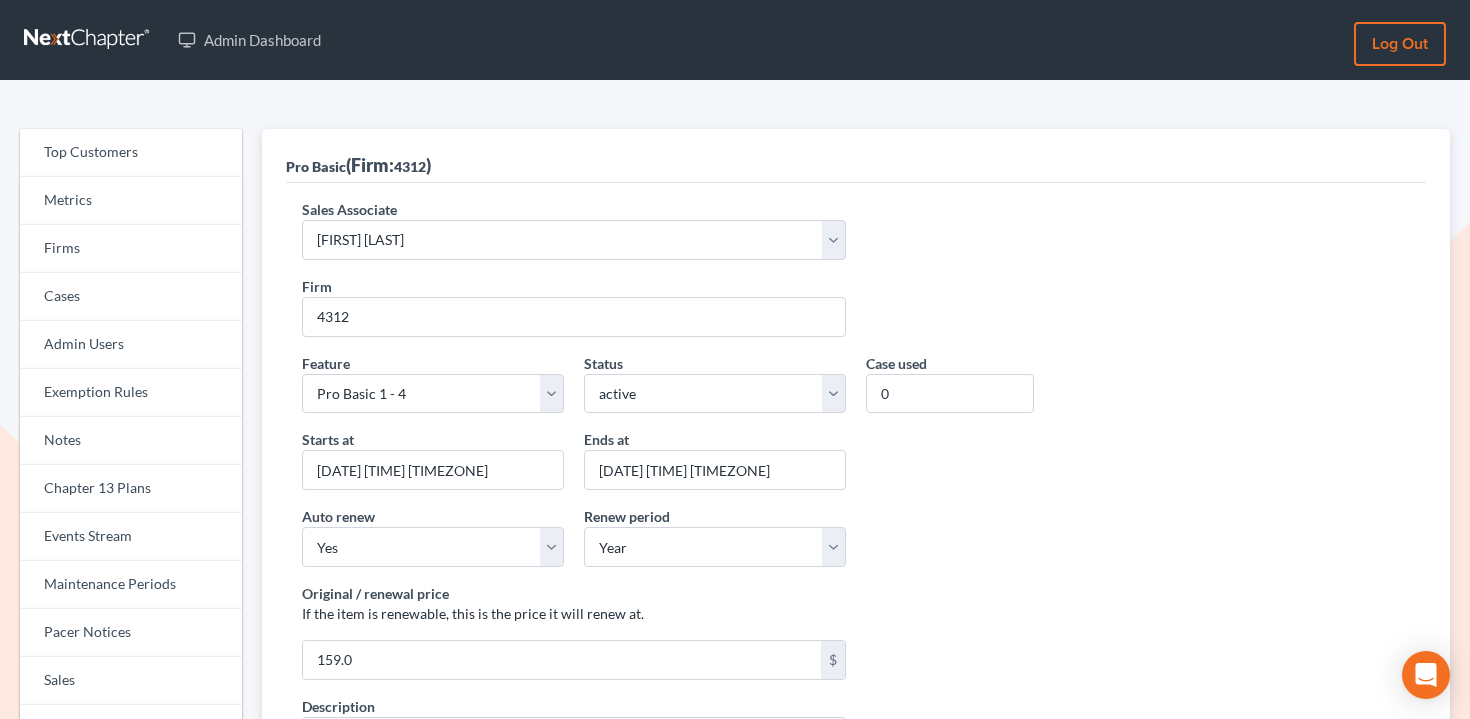 scroll, scrollTop: 0, scrollLeft: 0, axis: both 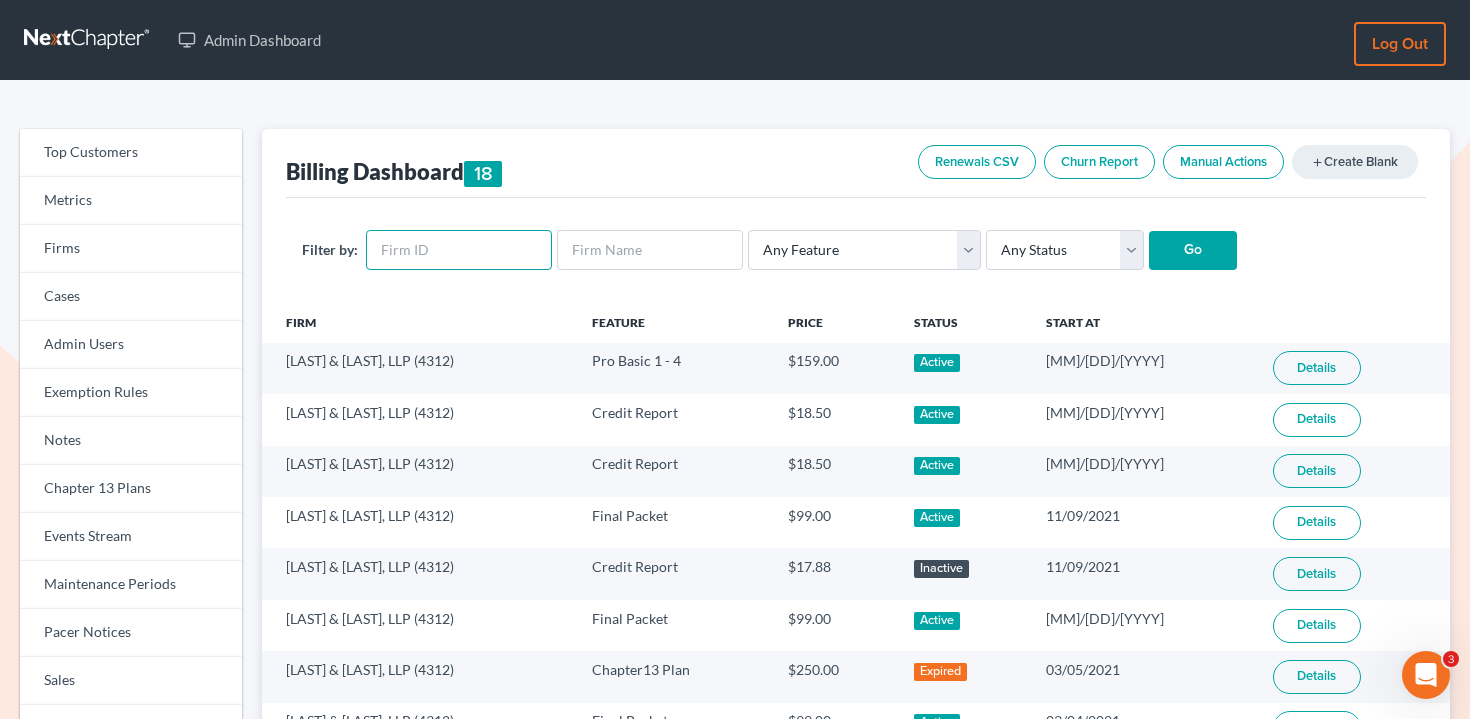 click at bounding box center [459, 250] 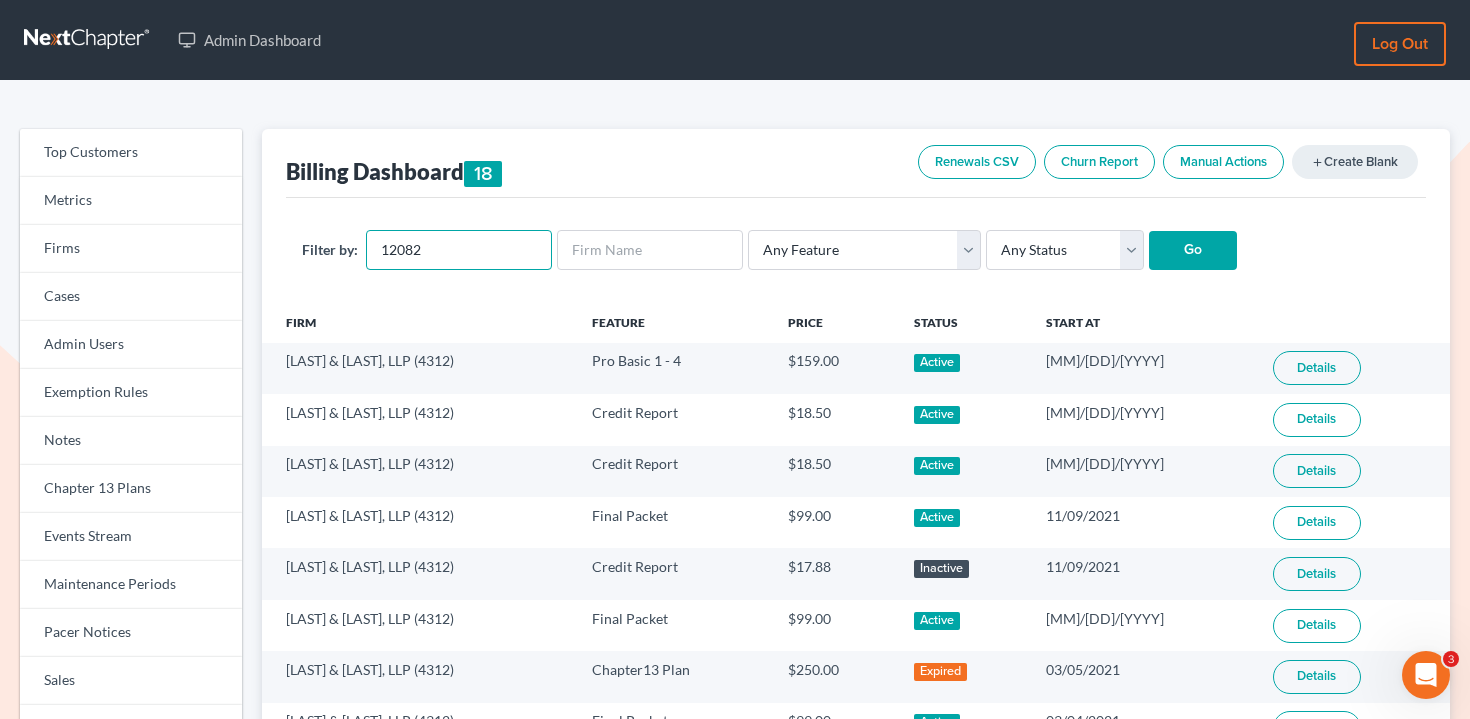 type on "12082" 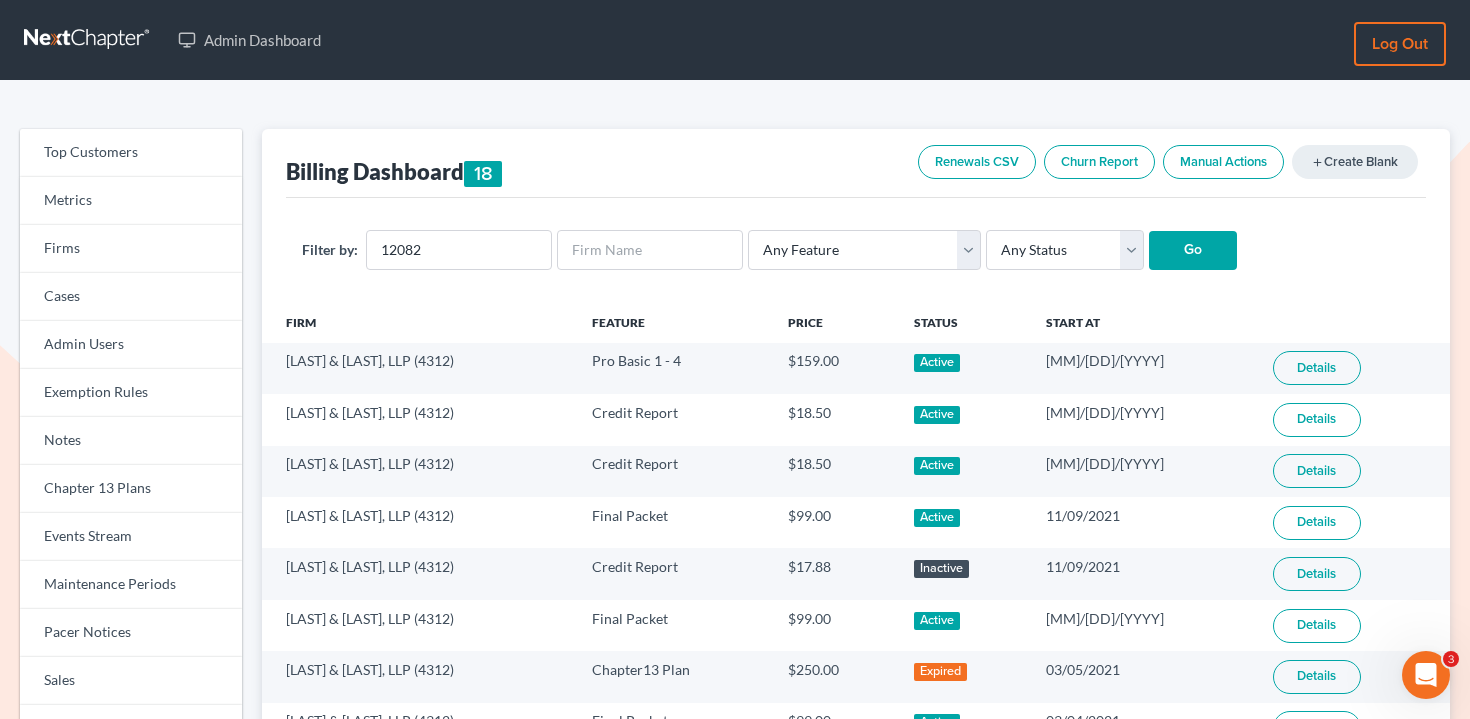 click on "Go" at bounding box center [1193, 251] 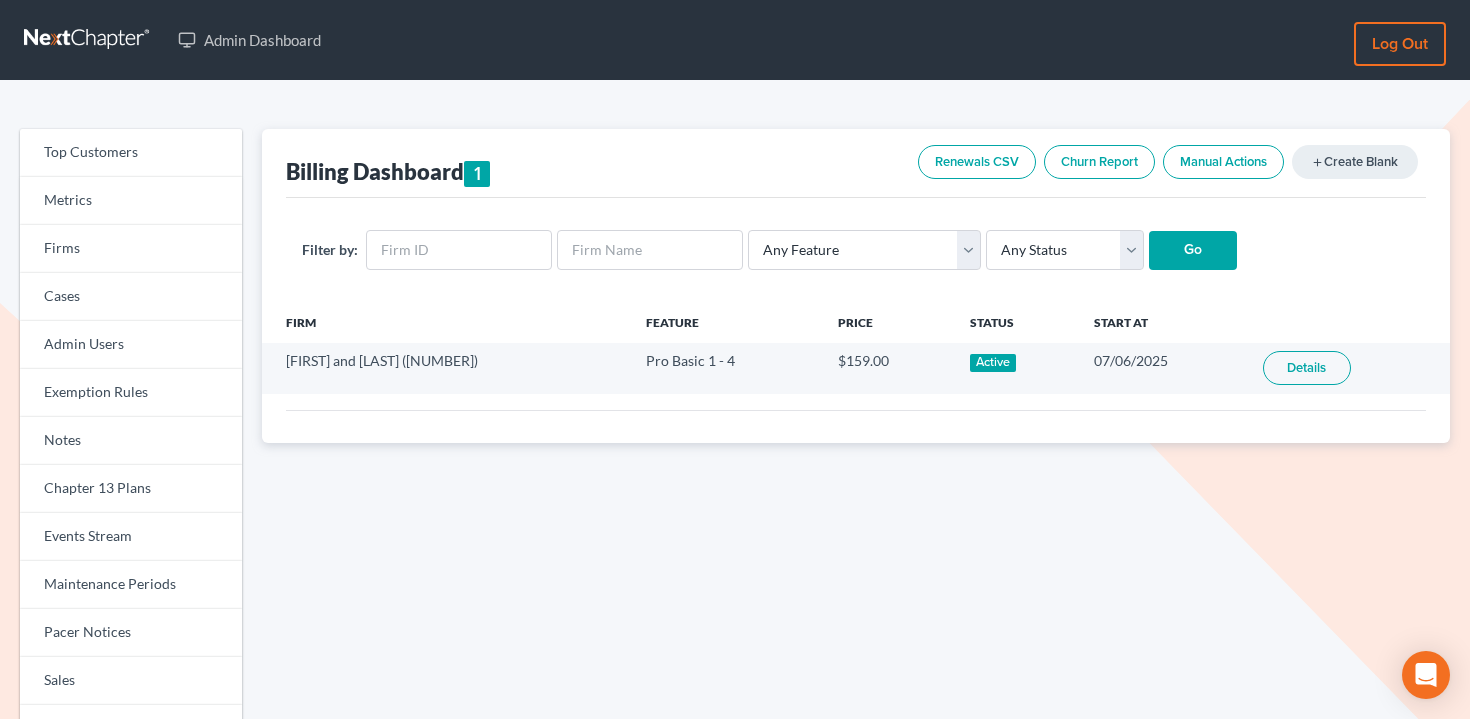 scroll, scrollTop: 0, scrollLeft: 0, axis: both 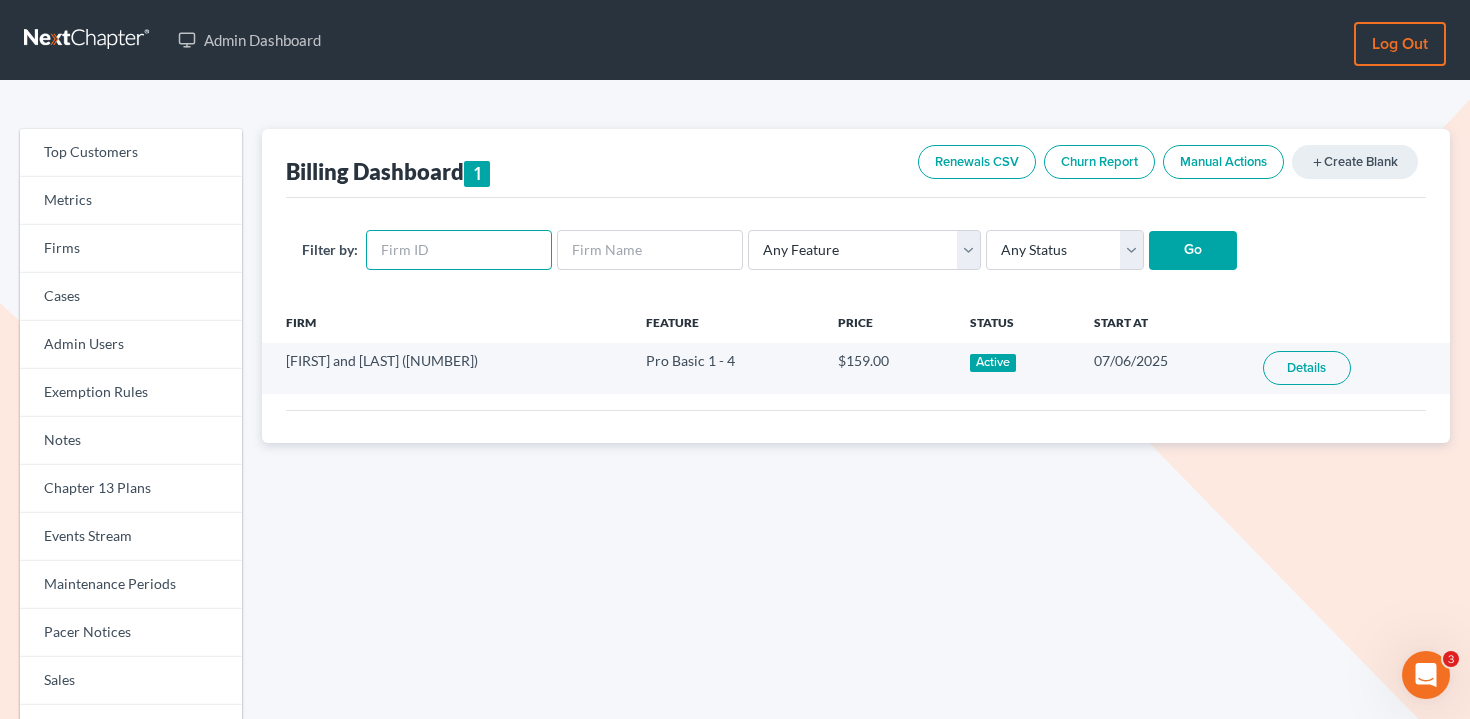 click at bounding box center (459, 250) 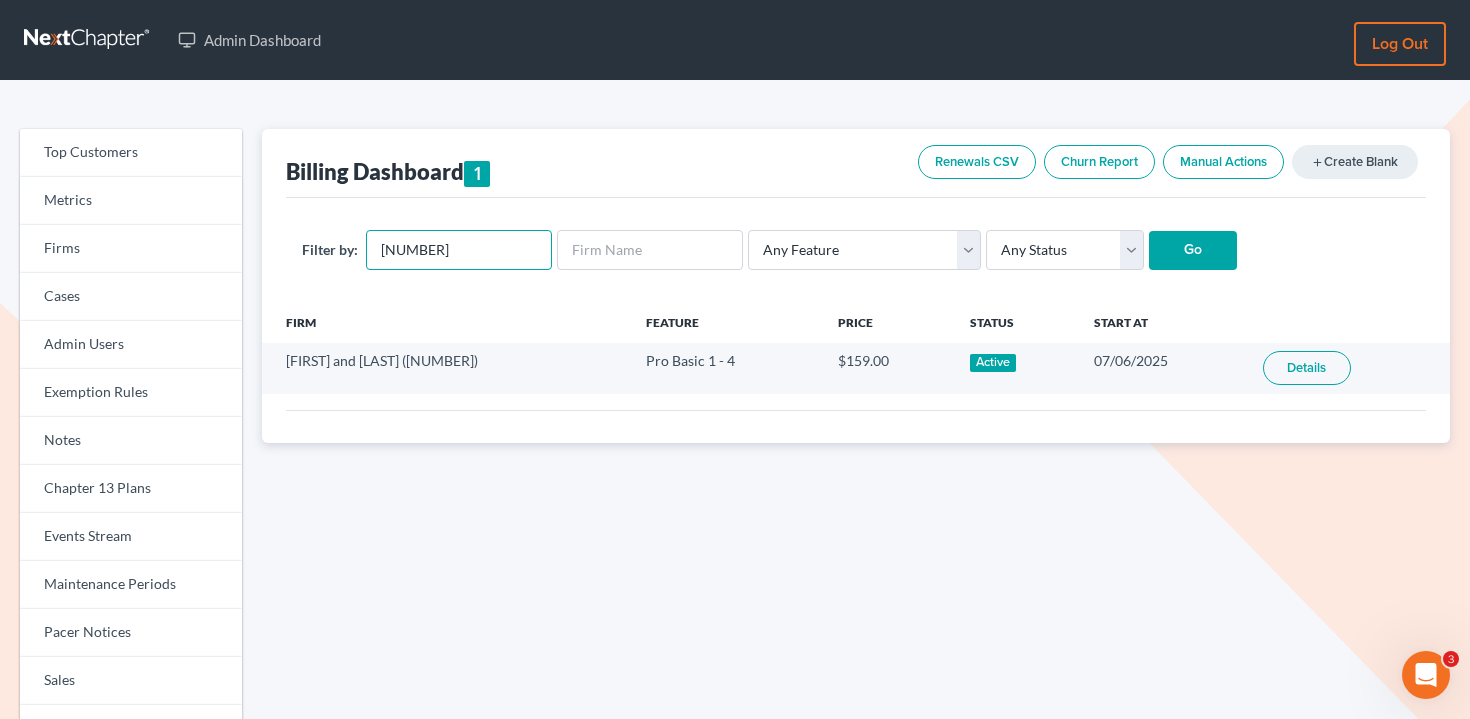 type on "10111" 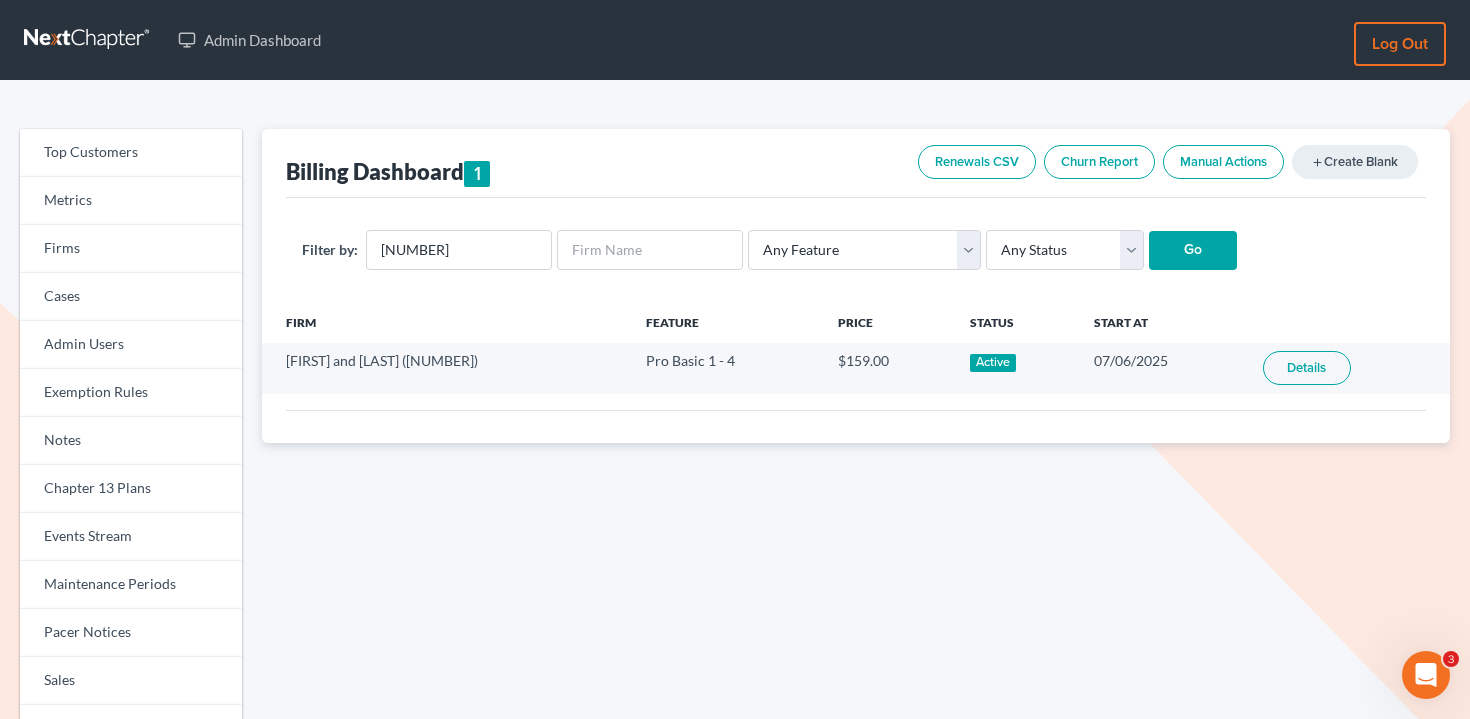 click on "Go" at bounding box center [1193, 251] 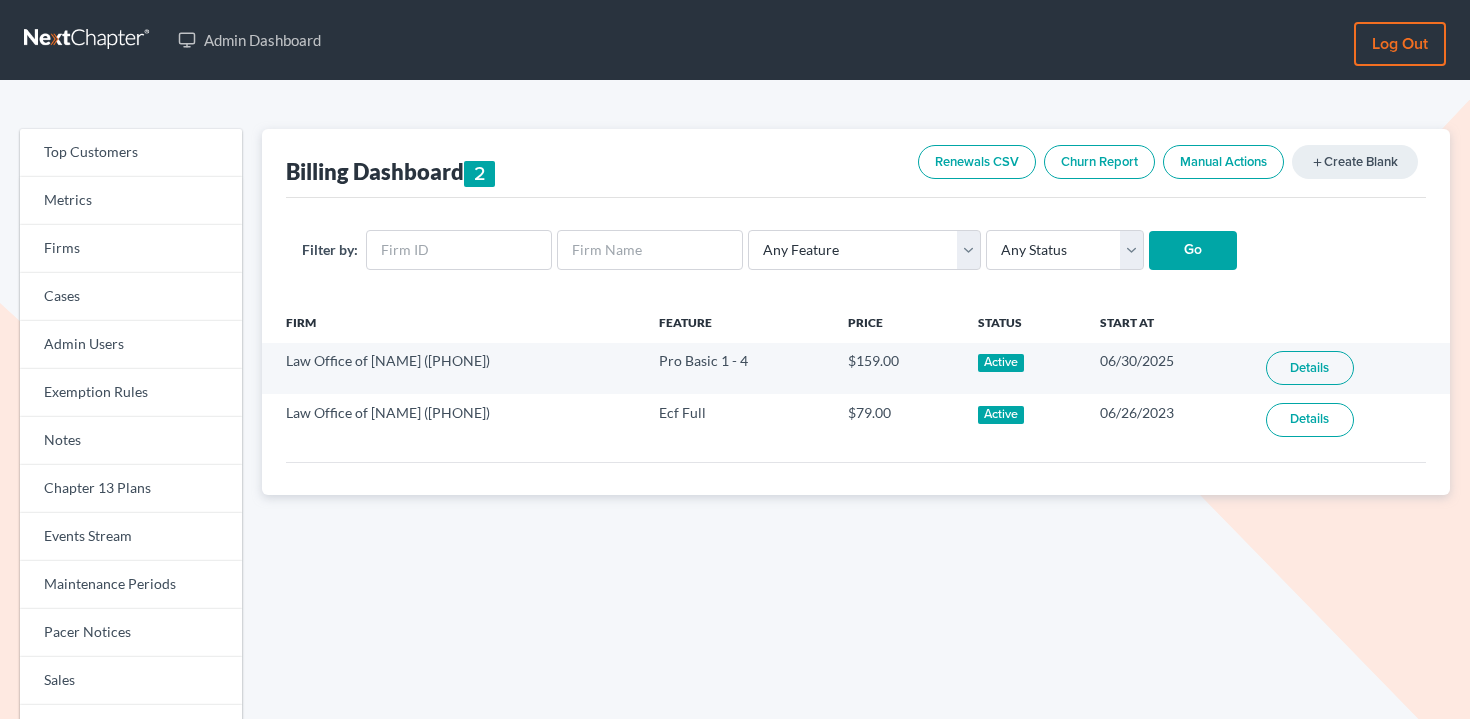 scroll, scrollTop: 0, scrollLeft: 0, axis: both 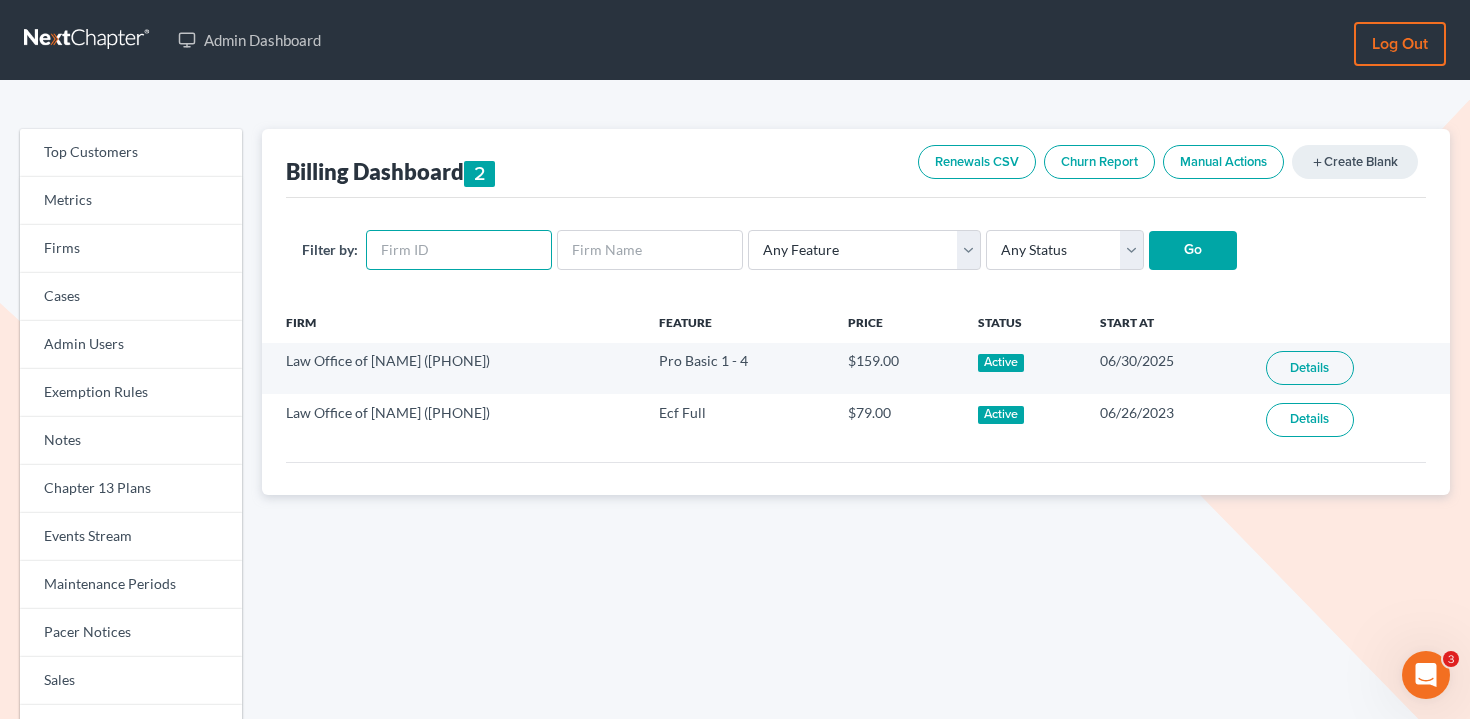 click at bounding box center [459, 250] 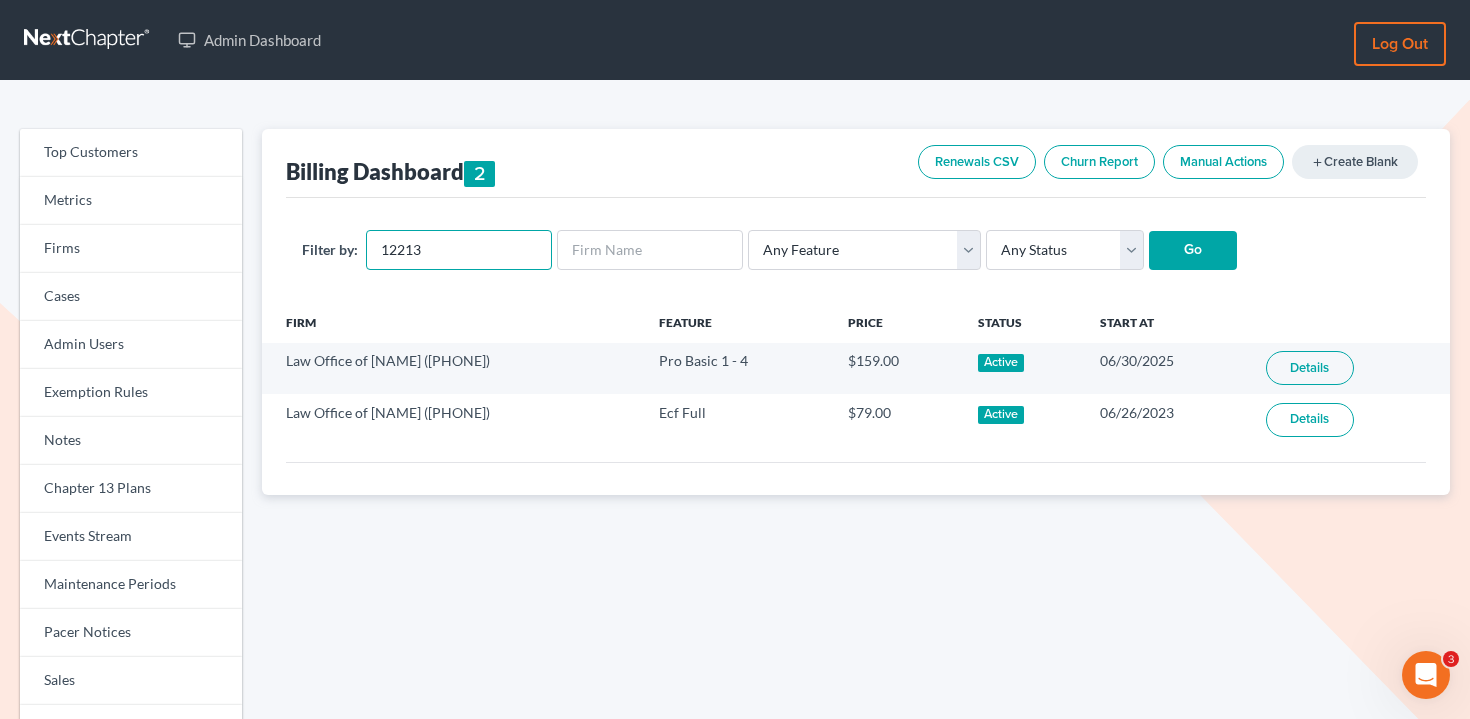 type on "12213" 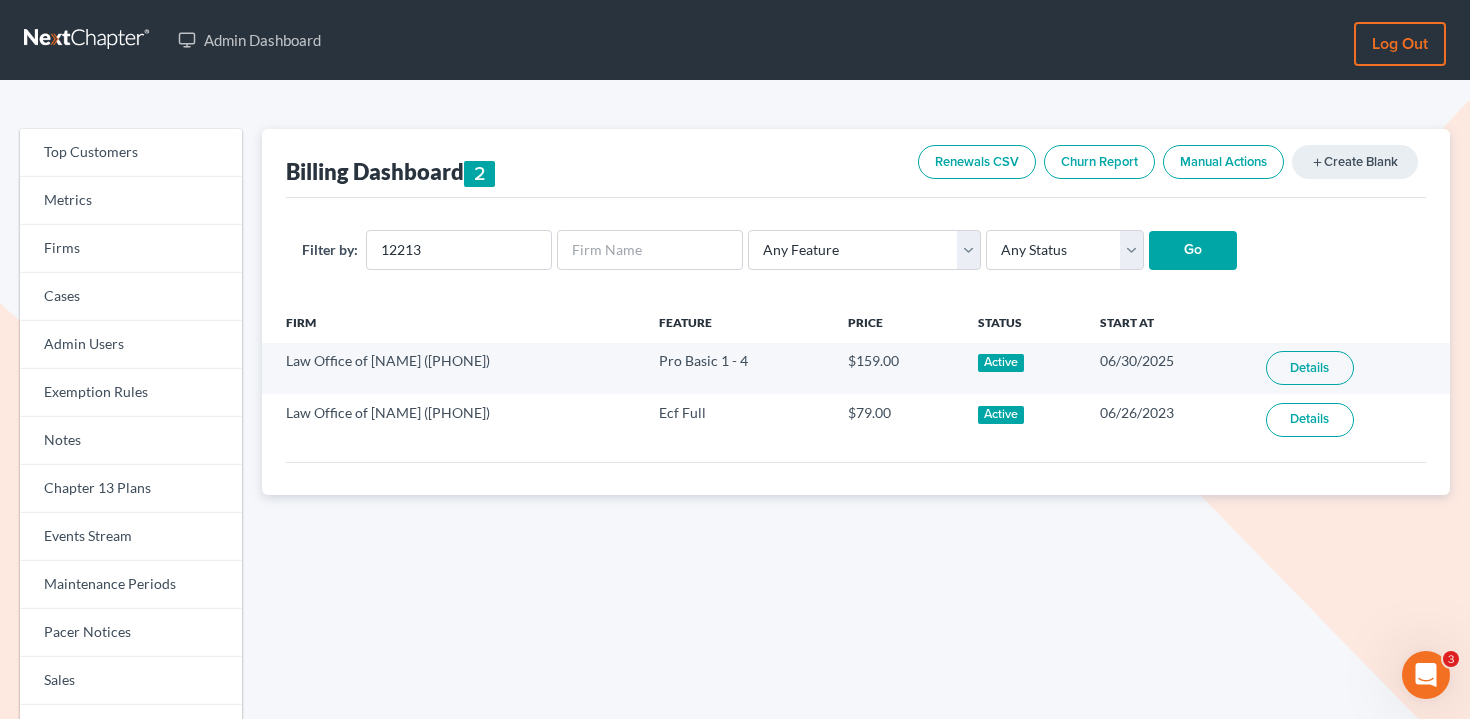 click on "Go" at bounding box center (1193, 251) 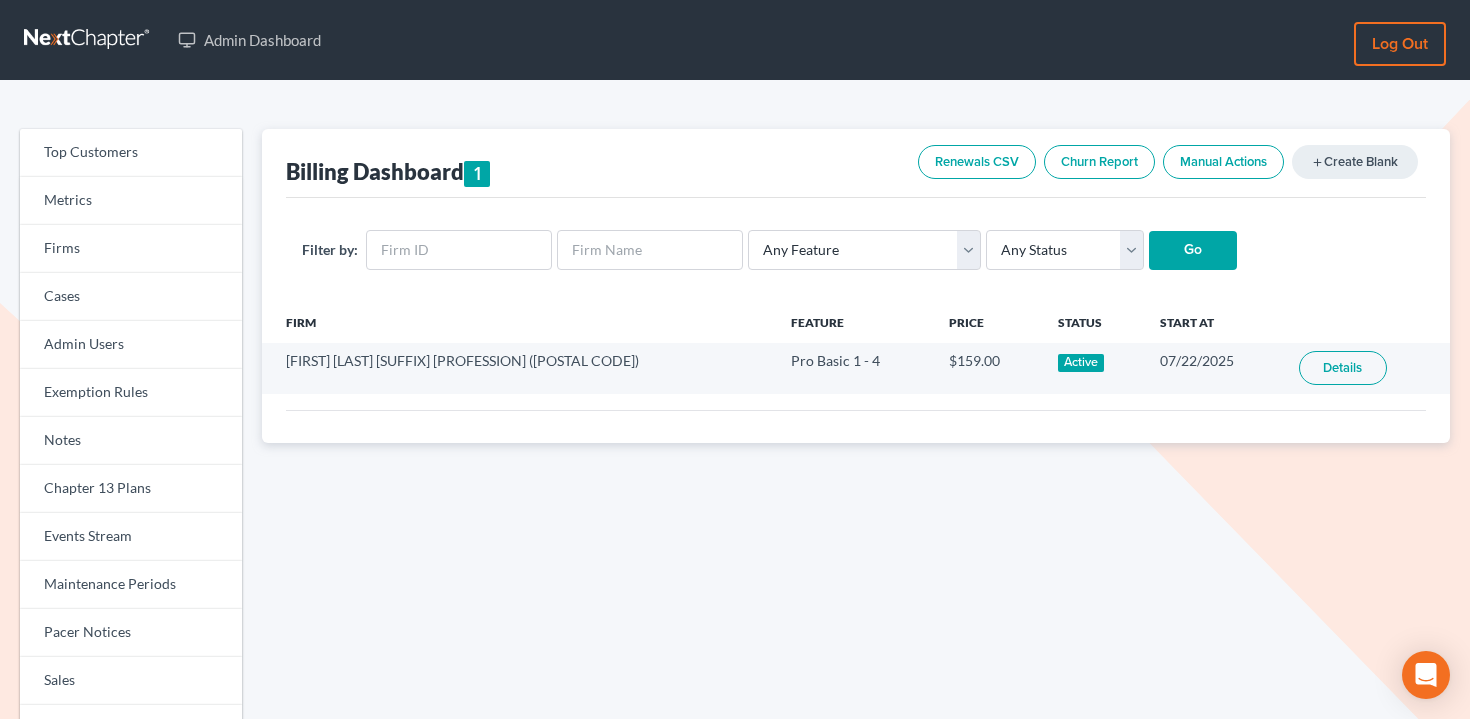 scroll, scrollTop: 0, scrollLeft: 0, axis: both 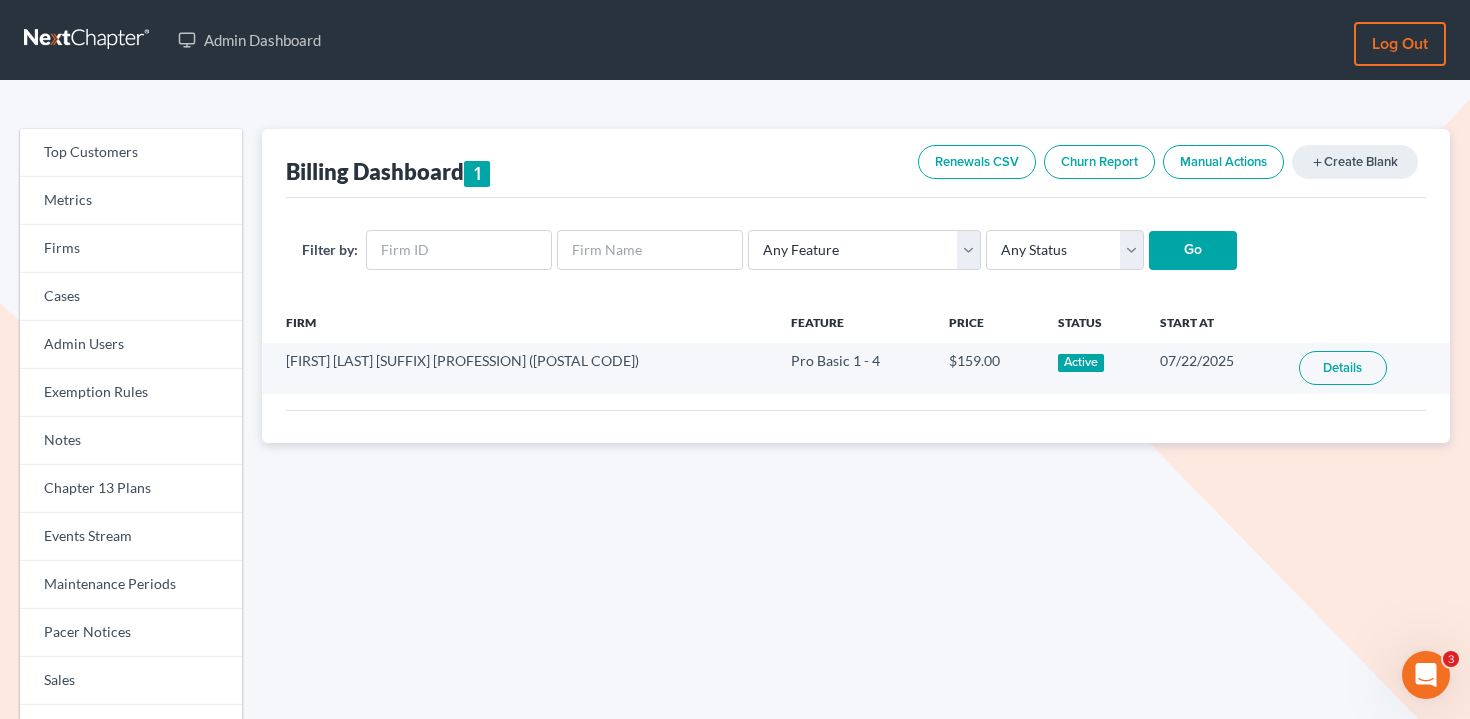 click on "Filter by: Any Feature
Start Plus Plan
Pro Plus Plan
Whoa Plan
Credit Report
Credit Report Monthly
Final Packet
ECF Full
ECF Emergency
Chapter 13 Plan
MyChapter
NextMessage
NextMessage - Campaign
Pacer Notices
Doc Creator
Virtual Paralegal
Virtual Paralegal - Hourly
Virtual Paralegal Annual 5
Virtual Paralegal Annual 10
Virtual Paralegal Annual 15
Virtual Paralegal Annual 15+
Concierge
Case Transfer
Additional User
Additional User Loyalty
Start Plan (Loyalty)
Grow Plan (Loyalty)
Pro Plan (Loyalty)
Start Plan
Grow Plan
Pro Plan
Whoa Plan (Loyalty)
Doc Pro Monthly
Doc Whoa Monthly
Doc Pro
Doc Whoa
Form Suite
Pro Basic 1 - 4
Pro Basic 5 - 11
Pro Basic 12+
Pro Plus 1 - 11
Pro Plus 12+ Any Status
Active
Inactive
Pending
Expired
Error
Pending Charges Go" at bounding box center (856, 250) 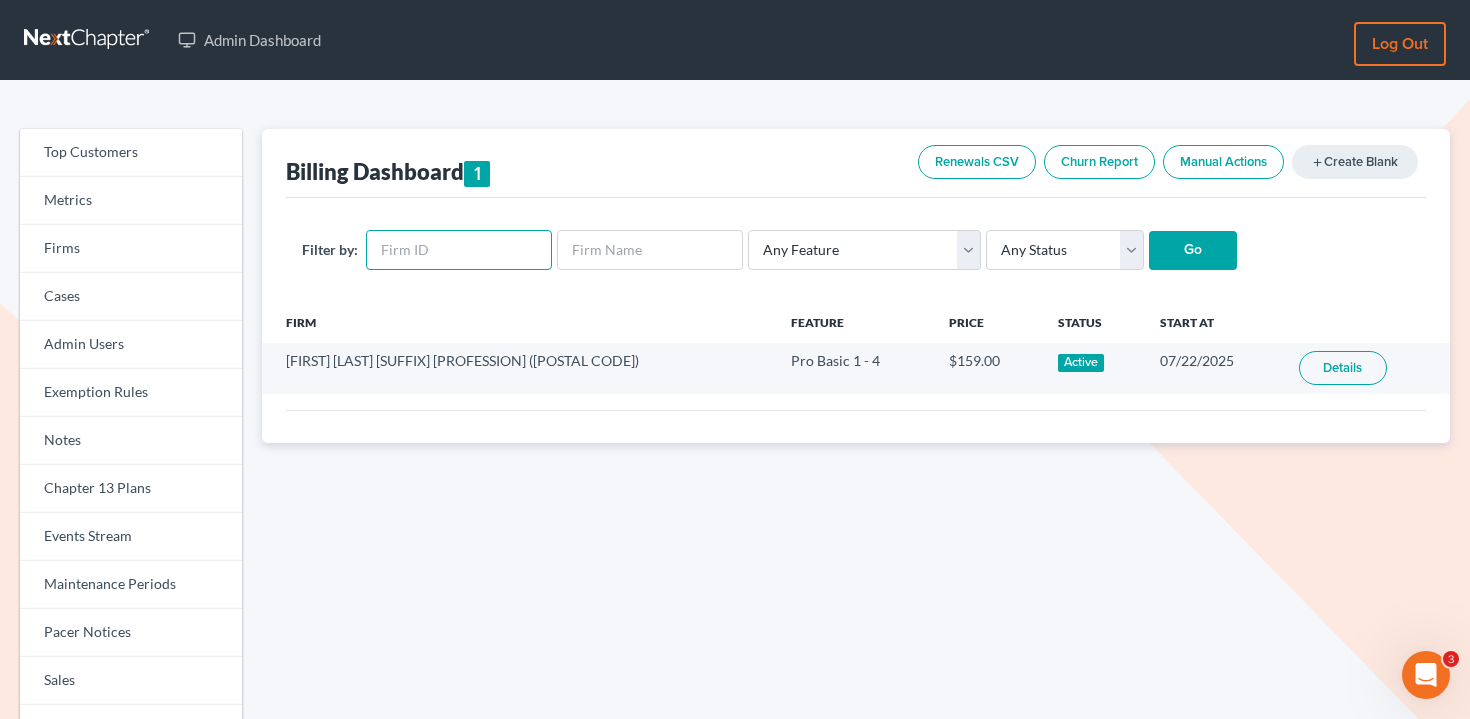 click at bounding box center [459, 250] 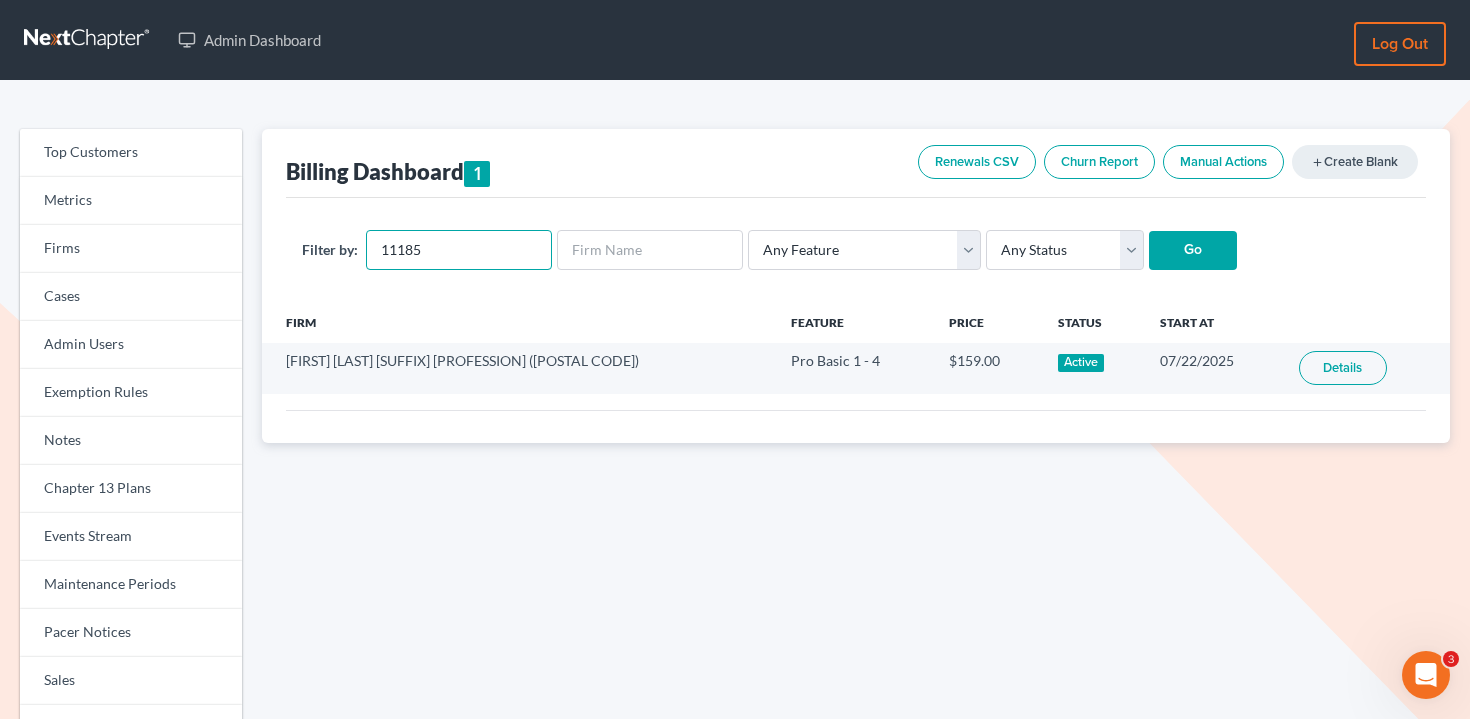 type on "11185" 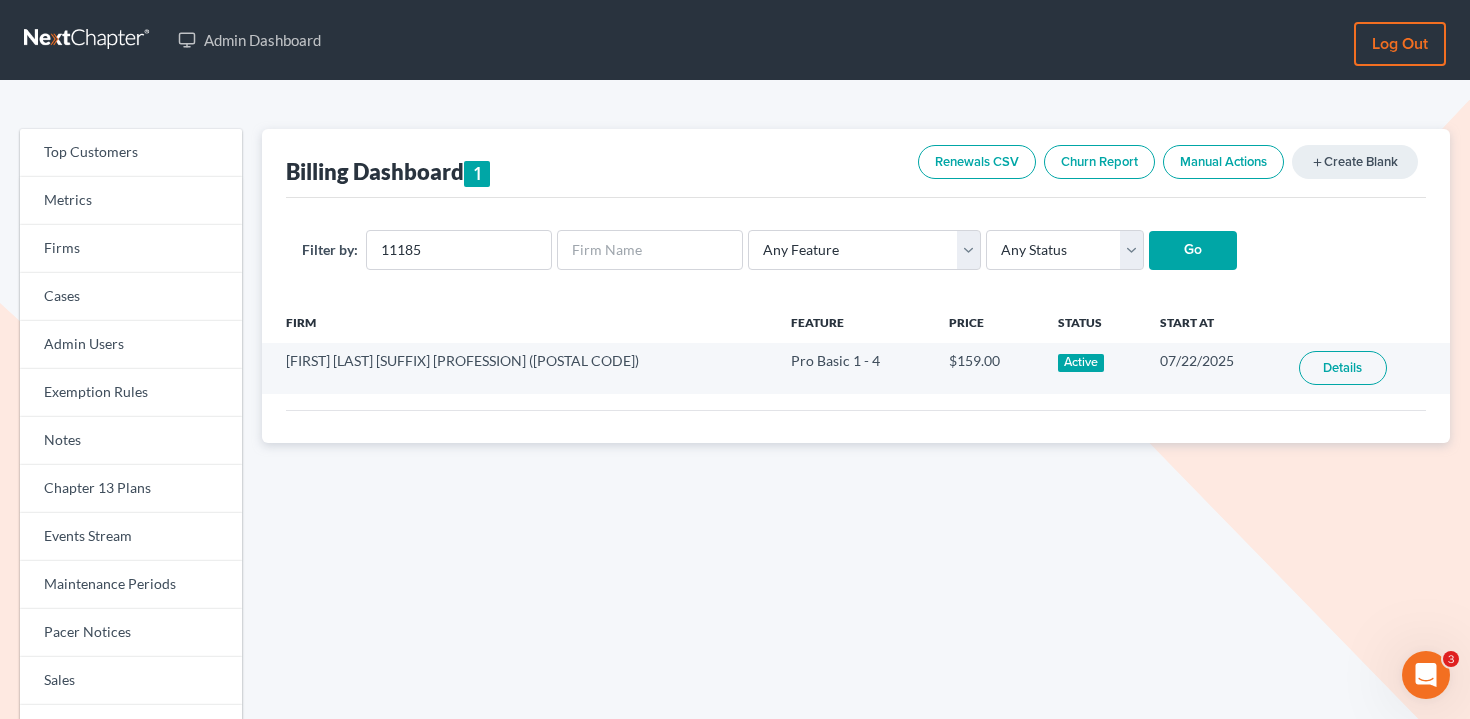 click on "Go" at bounding box center [1193, 251] 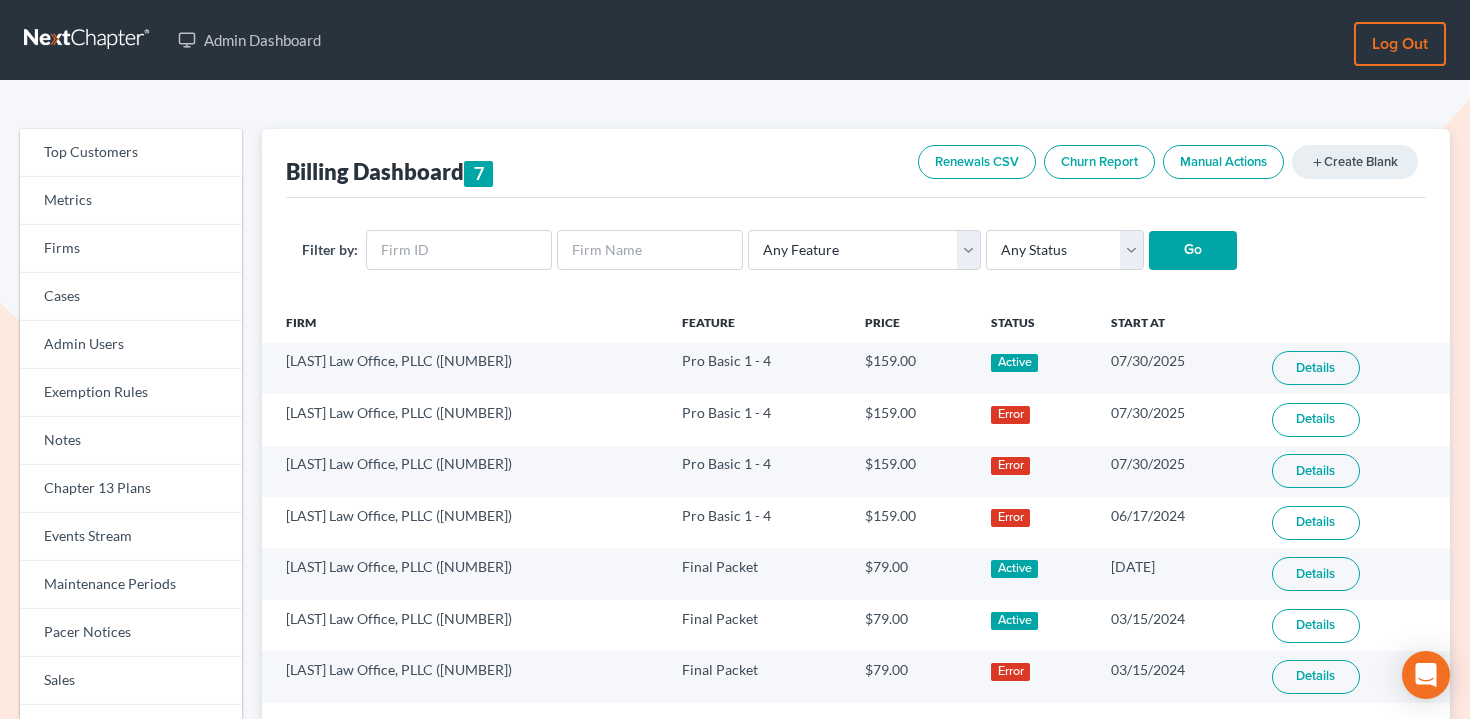 scroll, scrollTop: 0, scrollLeft: 0, axis: both 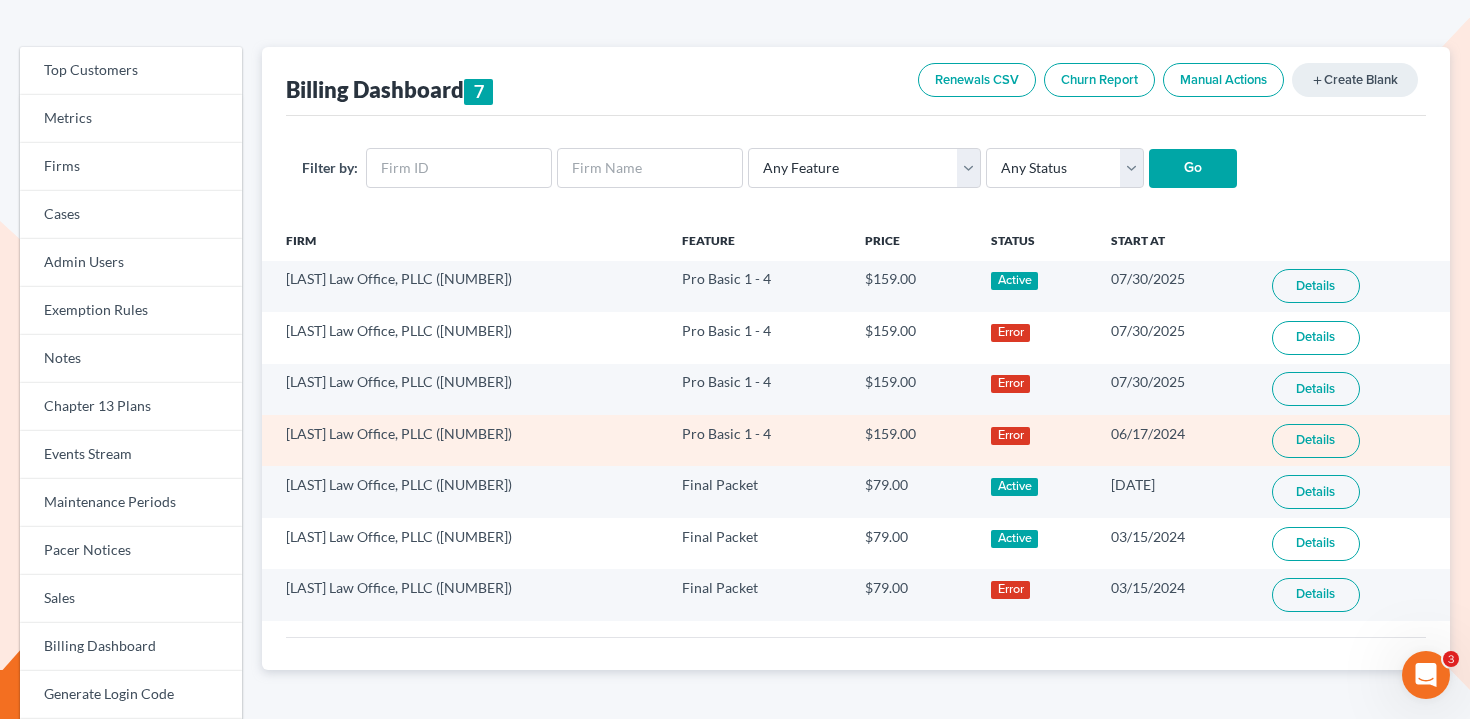 click on "Details" at bounding box center (1316, 441) 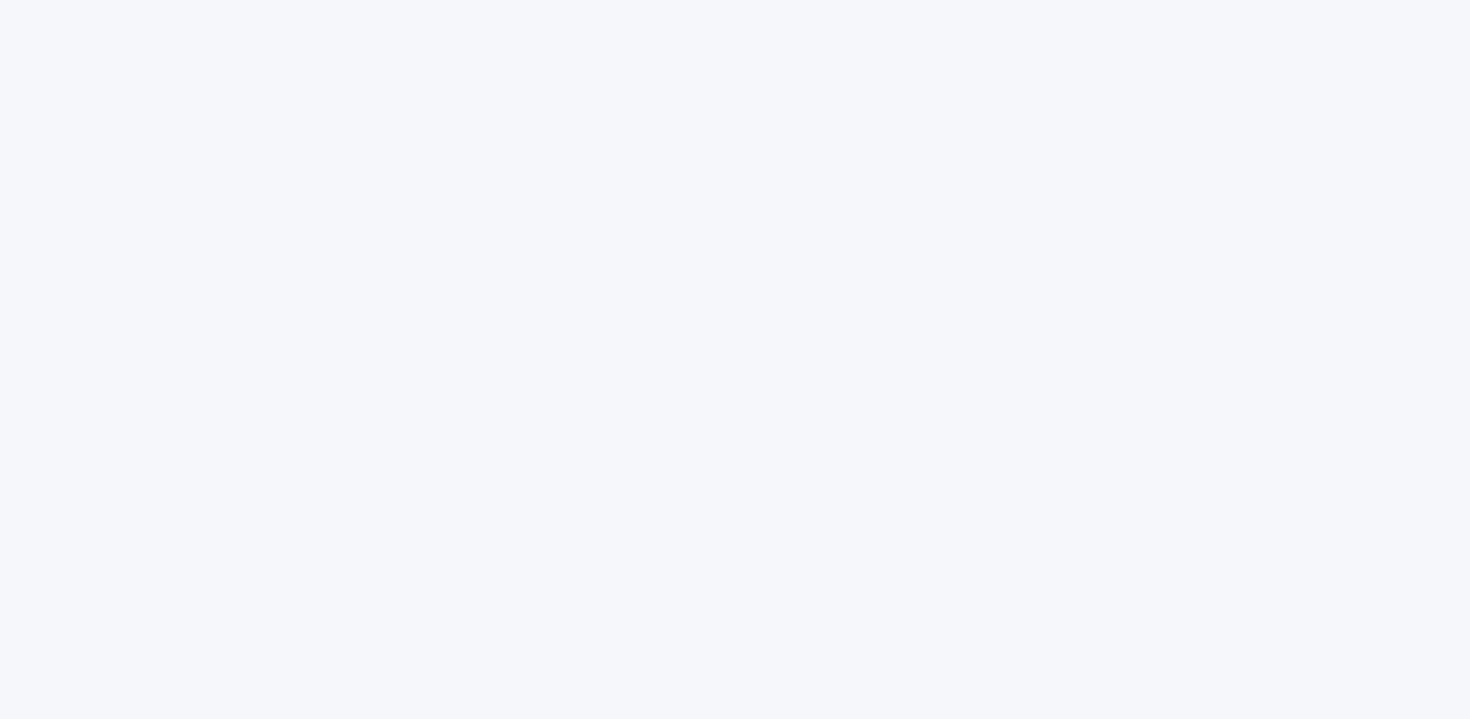 scroll, scrollTop: 0, scrollLeft: 0, axis: both 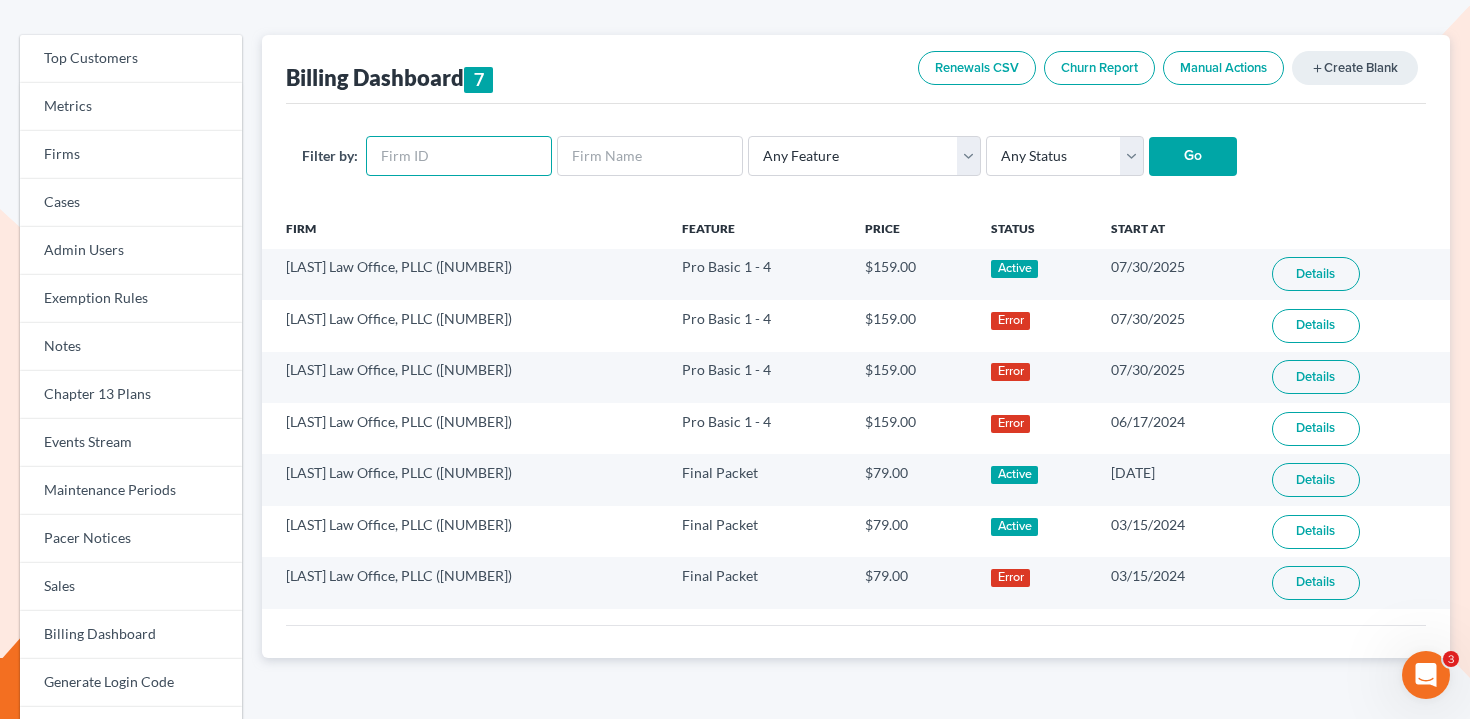 click at bounding box center [459, 156] 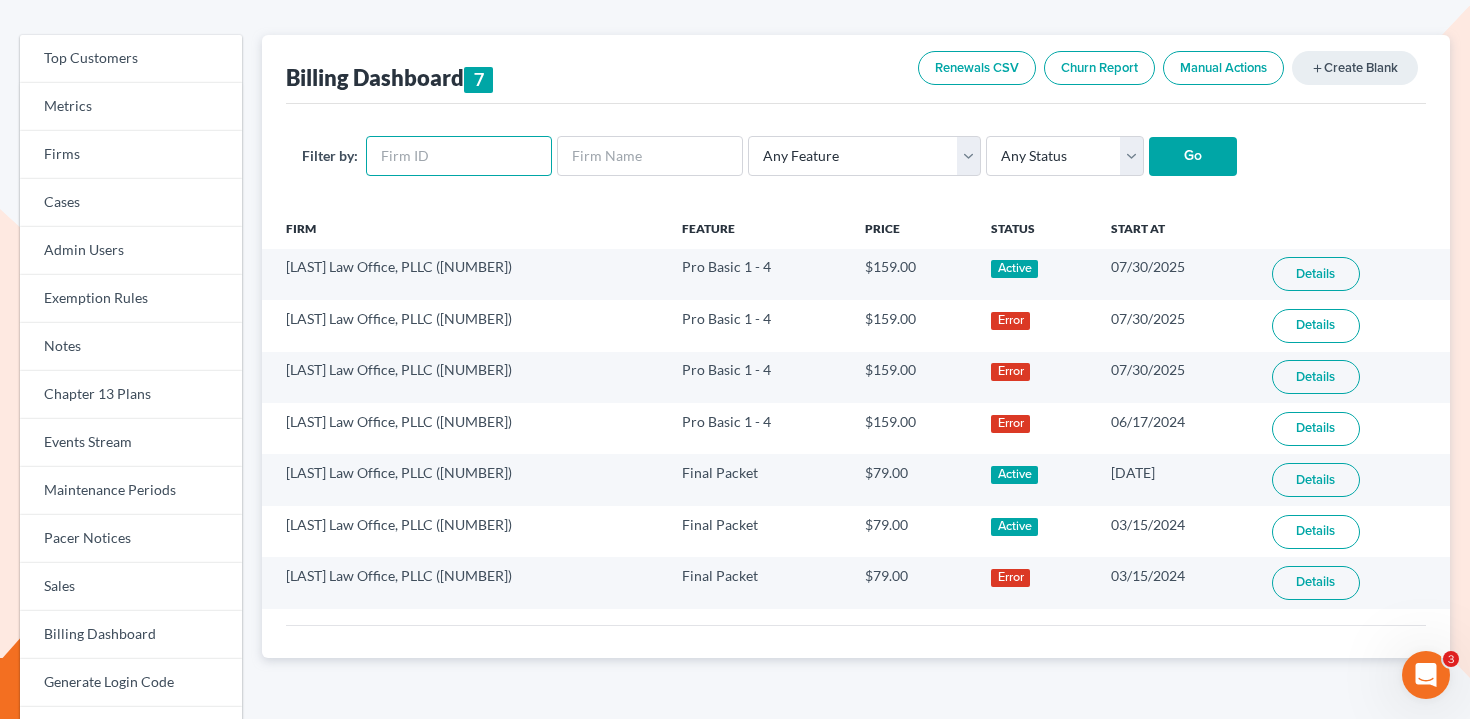 paste on "3783" 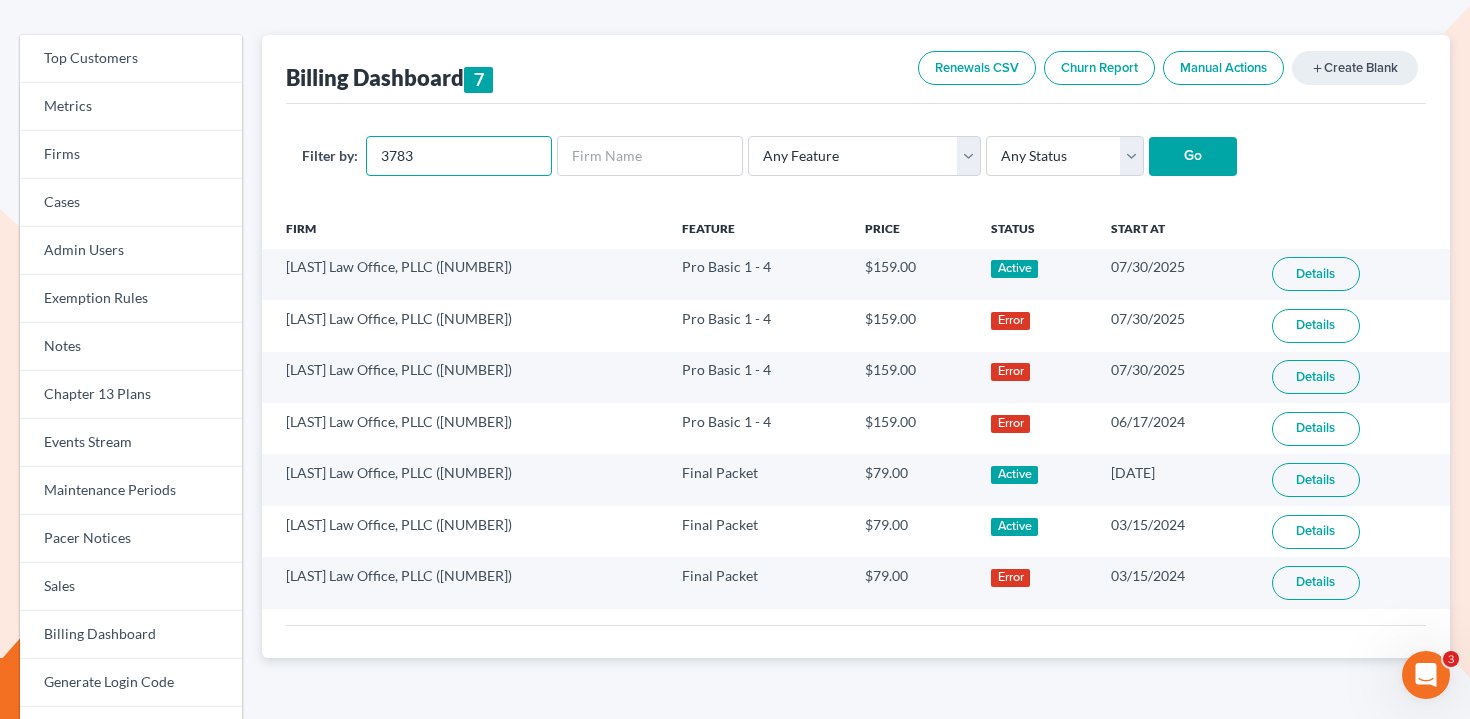 type on "3783" 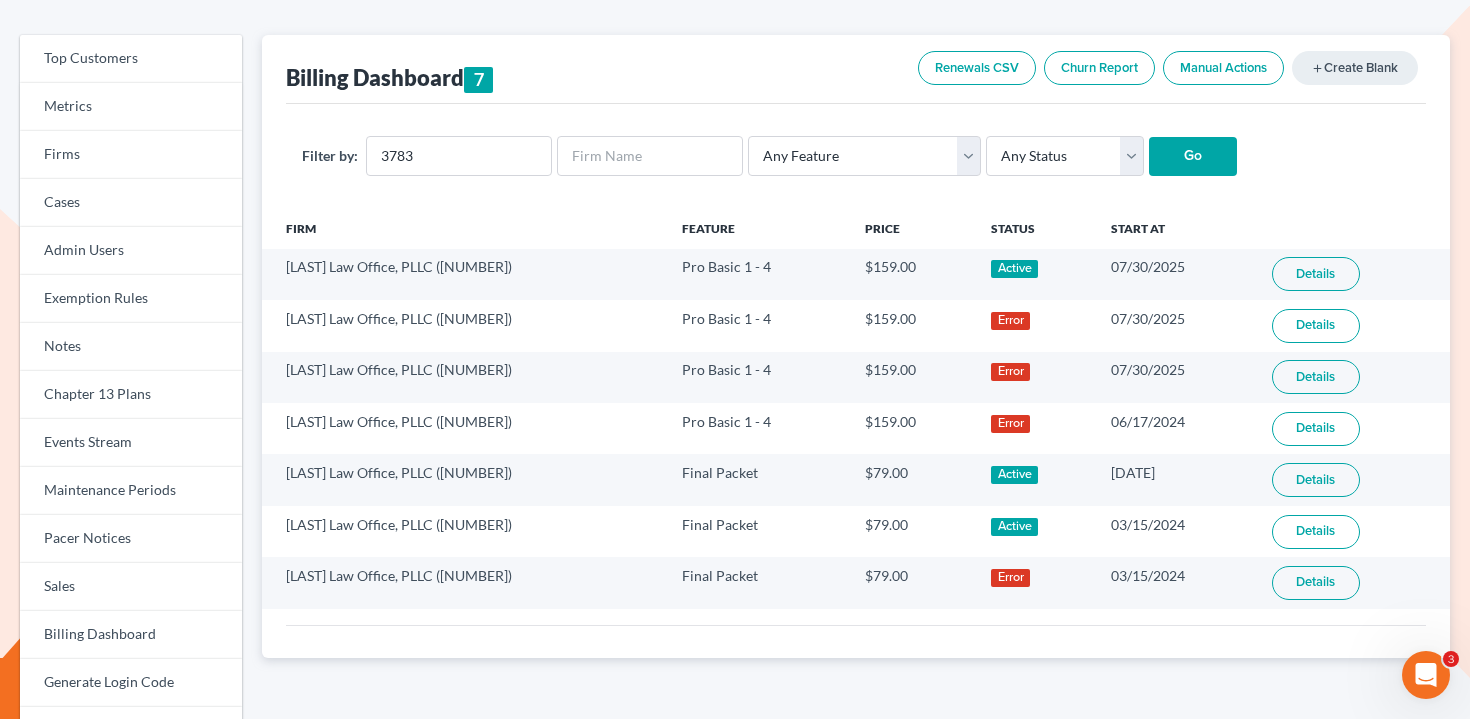 click on "Go" at bounding box center (1193, 157) 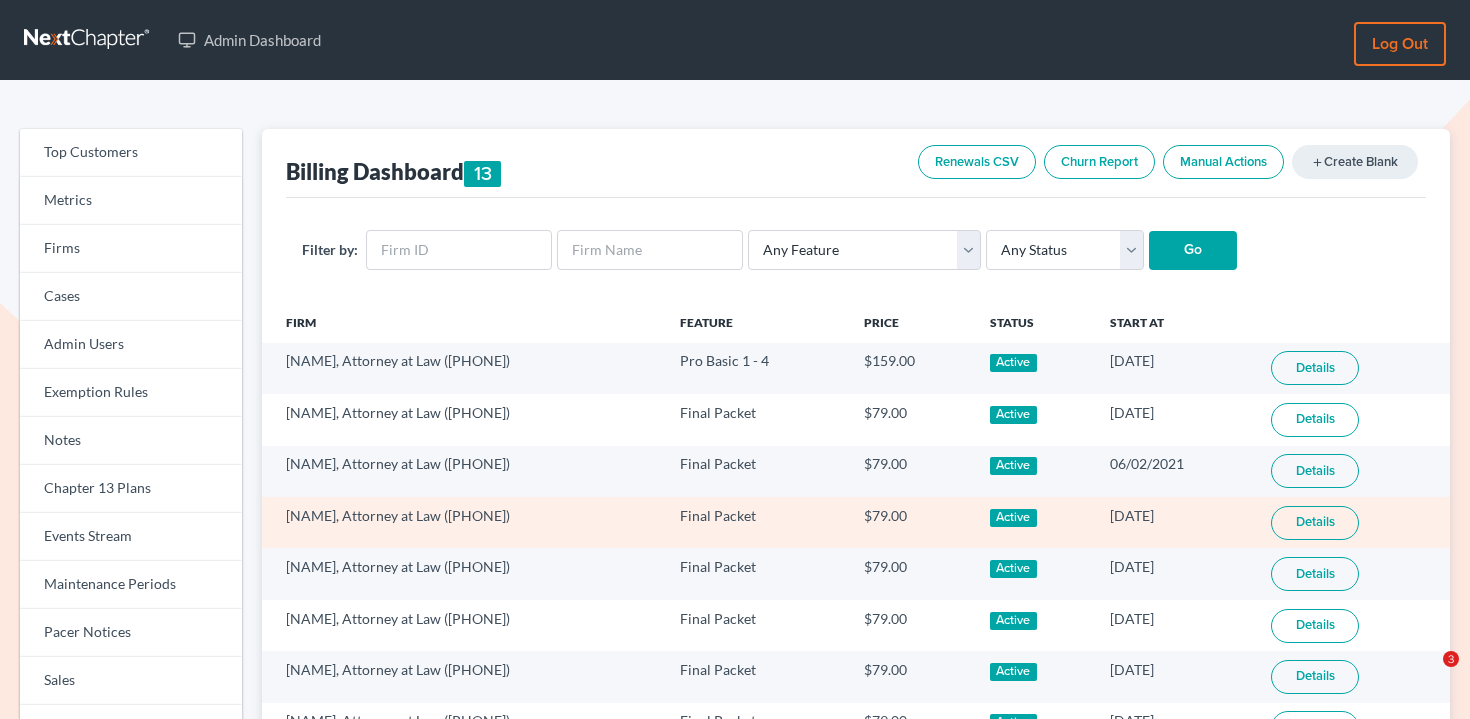 scroll, scrollTop: 92, scrollLeft: 0, axis: vertical 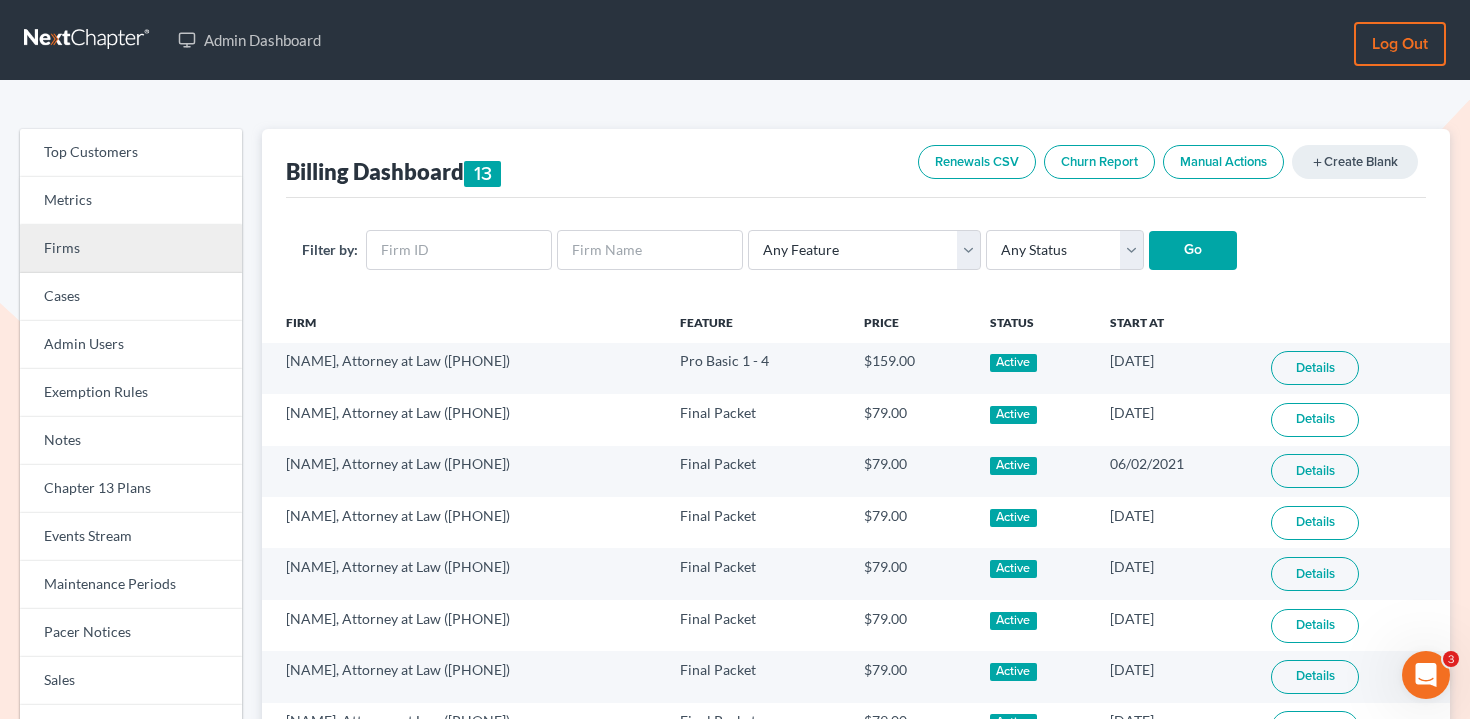 click on "Firms" at bounding box center [131, 249] 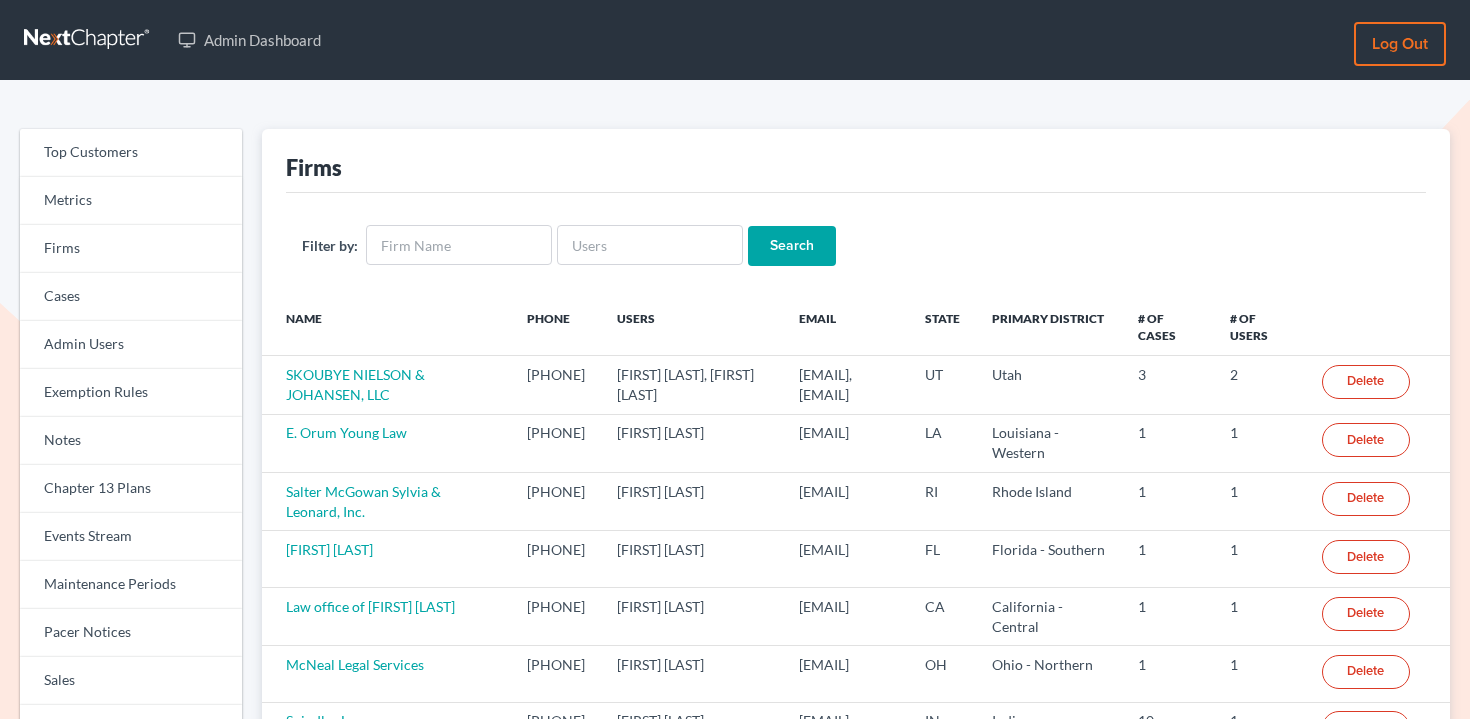scroll, scrollTop: 0, scrollLeft: 0, axis: both 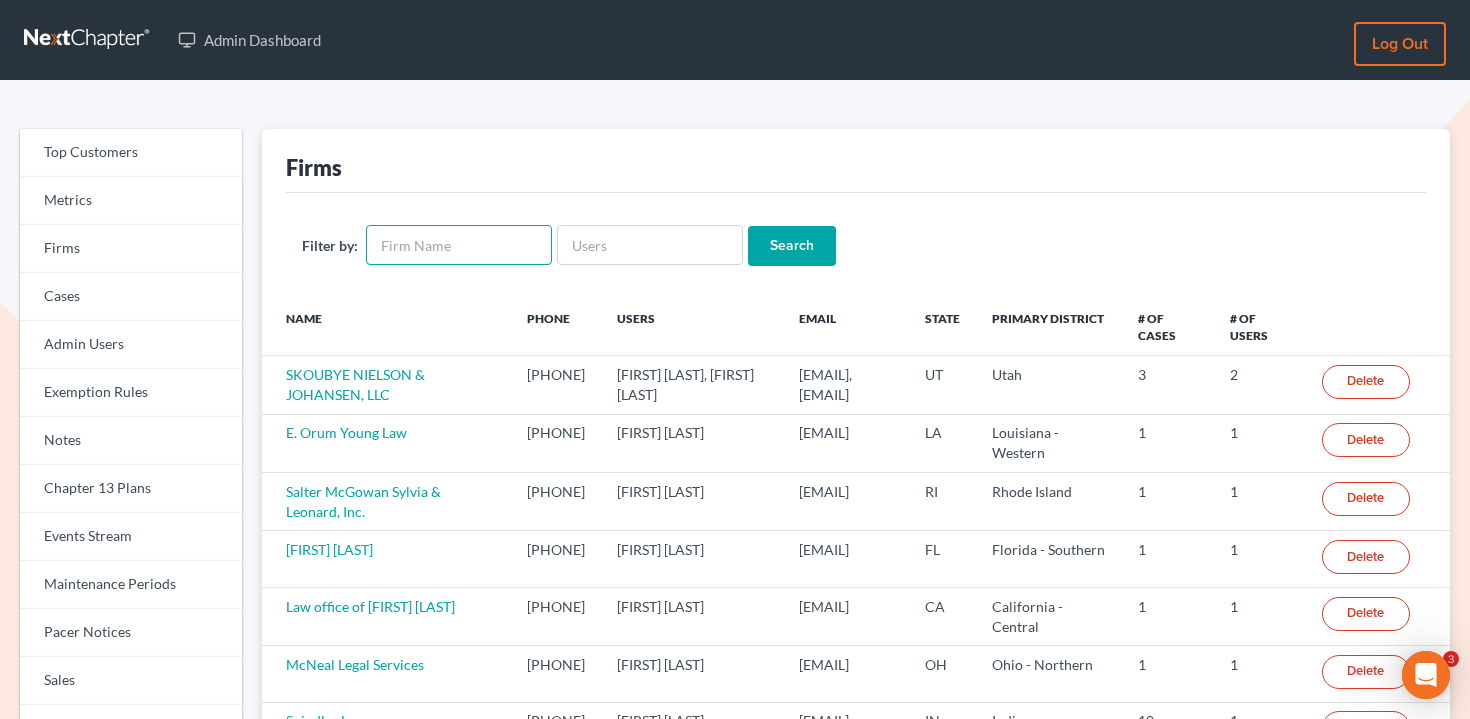 click at bounding box center (459, 245) 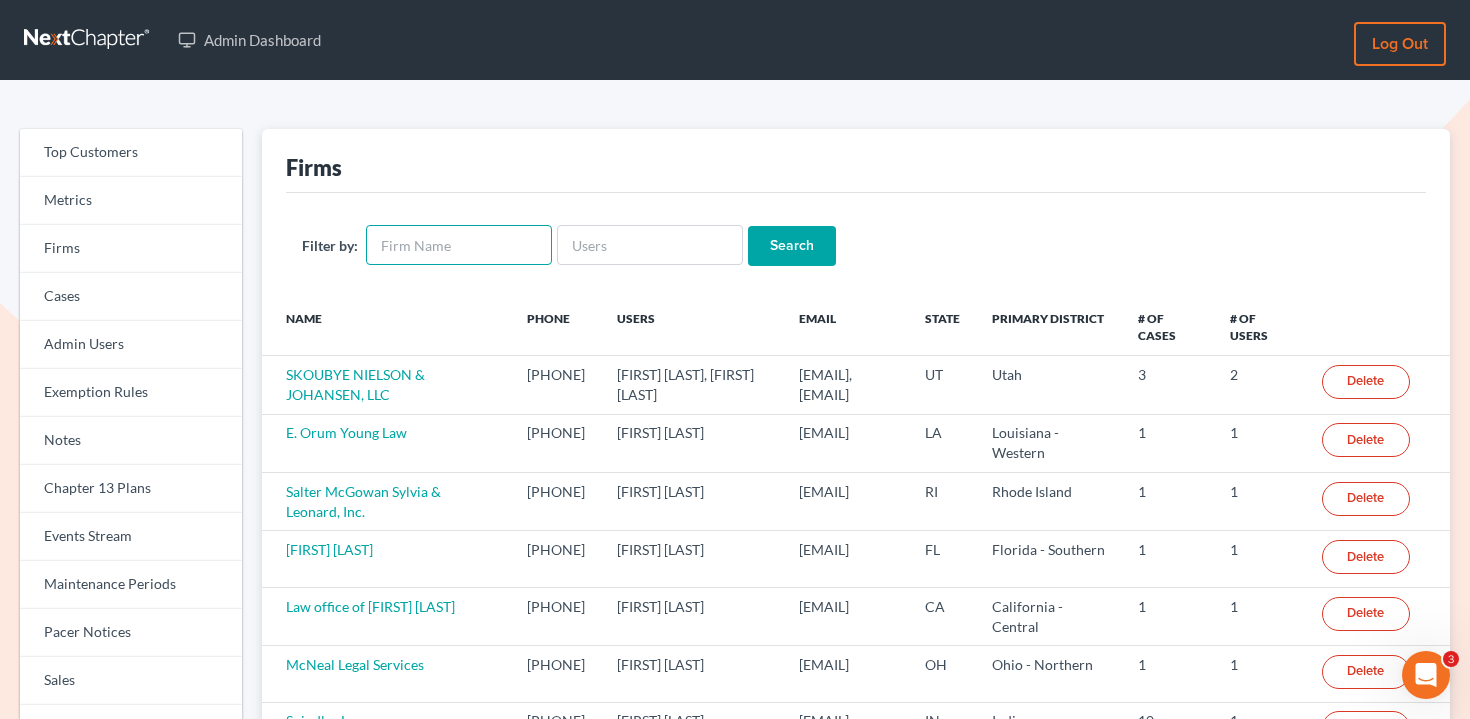 paste on "[USERNAME]@[EXAMPLE.COM]" 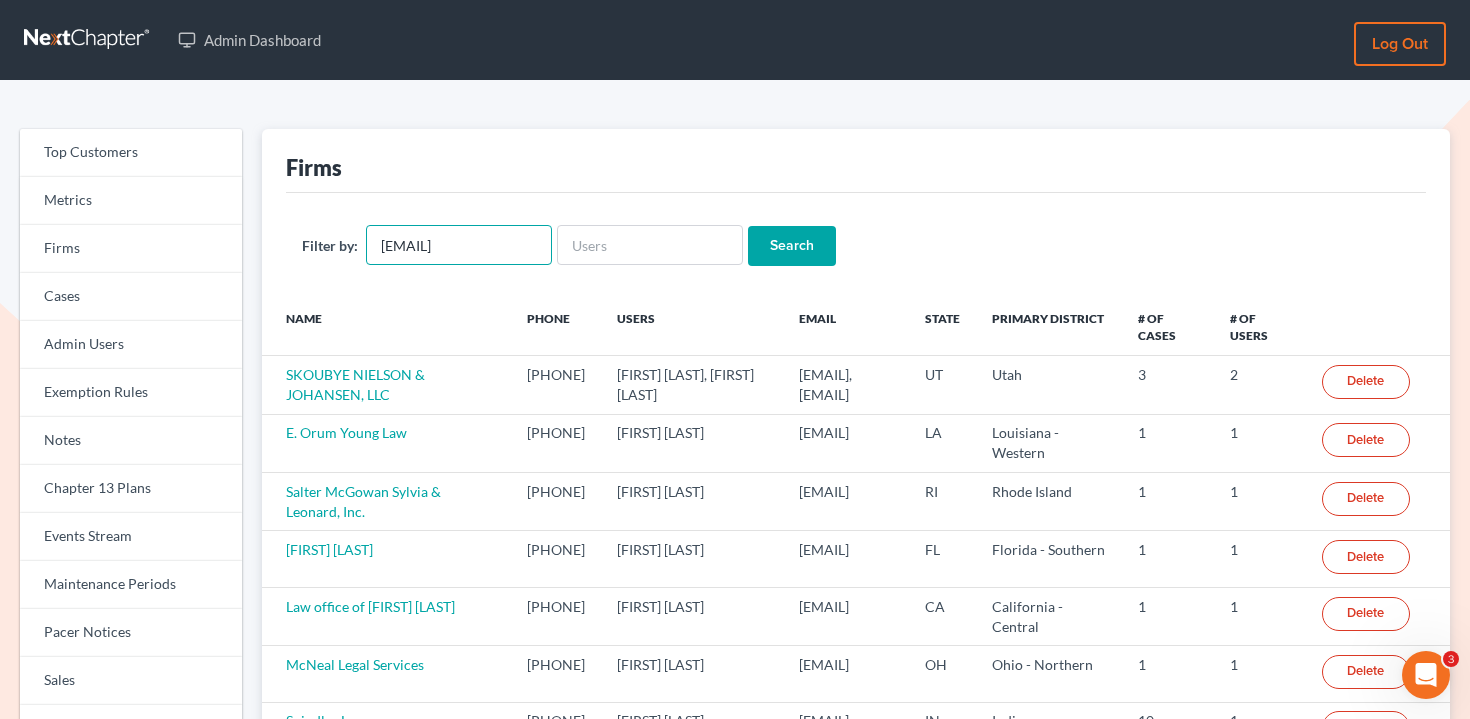 click on "[USERNAME]@[EXAMPLE.COM]" at bounding box center [459, 245] 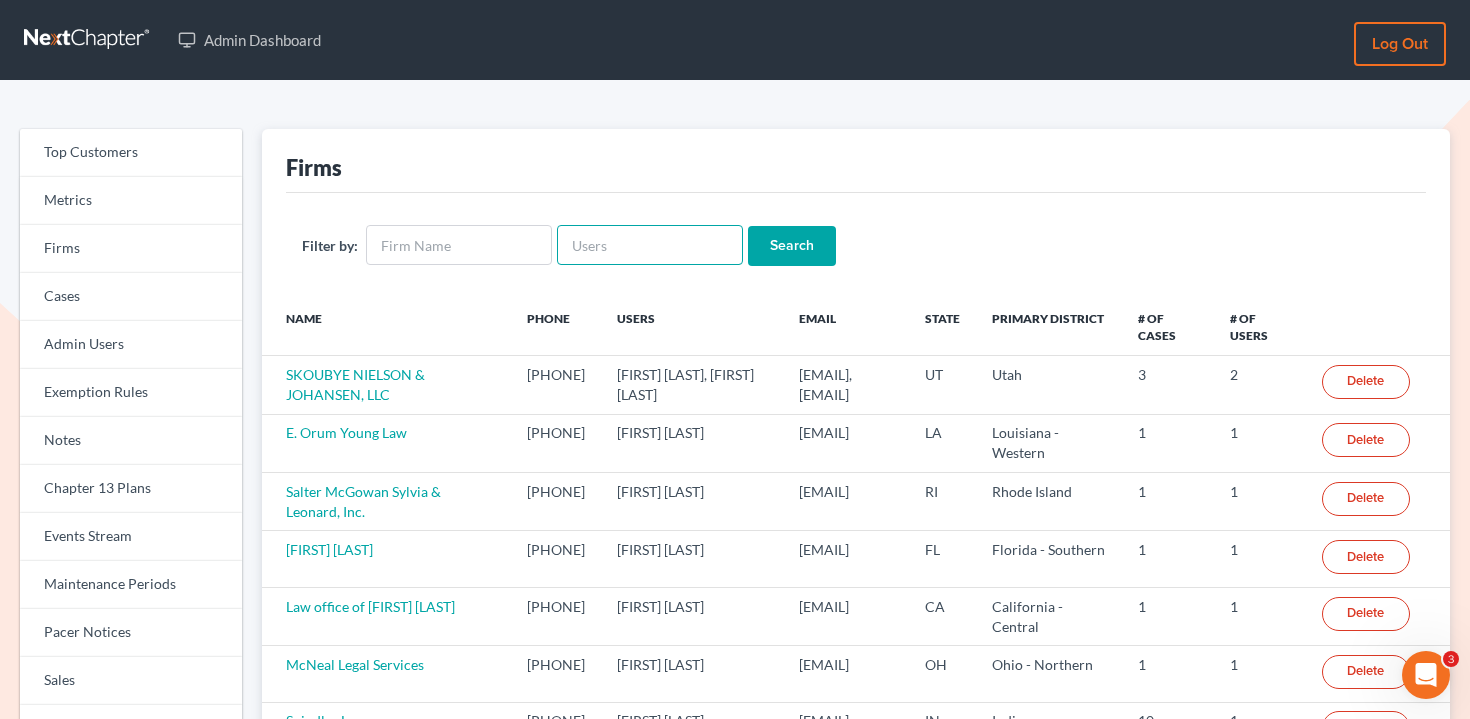 click at bounding box center (650, 245) 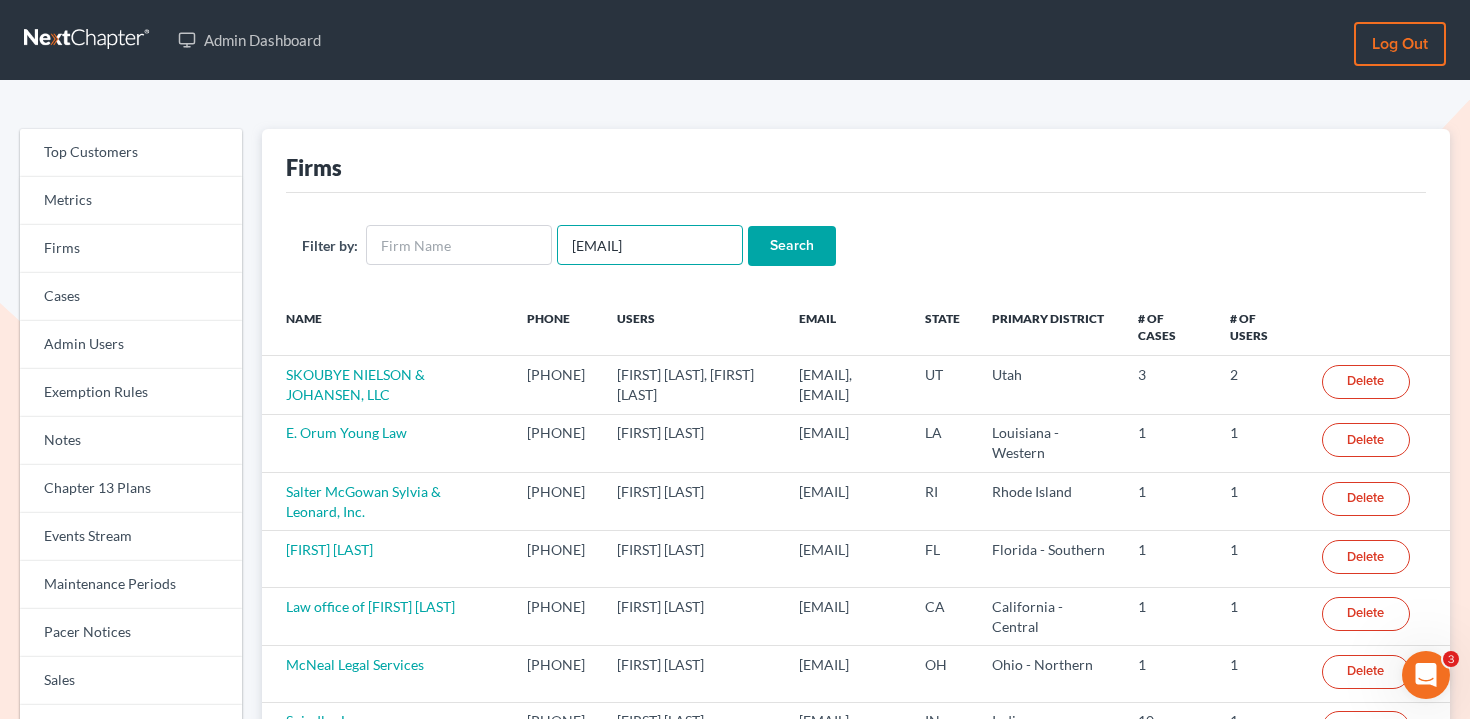 type on "[USERNAME]@[EXAMPLE.COM]" 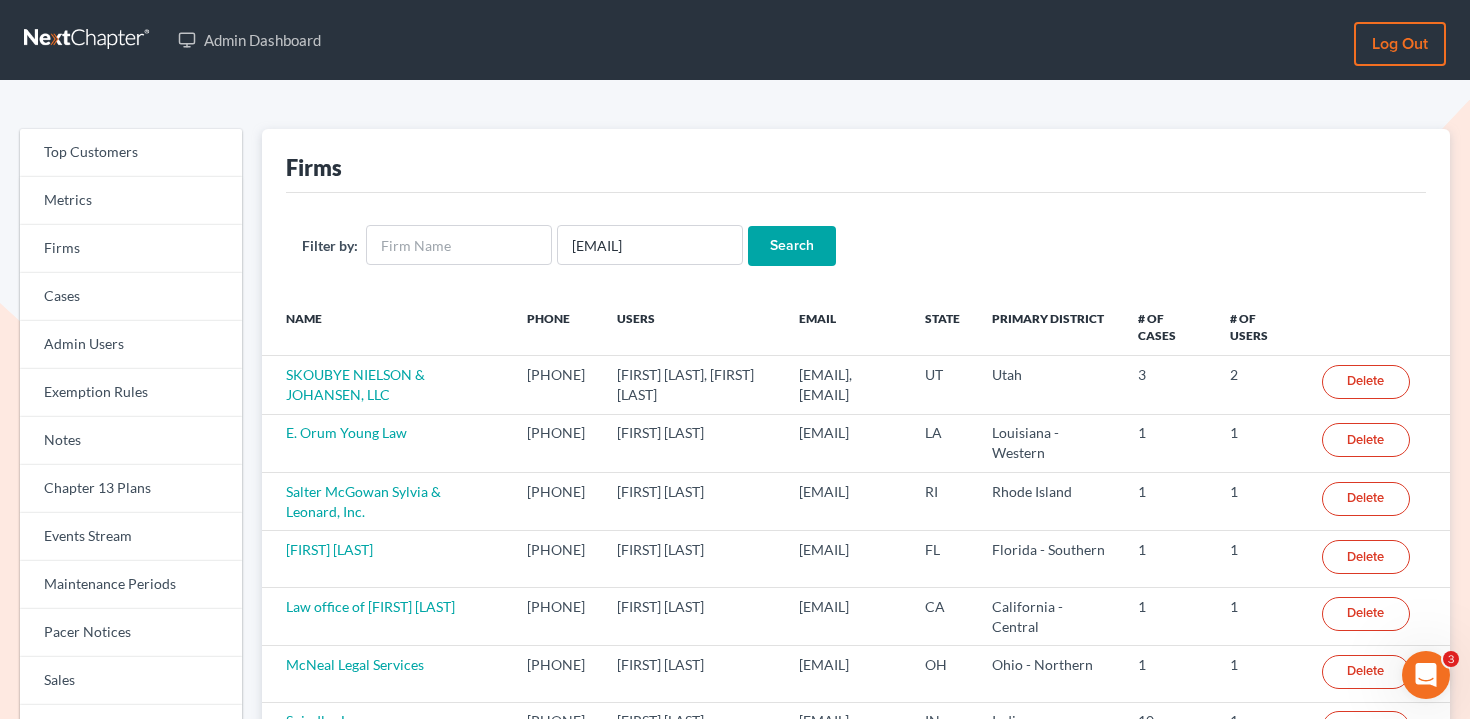click on "Search" at bounding box center (792, 246) 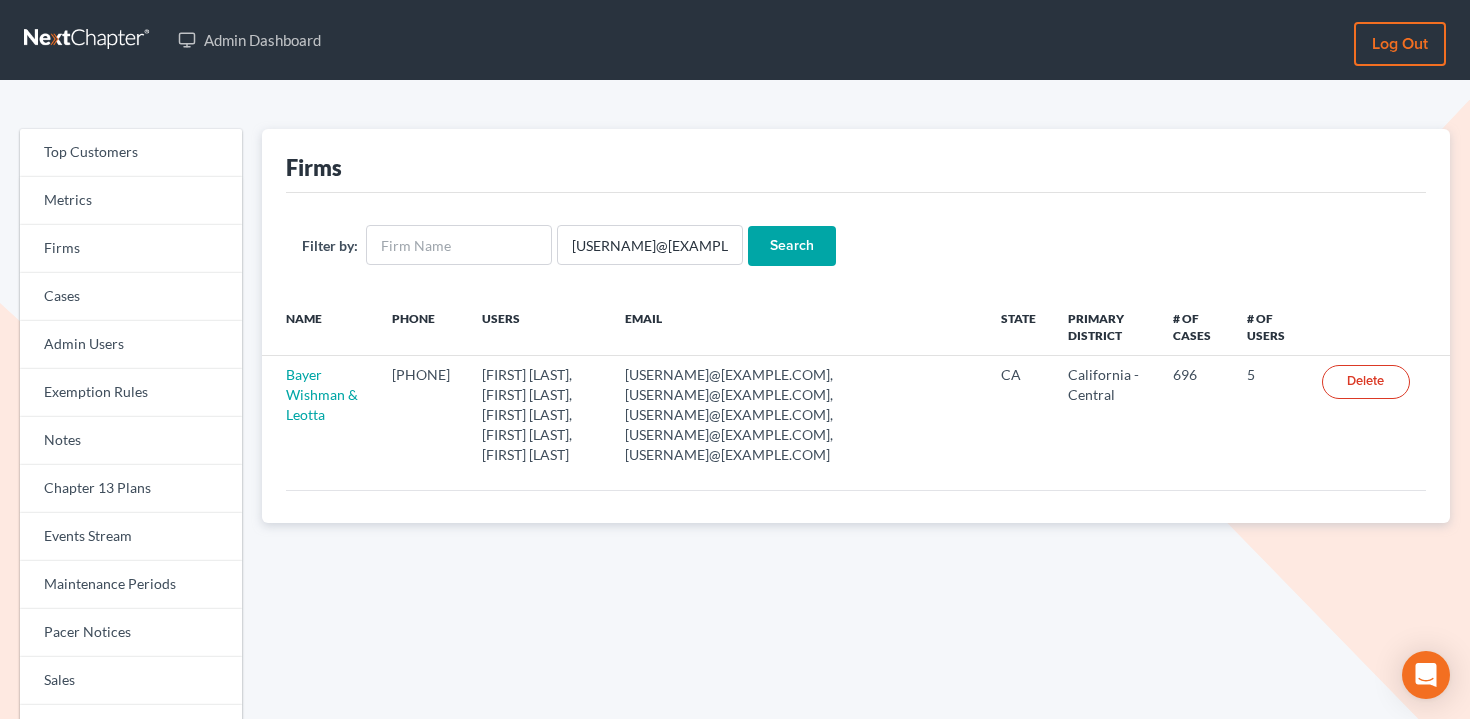 scroll, scrollTop: 0, scrollLeft: 0, axis: both 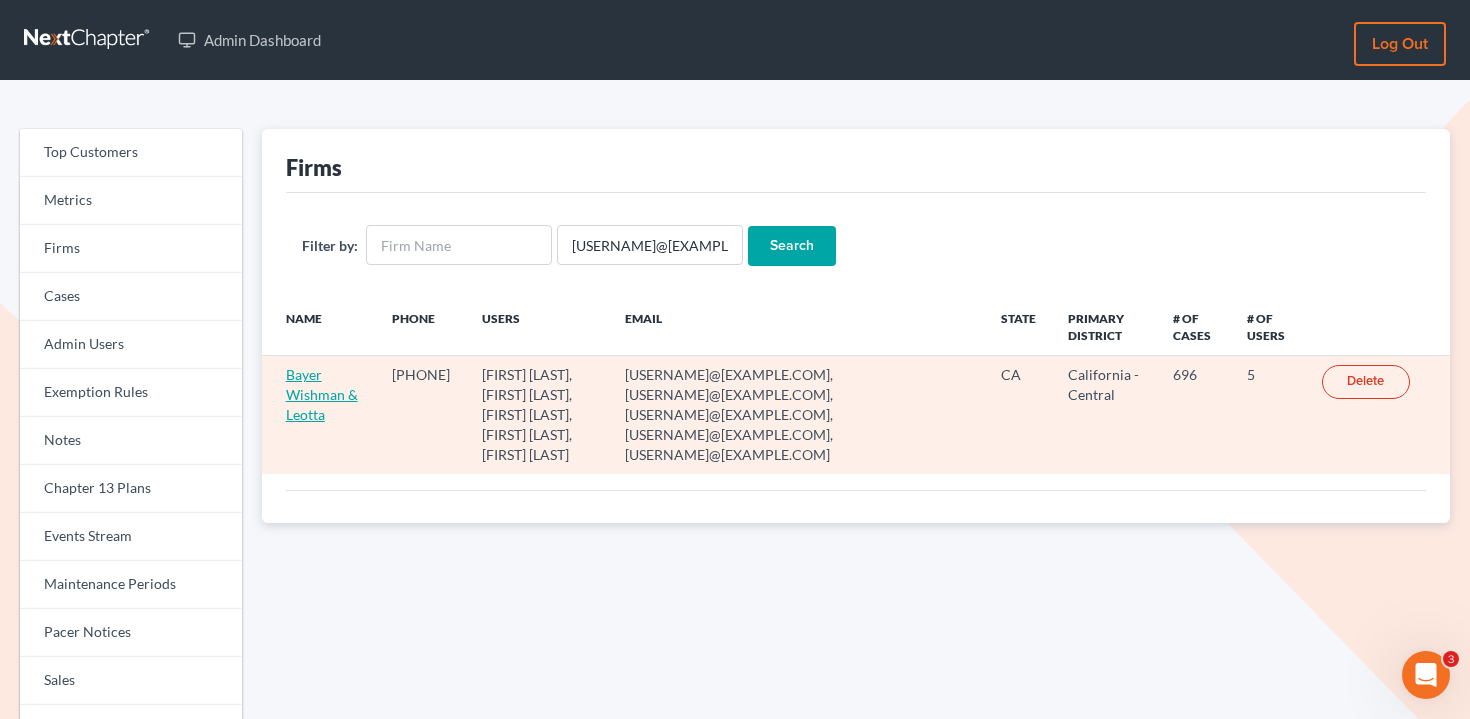 click on "Bayer Wishman & Leotta" at bounding box center [322, 394] 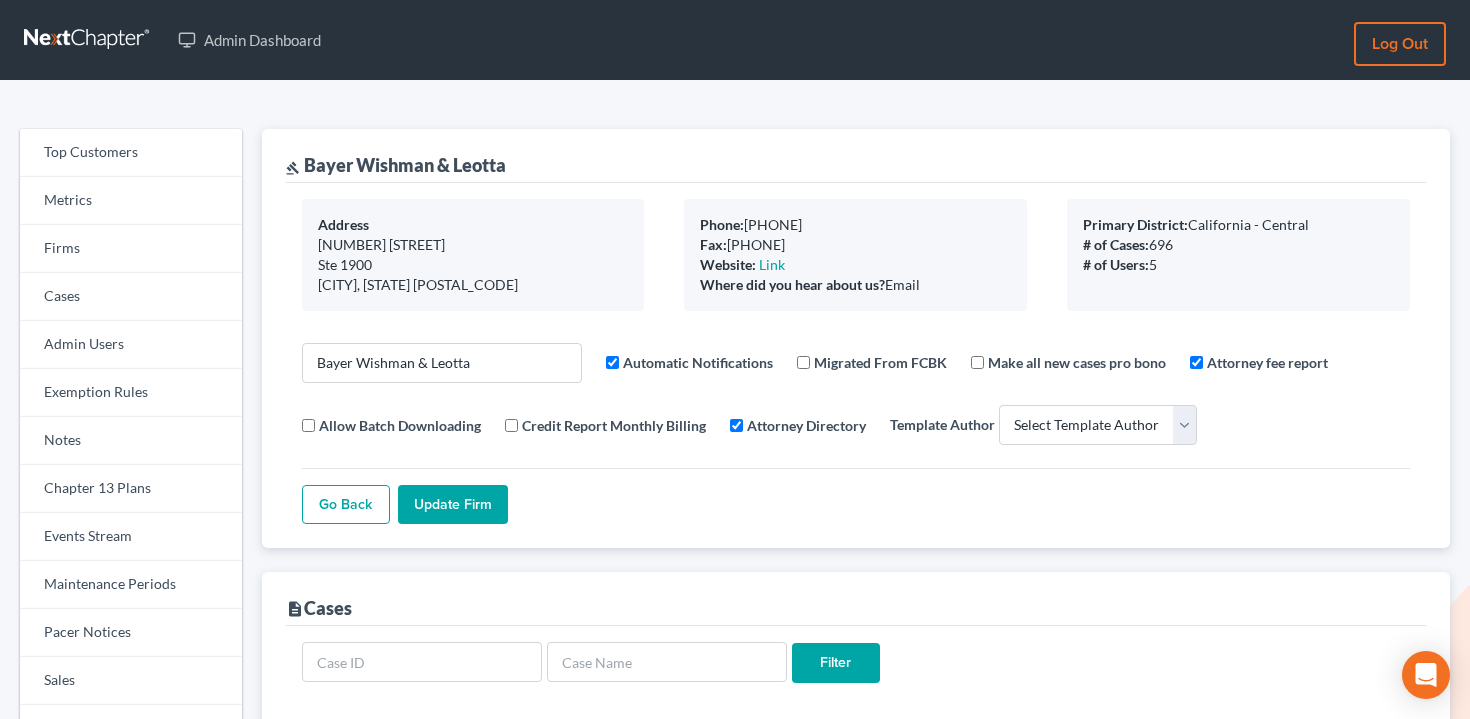 select 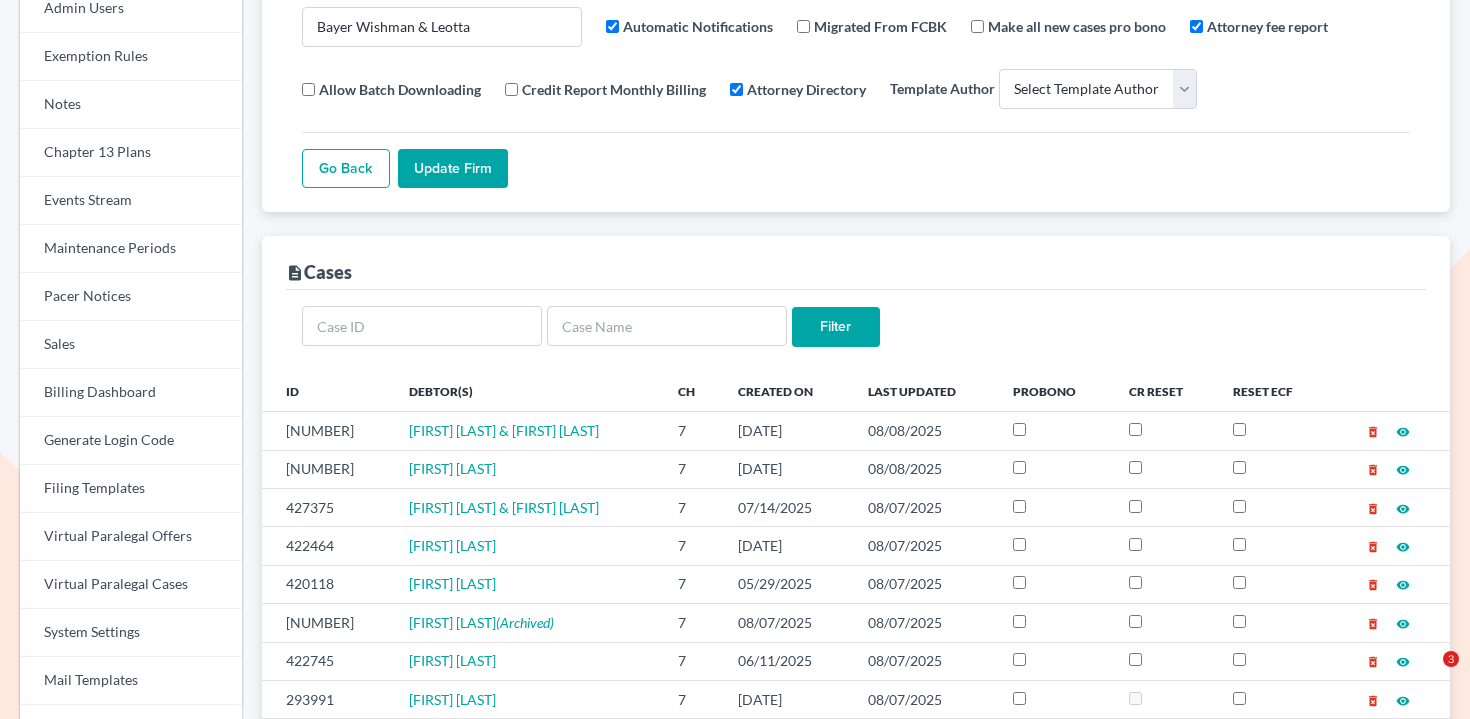 scroll, scrollTop: 378, scrollLeft: 0, axis: vertical 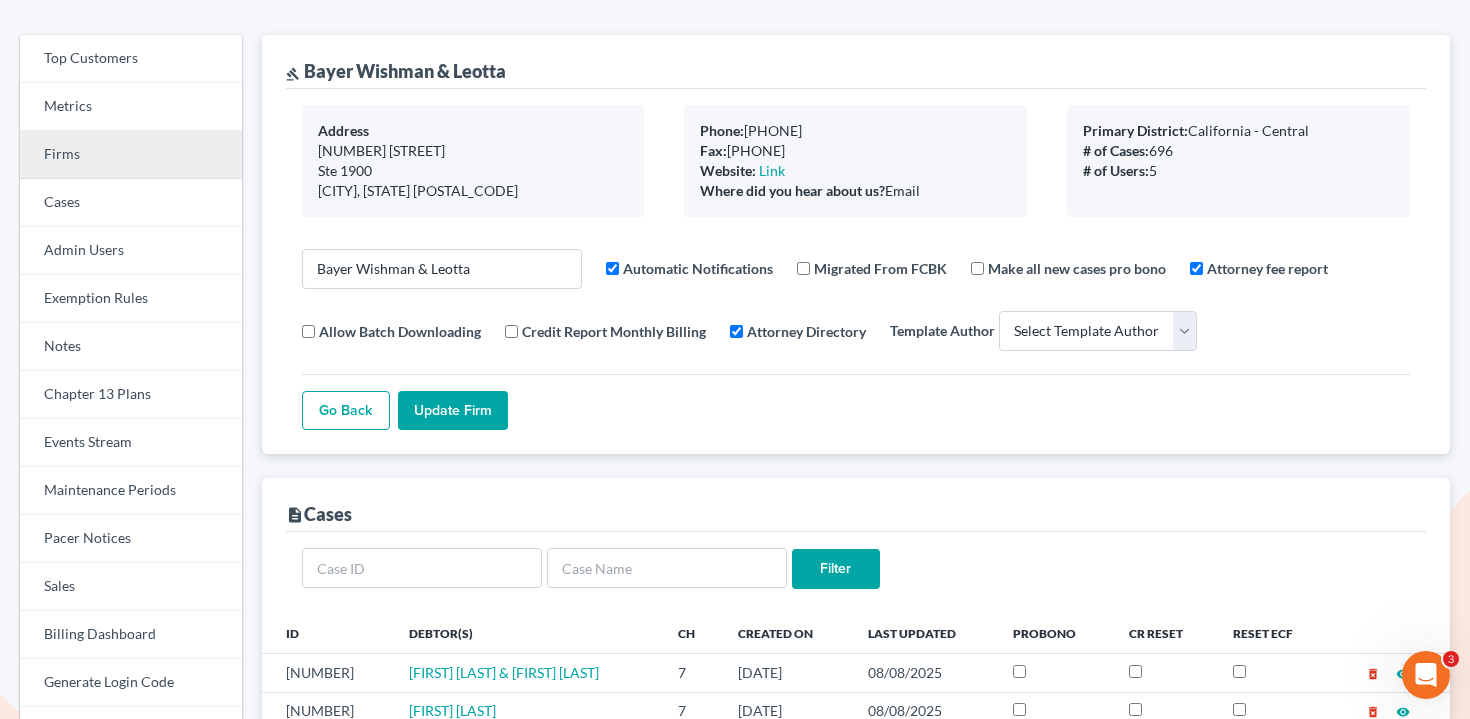 click on "Firms" at bounding box center (131, 155) 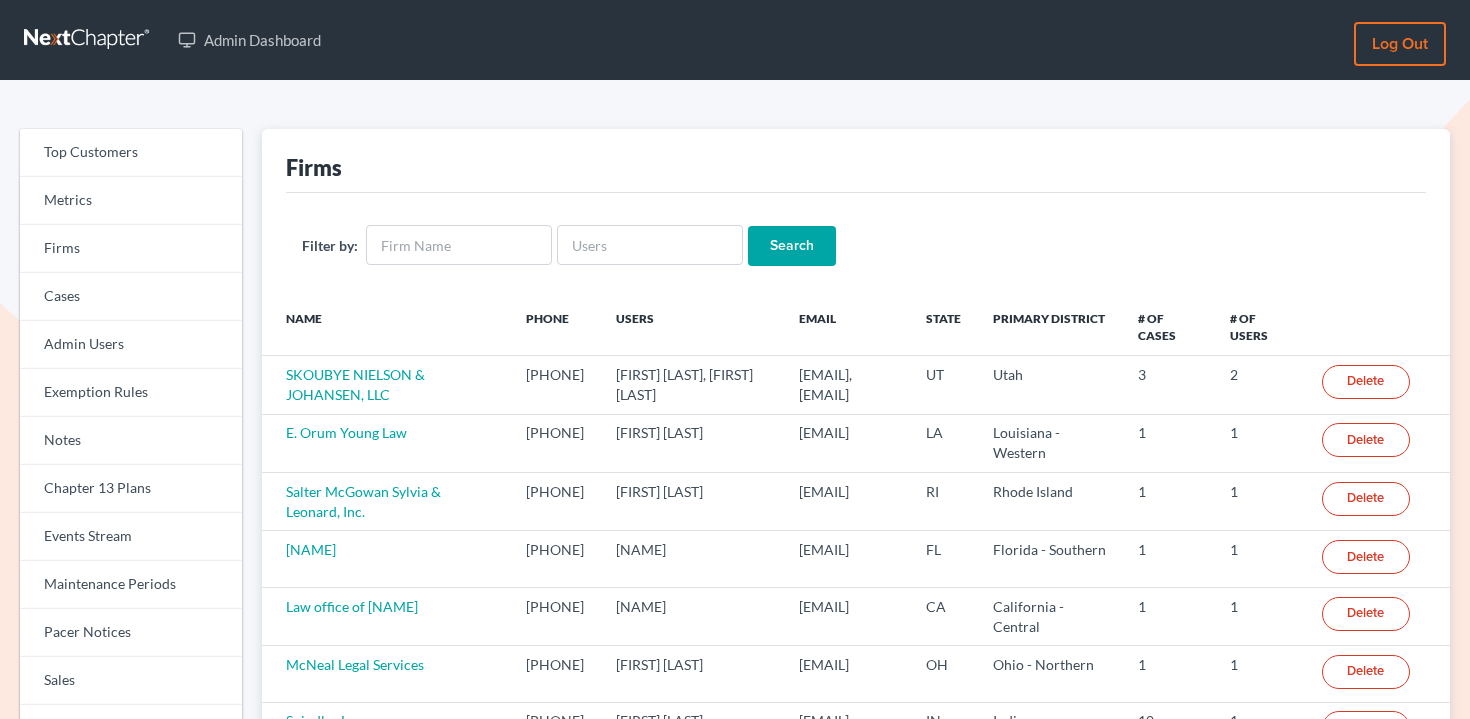 scroll, scrollTop: 0, scrollLeft: 0, axis: both 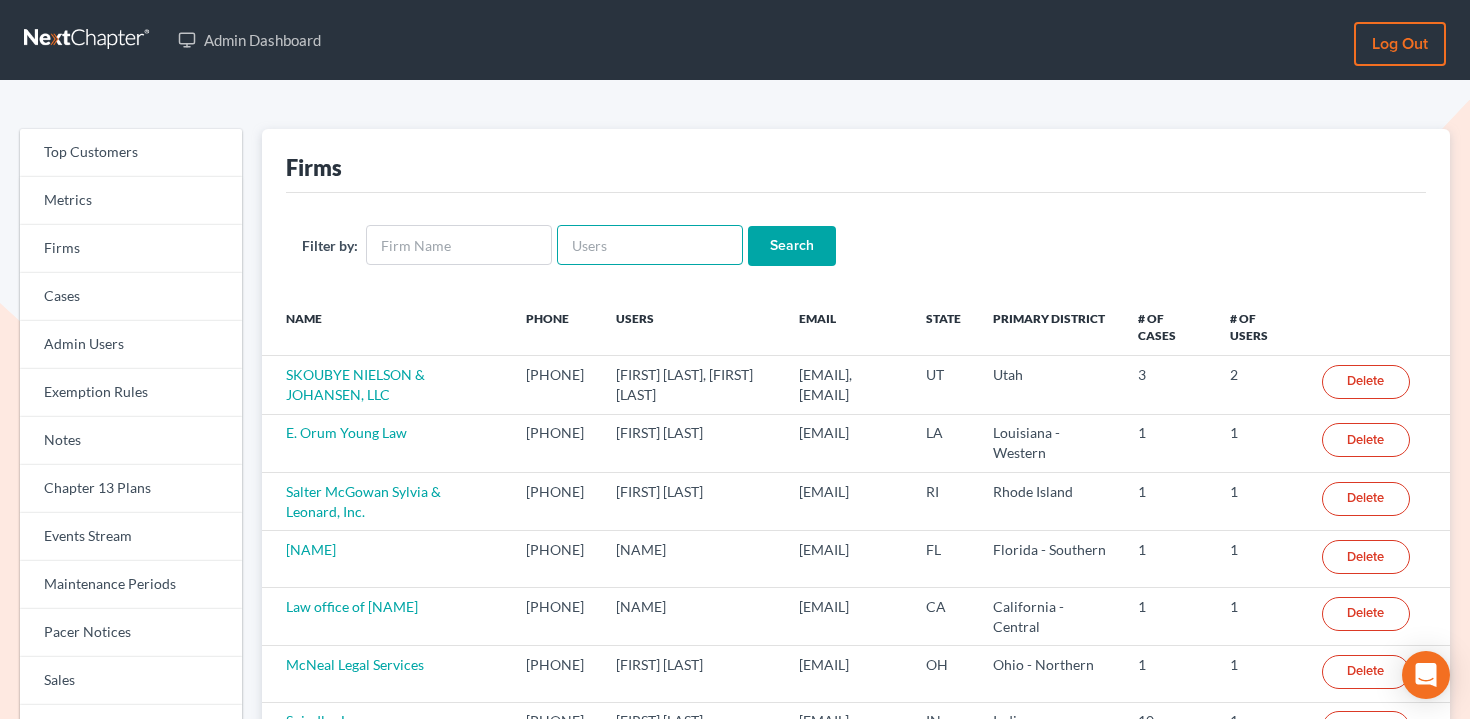 click at bounding box center (650, 245) 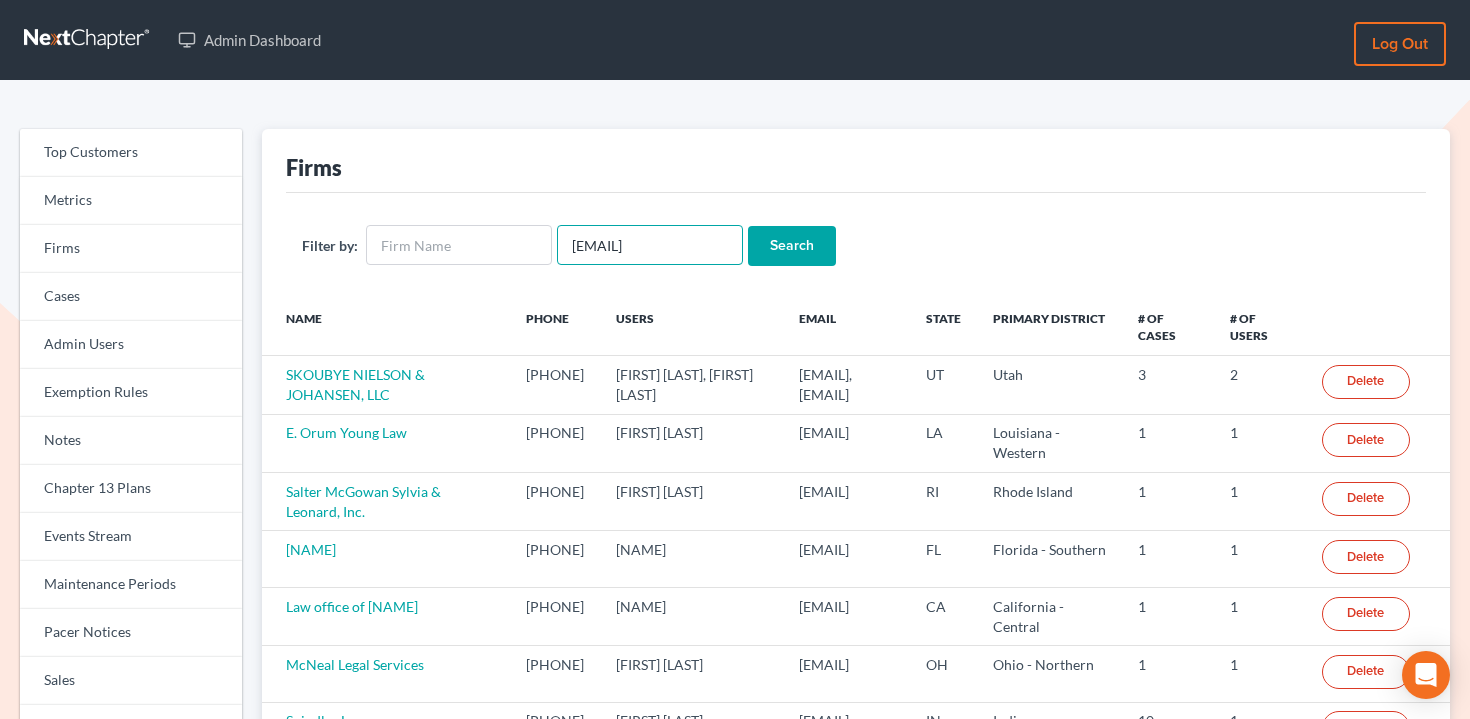 scroll, scrollTop: 0, scrollLeft: 68, axis: horizontal 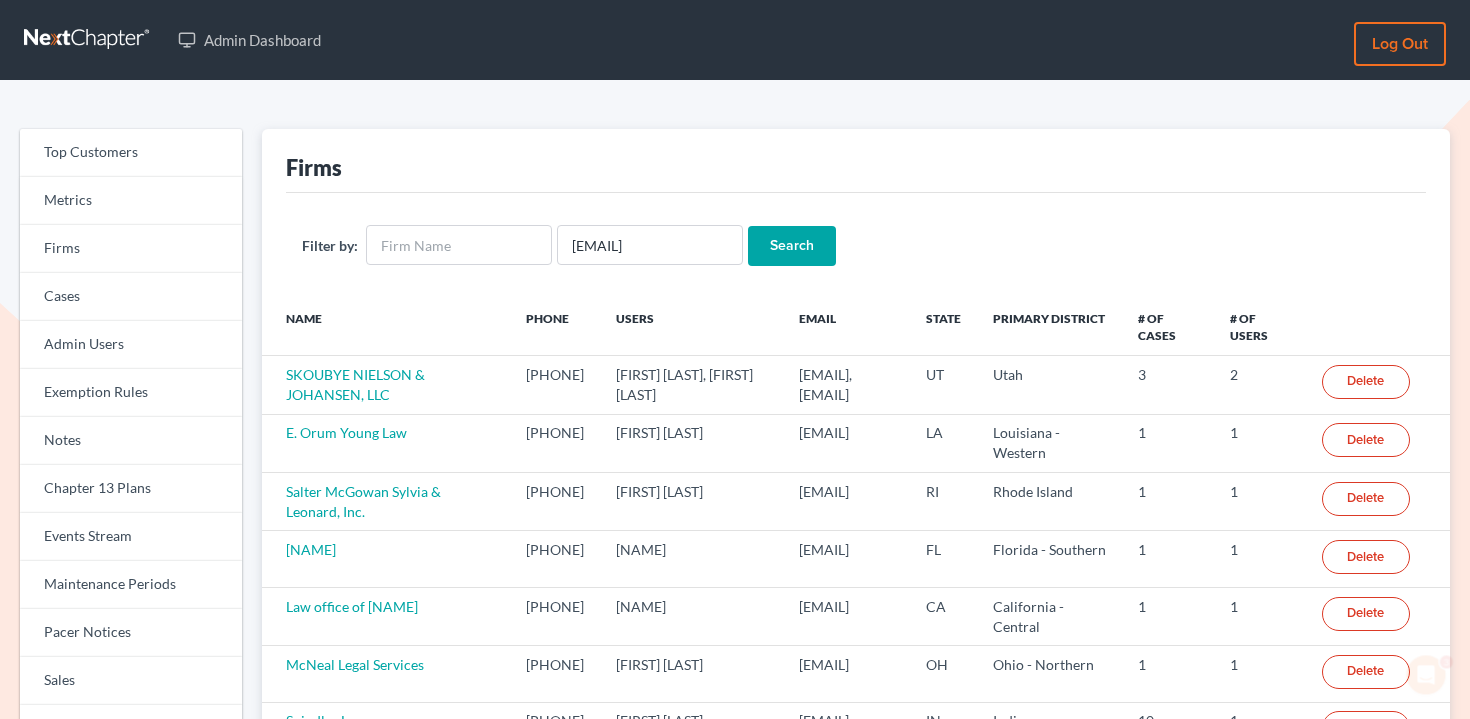 click on "Search" at bounding box center (792, 246) 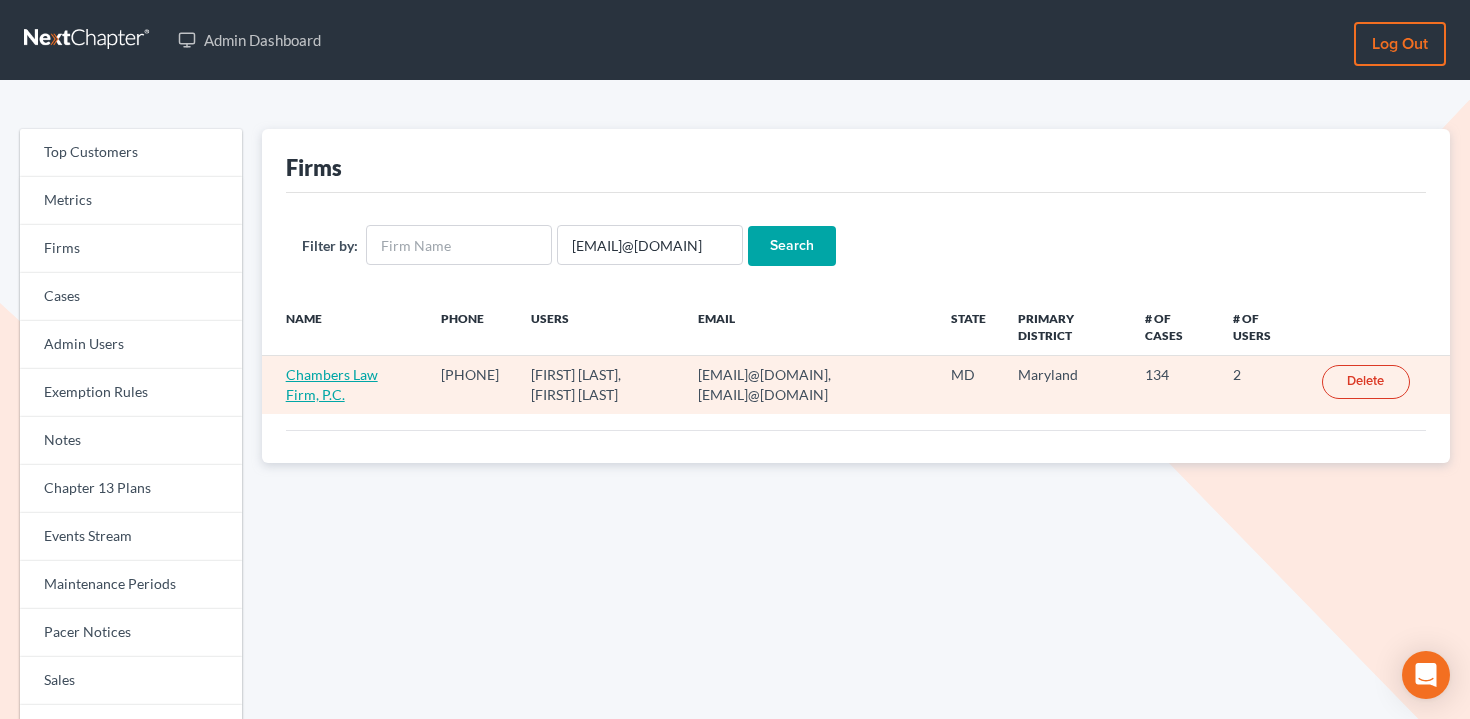 scroll, scrollTop: 0, scrollLeft: 0, axis: both 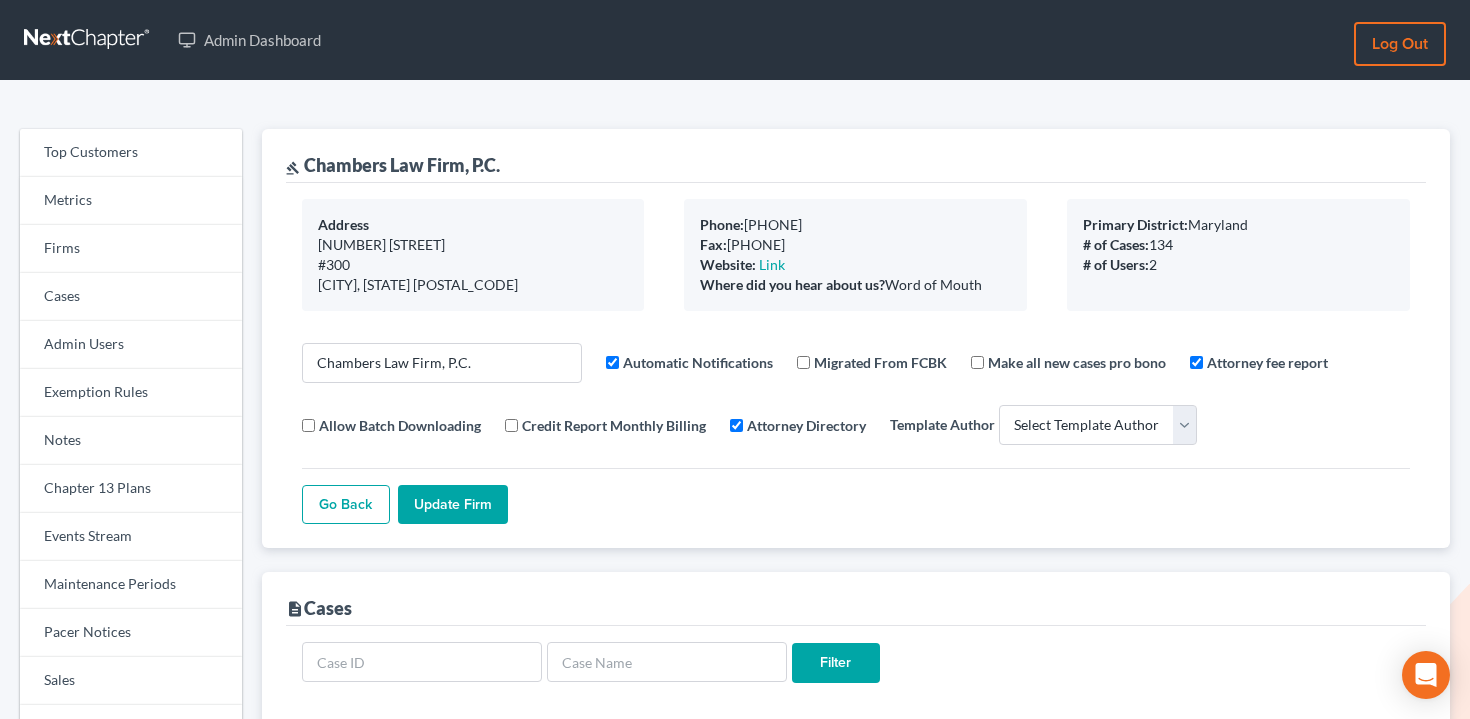 select 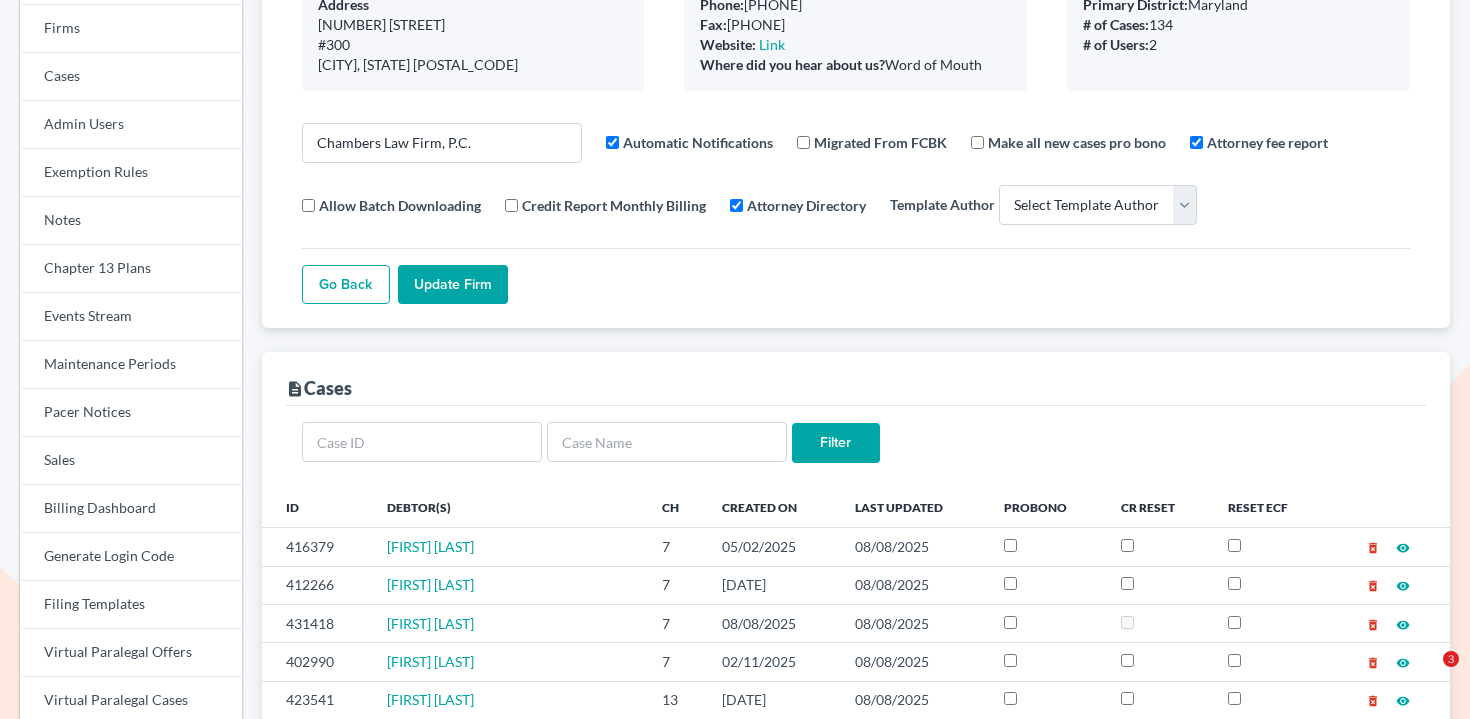 scroll, scrollTop: 555, scrollLeft: 0, axis: vertical 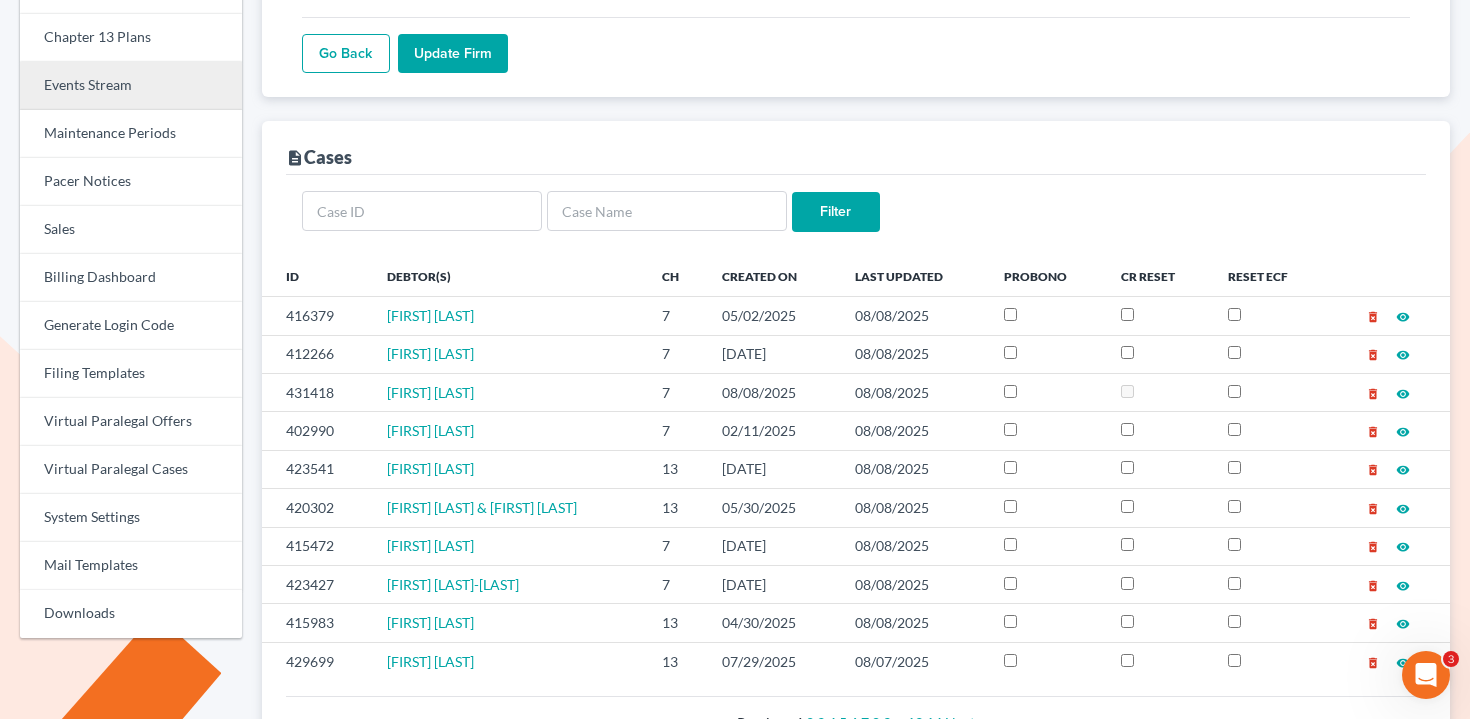 click on "Events Stream" at bounding box center [131, 86] 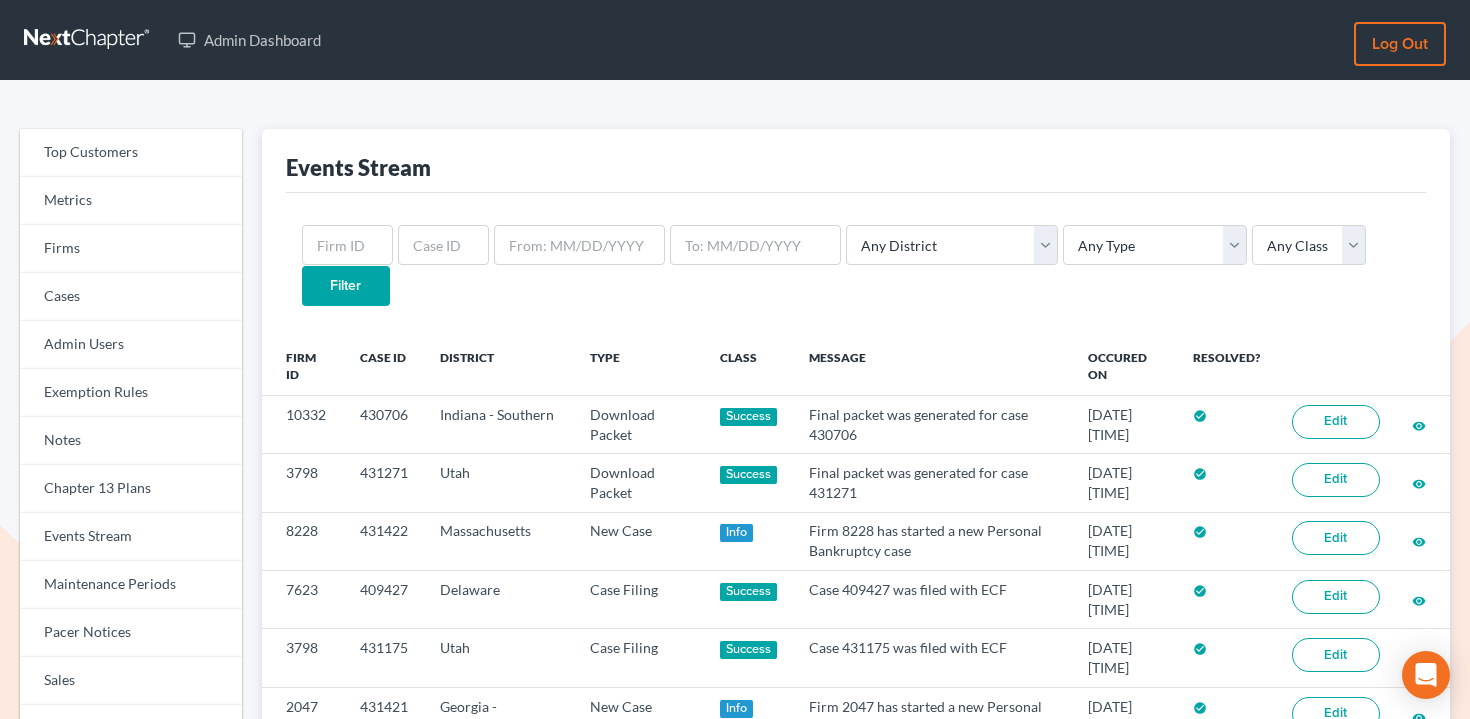 scroll, scrollTop: 0, scrollLeft: 0, axis: both 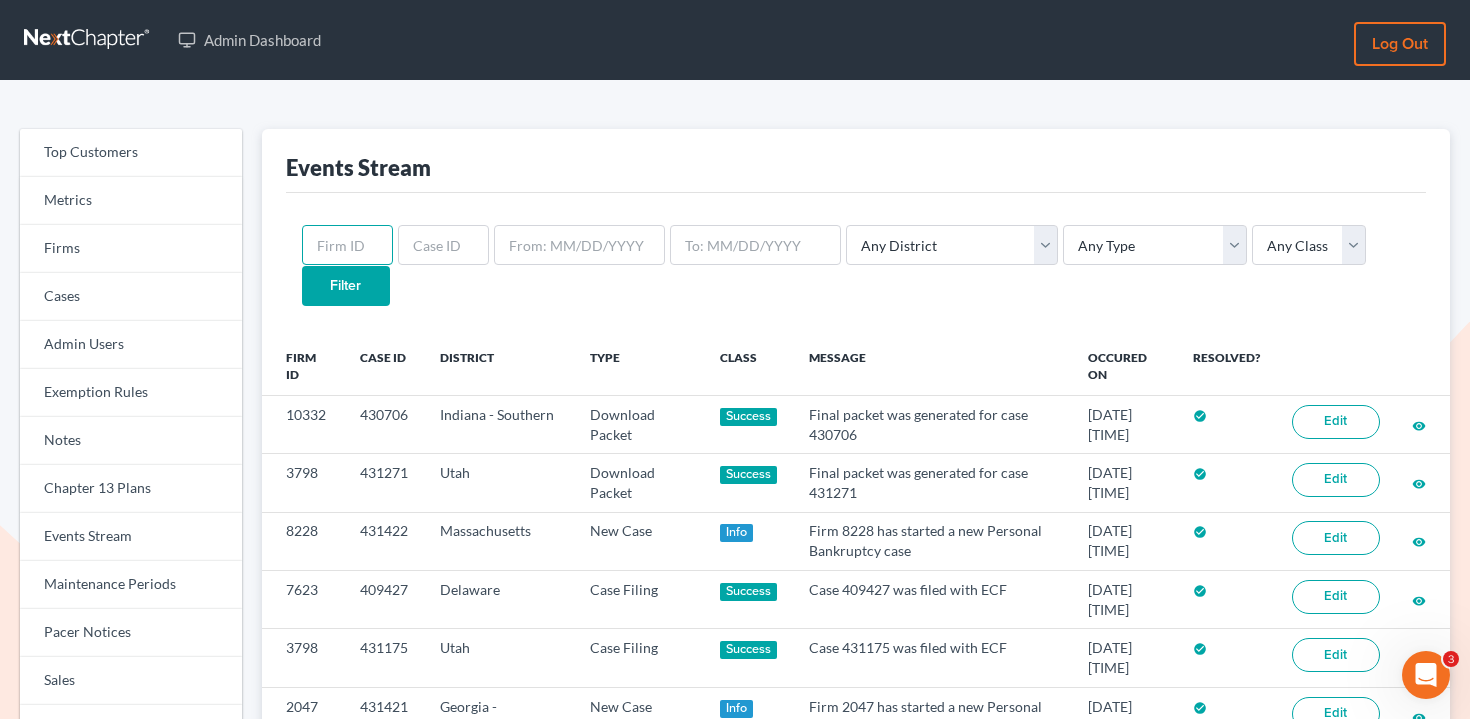 click at bounding box center [347, 245] 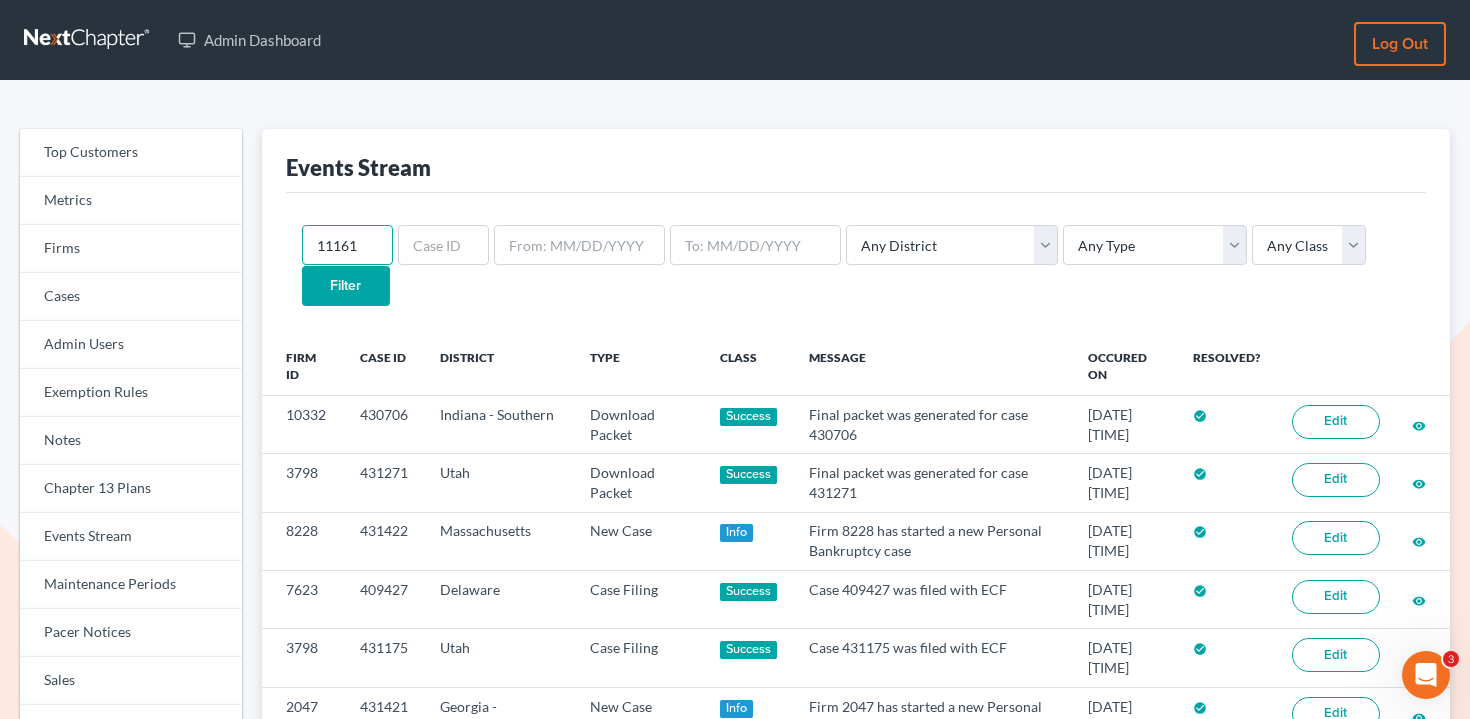 type on "11161" 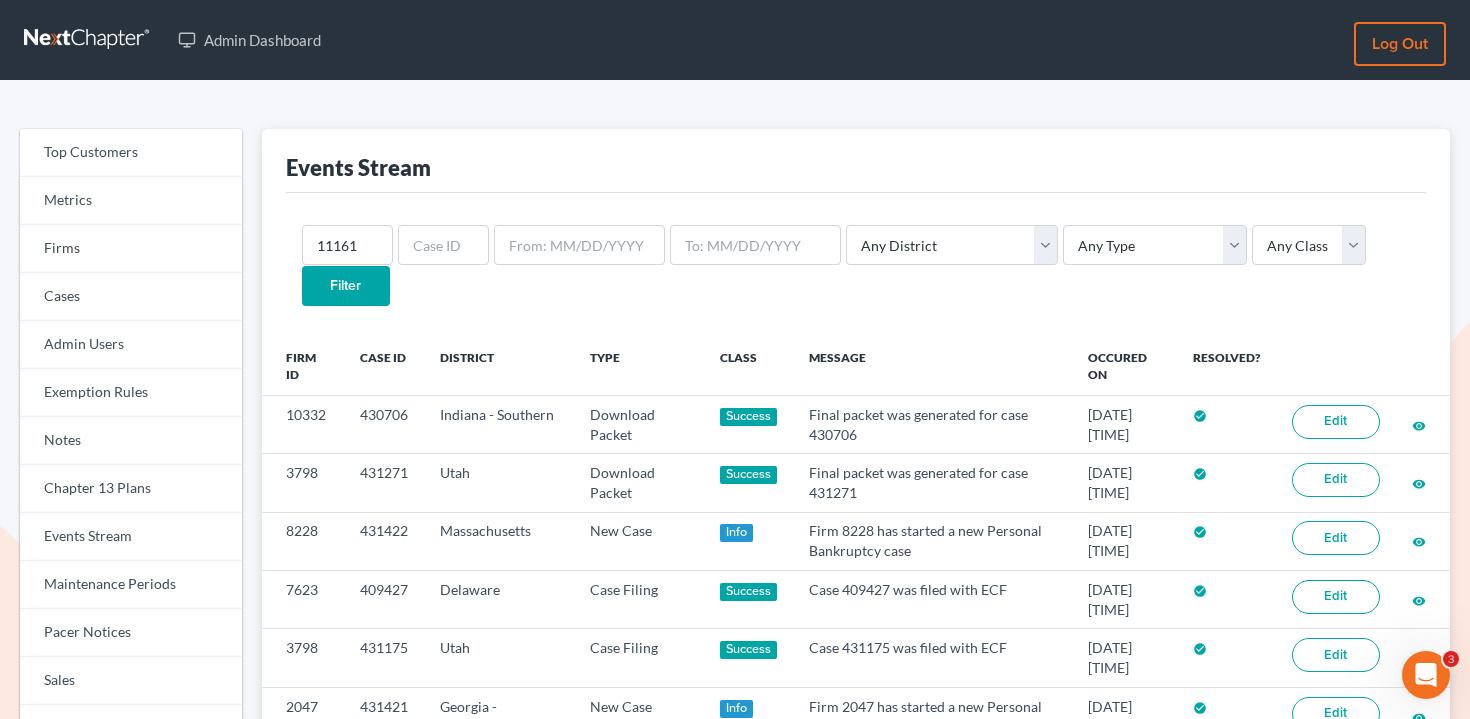 click on "Filter" at bounding box center (346, 286) 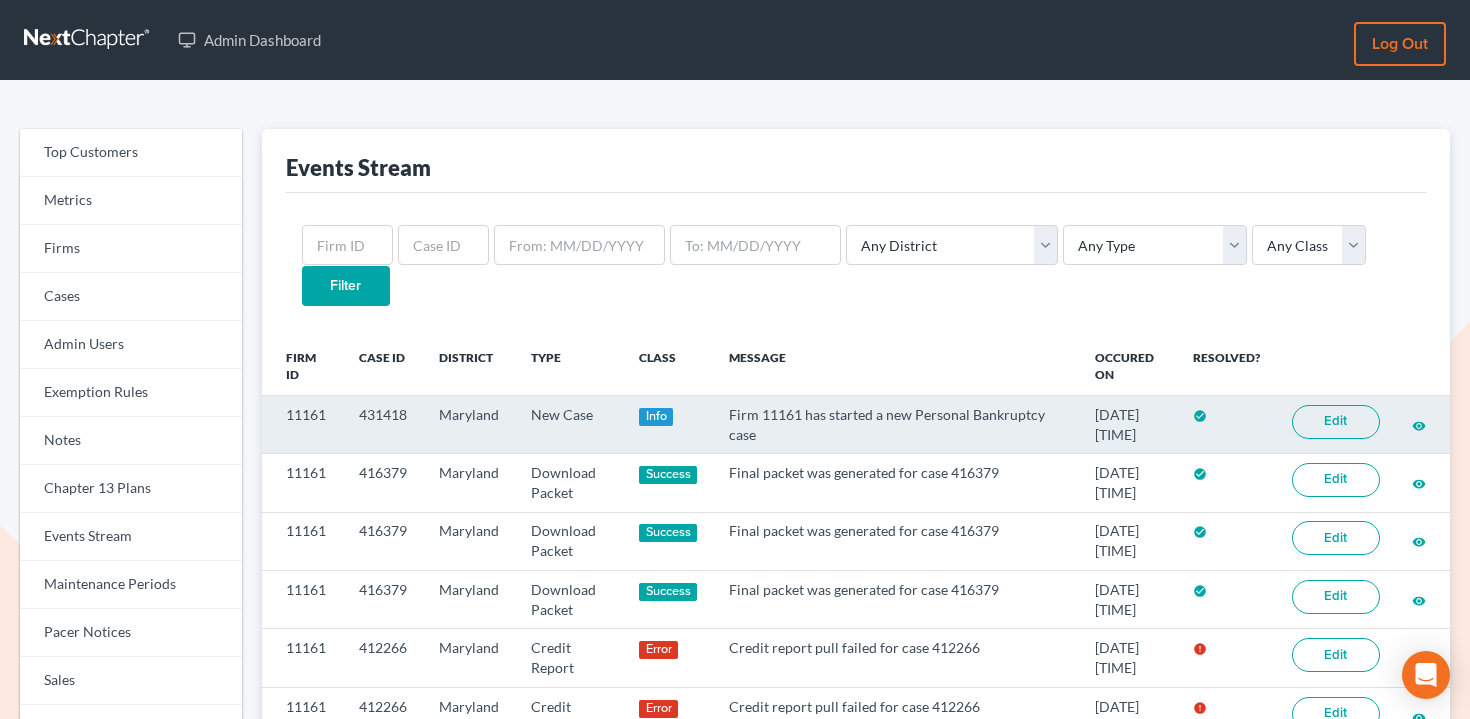 scroll, scrollTop: 0, scrollLeft: 0, axis: both 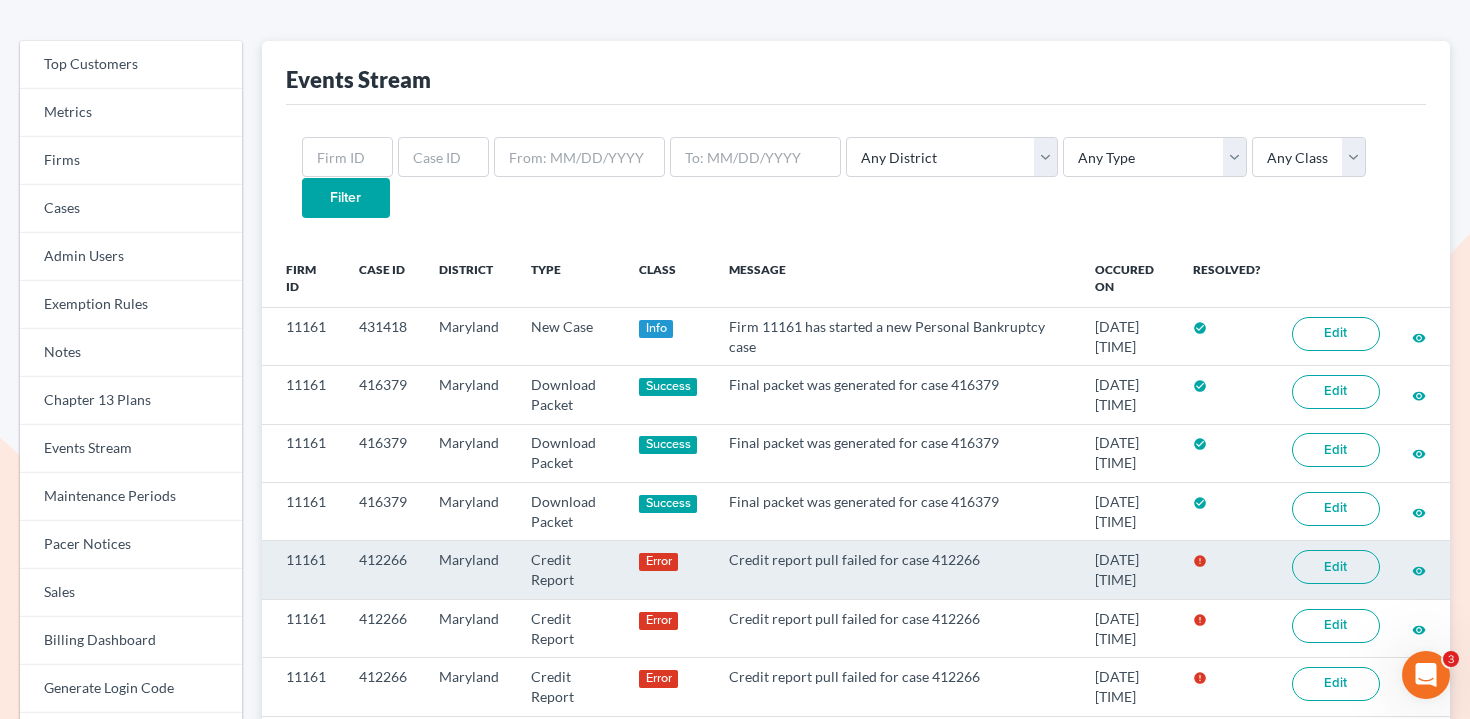 click on "Edit" at bounding box center (1336, 567) 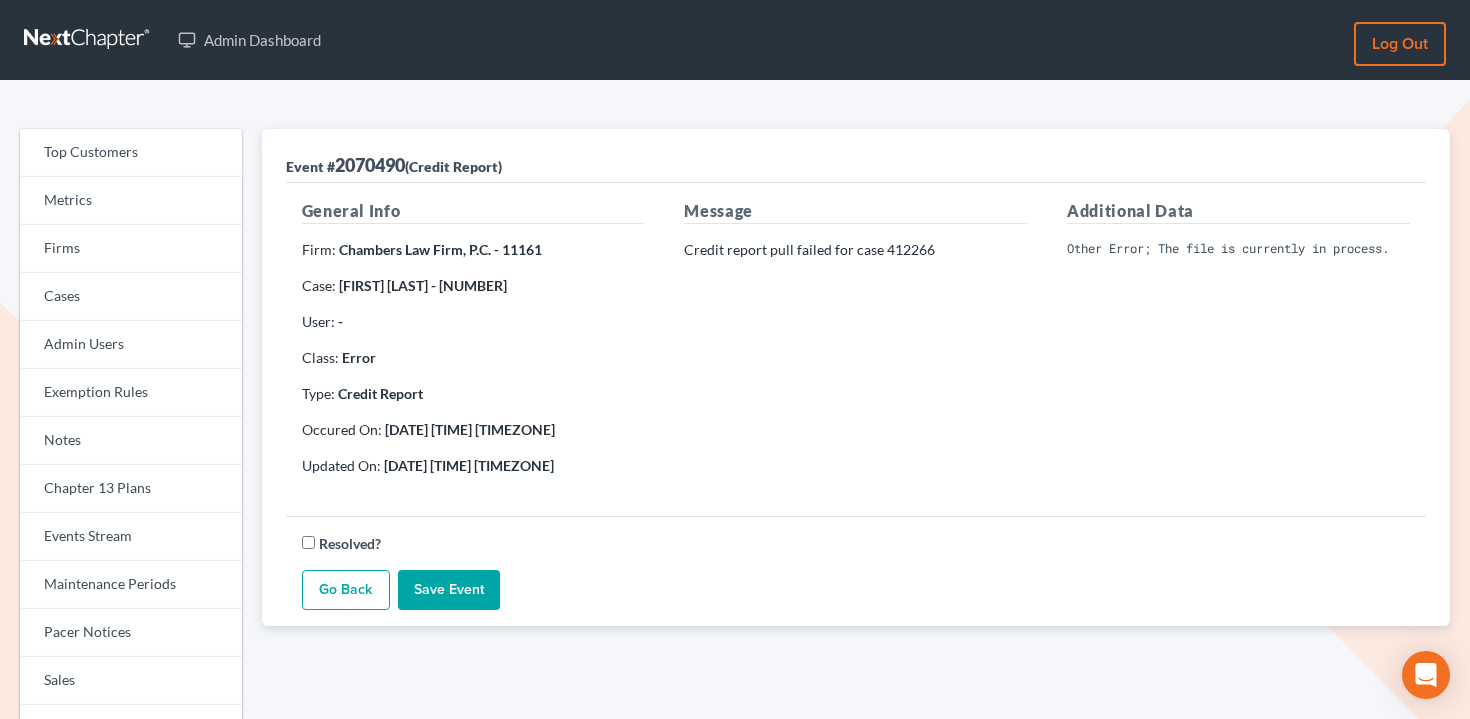 scroll, scrollTop: 0, scrollLeft: 0, axis: both 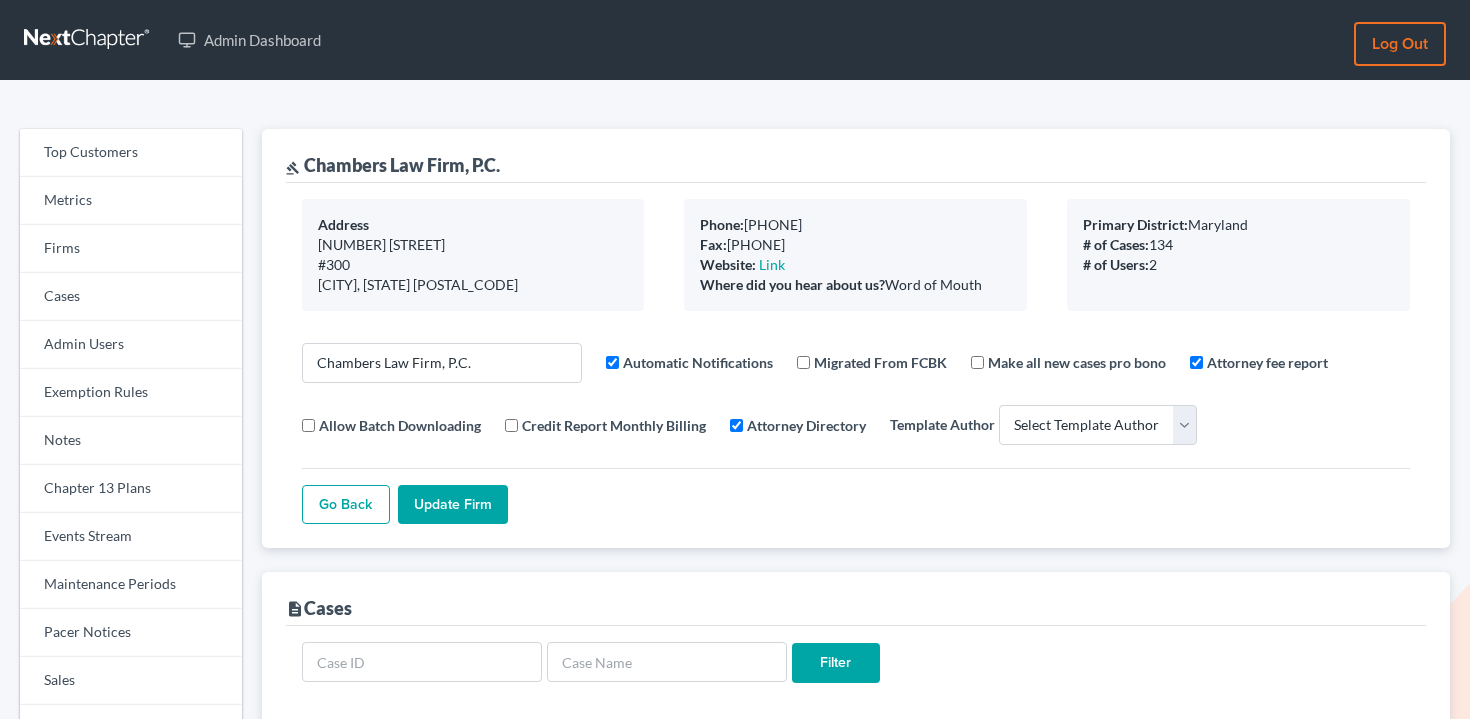 select 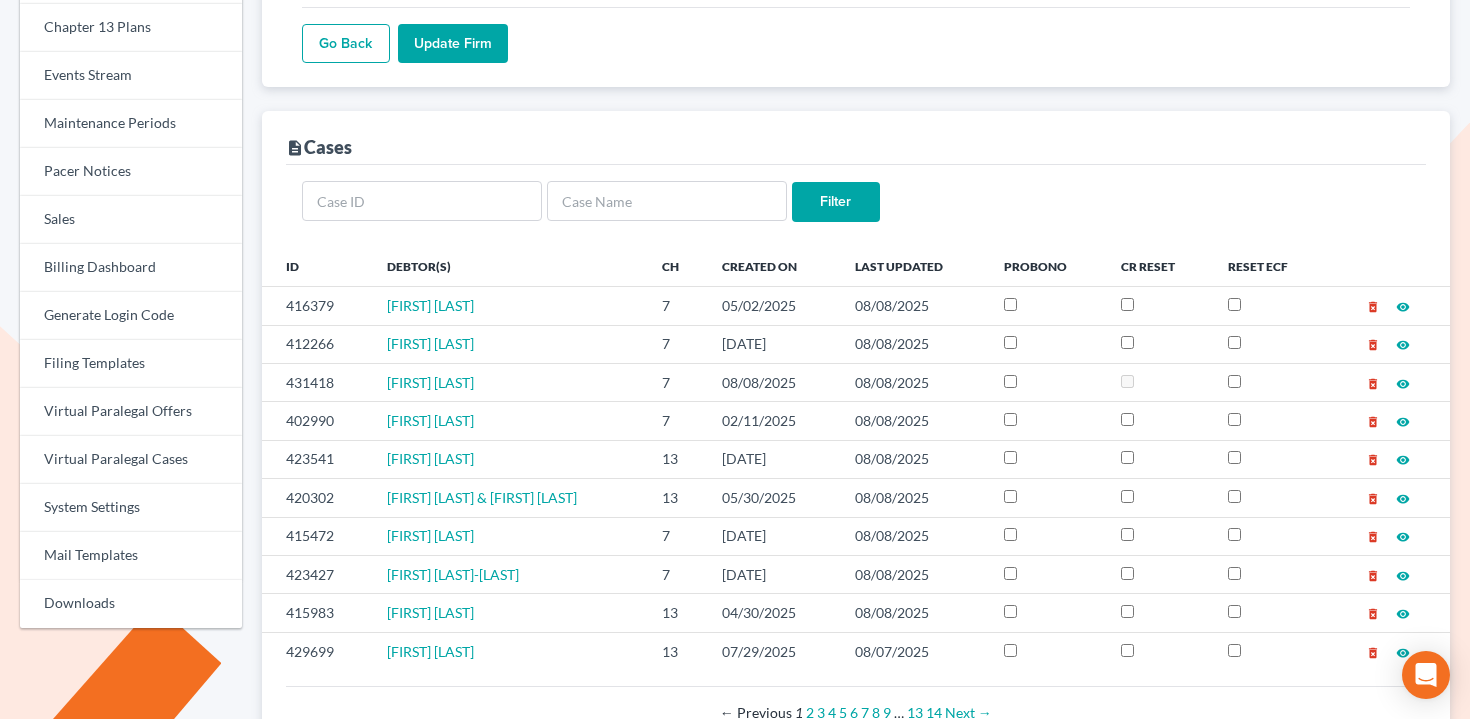 scroll, scrollTop: 451, scrollLeft: 0, axis: vertical 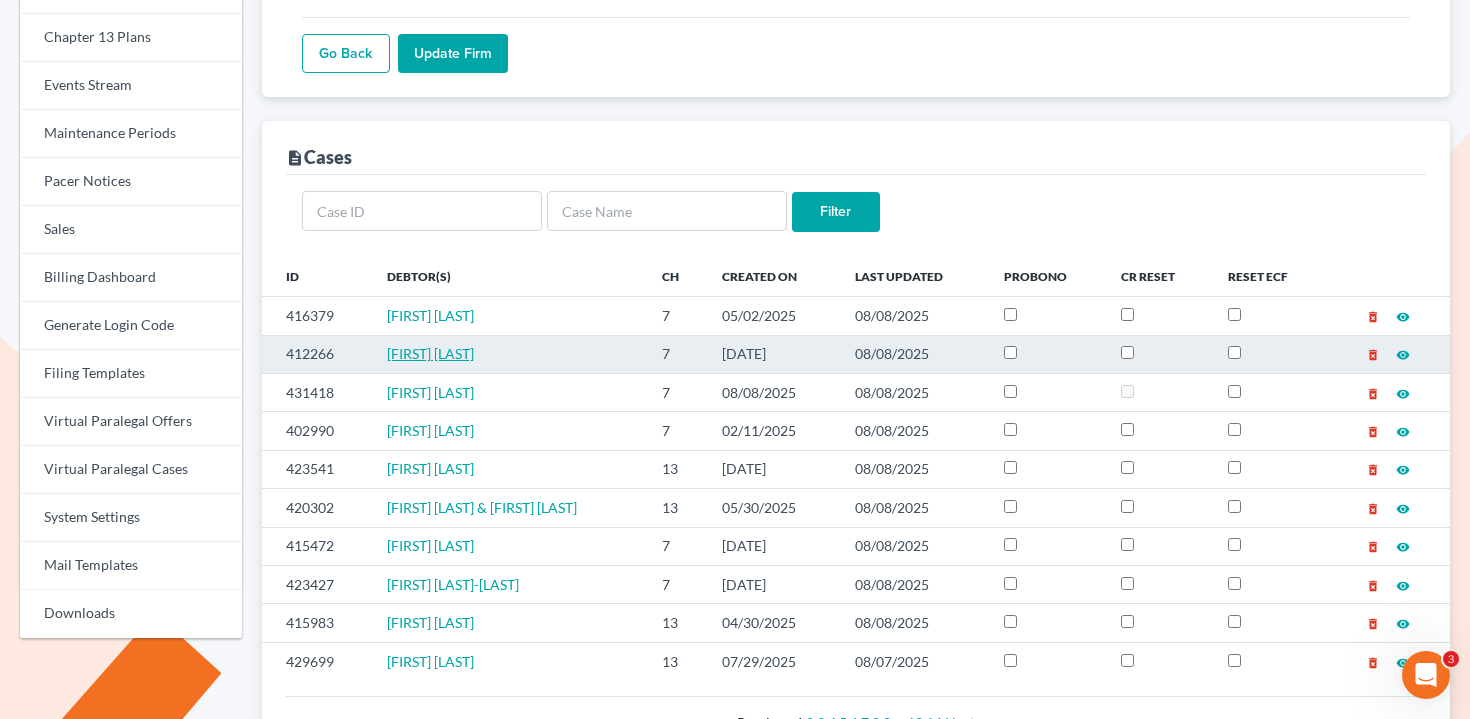 click on "[FIRST] [LAST]" at bounding box center [430, 353] 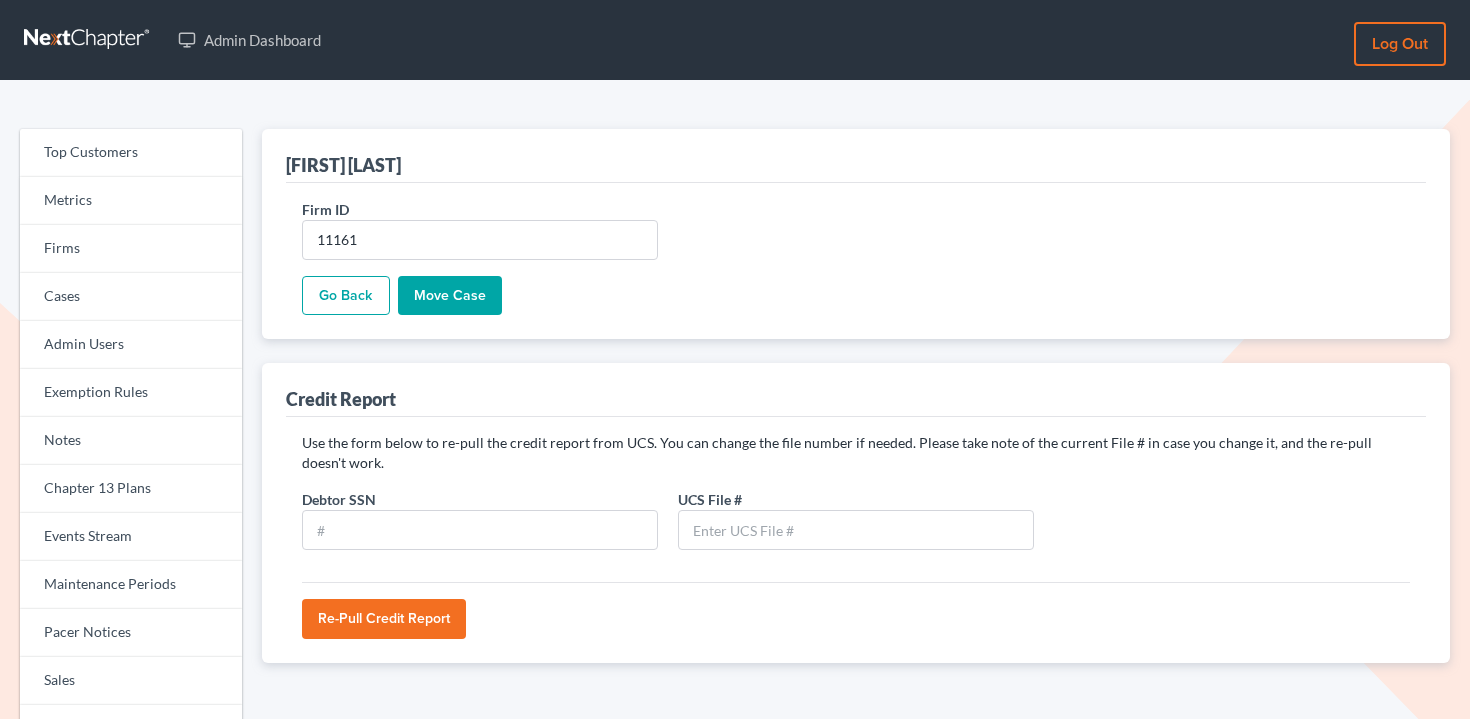 scroll, scrollTop: 0, scrollLeft: 0, axis: both 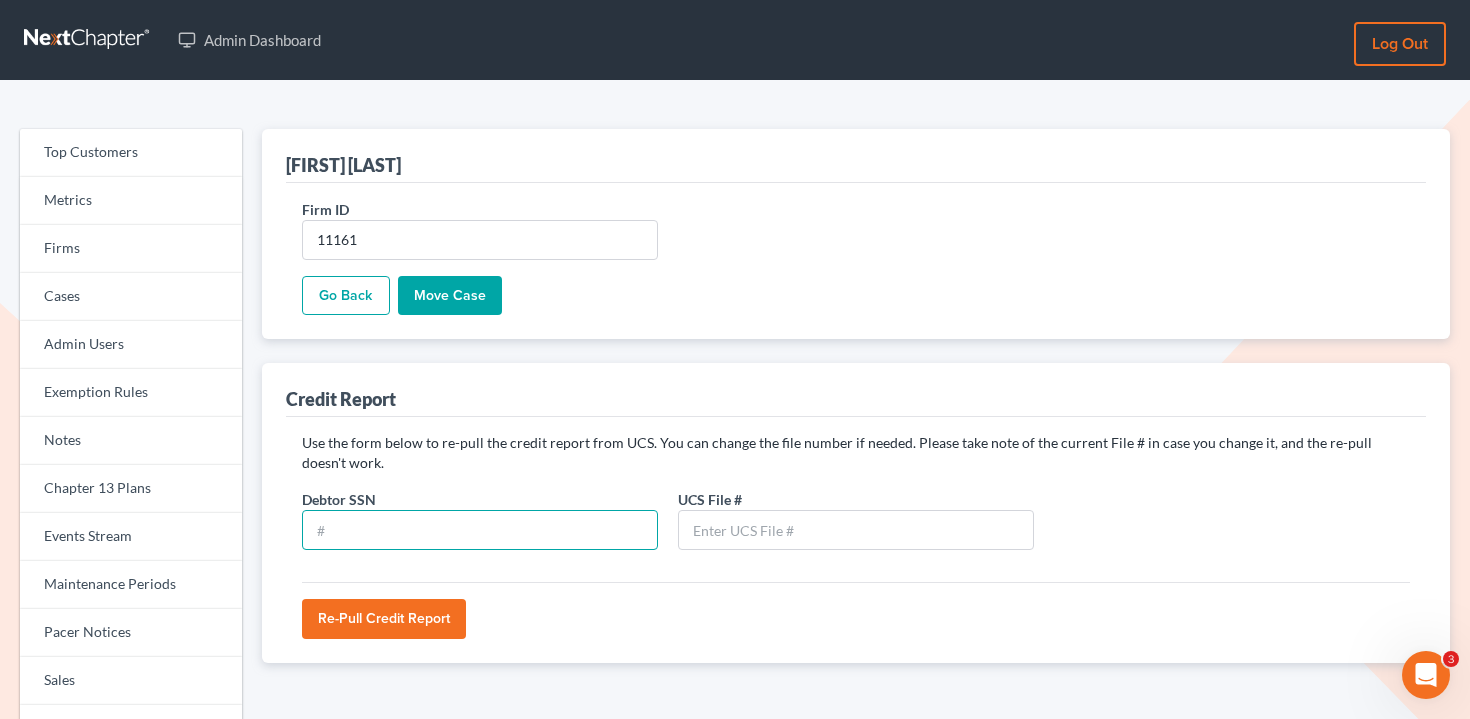 click at bounding box center [480, 530] 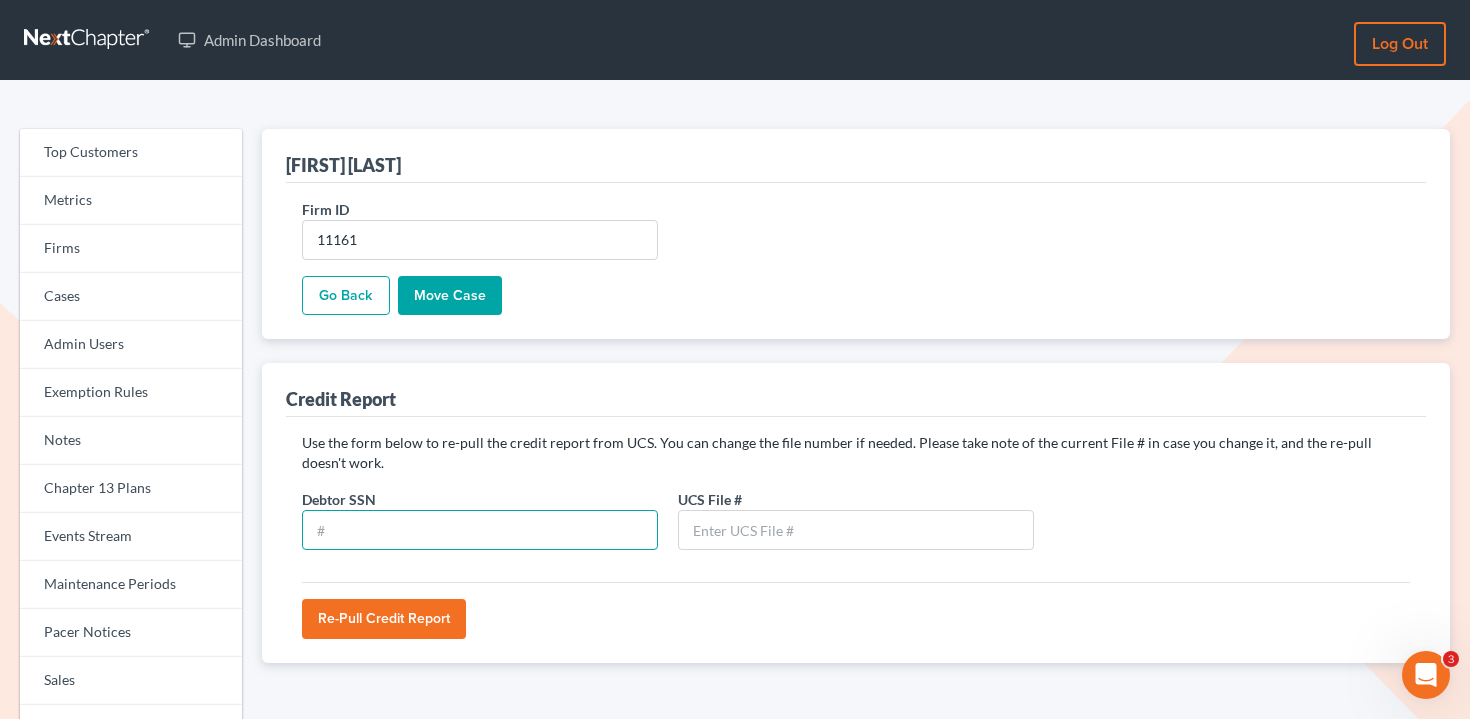 paste on "[SSN]" 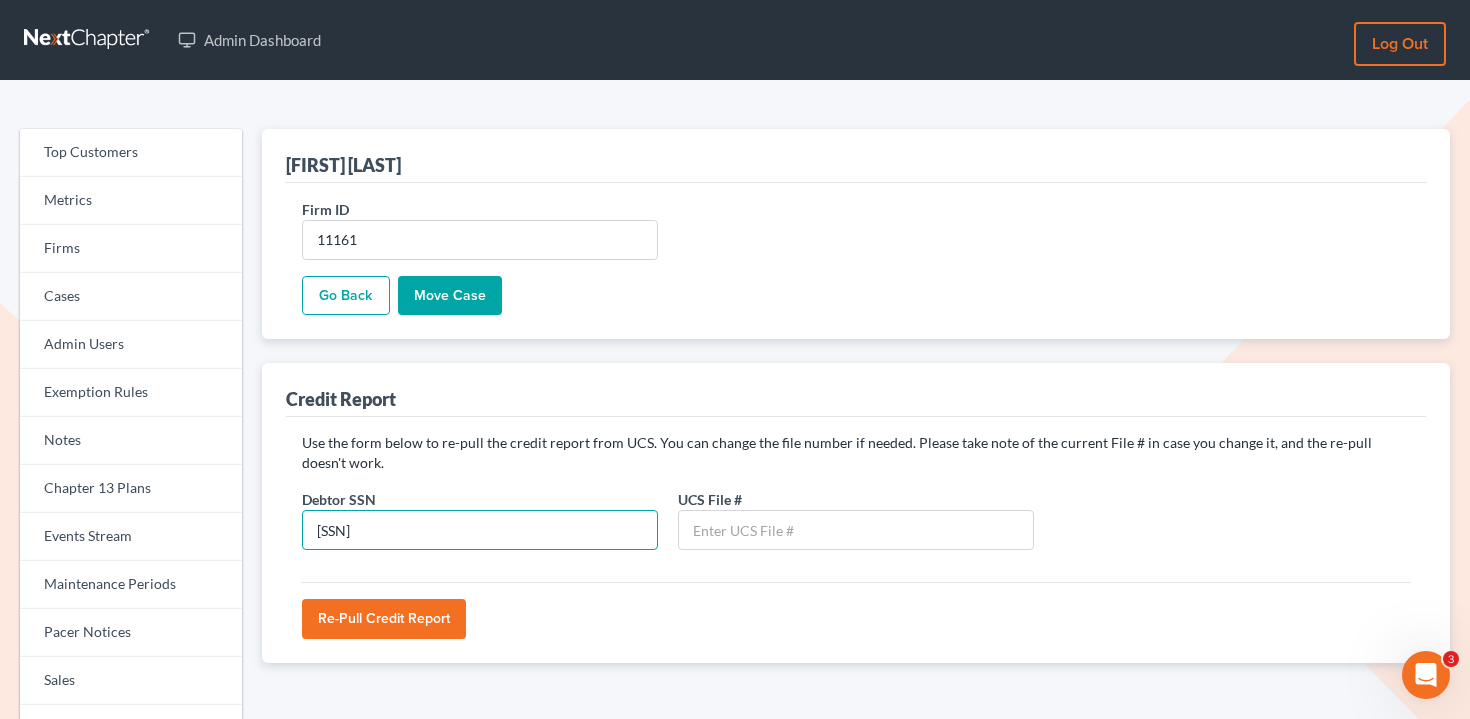 type on "[SSN]" 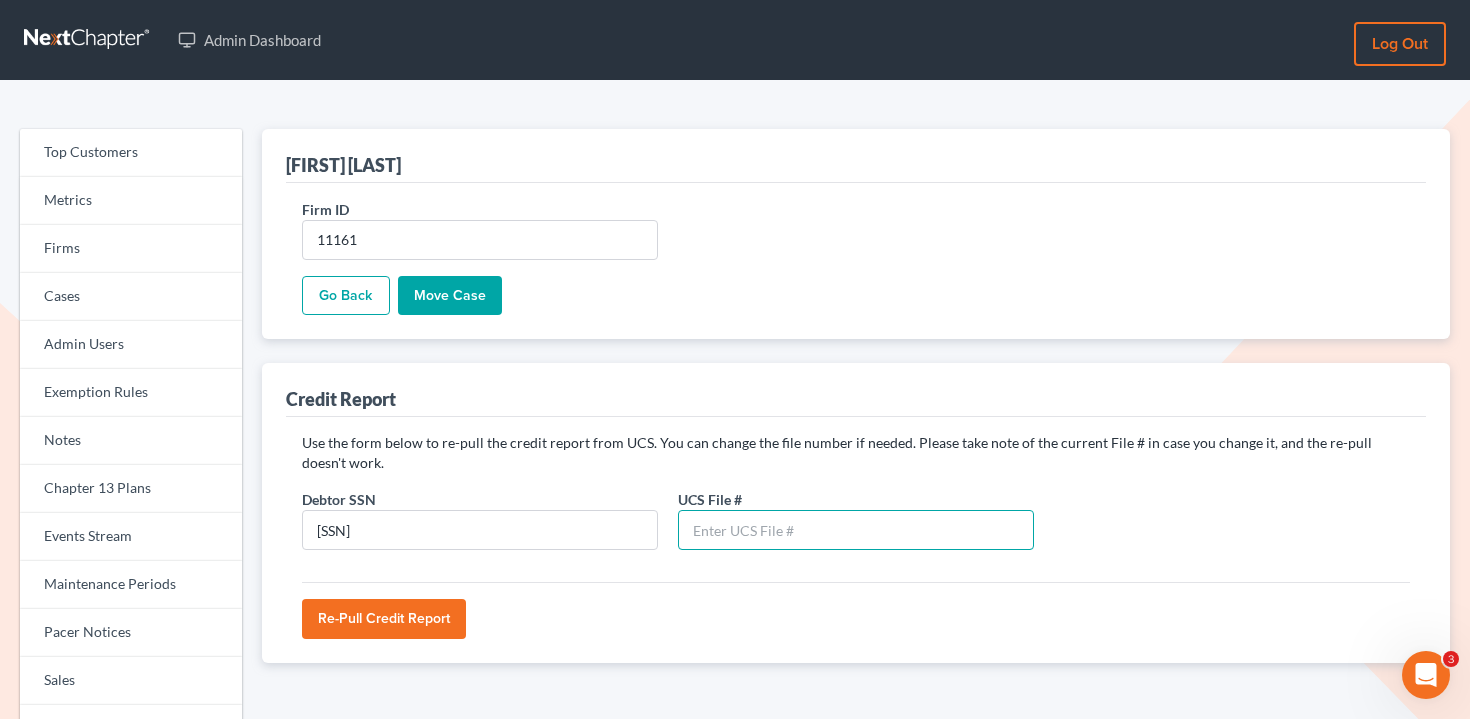 click at bounding box center [856, 530] 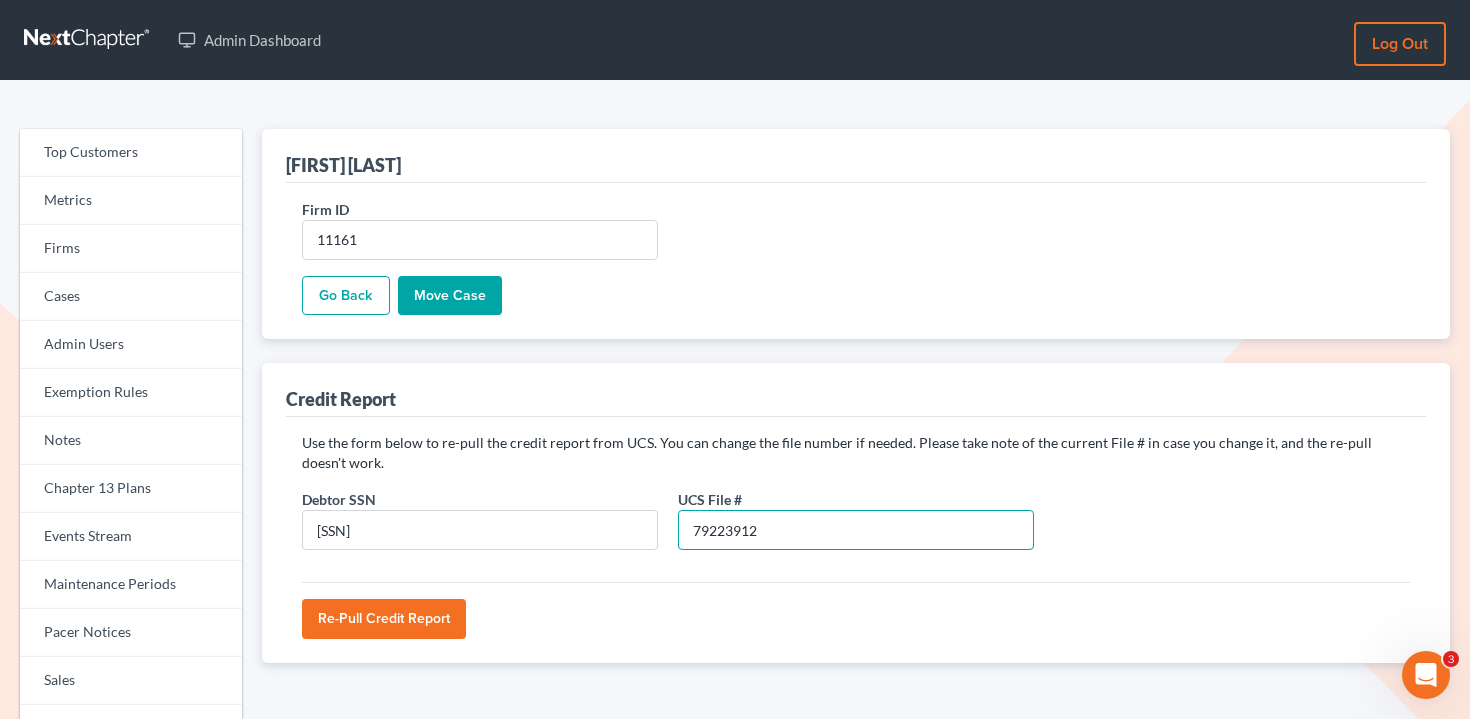 type on "79223912" 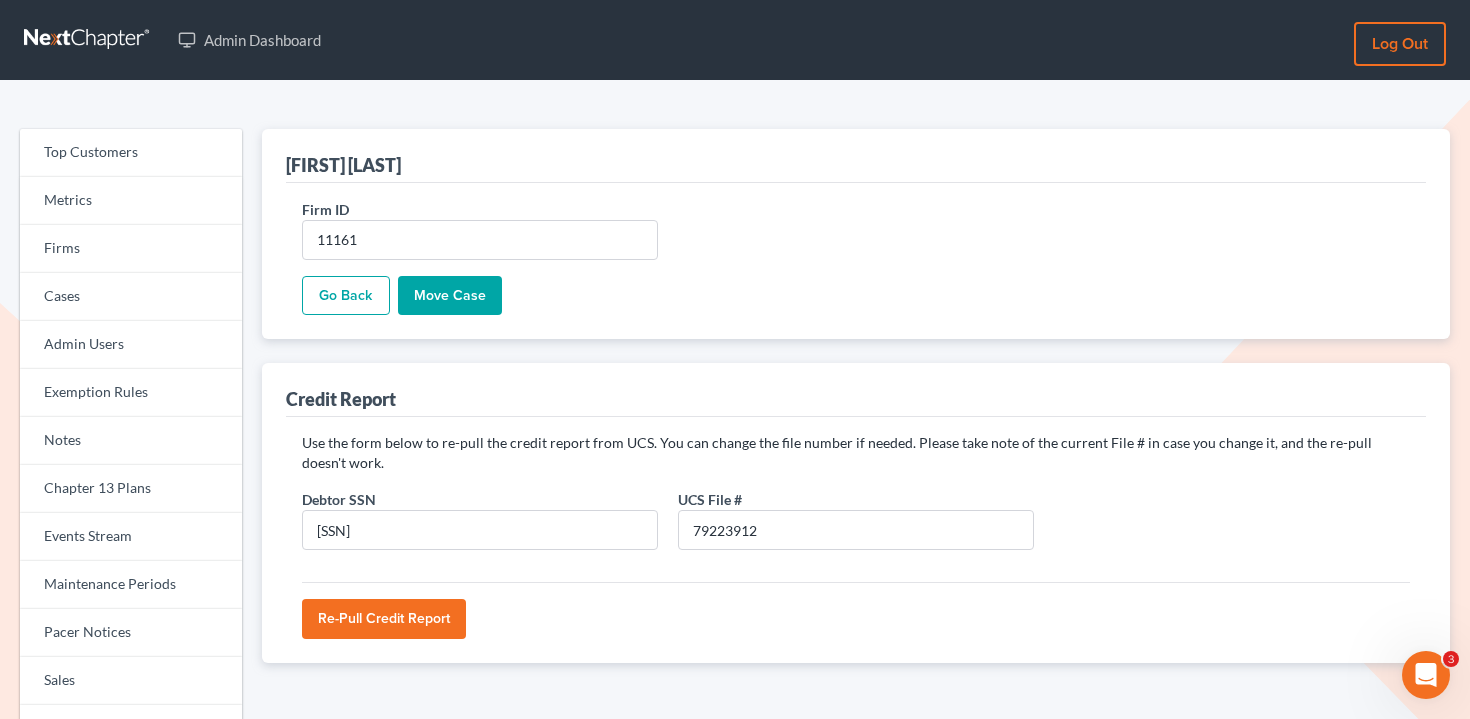 click on "Re-Pull Credit Report" at bounding box center (384, 619) 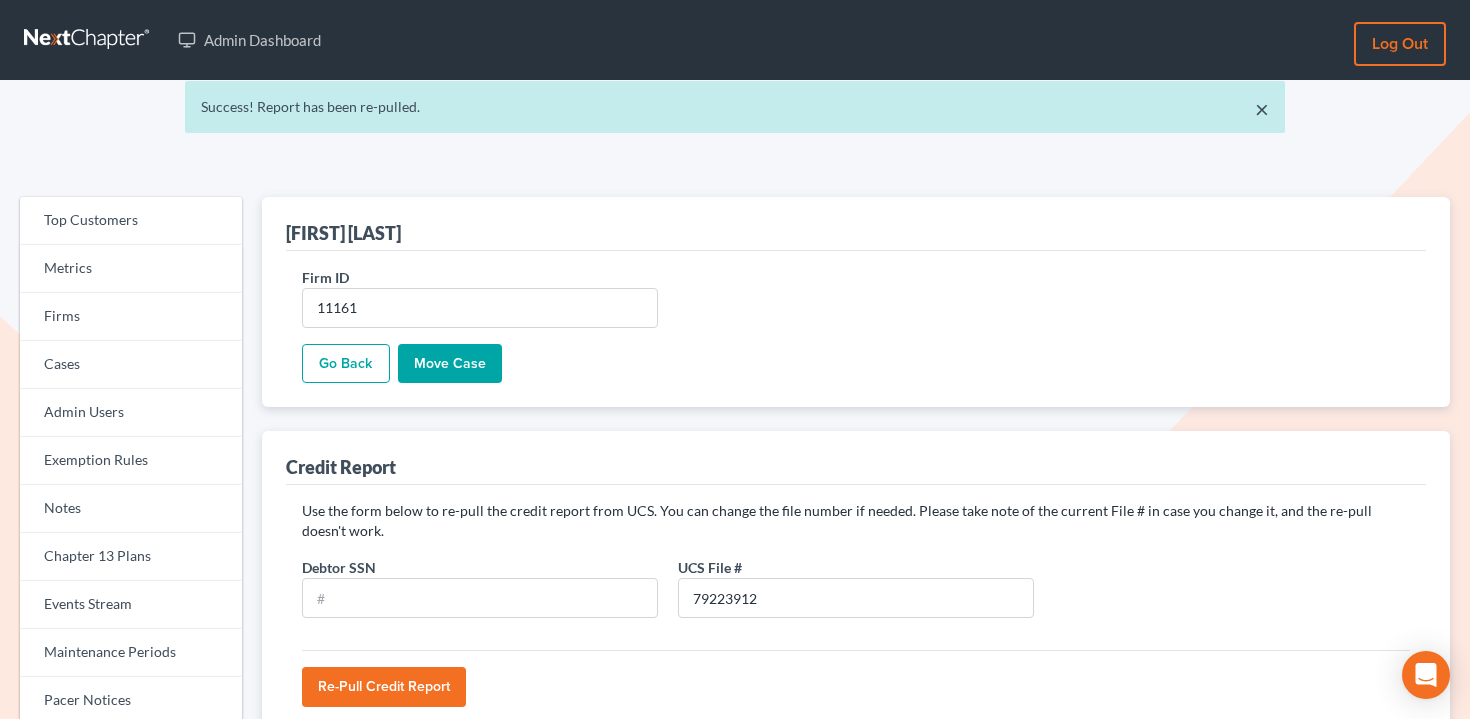 scroll, scrollTop: 0, scrollLeft: 0, axis: both 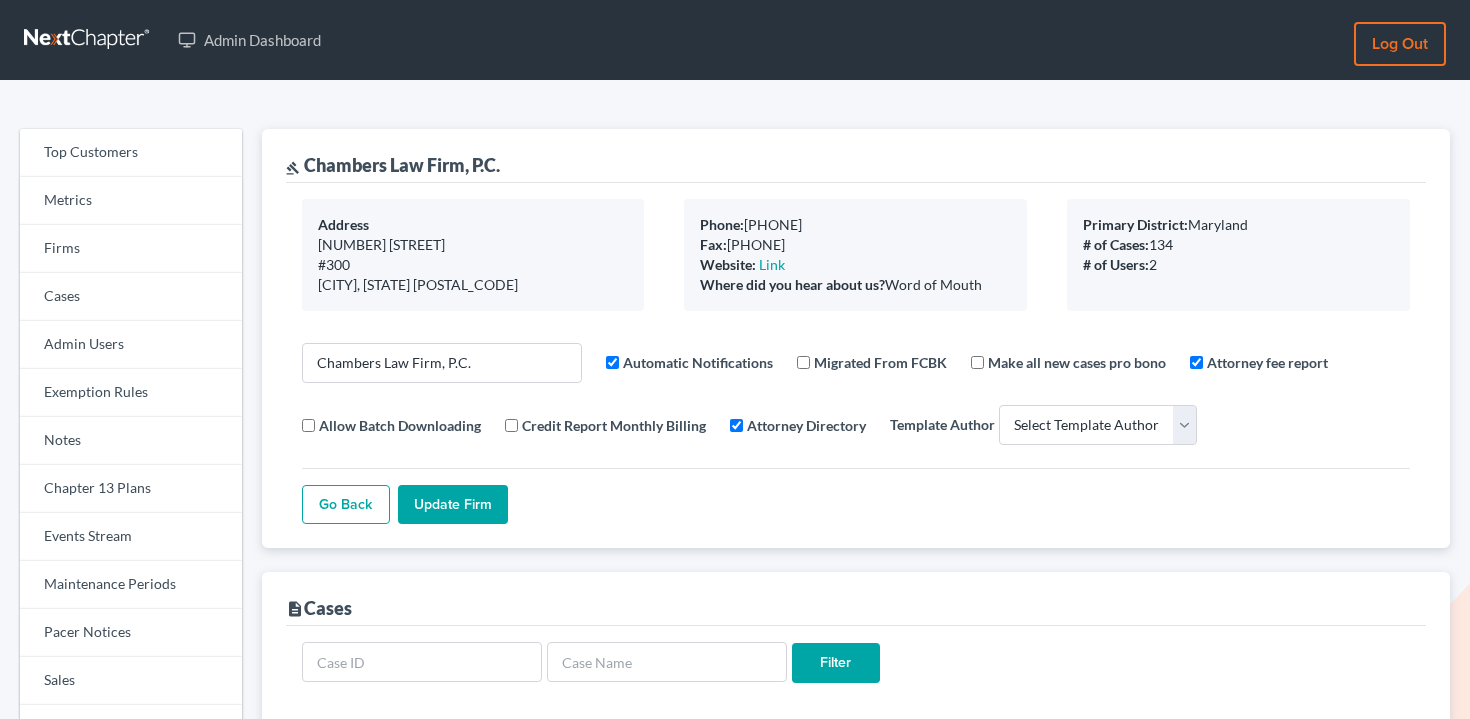 select 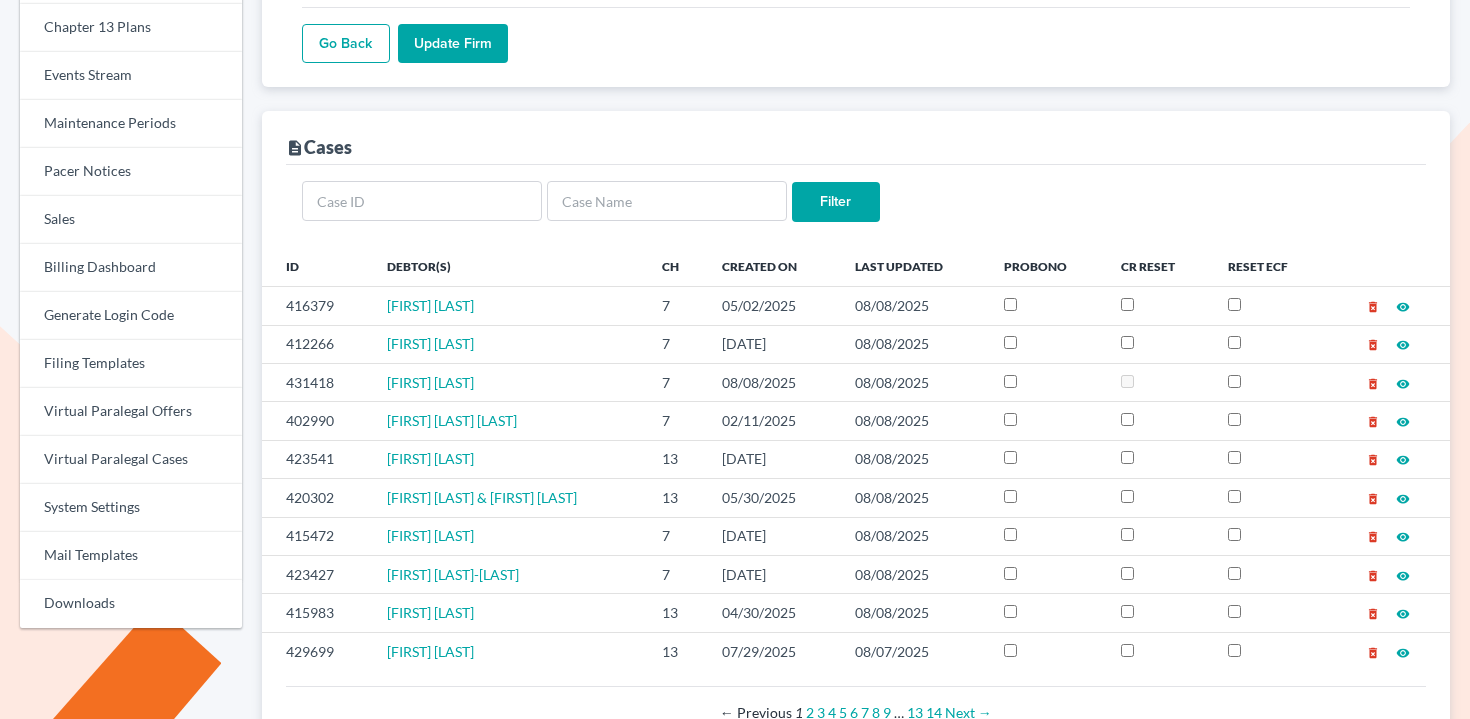 scroll, scrollTop: 451, scrollLeft: 0, axis: vertical 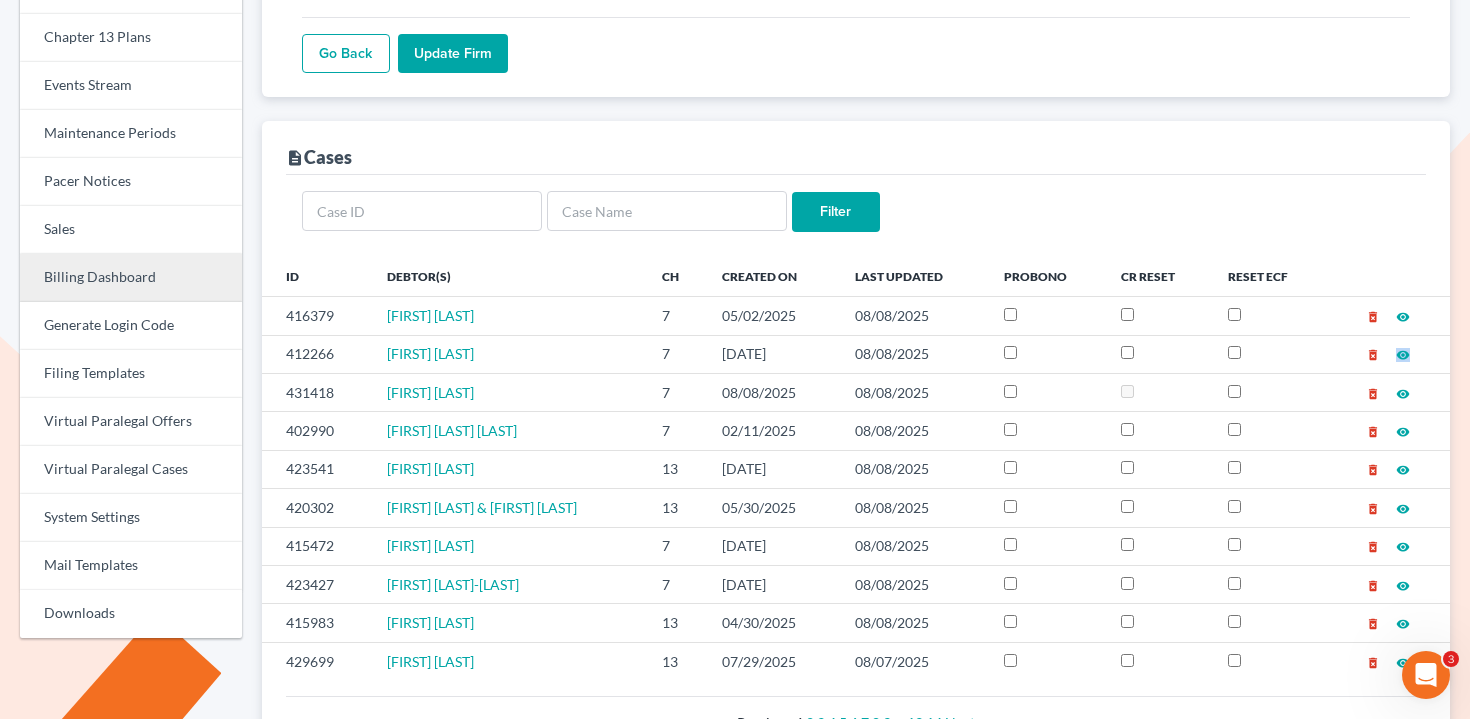click on "Billing Dashboard" at bounding box center [131, 278] 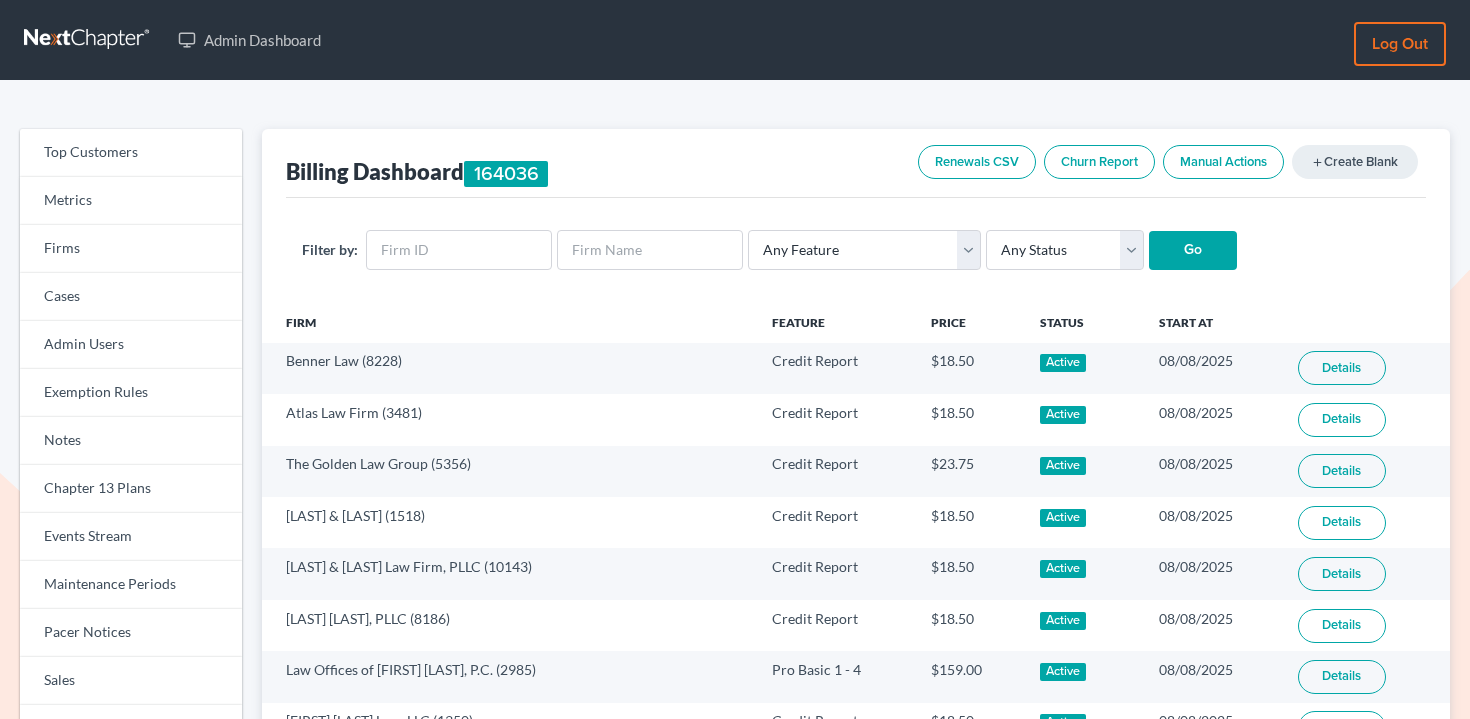 scroll, scrollTop: 0, scrollLeft: 0, axis: both 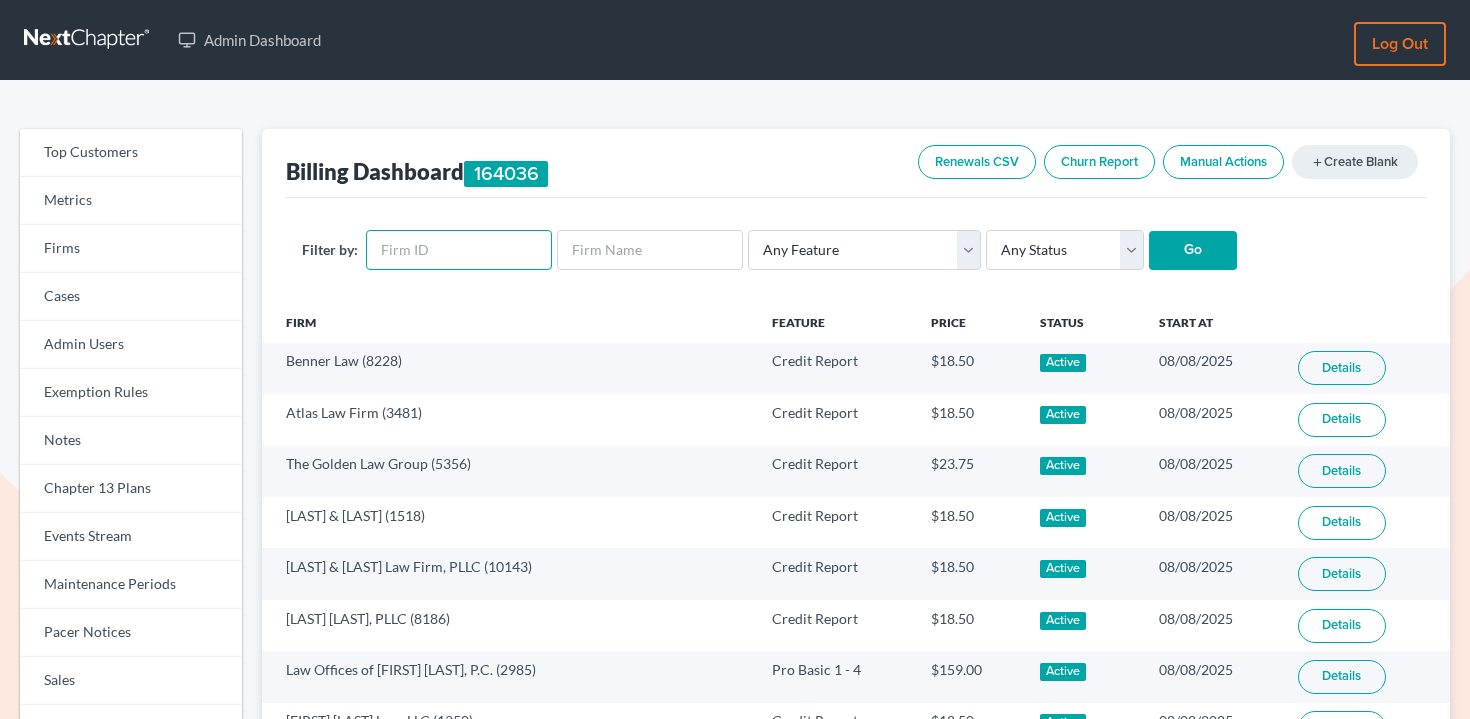 click at bounding box center (459, 250) 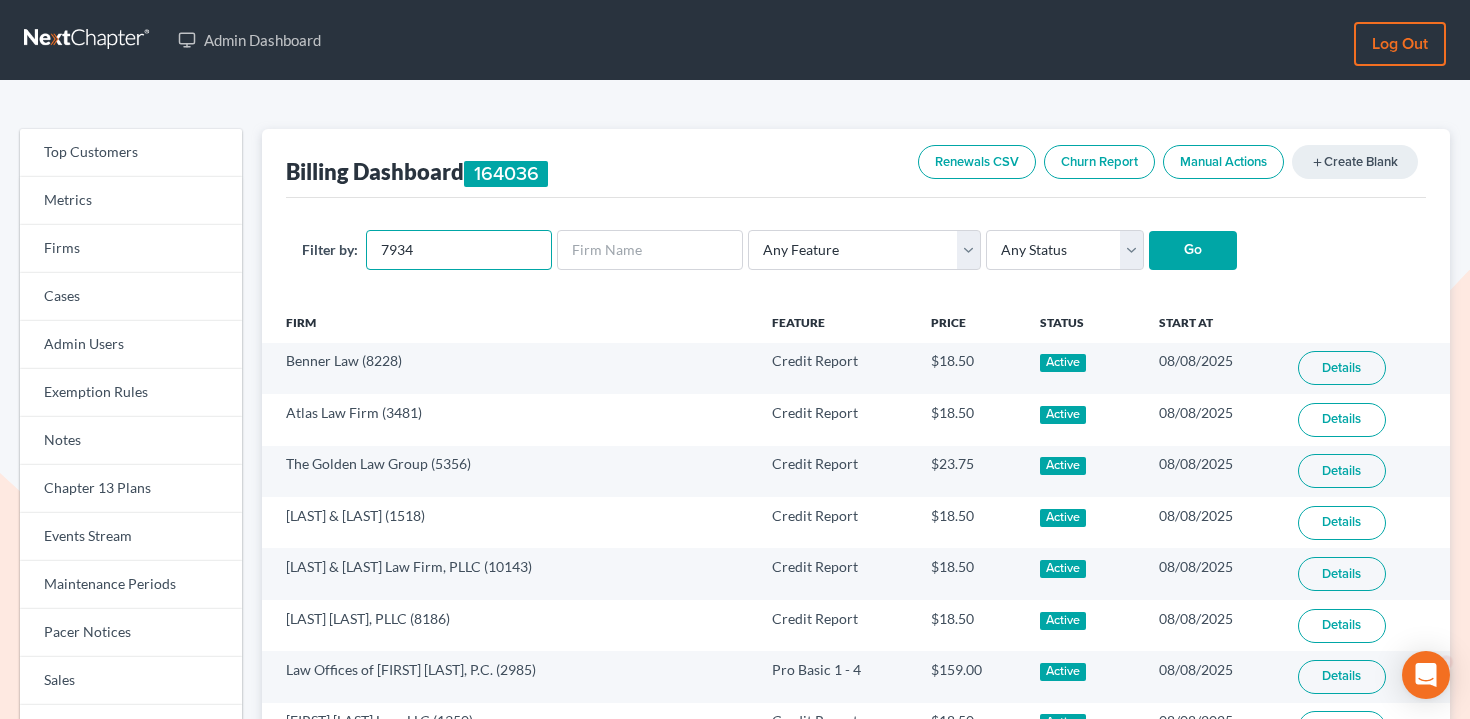 scroll, scrollTop: 0, scrollLeft: 0, axis: both 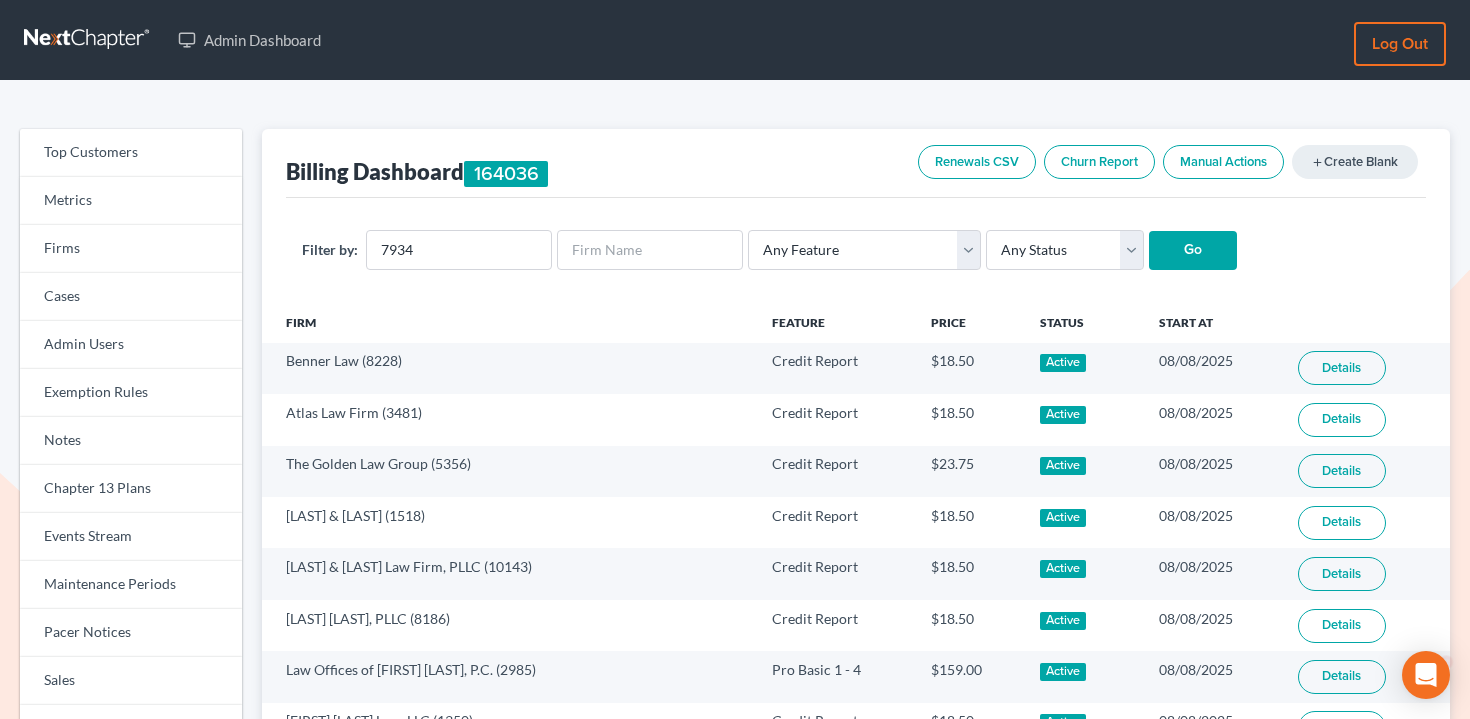 click on "Go" at bounding box center (1193, 251) 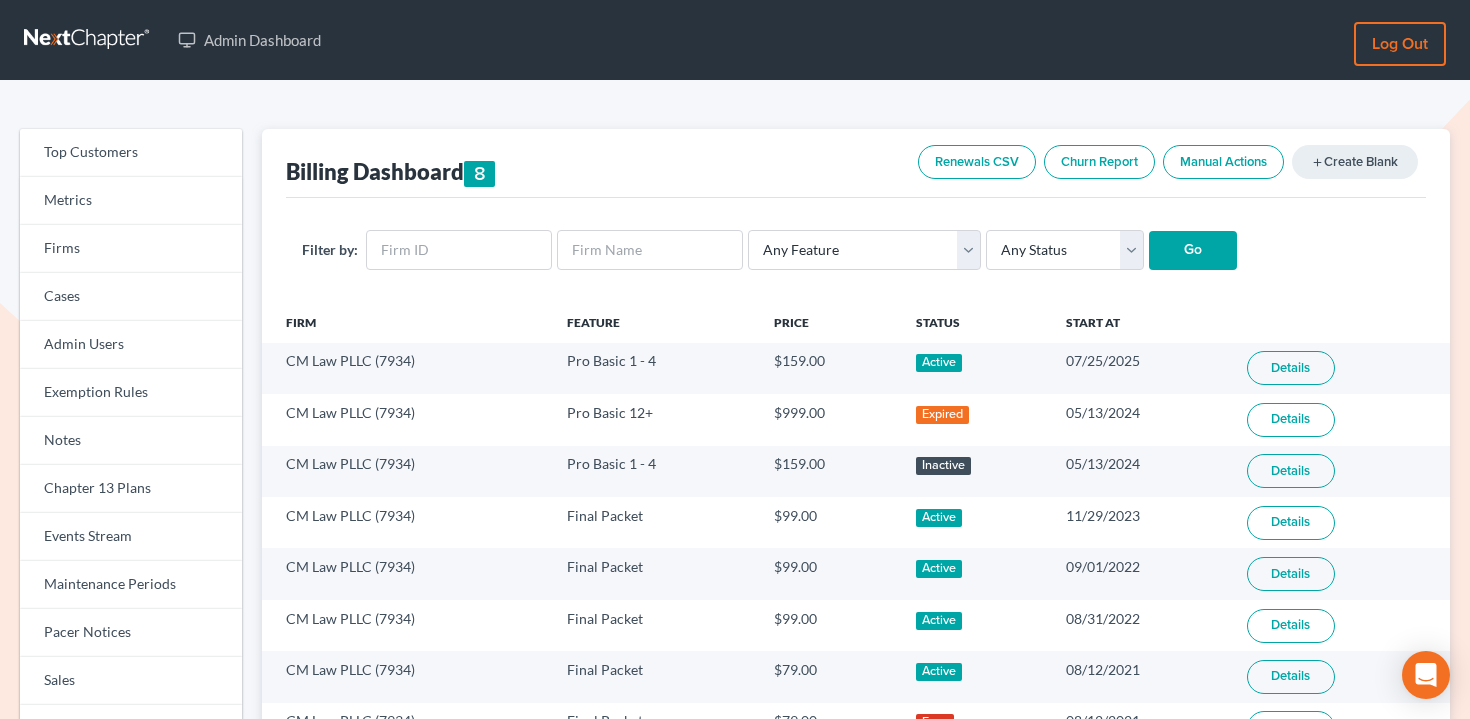 scroll, scrollTop: 0, scrollLeft: 0, axis: both 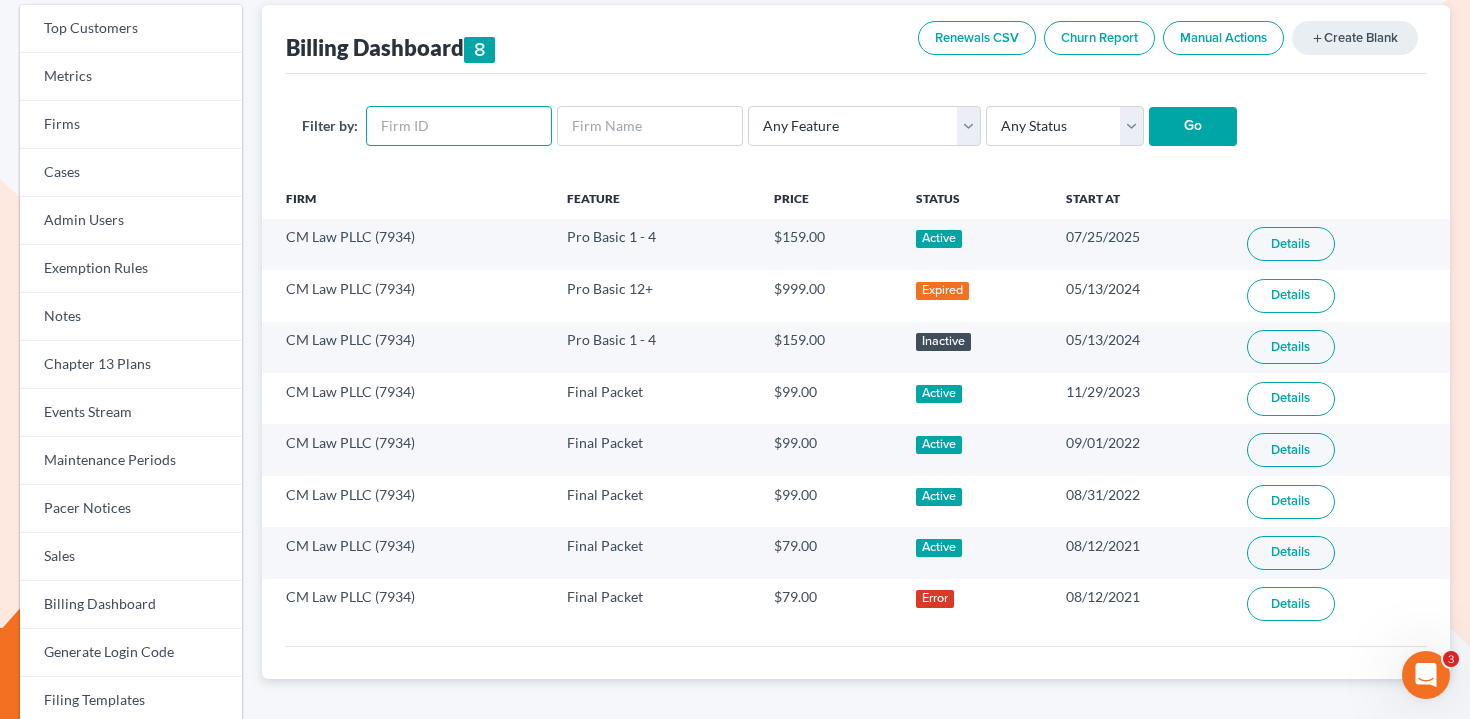 click at bounding box center (459, 126) 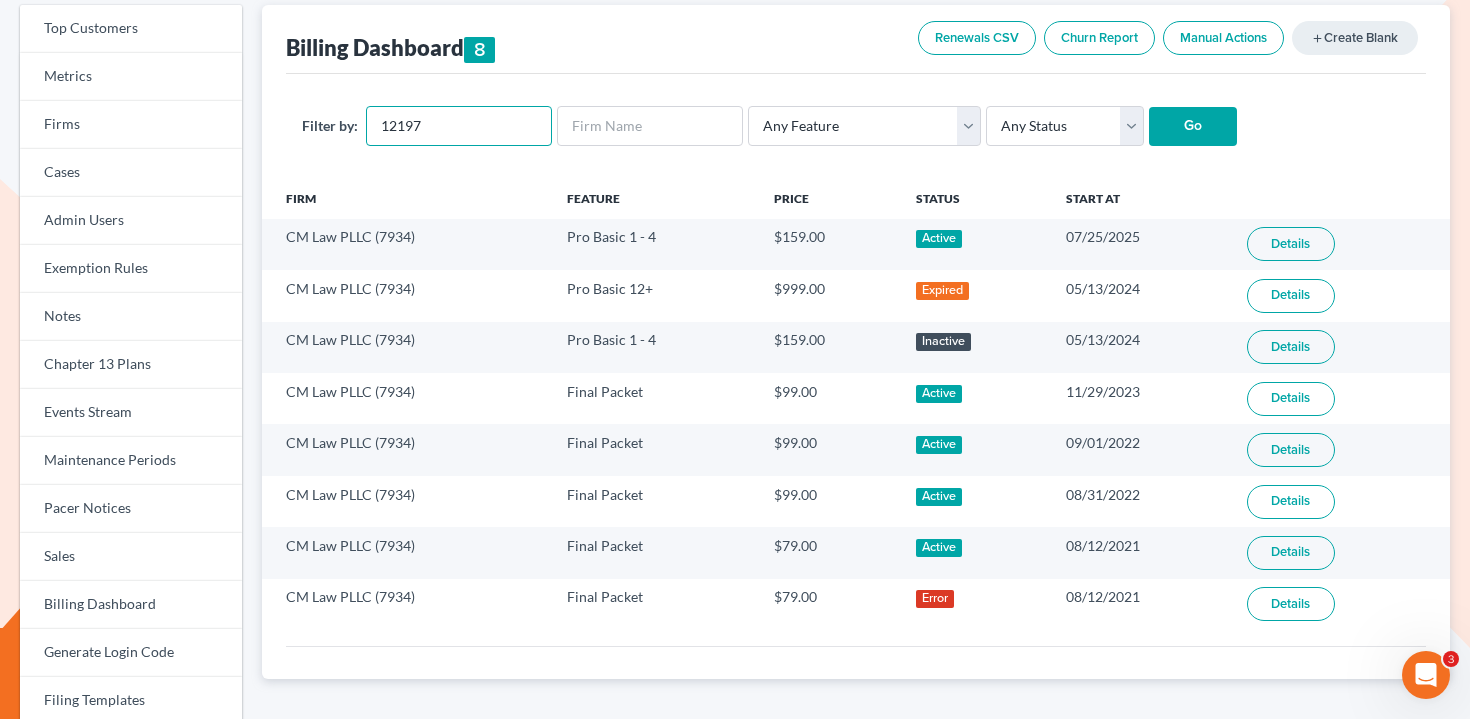 type on "12197" 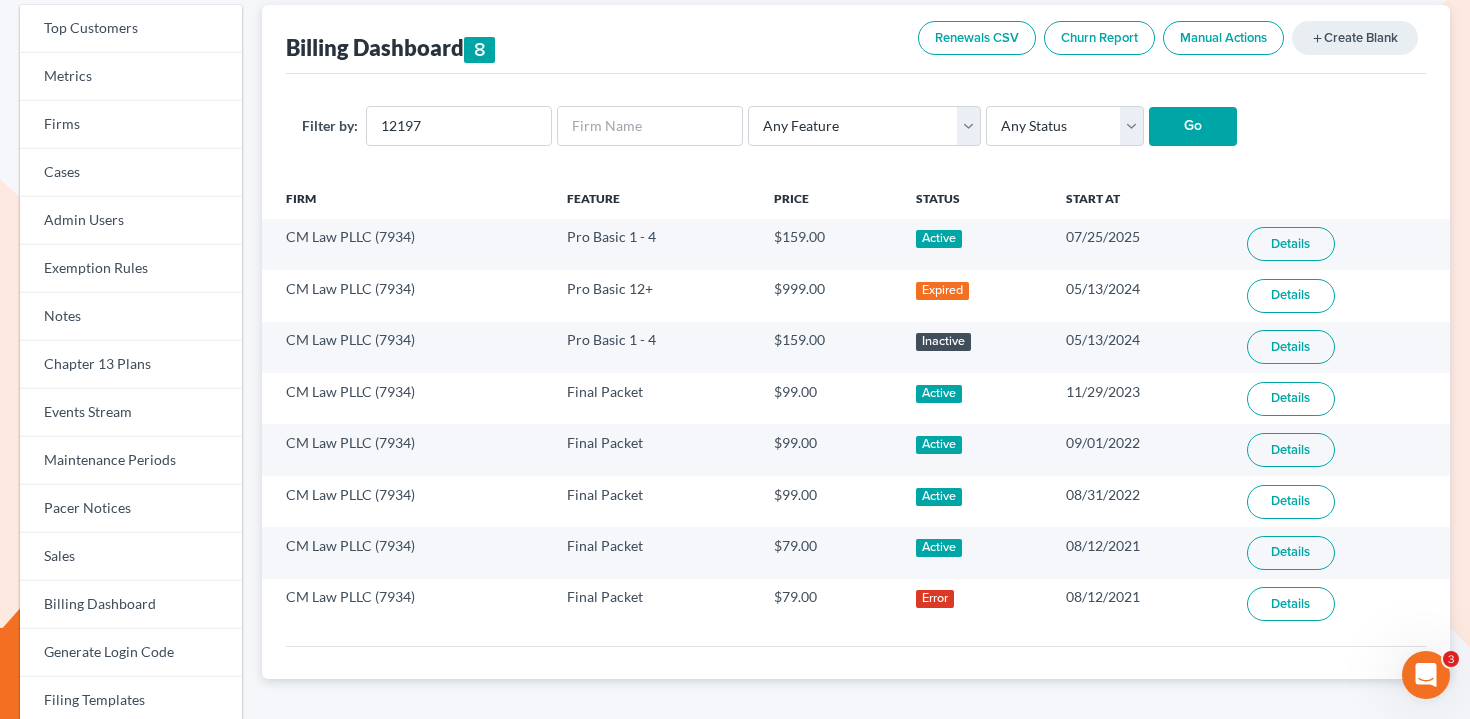 click on "Go" at bounding box center [1193, 127] 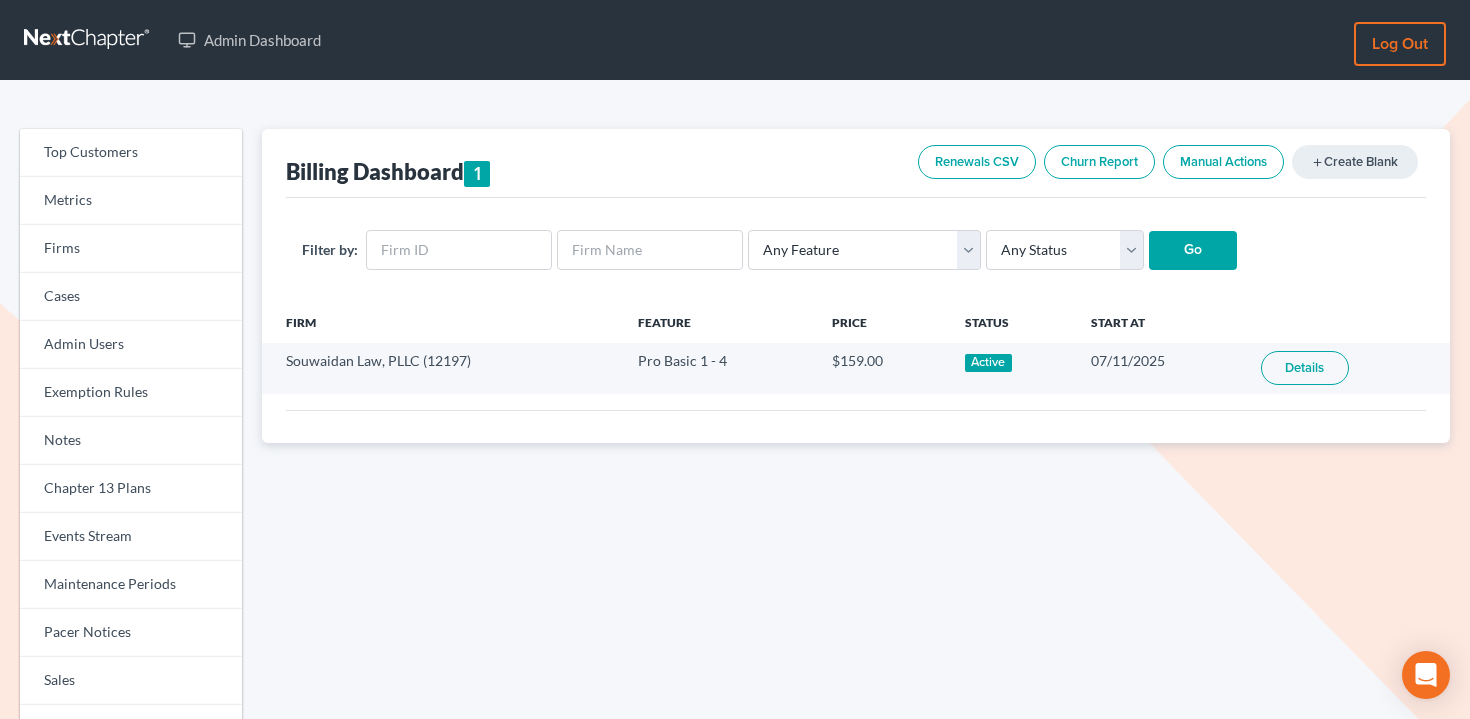 scroll, scrollTop: 0, scrollLeft: 0, axis: both 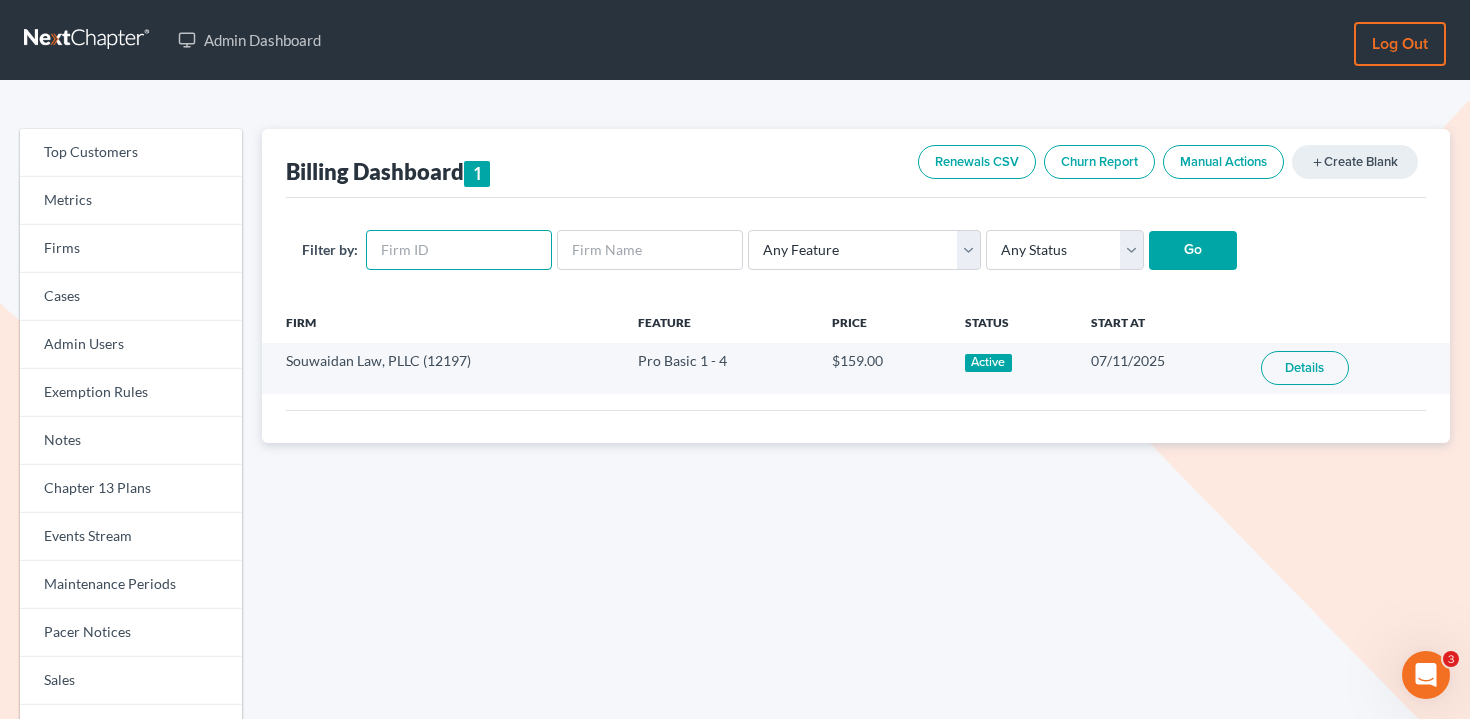 click at bounding box center [459, 250] 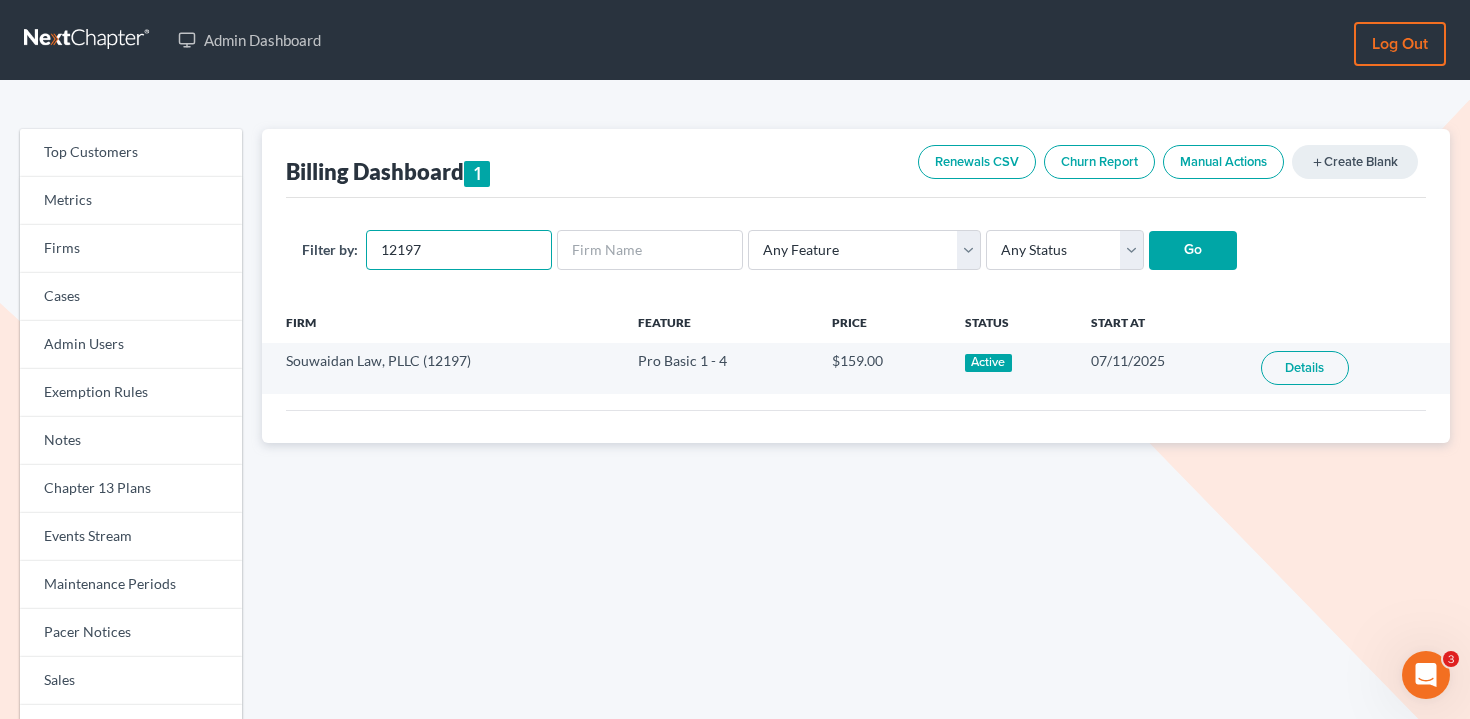 type on "12197" 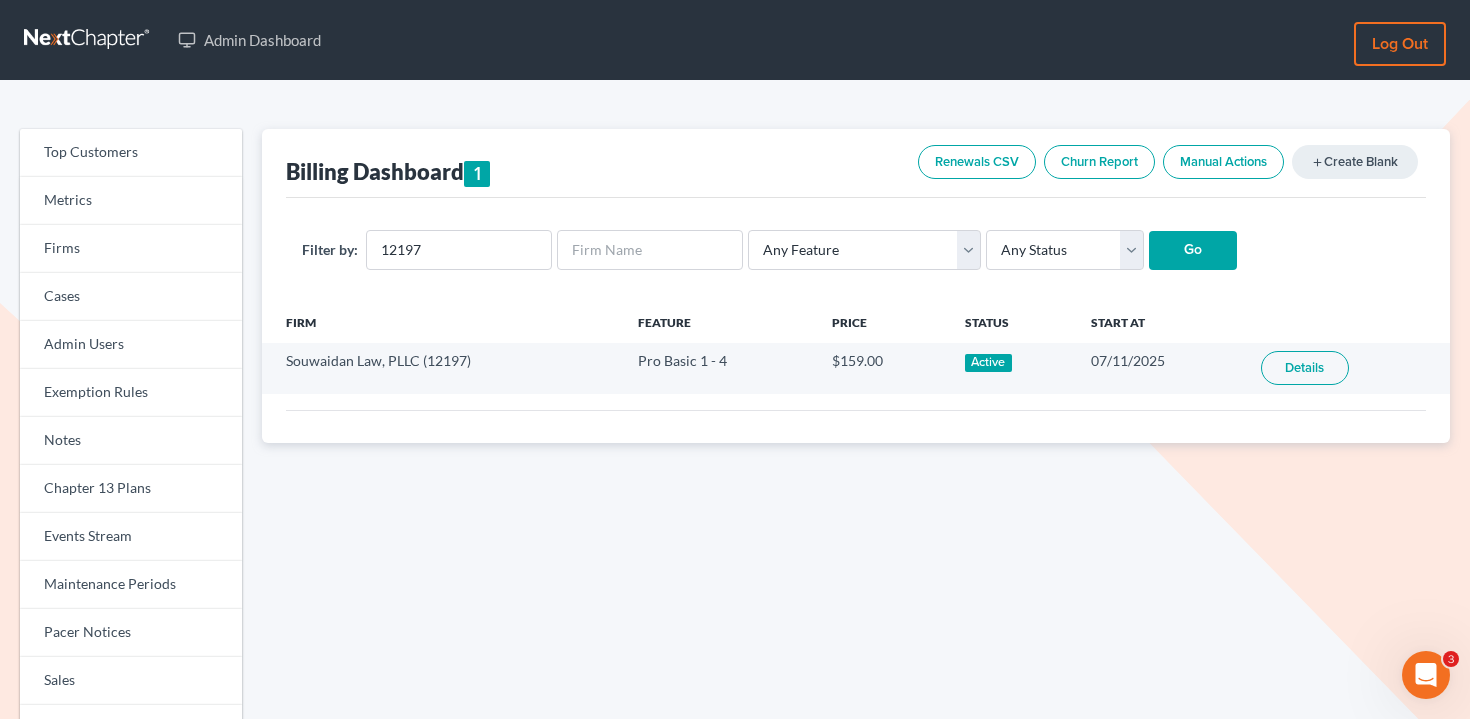 click on "Go" at bounding box center (1193, 251) 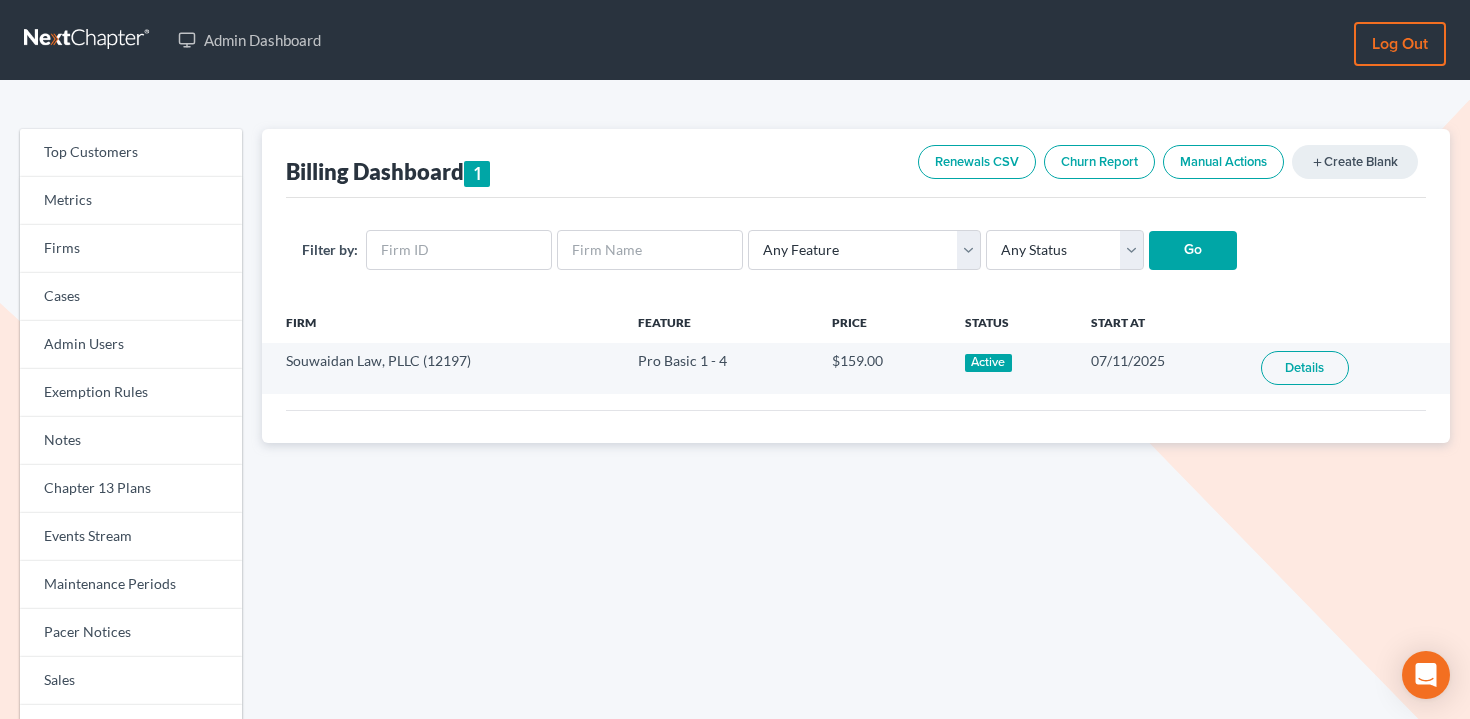 scroll, scrollTop: 0, scrollLeft: 0, axis: both 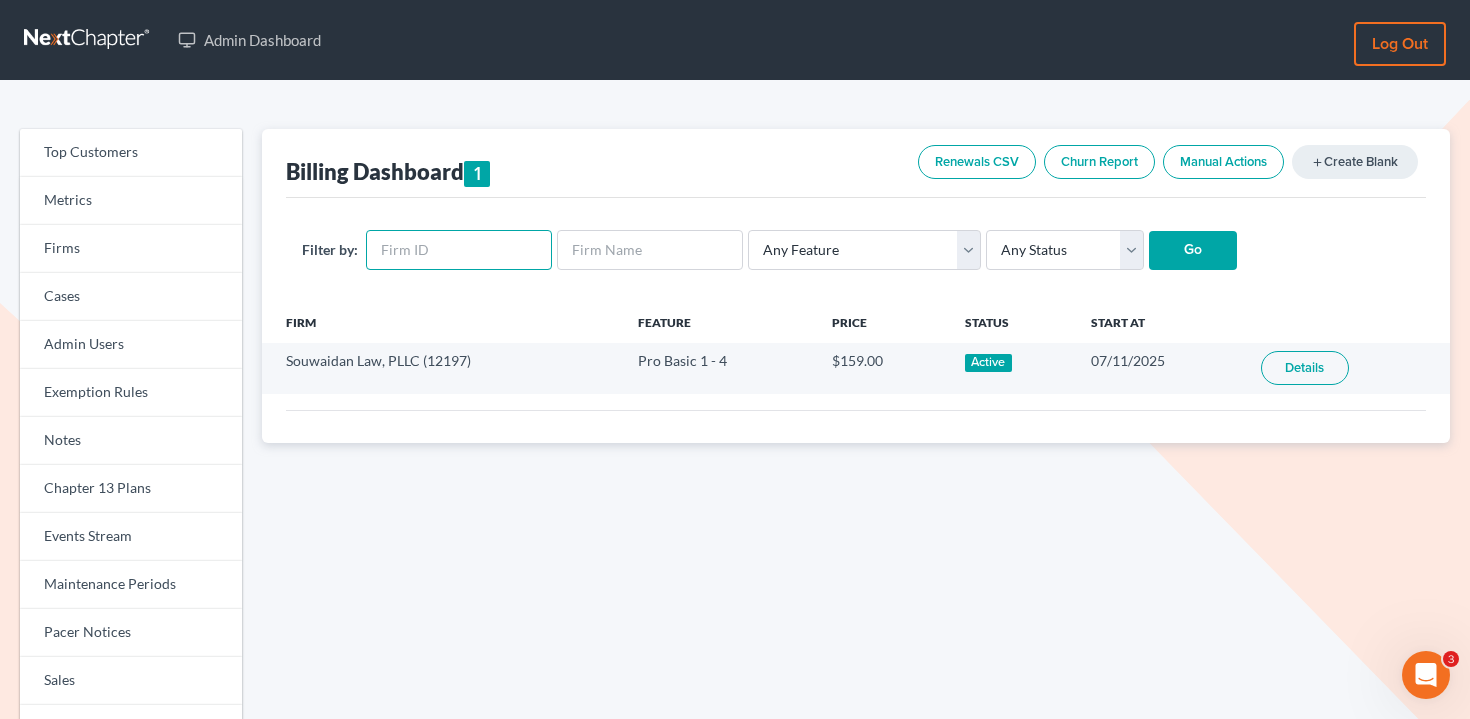 click at bounding box center [459, 250] 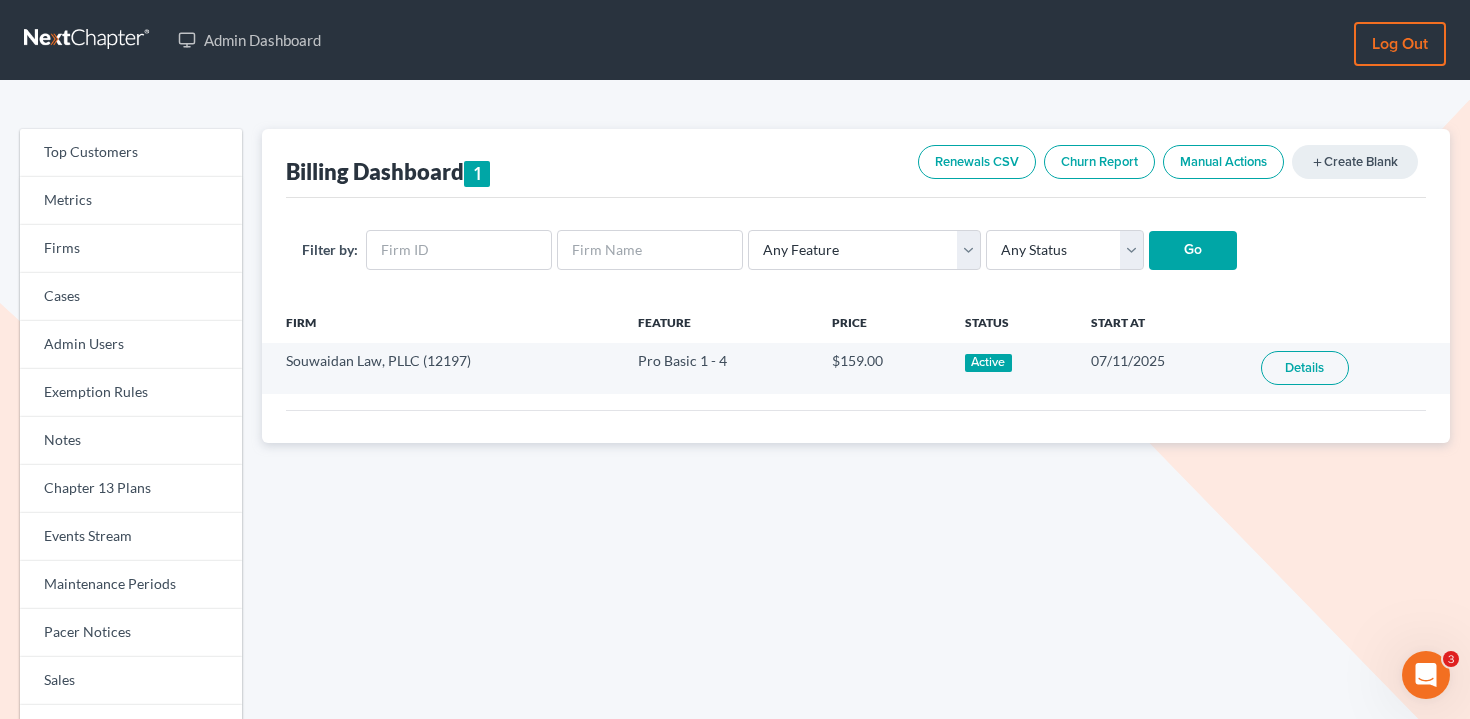 click at bounding box center (856, 426) 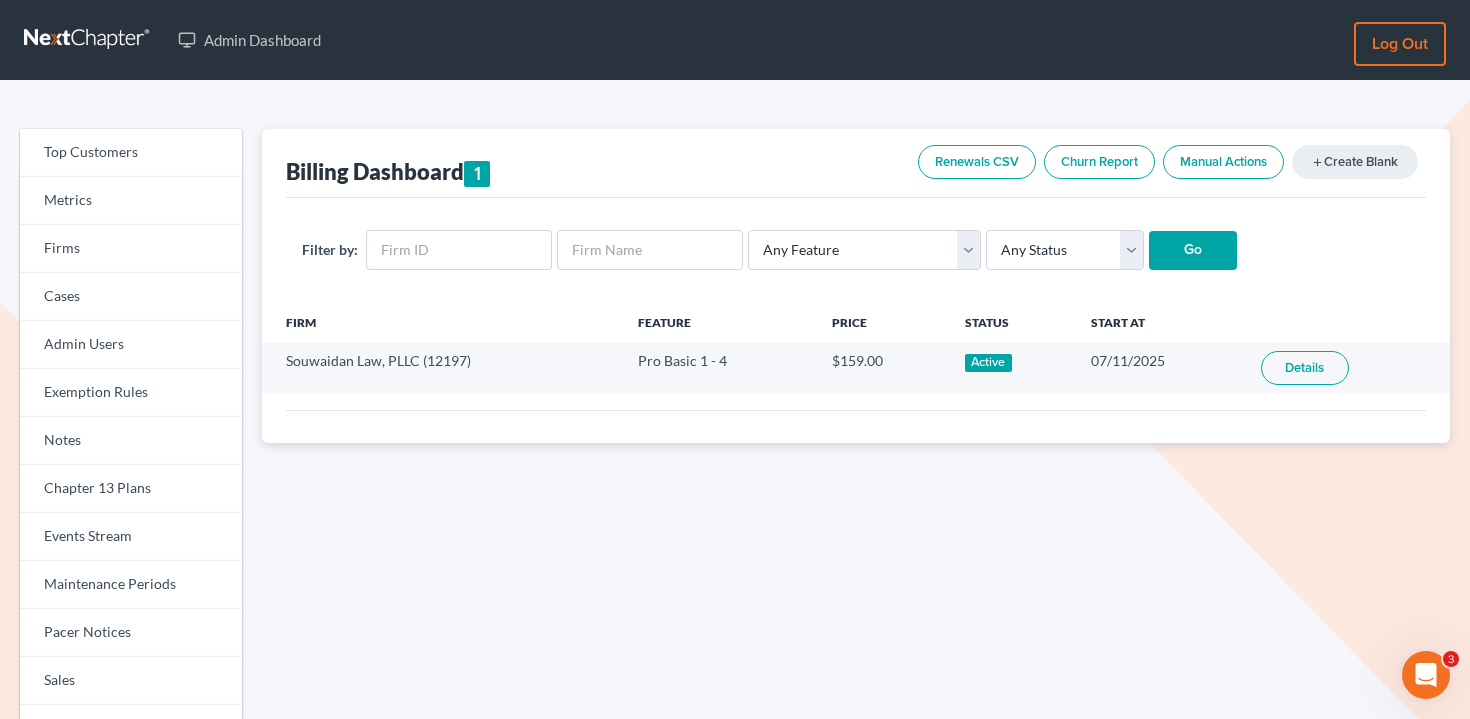 click on "Billing Dashboard  1 Renewals CSV Churn Report Manual Actions add  Create Blank Filter by: Any Feature
Start Plus Plan
Pro Plus Plan
Whoa Plan
Credit Report
Credit Report Monthly
Final Packet
ECF Full
ECF Emergency
Chapter 13 Plan
MyChapter
NextMessage
NextMessage - Campaign
Pacer Notices
Doc Creator
Virtual Paralegal
Virtual Paralegal - Hourly
Virtual Paralegal Annual 5
Virtual Paralegal Annual 10
Virtual Paralegal Annual 15
Virtual Paralegal Annual 15+
Concierge
Case Transfer
Additional User
Additional User Loyalty
Start Plan (Loyalty)
Grow Plan (Loyalty)
Pro Plan (Loyalty)
Start Plan
Grow Plan
Pro Plan
Whoa Plan (Loyalty)
Doc Pro Monthly
Doc Whoa Monthly
Doc Pro
Doc Whoa
Form Suite
Pro Basic 1 - 4
Pro Basic 5 - 11
Pro Basic 12+
Pro Plus 1 - 11
Pro Plus 12+ Any Status
Active
Inactive
Pending
Expired
Error
Pending Charges Go Firm Feature Price Status Start At Souwaidan Law, PLLC (12197) Pro Basic 1 - 4 $159.00" at bounding box center (856, 617) 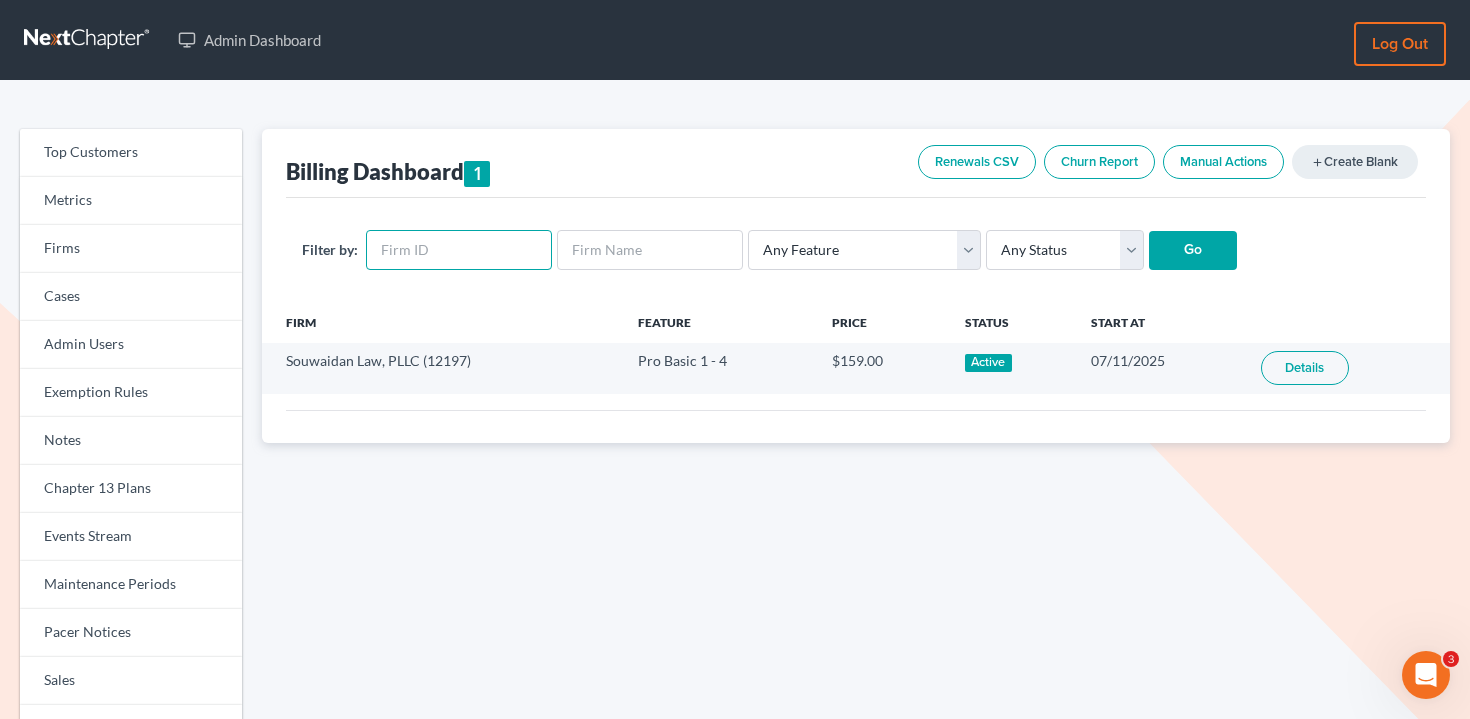 click at bounding box center [459, 250] 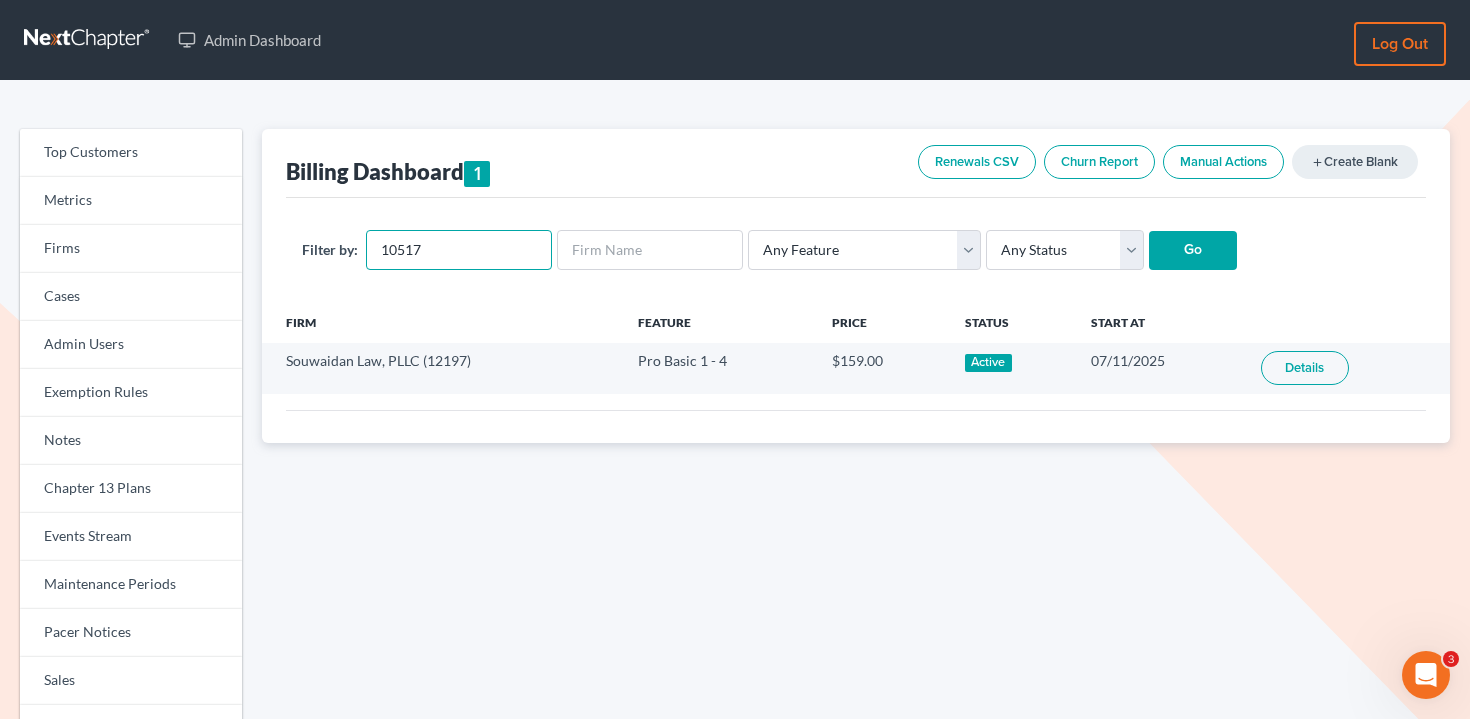type on "10517" 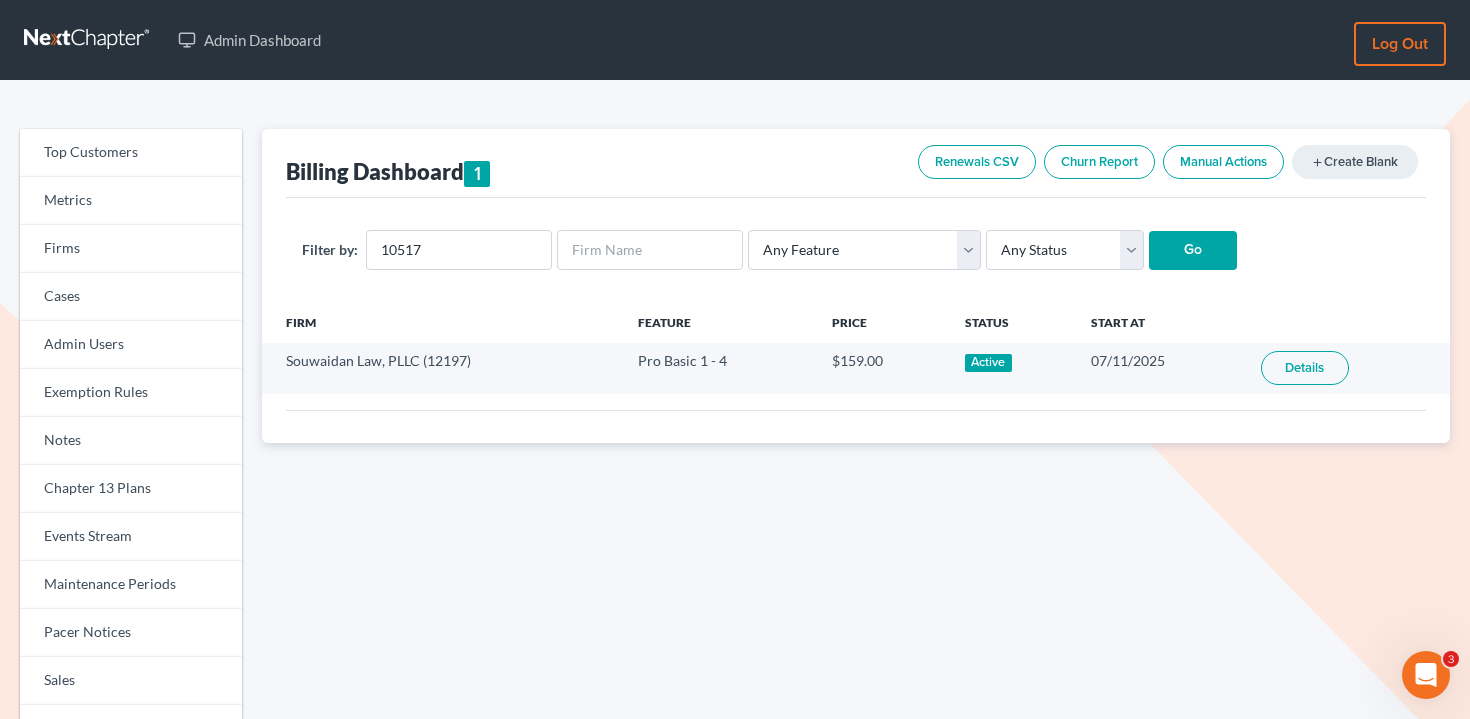 click on "Go" at bounding box center [1193, 251] 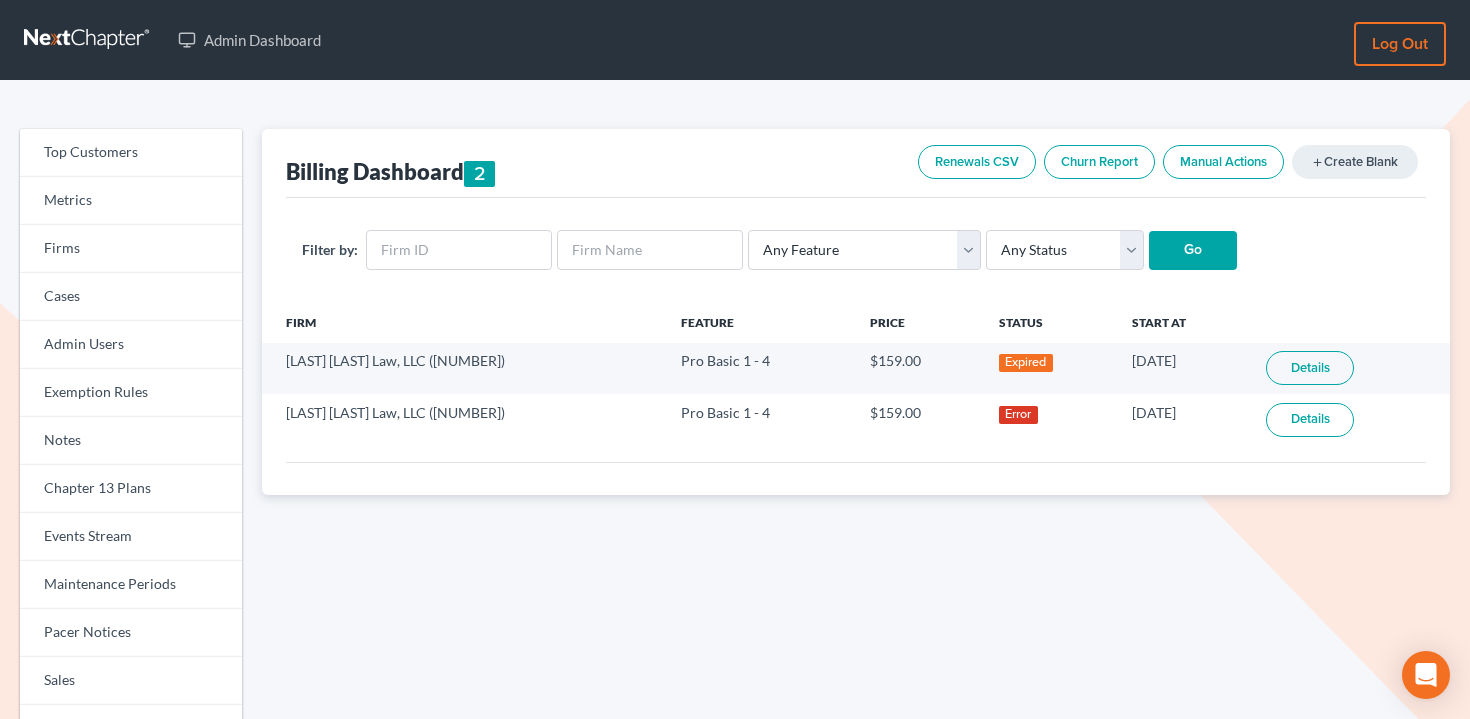 scroll, scrollTop: 0, scrollLeft: 0, axis: both 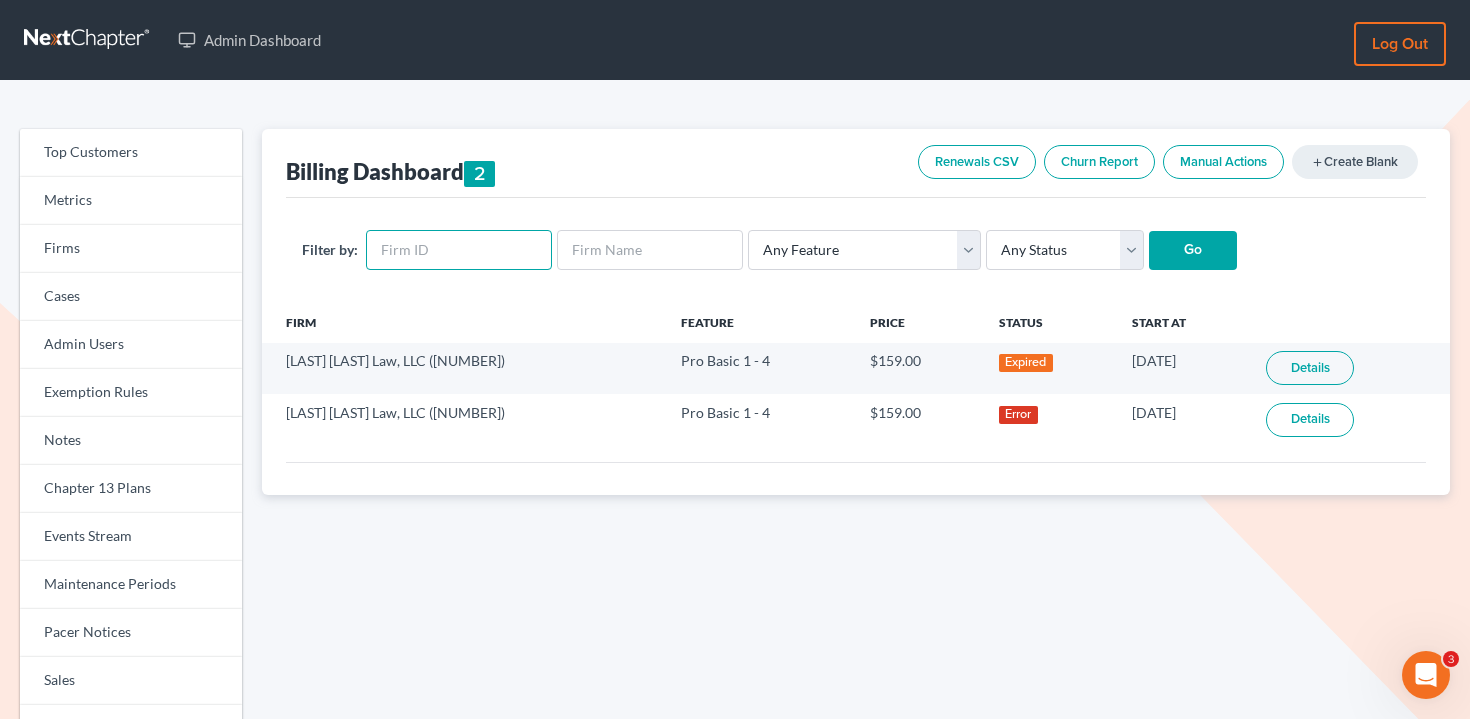 click at bounding box center (459, 250) 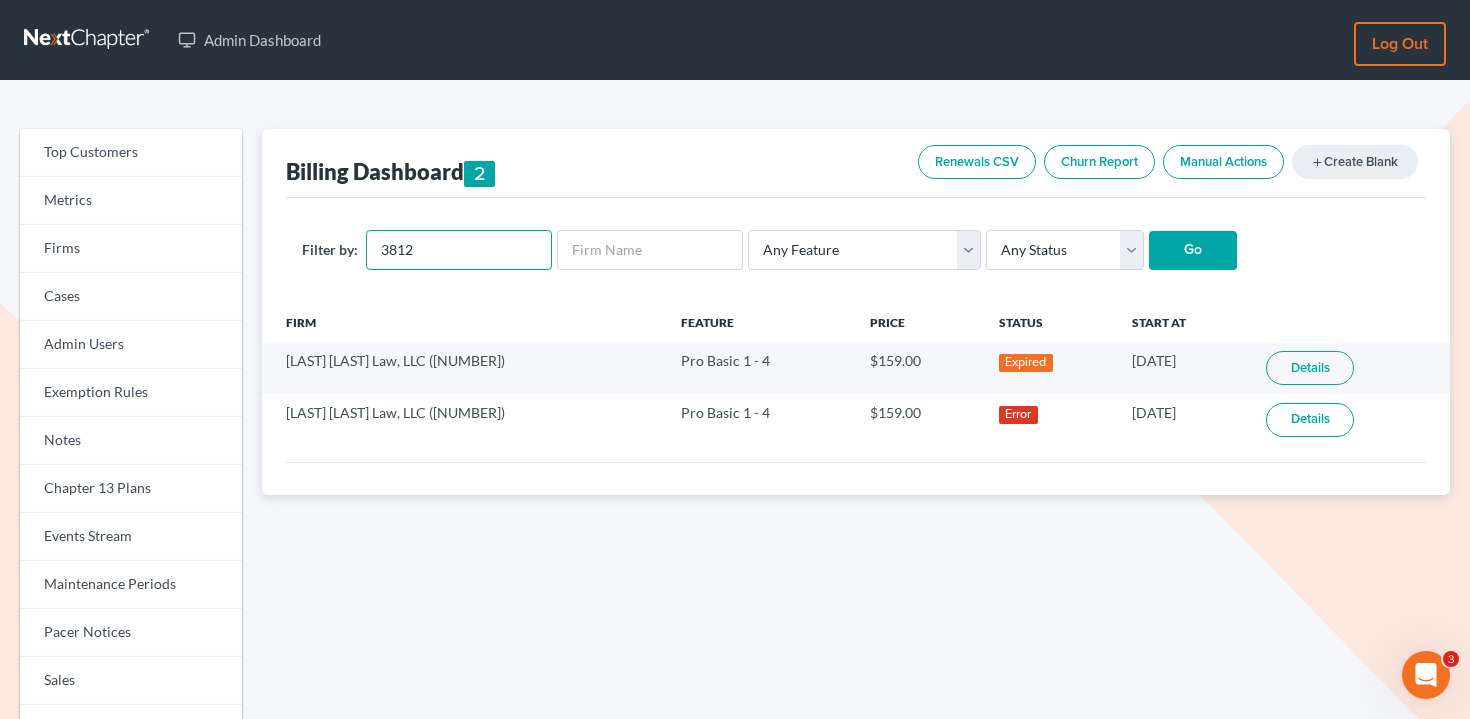 type on "3812" 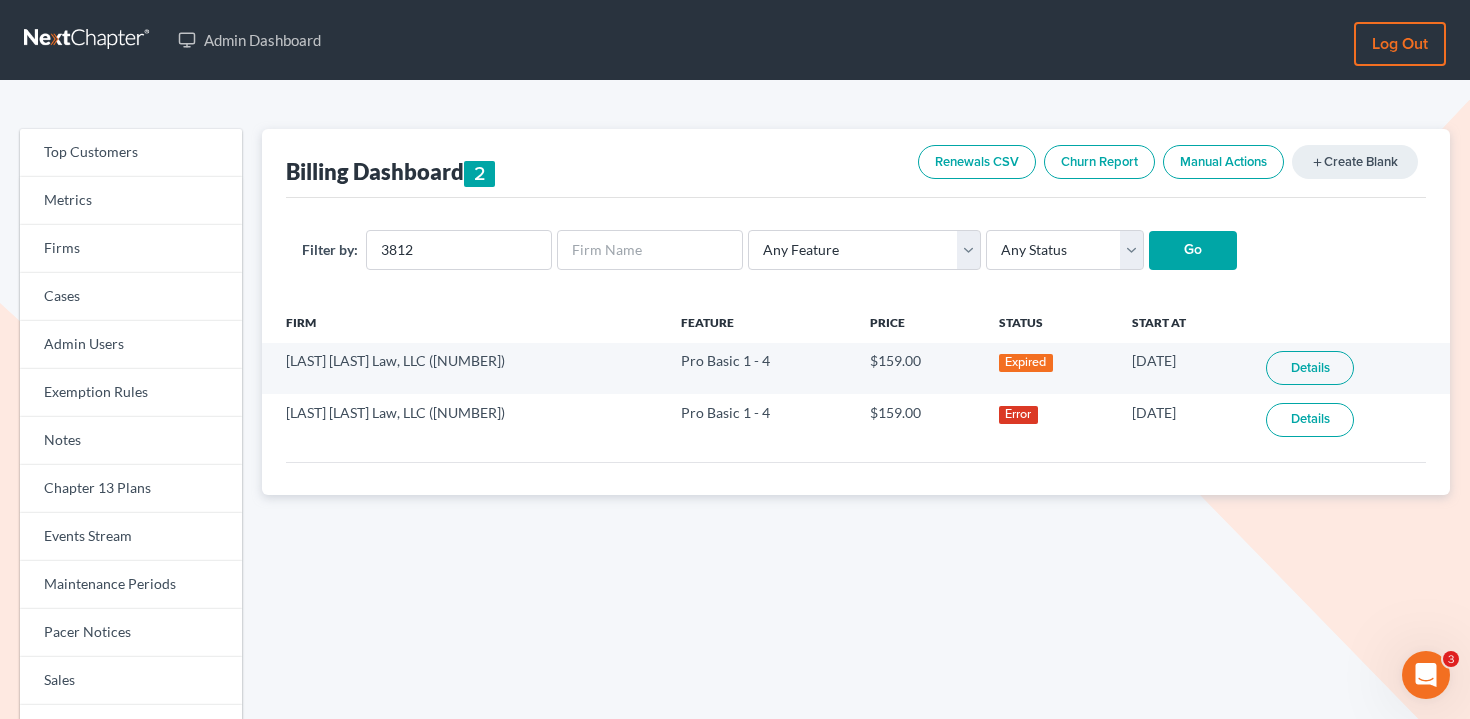 click on "Go" at bounding box center (1193, 251) 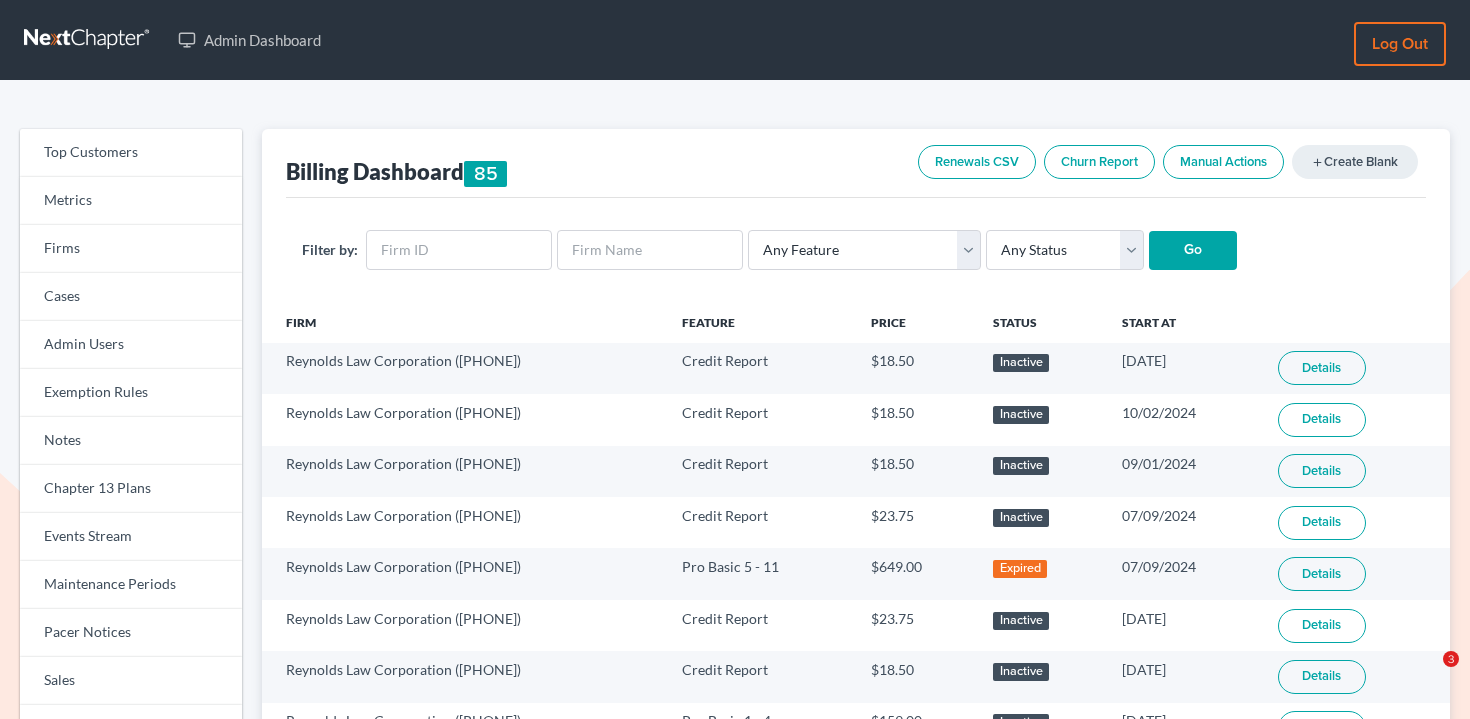 scroll, scrollTop: 12, scrollLeft: 0, axis: vertical 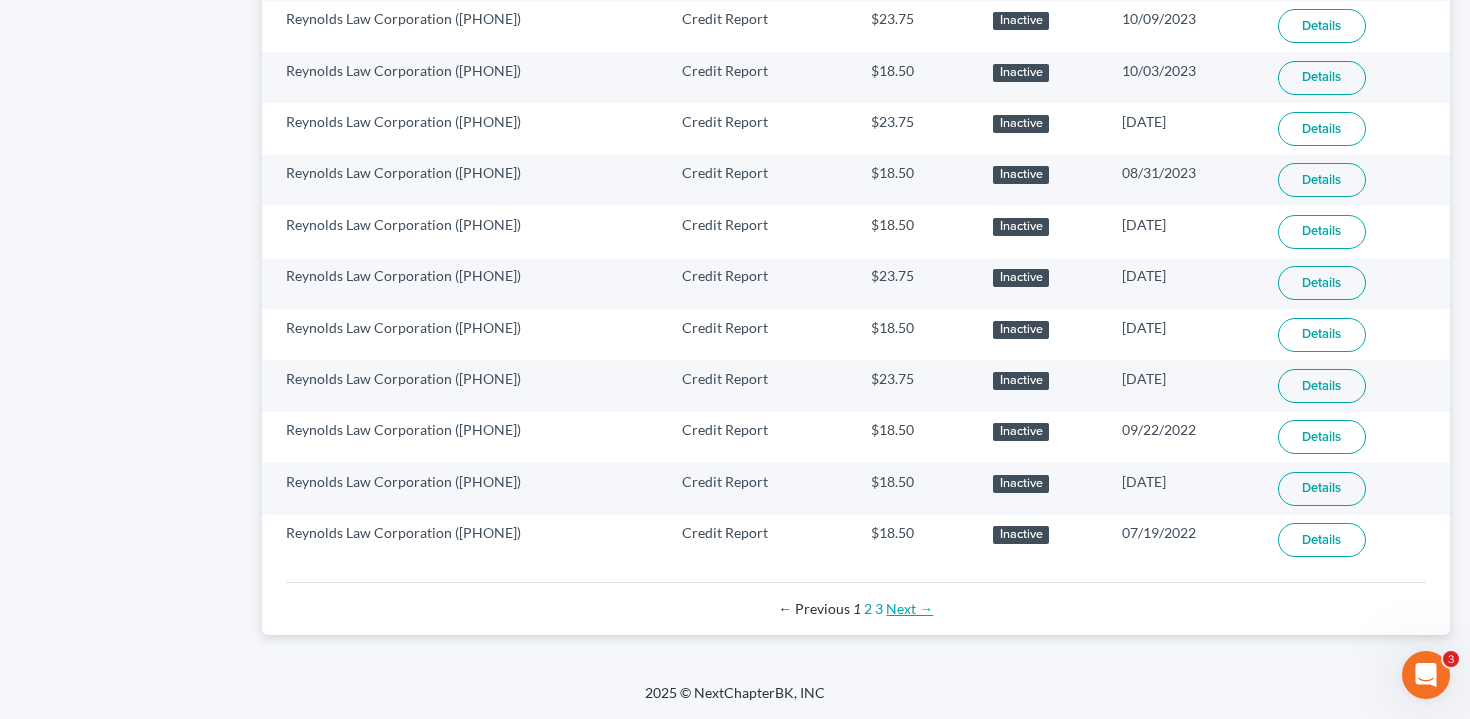 click on "Next →" at bounding box center (909, 608) 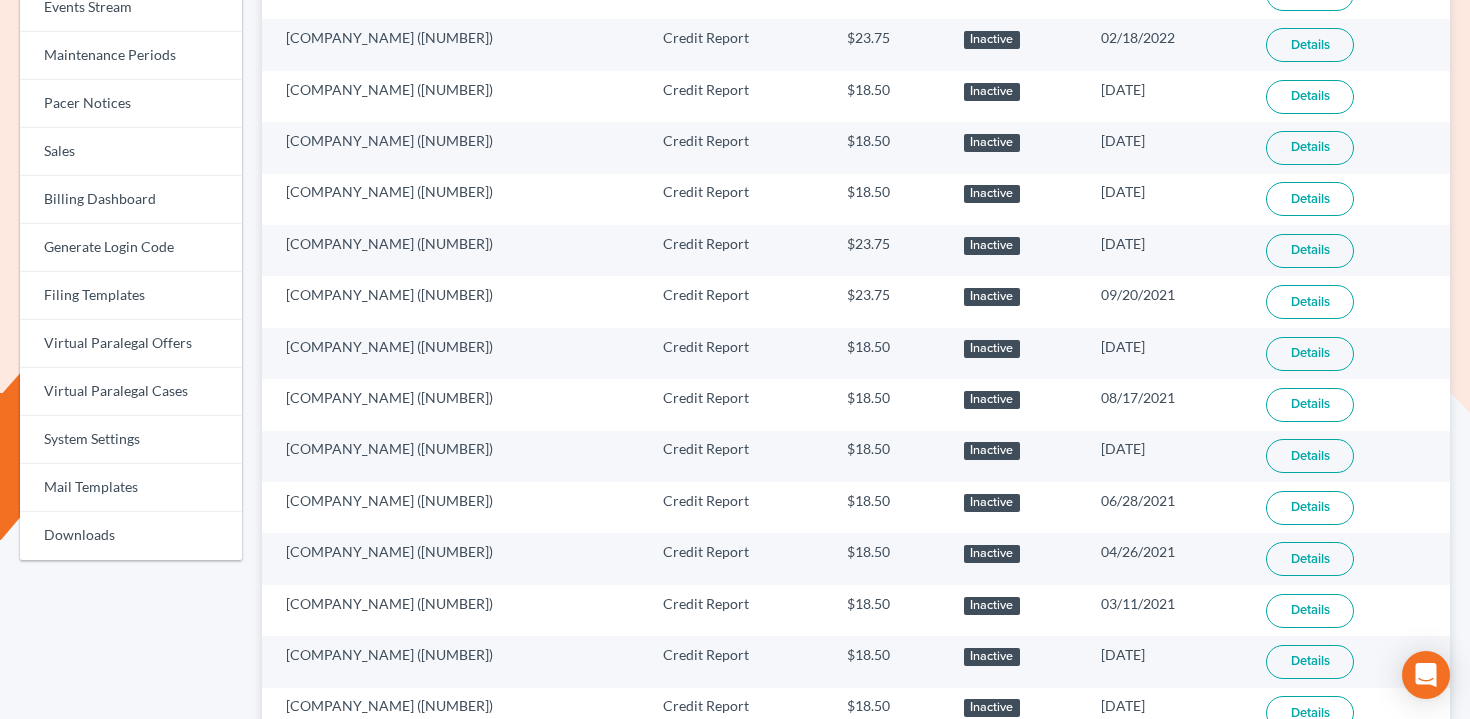 scroll, scrollTop: 860, scrollLeft: 0, axis: vertical 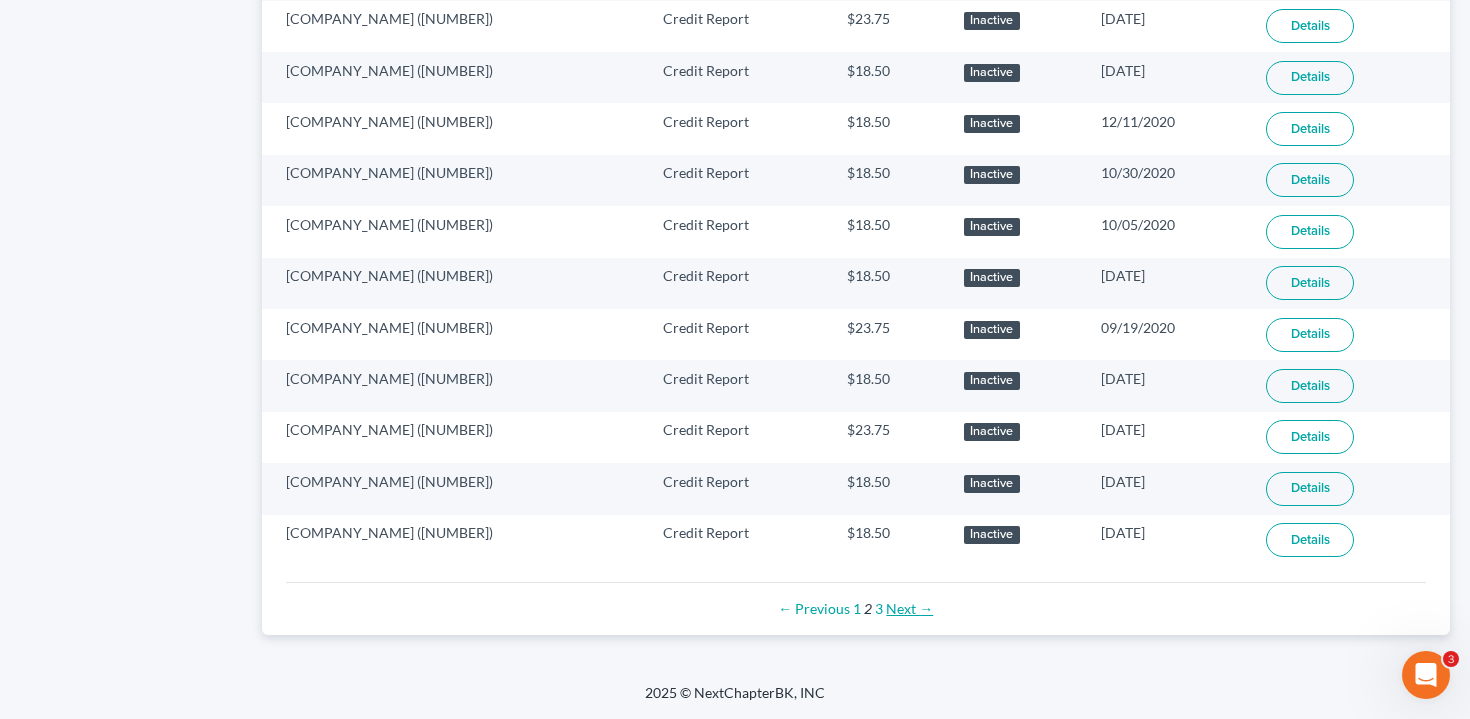 click on "Next →" at bounding box center (909, 608) 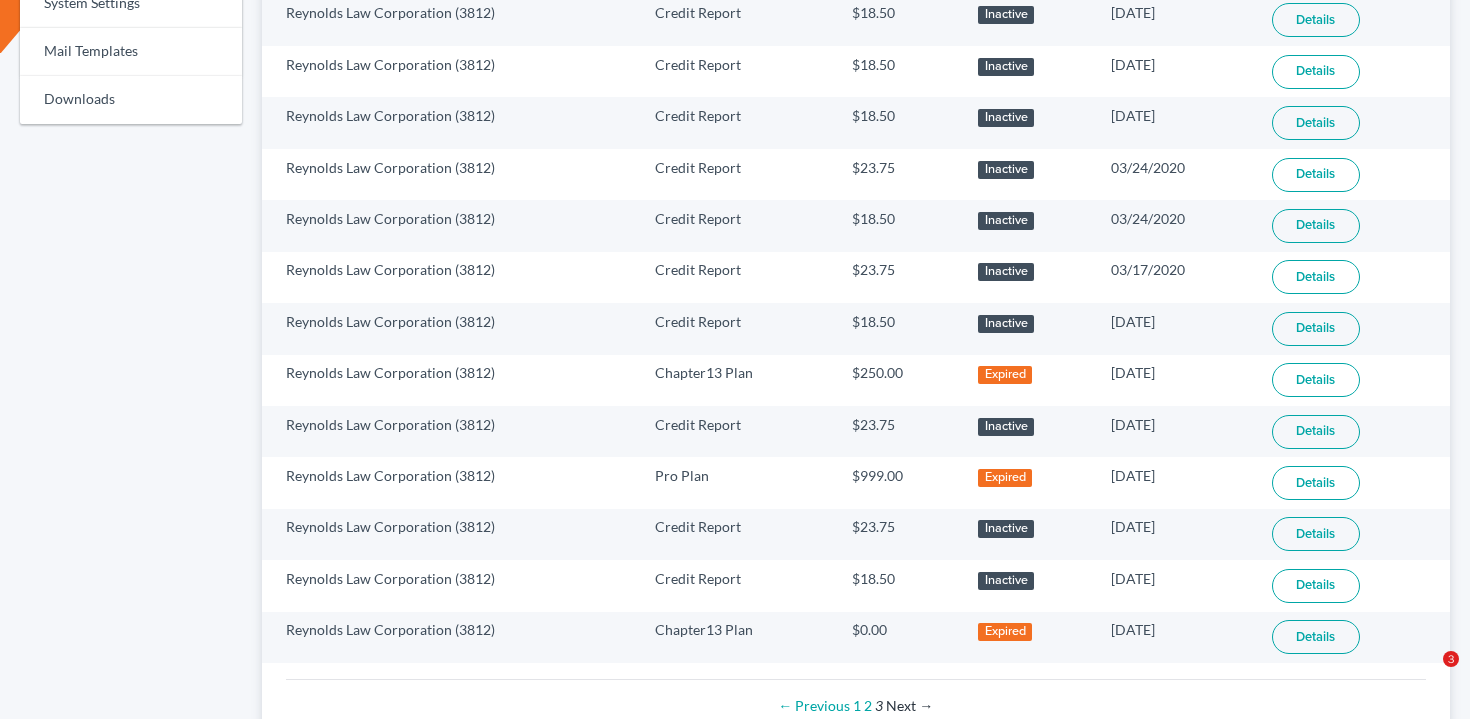 scroll, scrollTop: 1014, scrollLeft: 0, axis: vertical 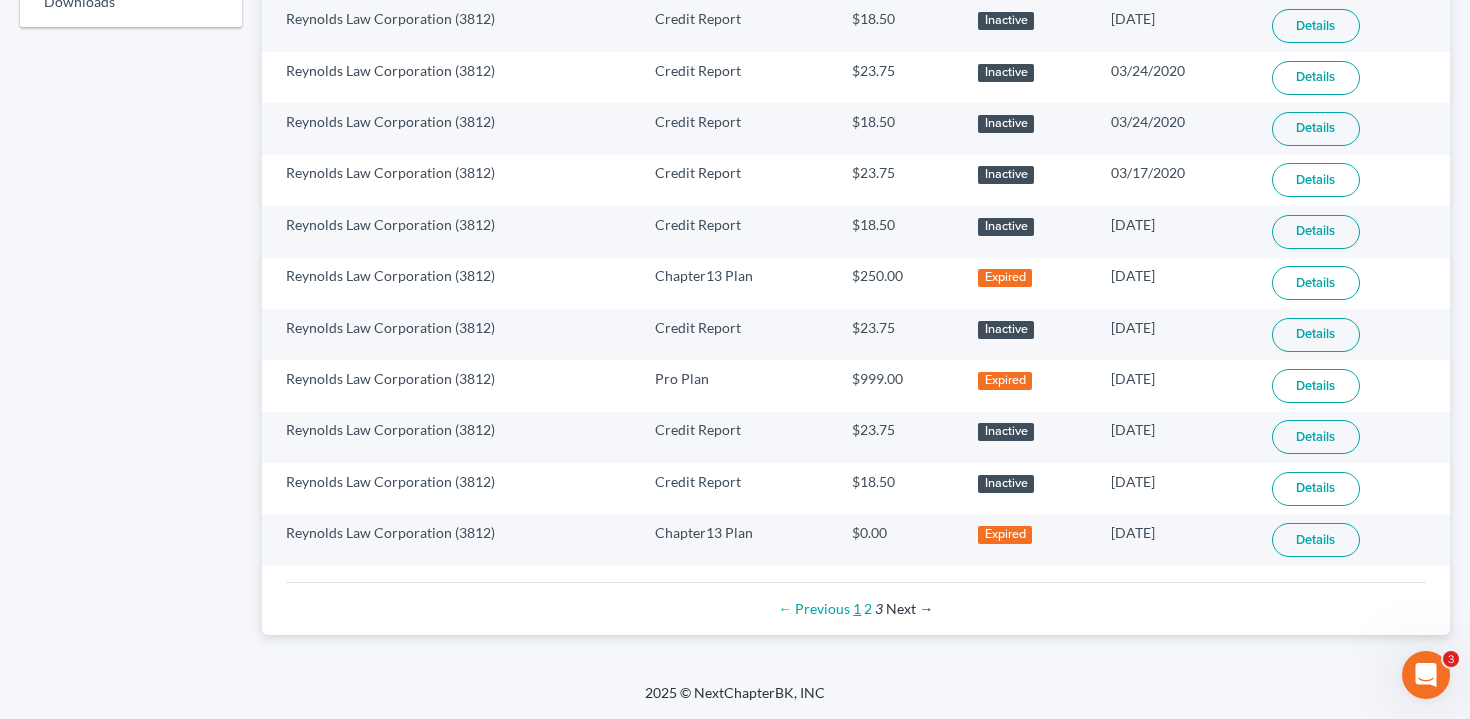 click on "1" at bounding box center [857, 608] 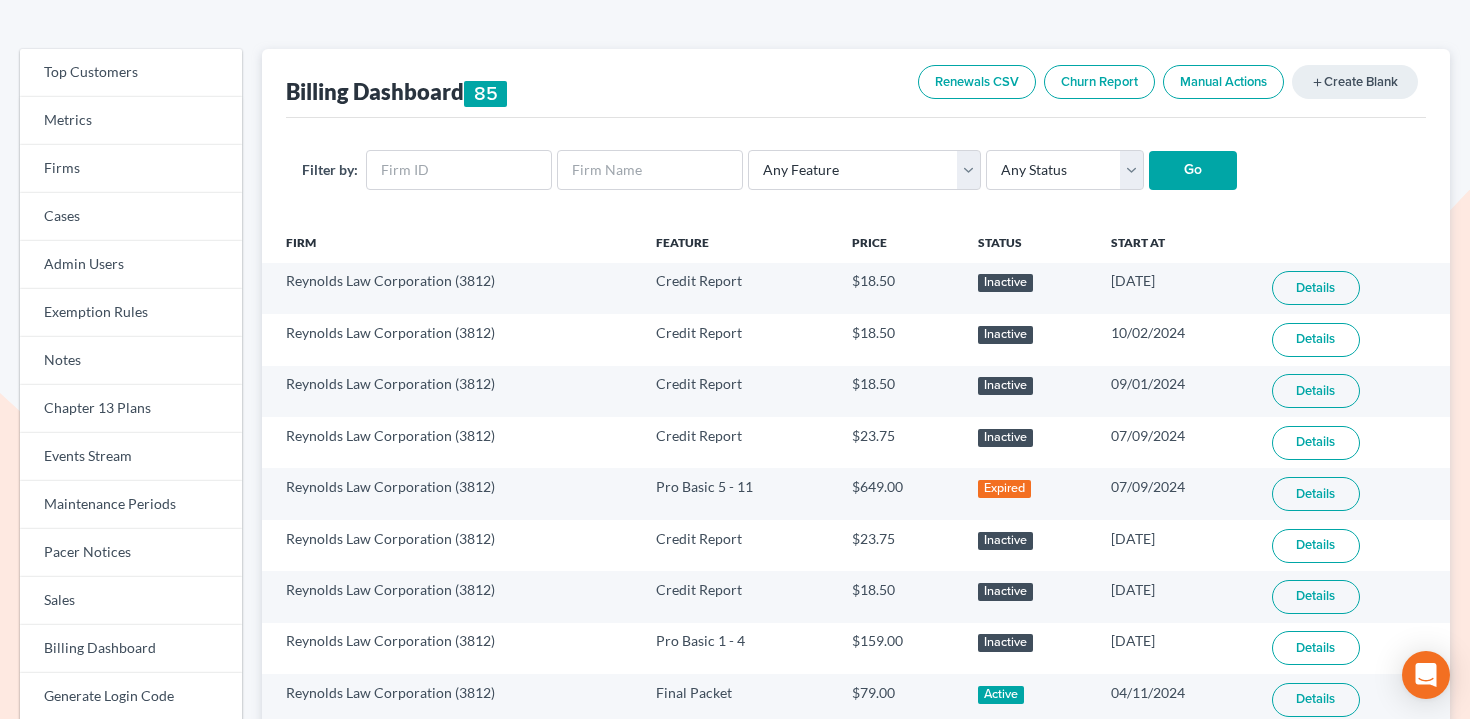 scroll, scrollTop: 86, scrollLeft: 0, axis: vertical 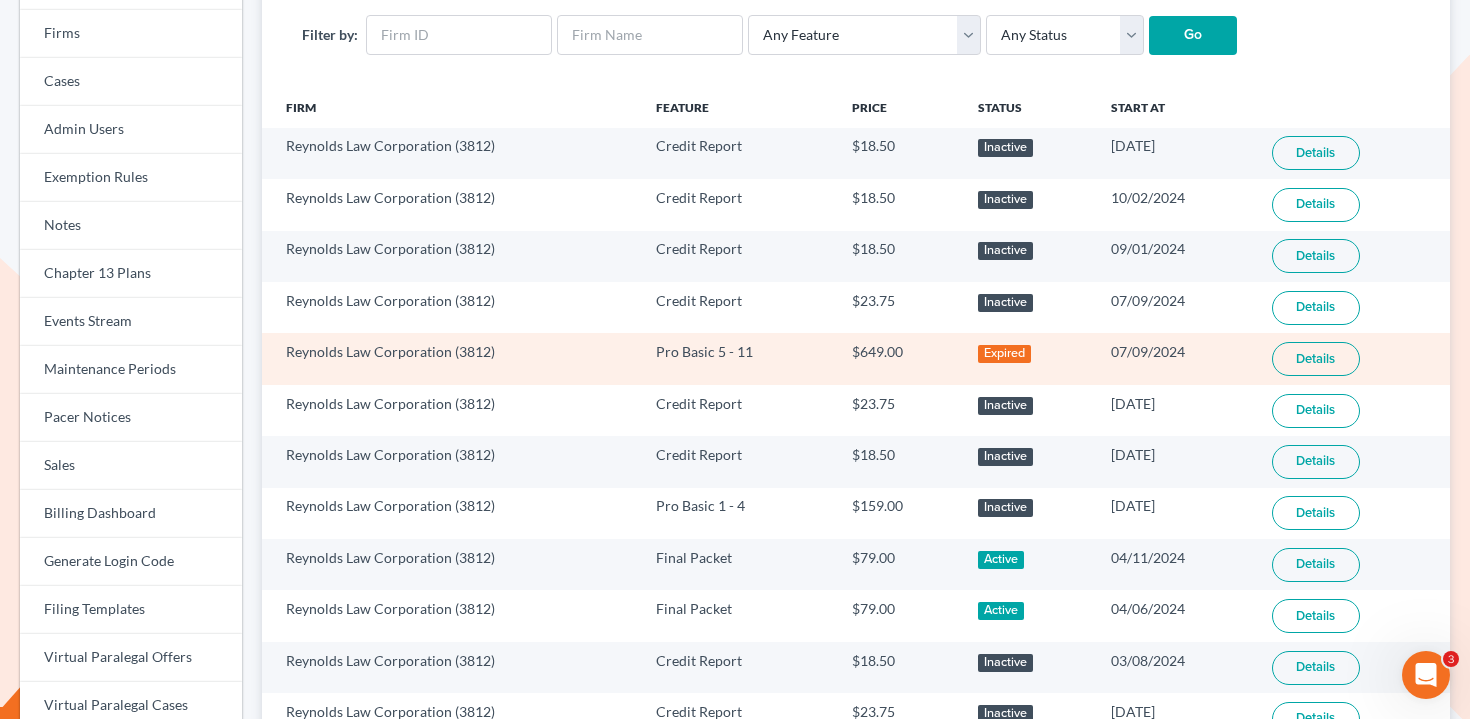 click on "Details" at bounding box center [1316, 359] 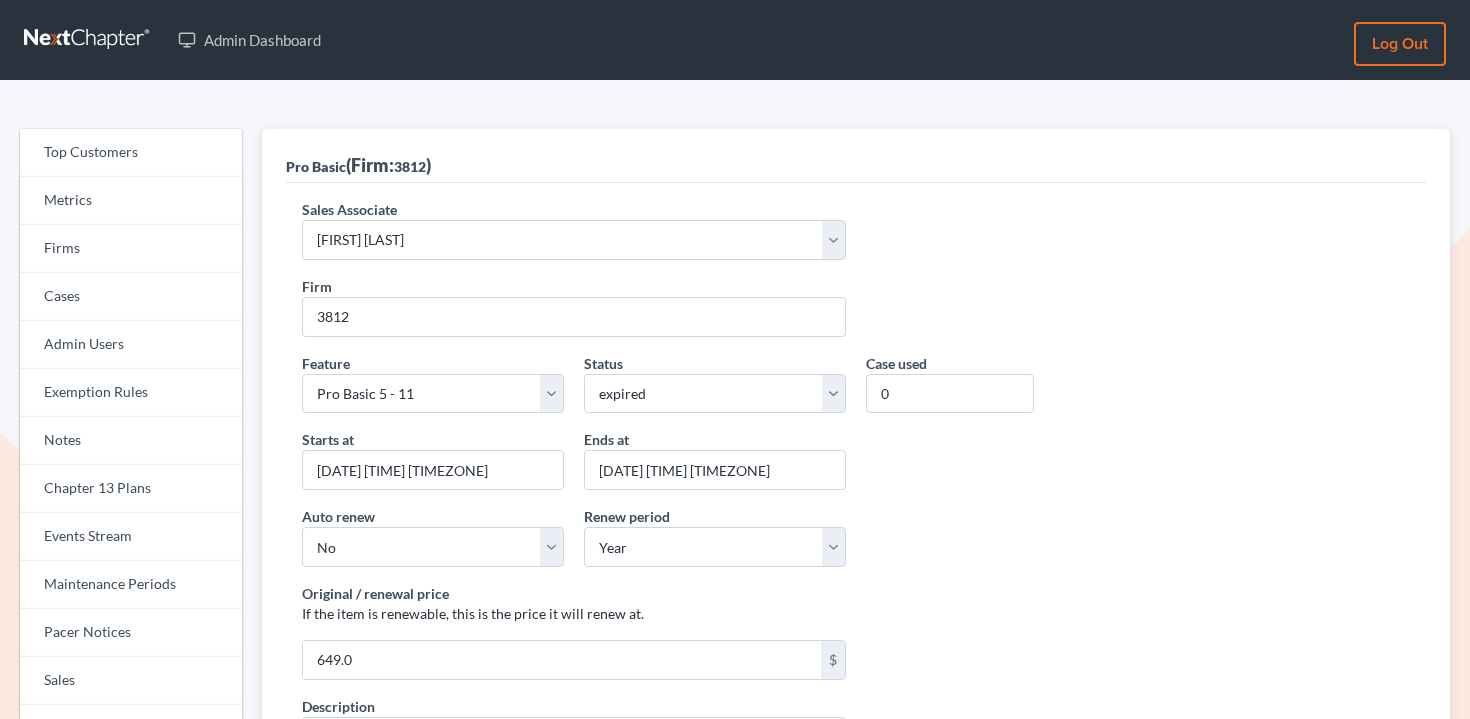 scroll, scrollTop: 0, scrollLeft: 0, axis: both 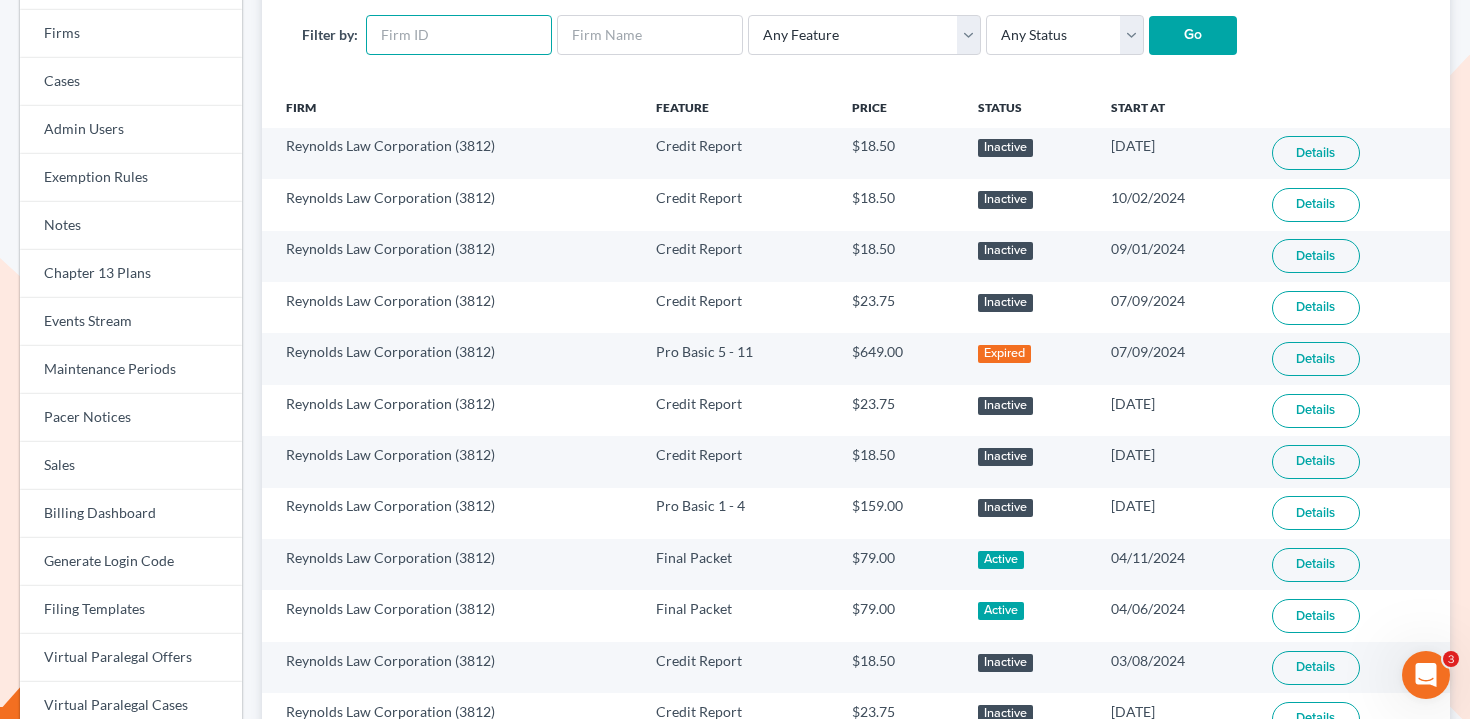 click at bounding box center (459, 35) 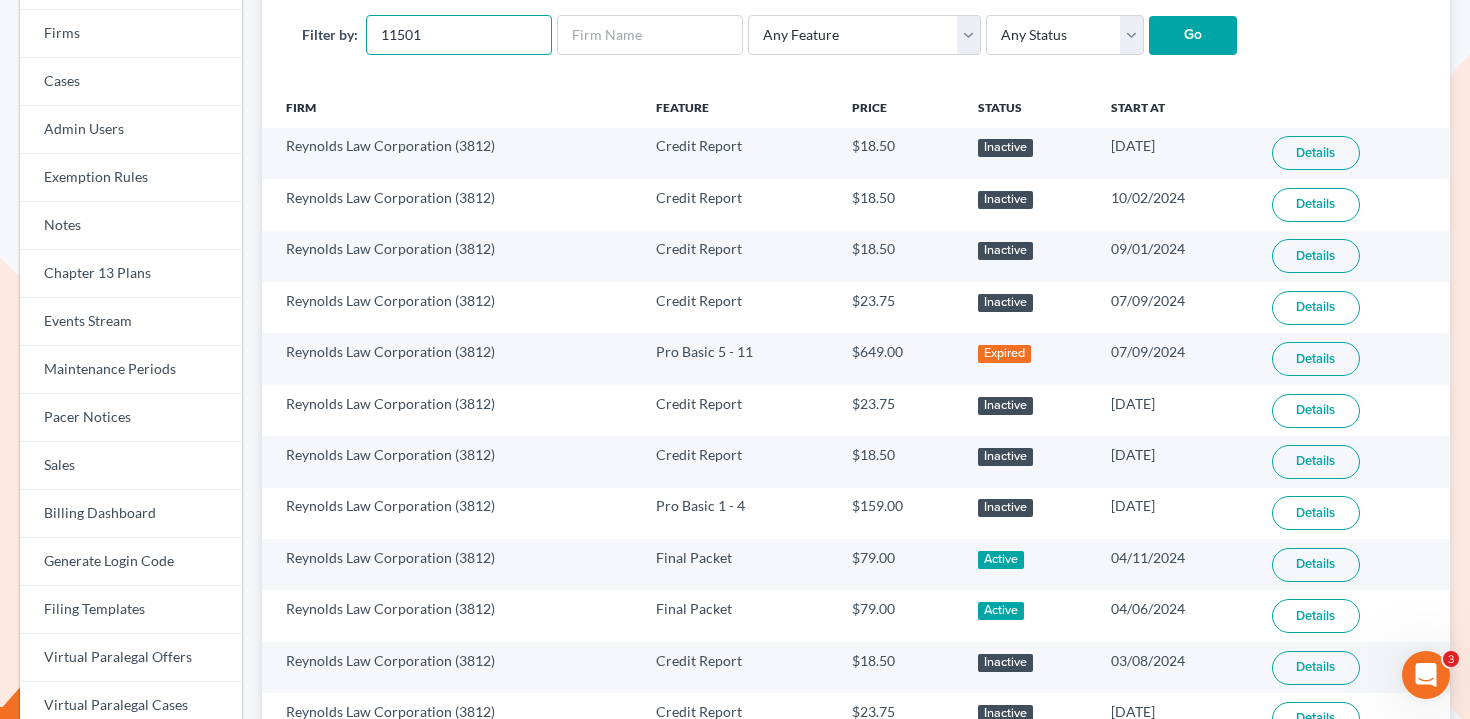 click on "11501" at bounding box center [459, 35] 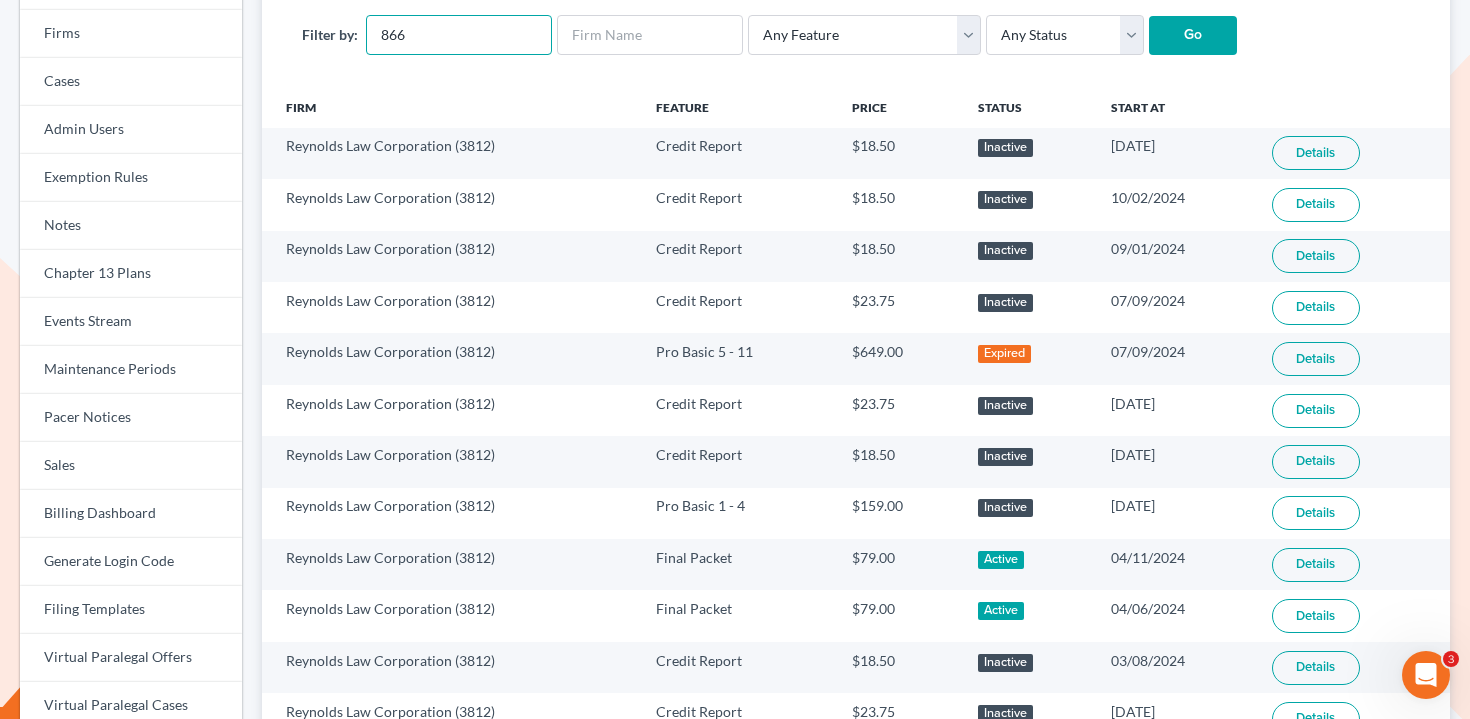 type on "866" 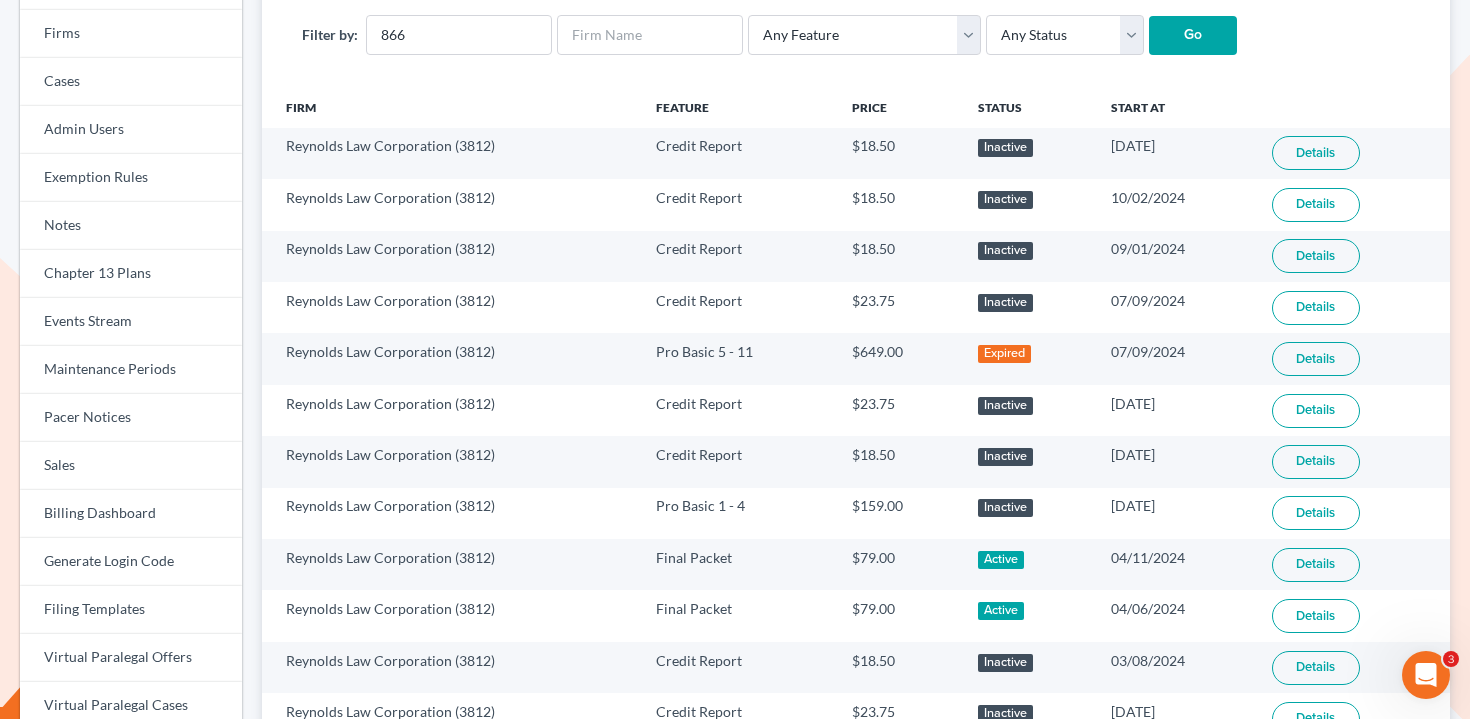 click on "Go" at bounding box center [1193, 36] 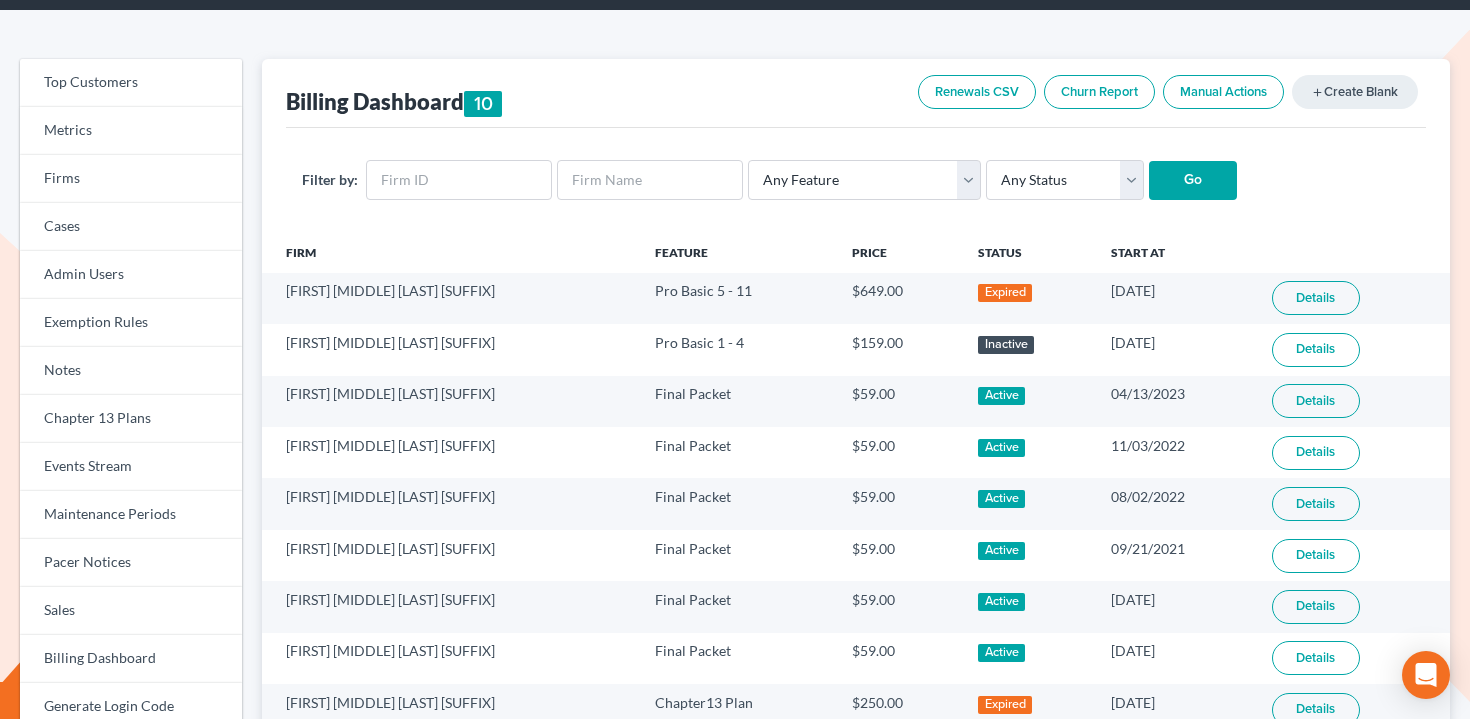 scroll, scrollTop: 72, scrollLeft: 0, axis: vertical 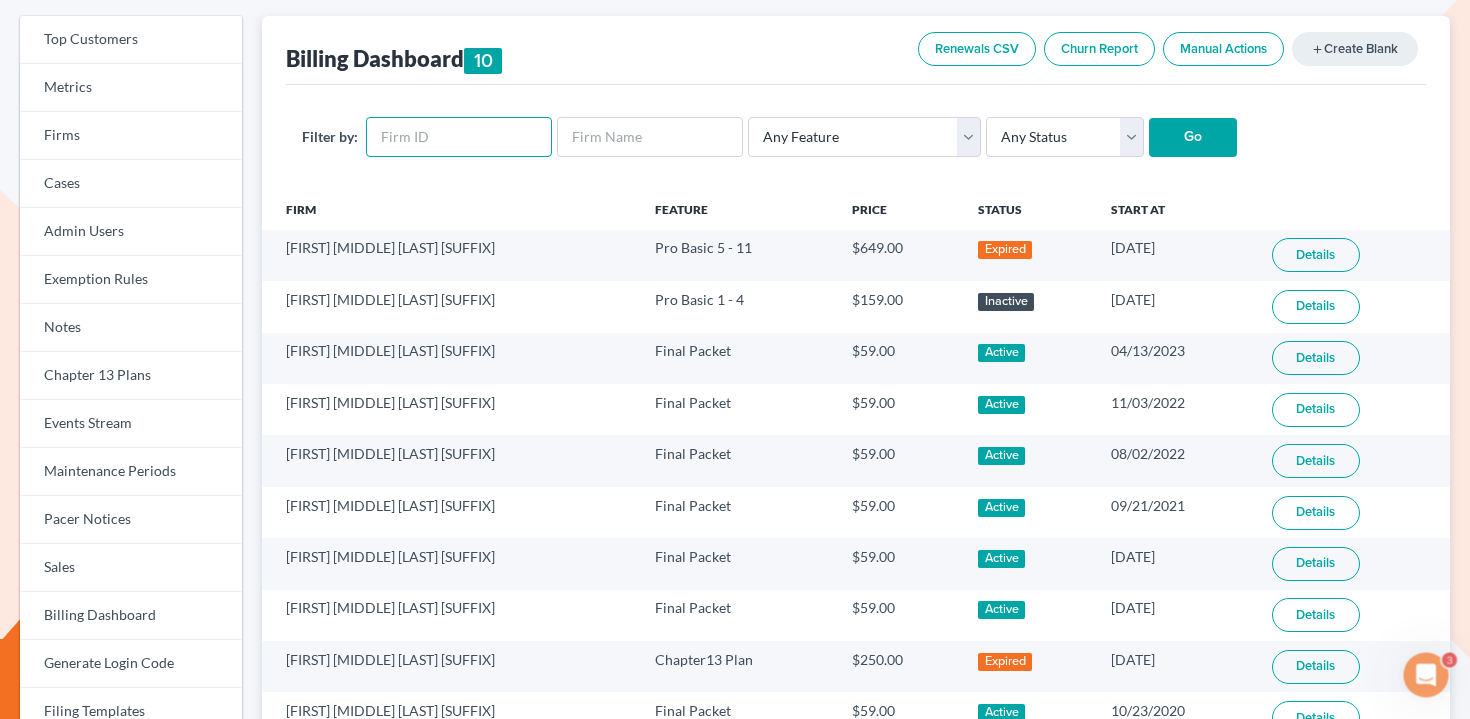 click at bounding box center (459, 137) 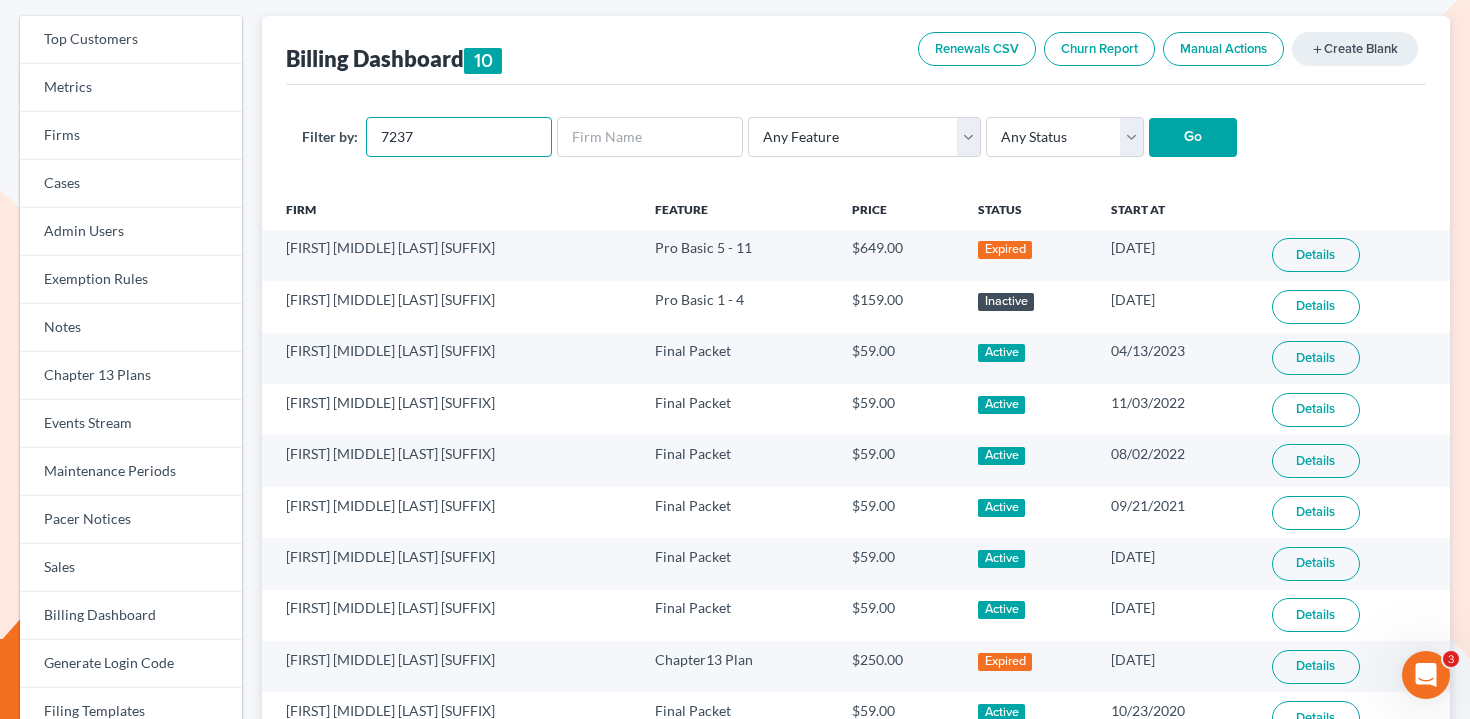 type on "7237" 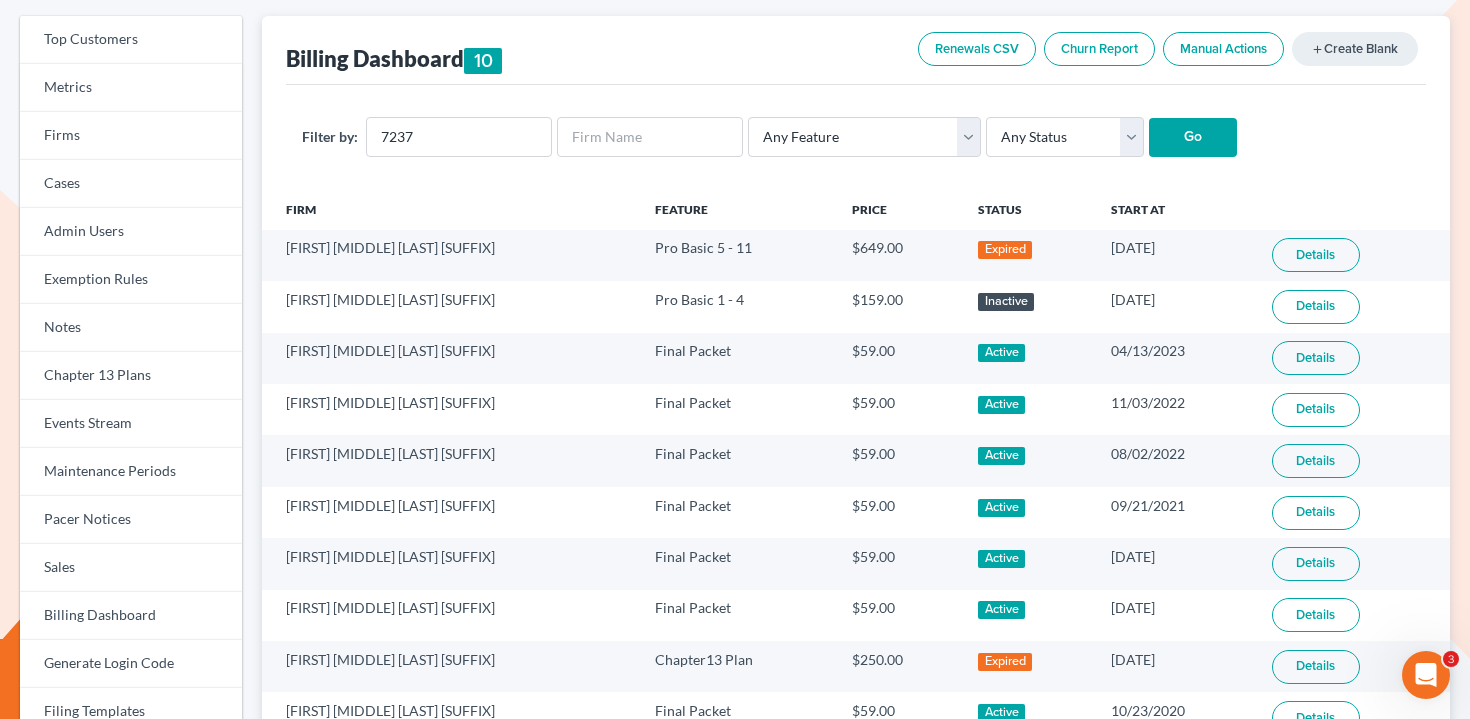 click on "Go" at bounding box center [1193, 138] 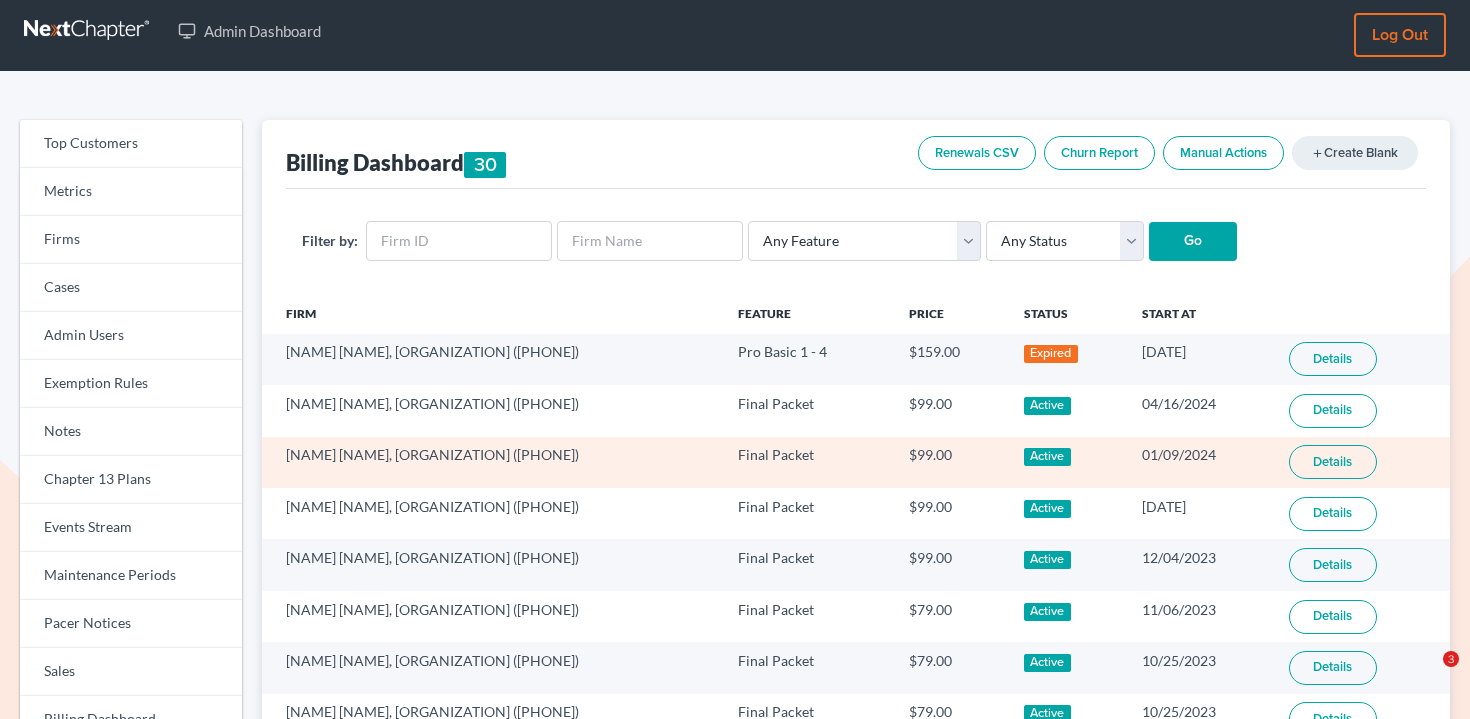 scroll, scrollTop: 21, scrollLeft: 0, axis: vertical 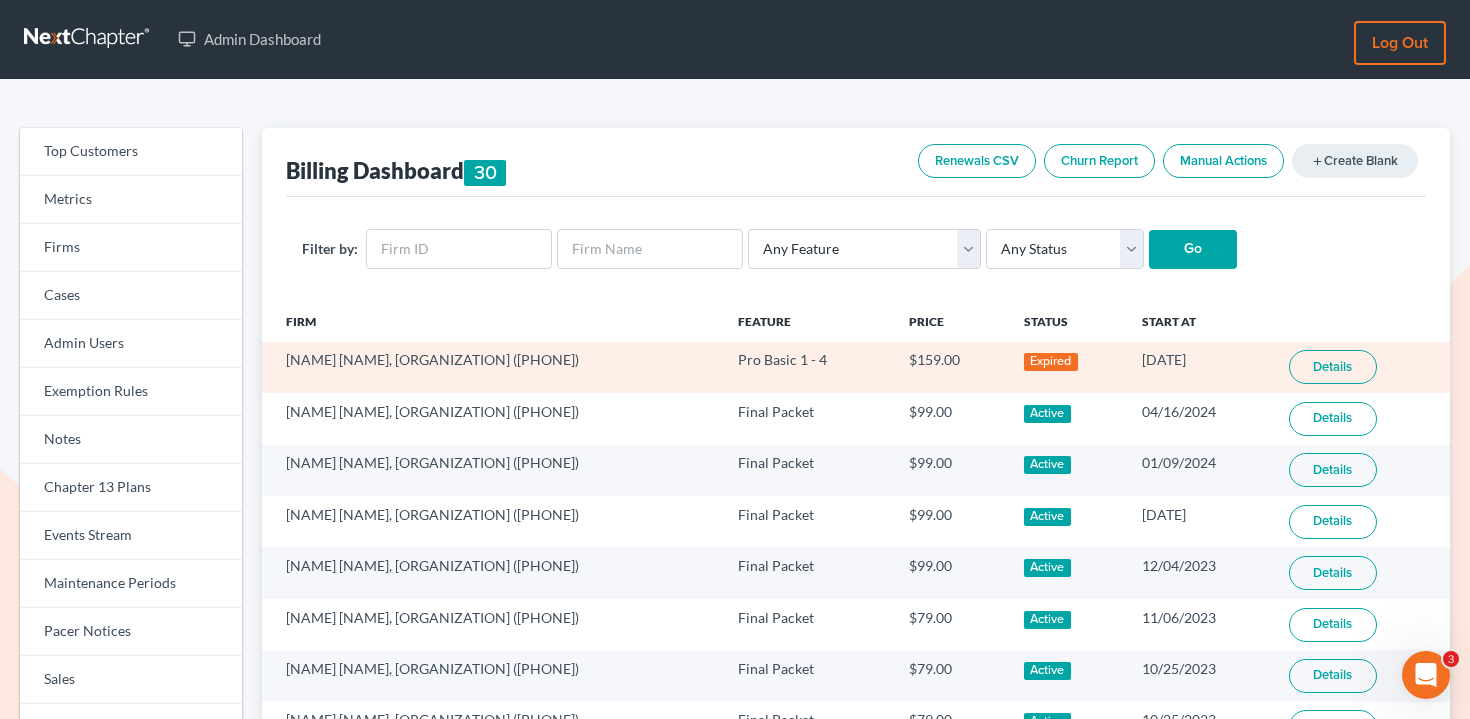 click on "Details" at bounding box center [1333, 367] 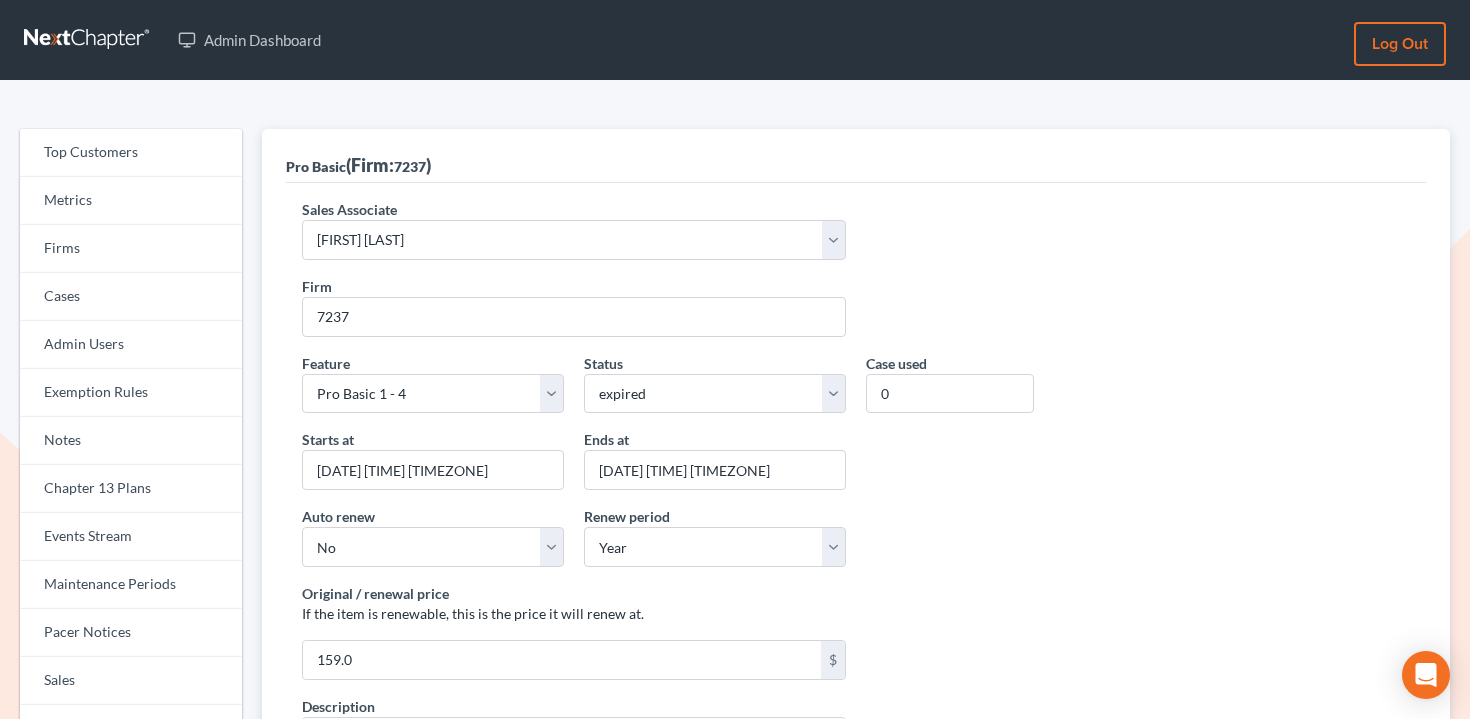 scroll, scrollTop: 0, scrollLeft: 0, axis: both 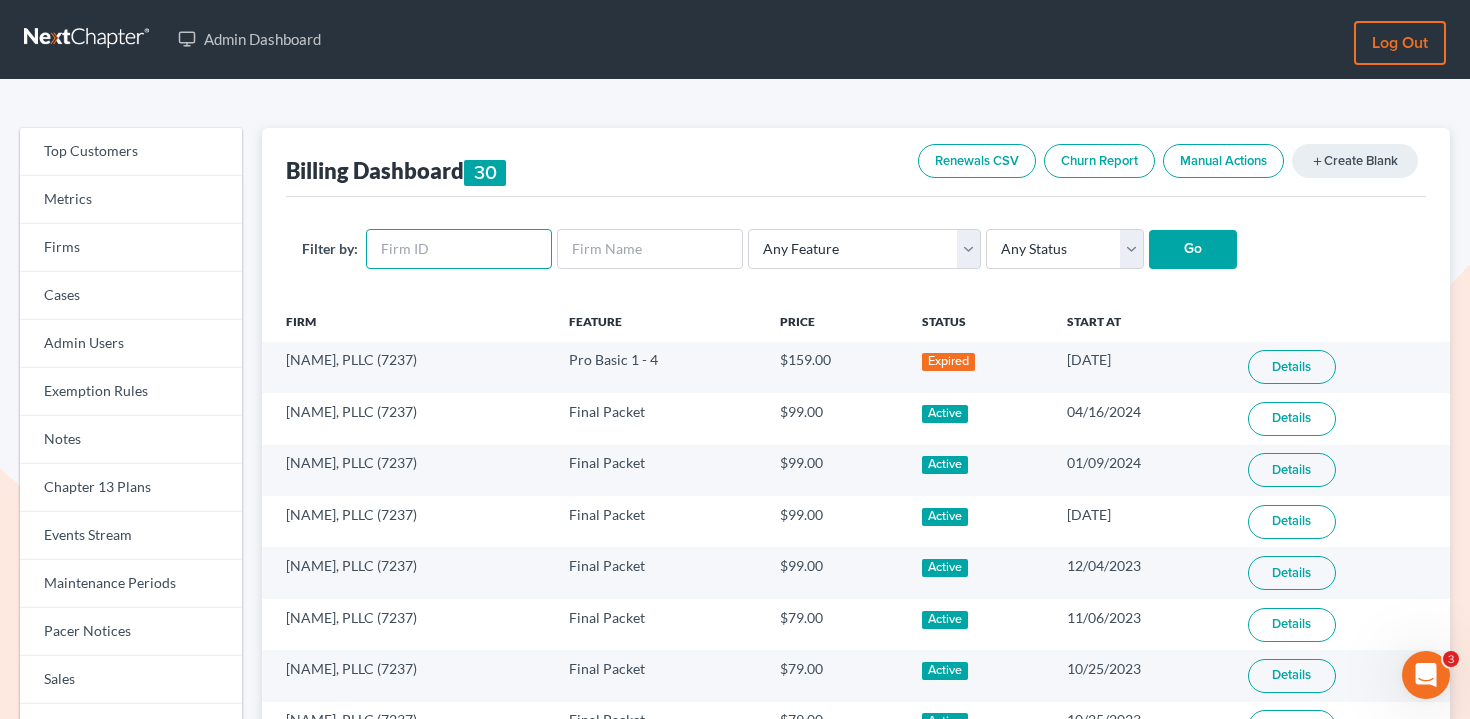click at bounding box center (459, 249) 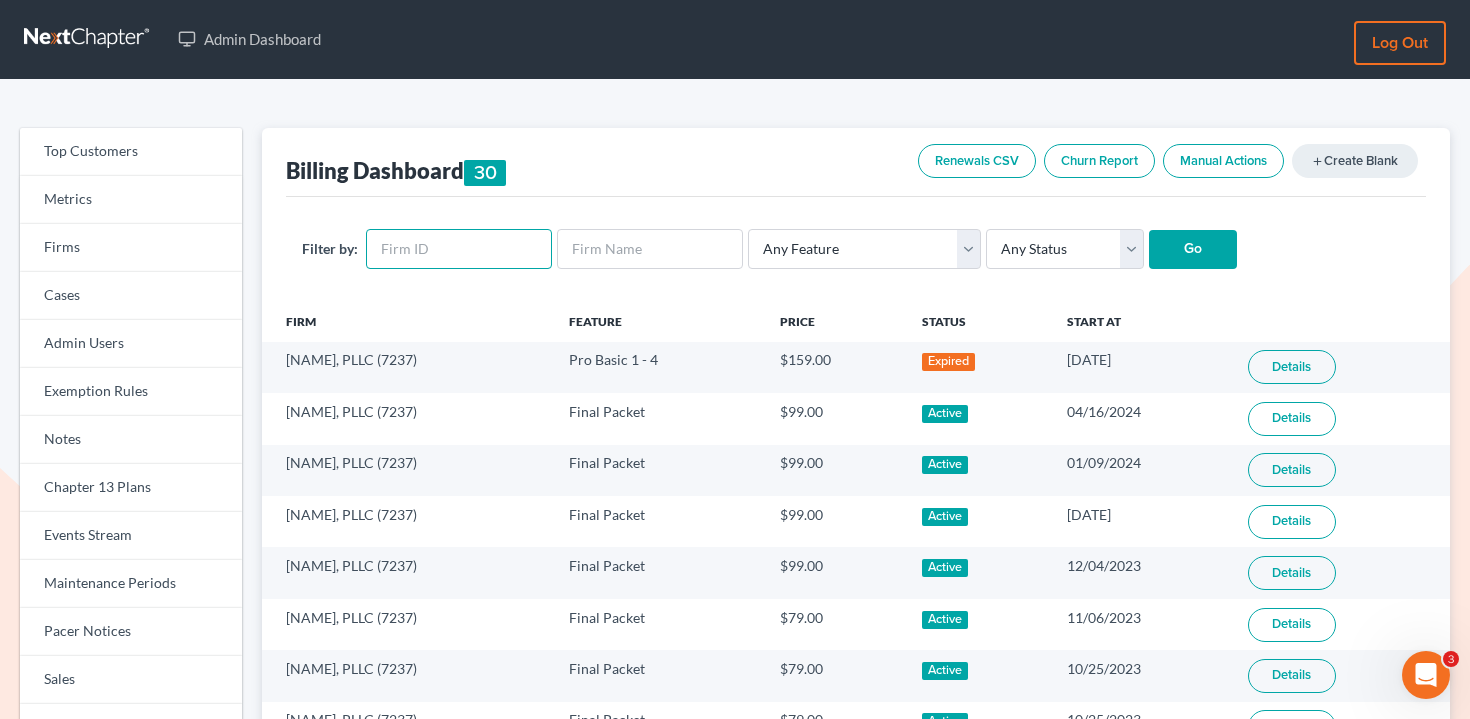 paste on "5901" 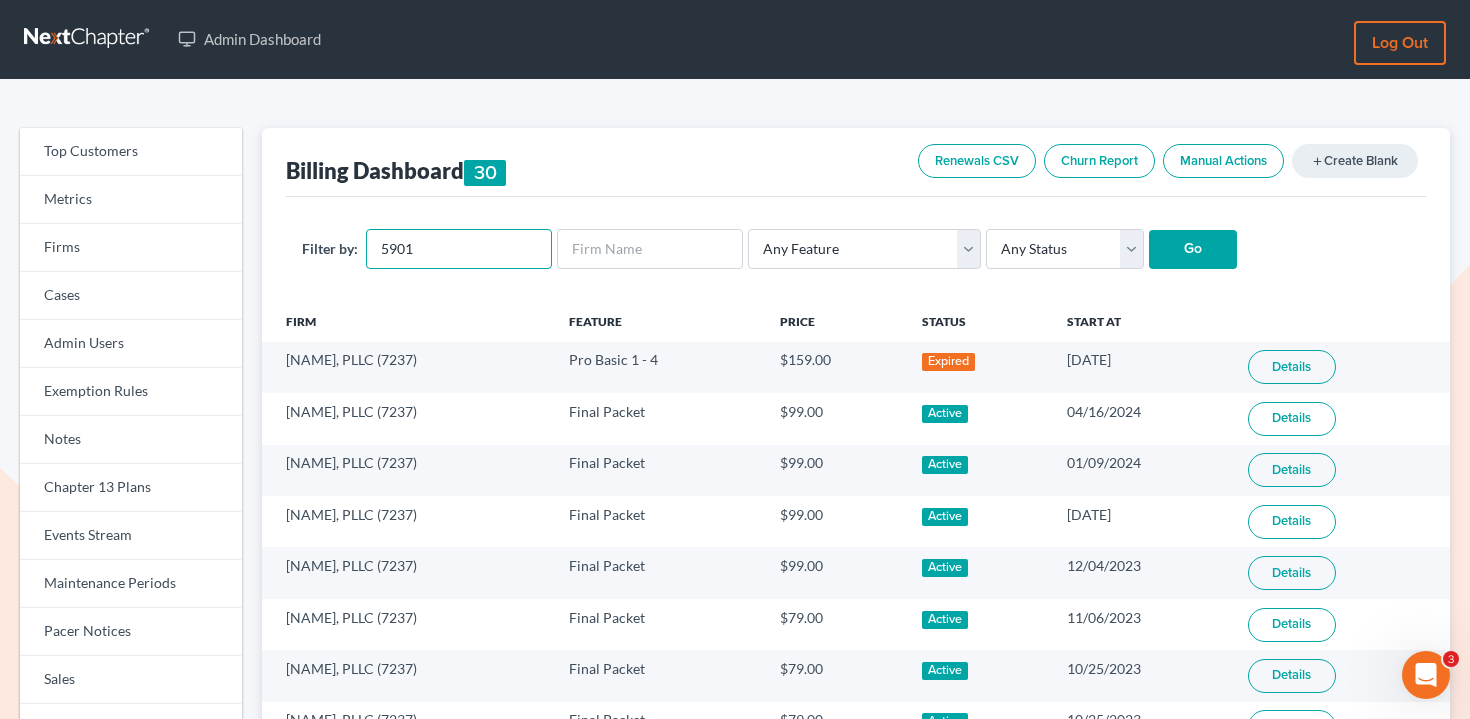 type on "5901" 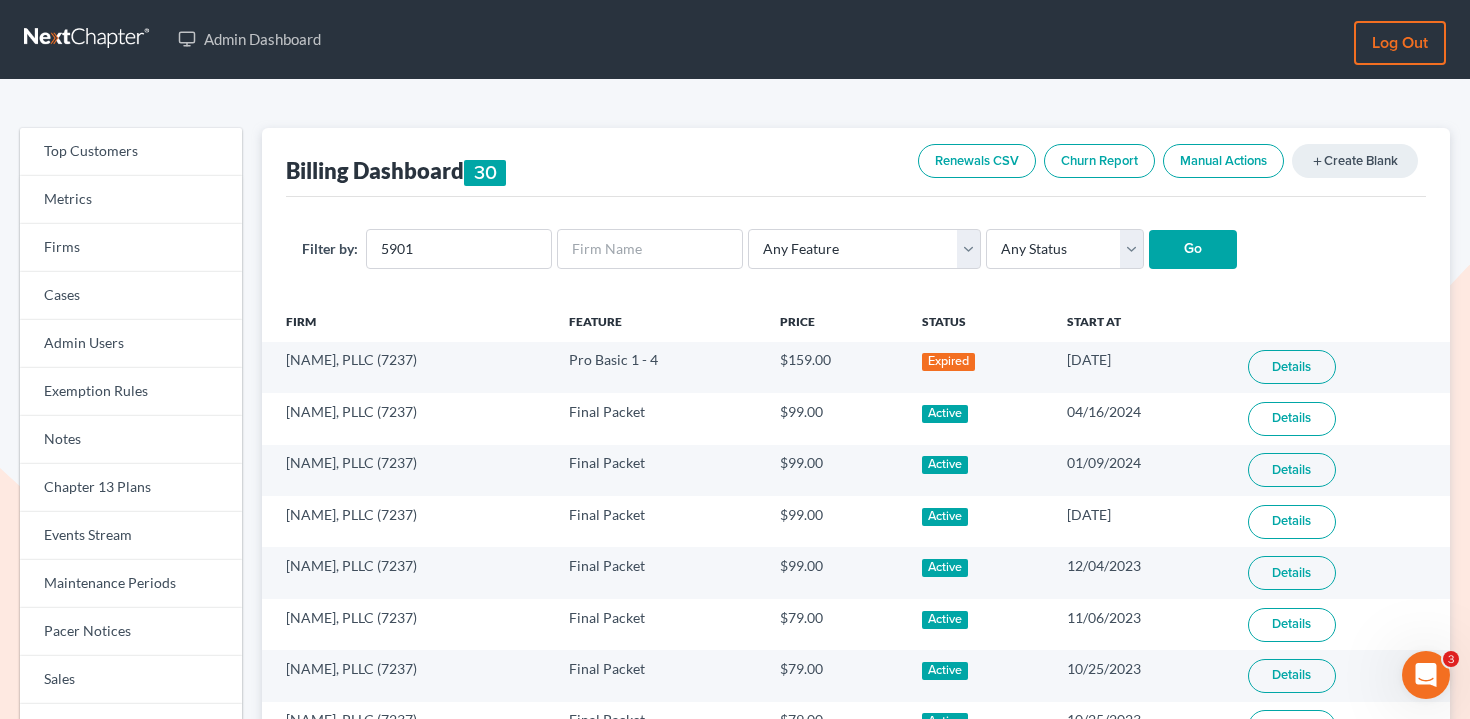 click on "Go" at bounding box center (1193, 250) 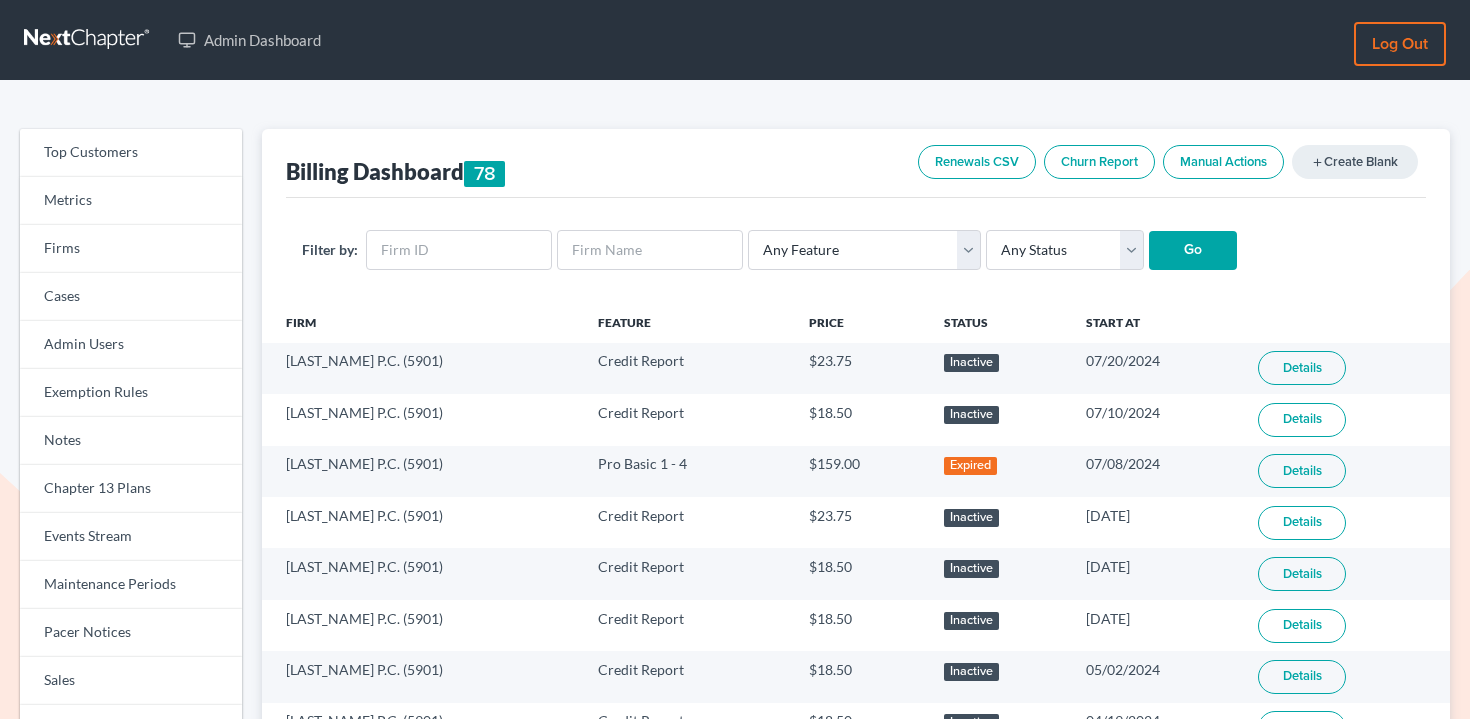 scroll, scrollTop: 0, scrollLeft: 0, axis: both 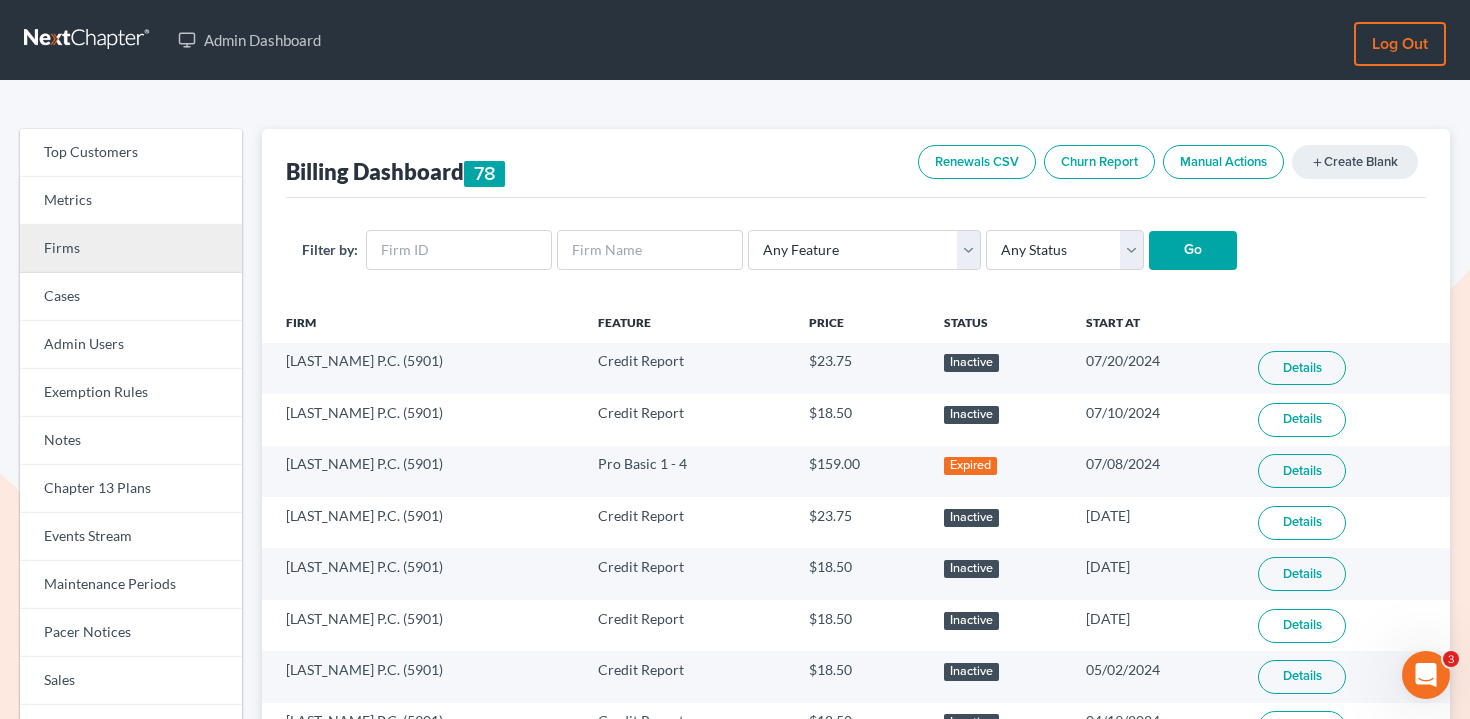 click on "Firms" at bounding box center [131, 249] 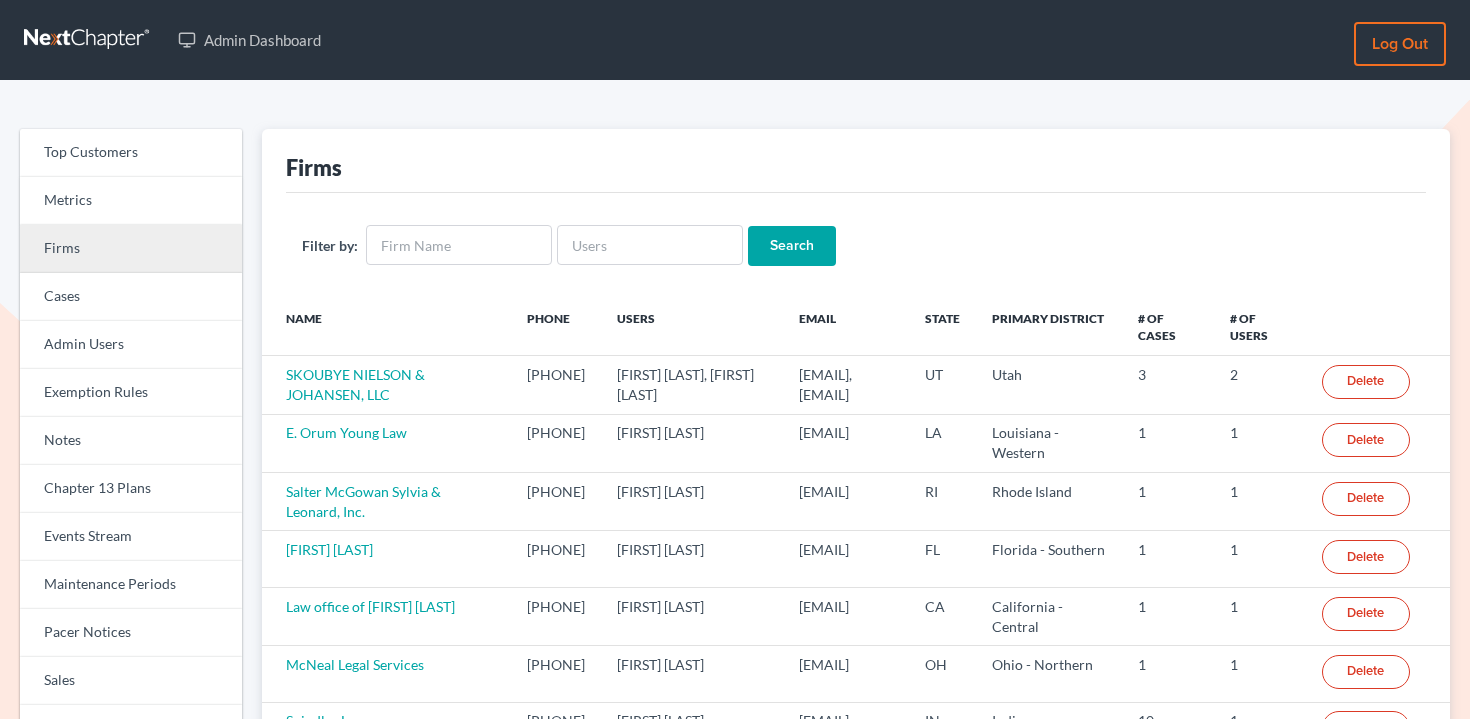 scroll, scrollTop: 0, scrollLeft: 0, axis: both 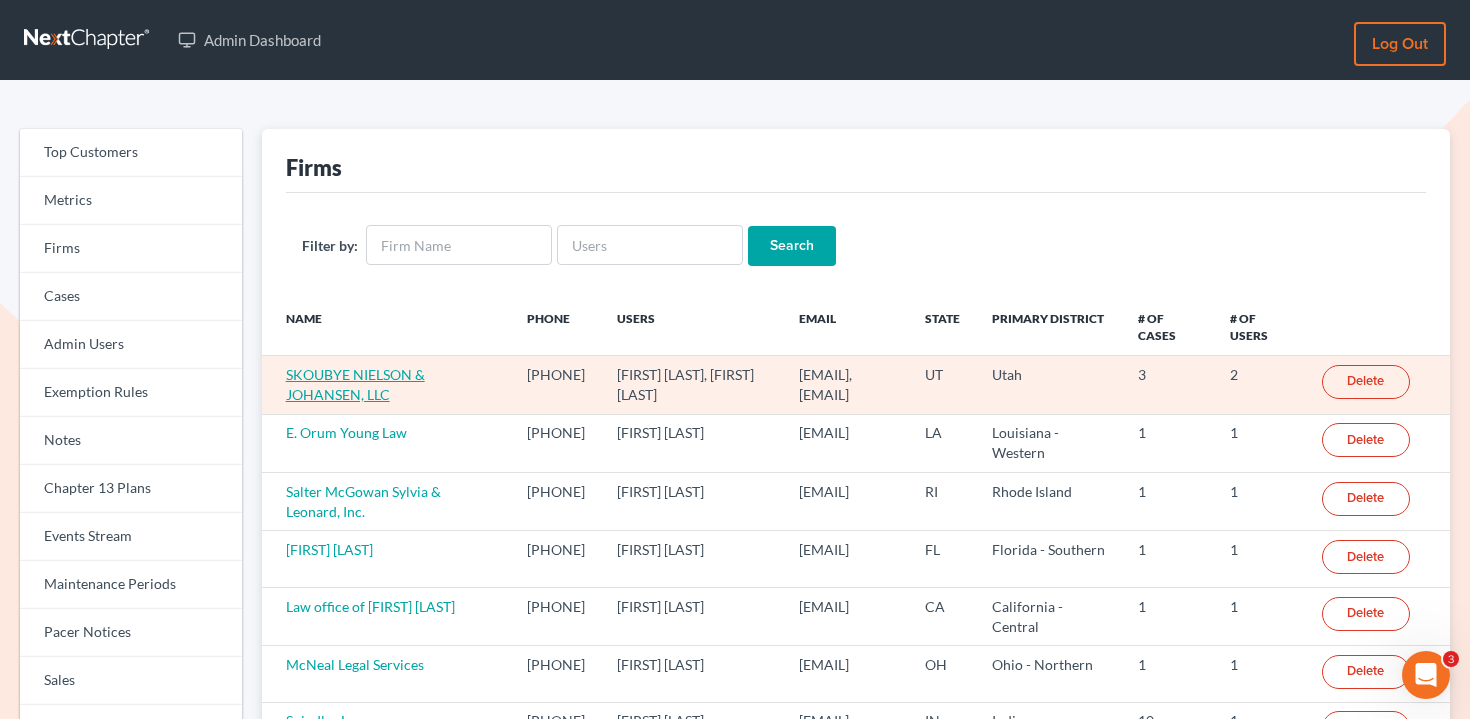 click on "SKOUBYE NIELSON & JOHANSEN, LLC" at bounding box center [355, 384] 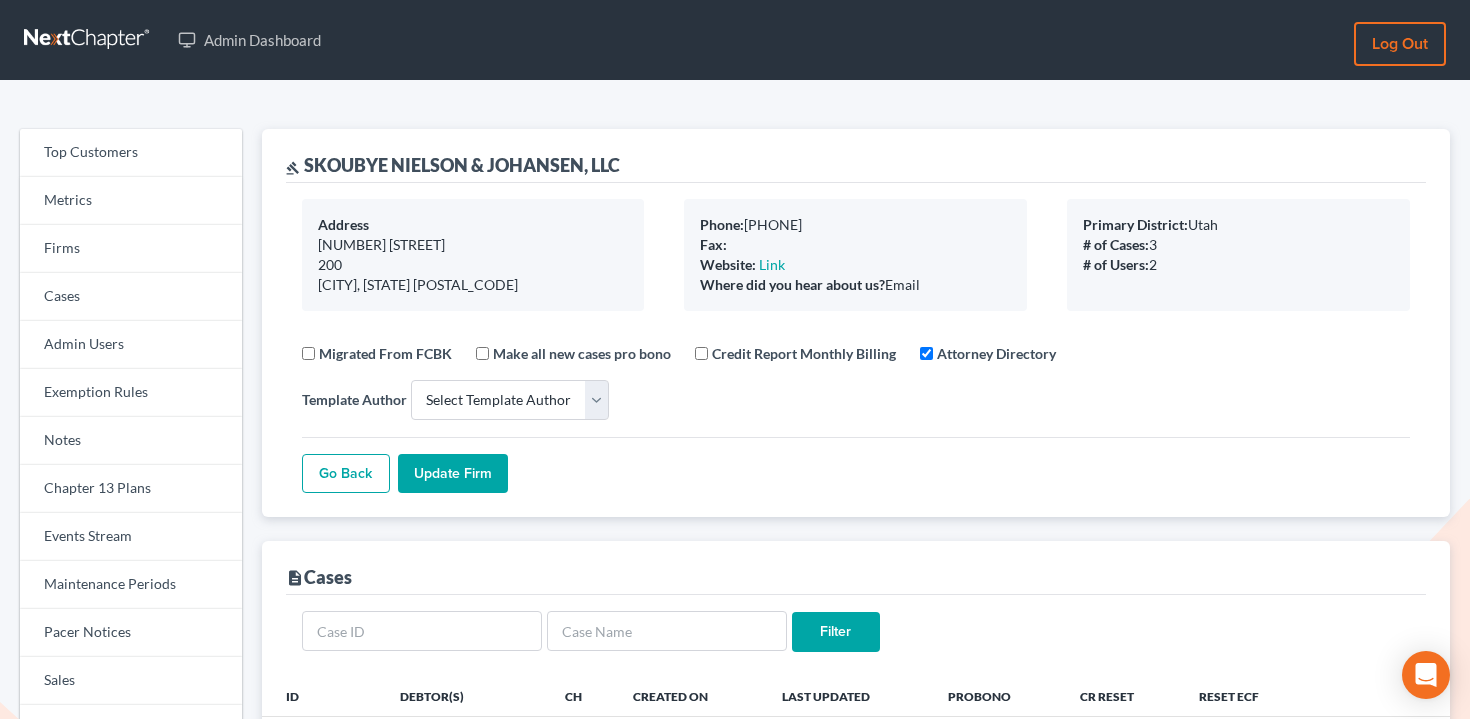 select 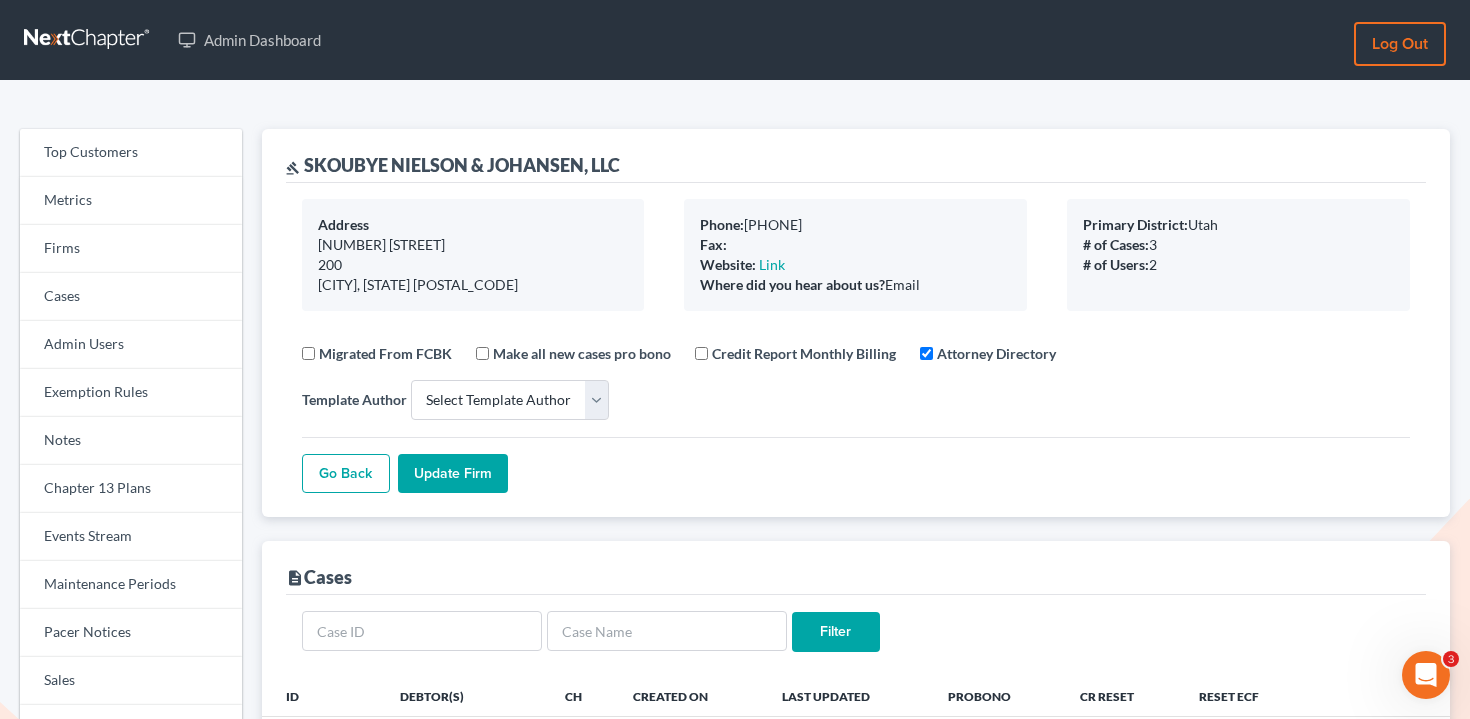 scroll, scrollTop: 0, scrollLeft: 0, axis: both 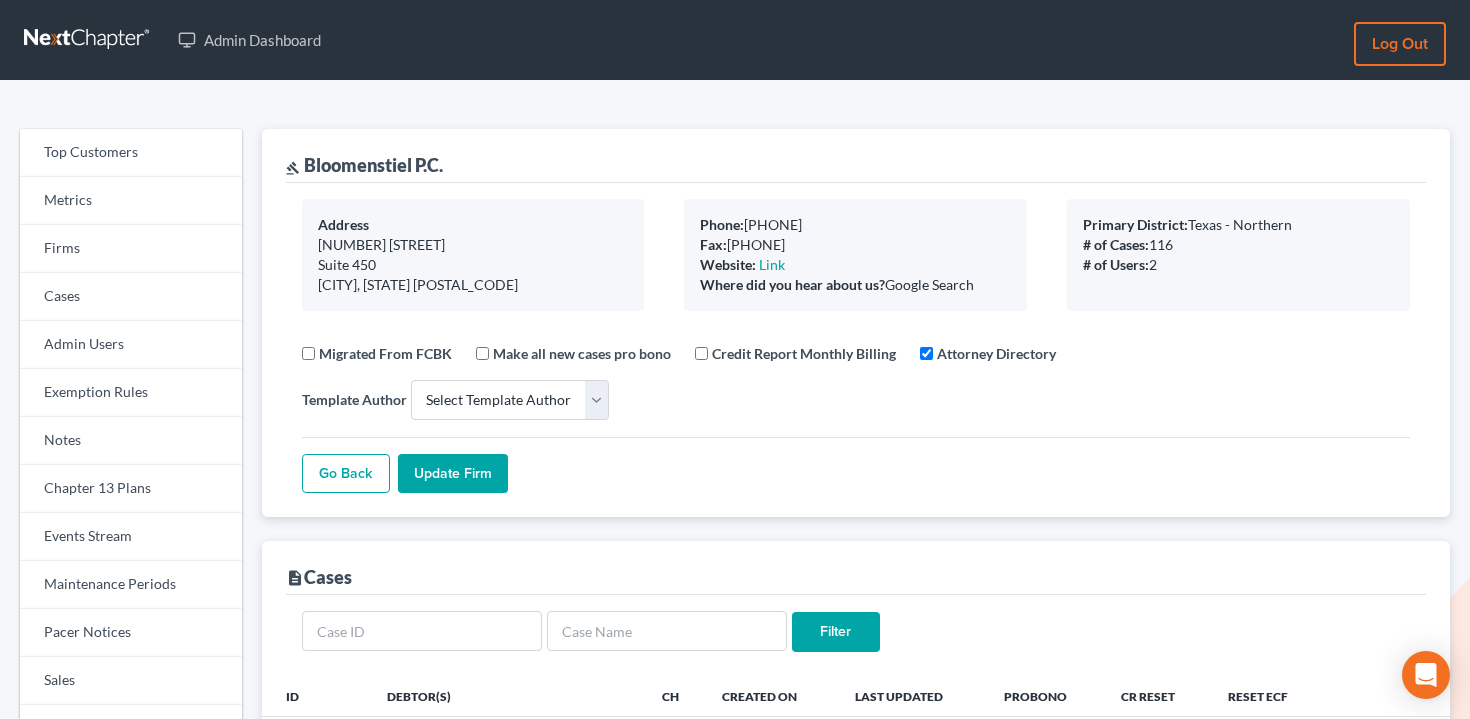 select 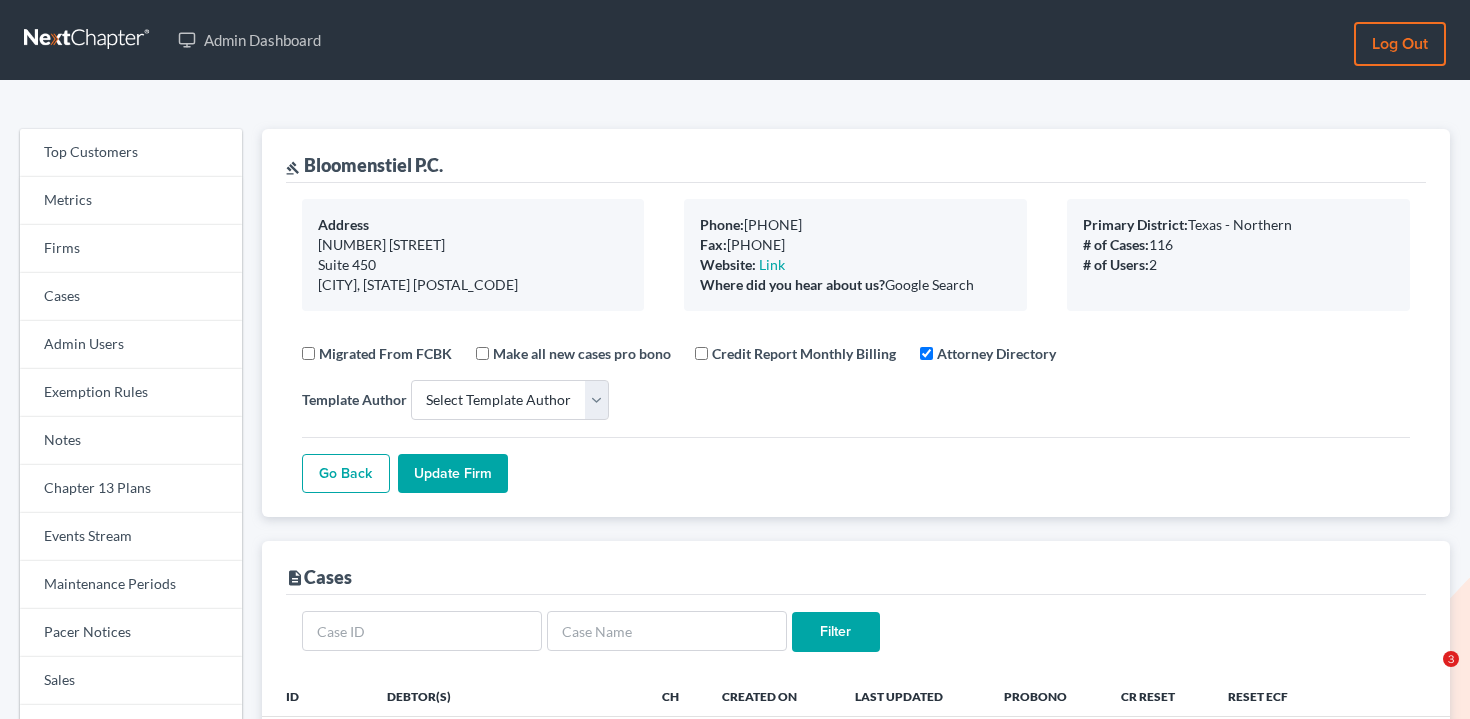 scroll, scrollTop: 133, scrollLeft: 0, axis: vertical 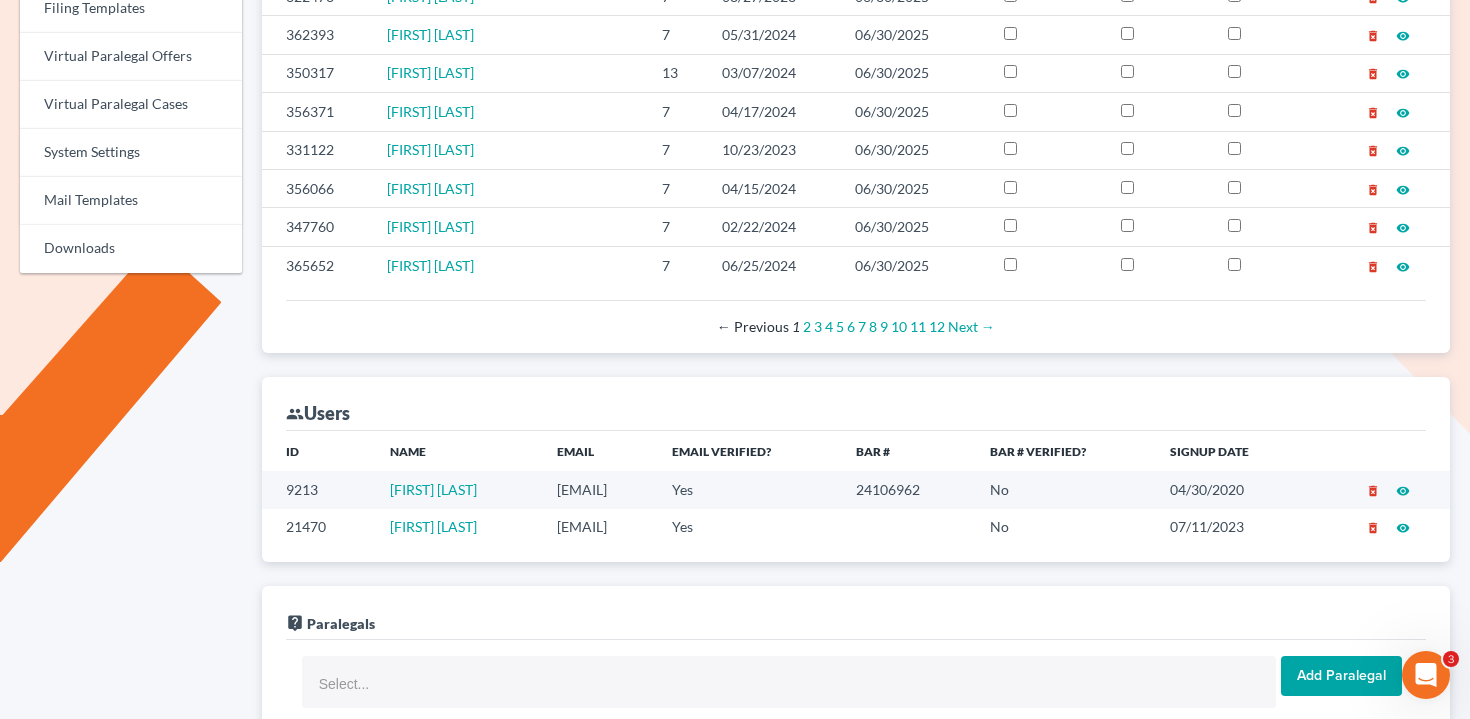 drag, startPoint x: 730, startPoint y: 530, endPoint x: 560, endPoint y: 532, distance: 170.01176 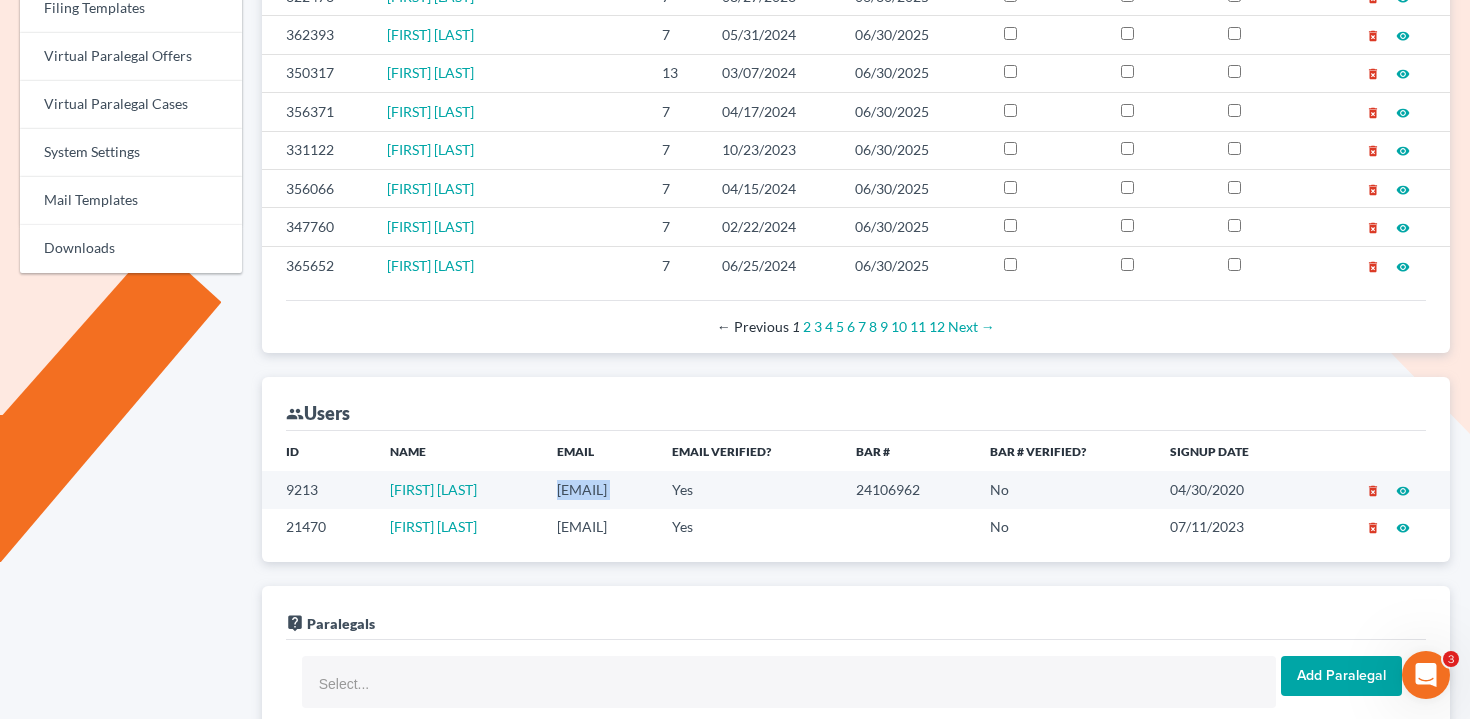 click on "[EMAIL]" at bounding box center [598, 489] 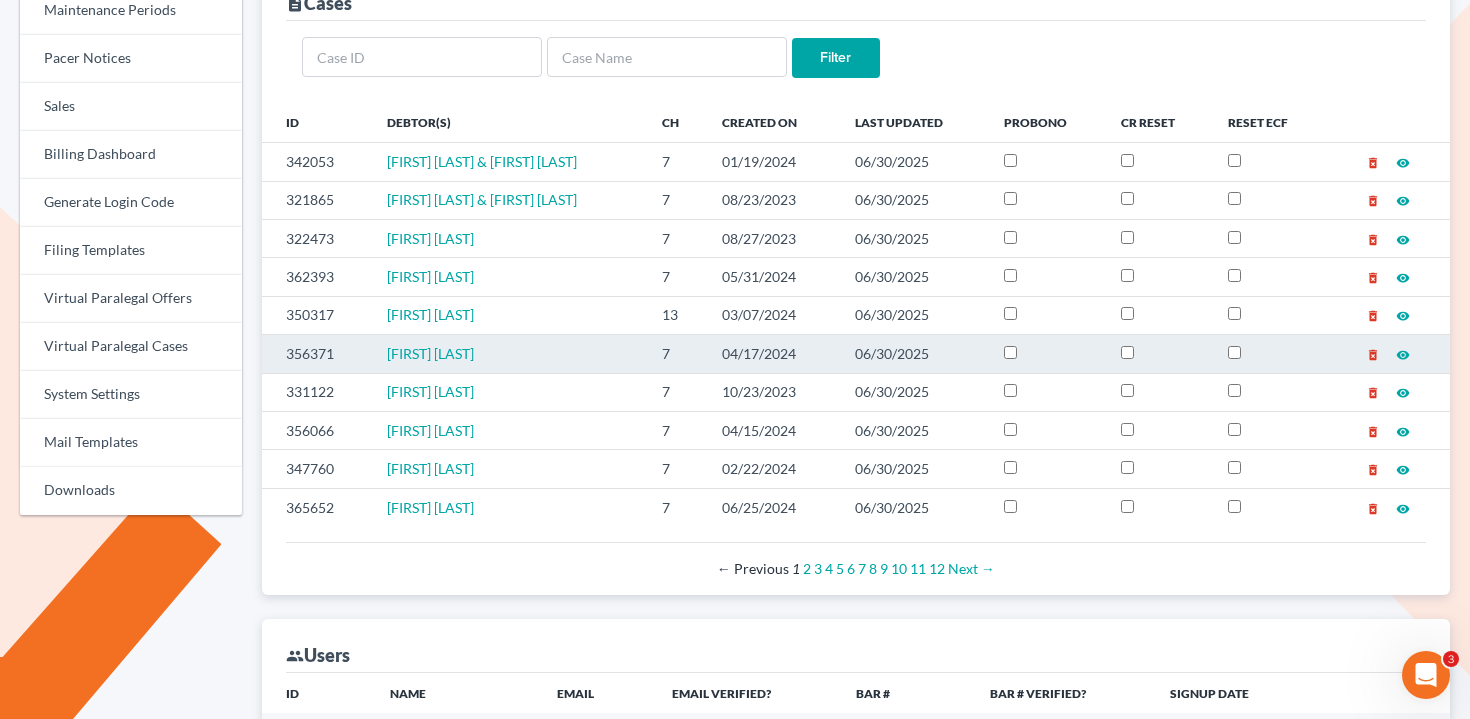 scroll, scrollTop: 525, scrollLeft: 0, axis: vertical 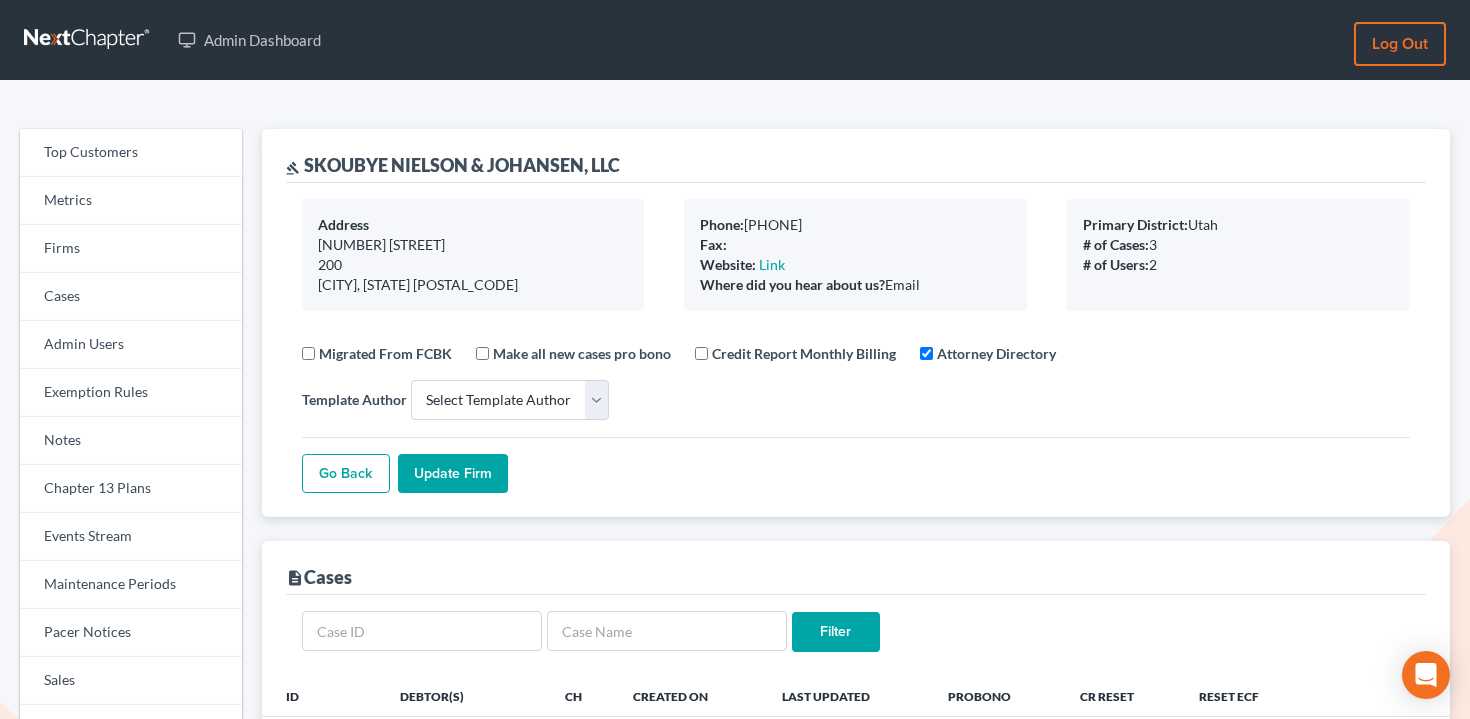 select 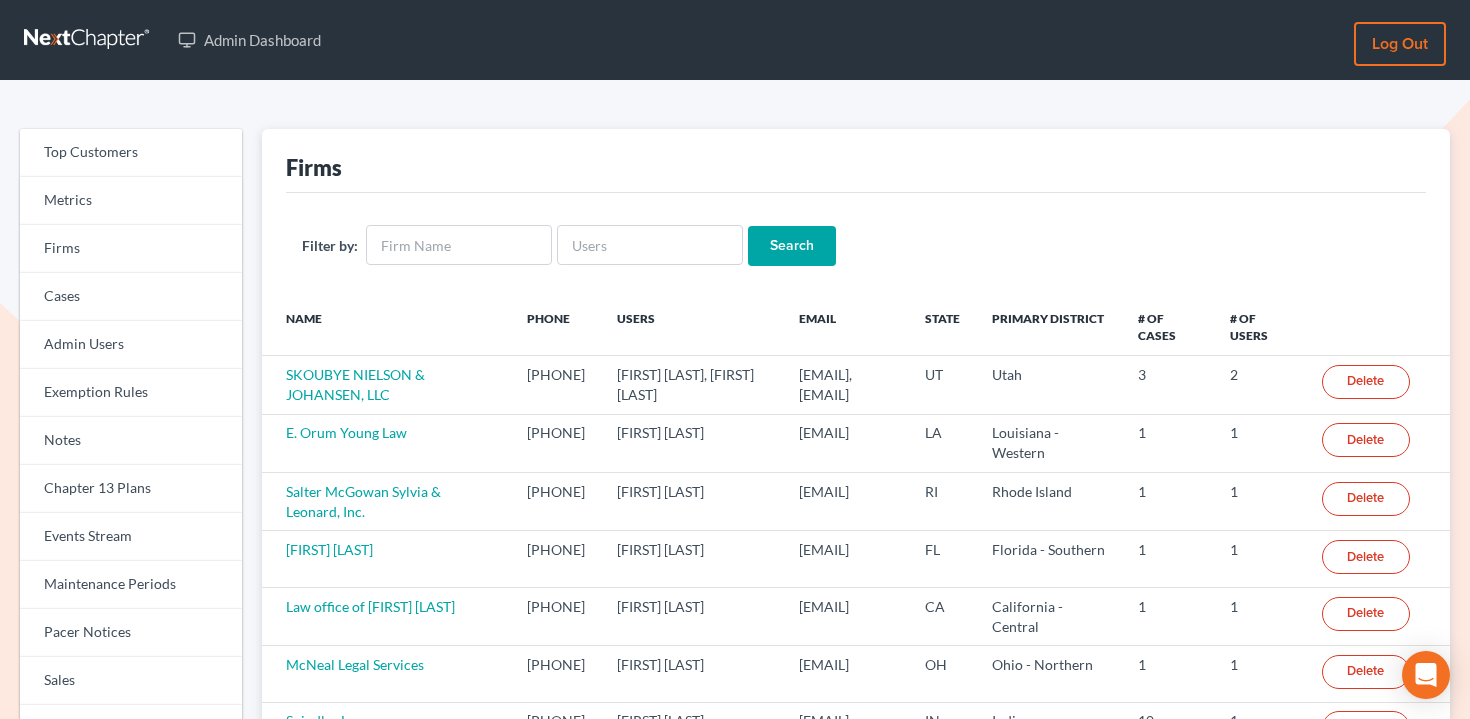 scroll, scrollTop: 0, scrollLeft: 0, axis: both 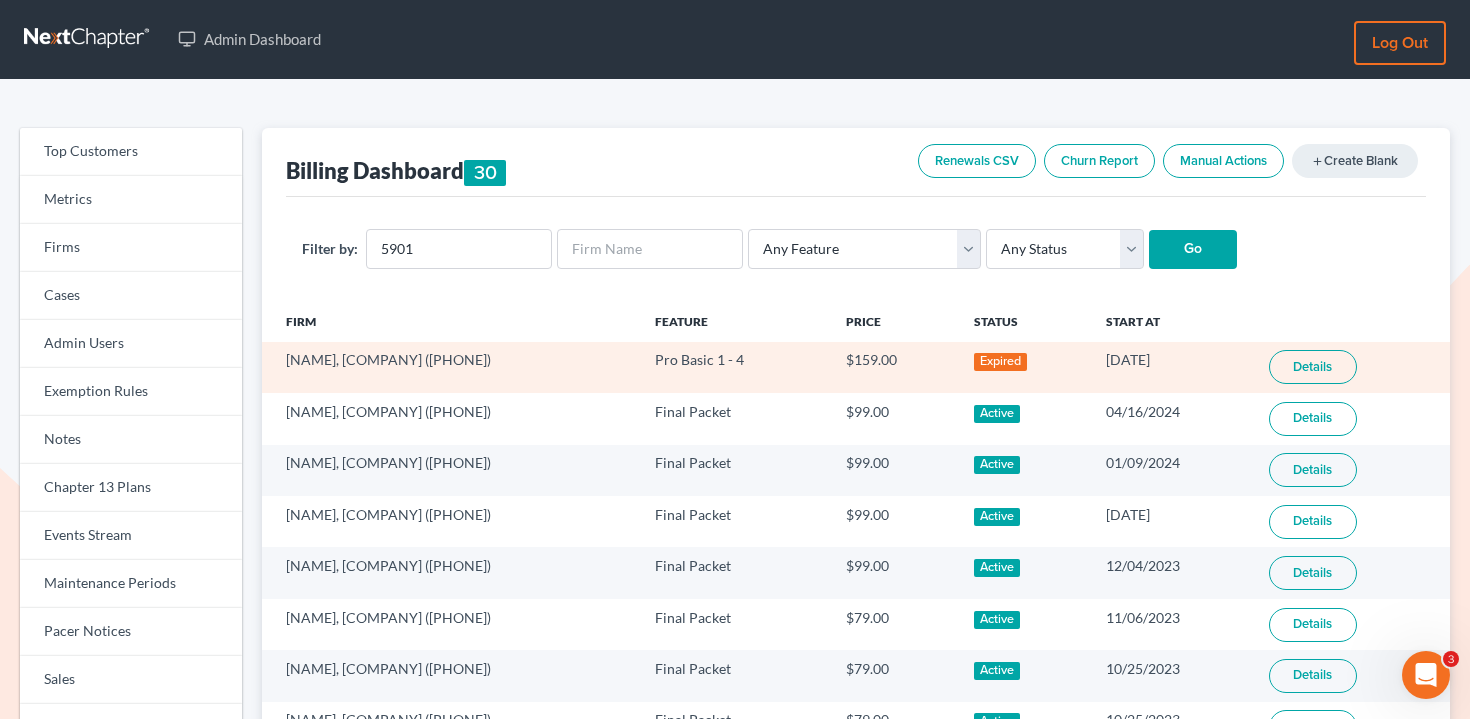 click on "Joseph M. Bochicchio, PLLC (7237)" at bounding box center [450, 367] 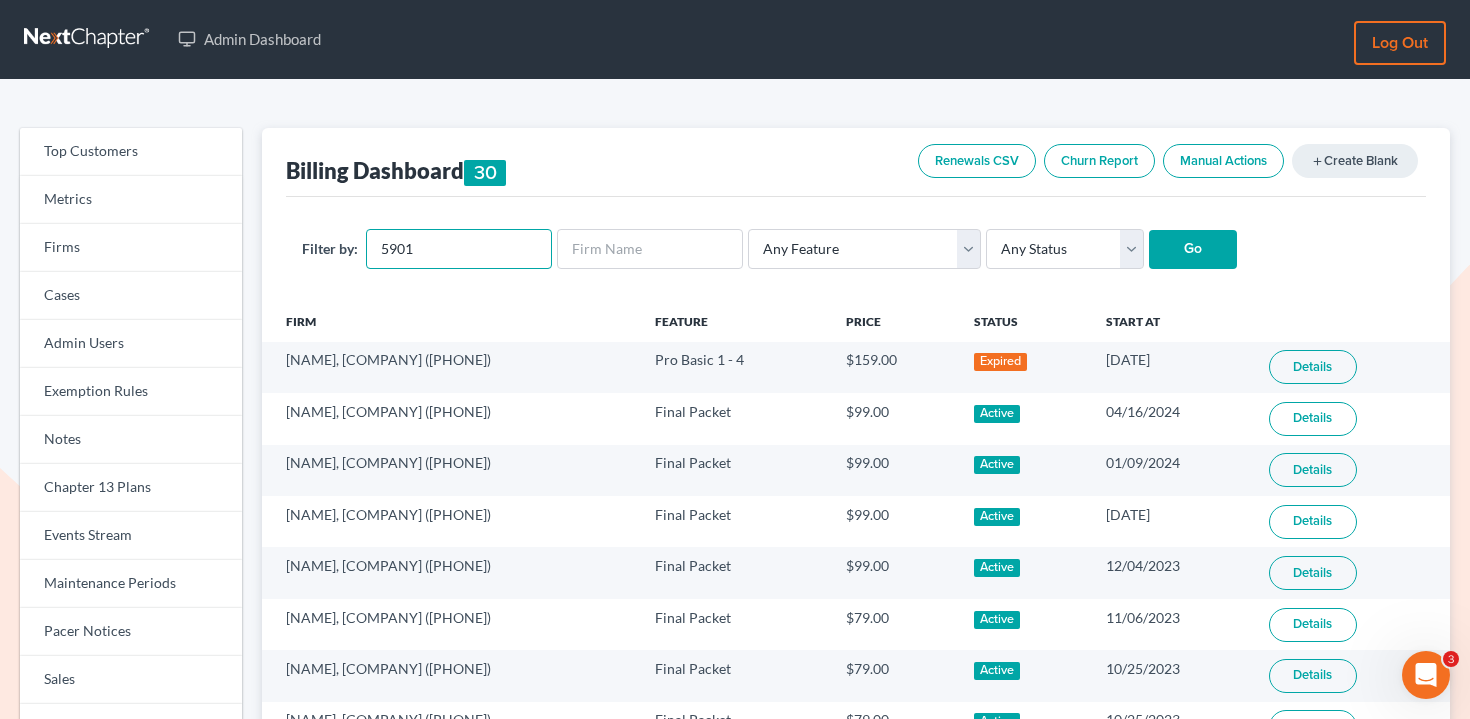 click on "5901" at bounding box center [459, 249] 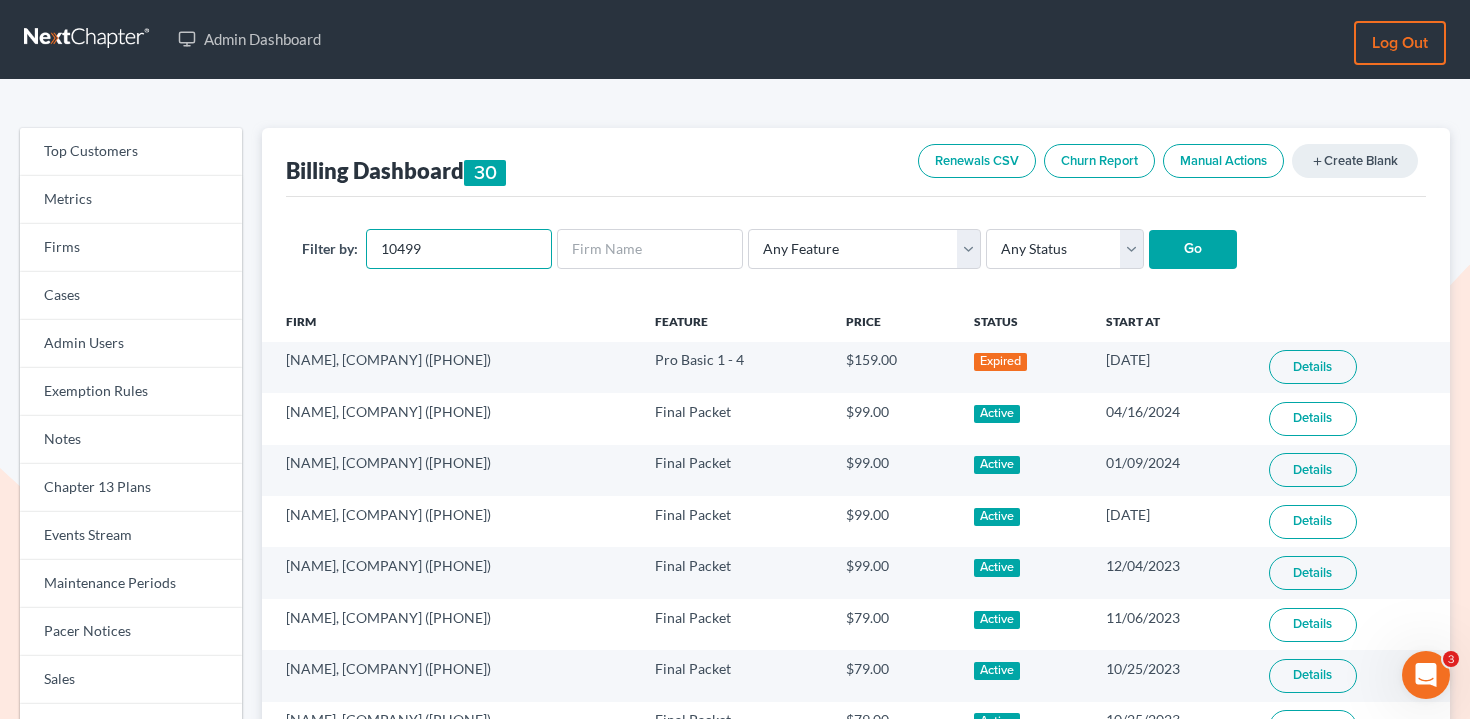 type on "10499" 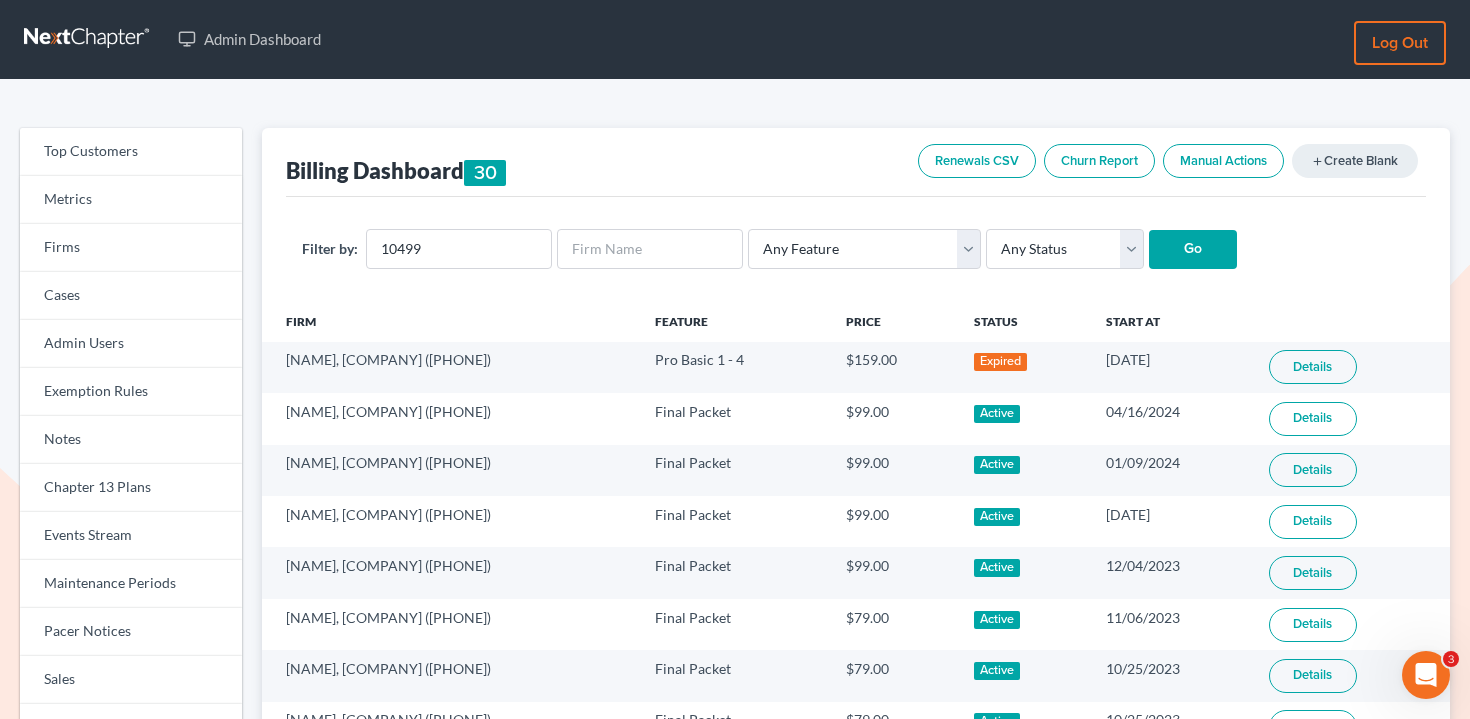 click on "Go" at bounding box center (1193, 250) 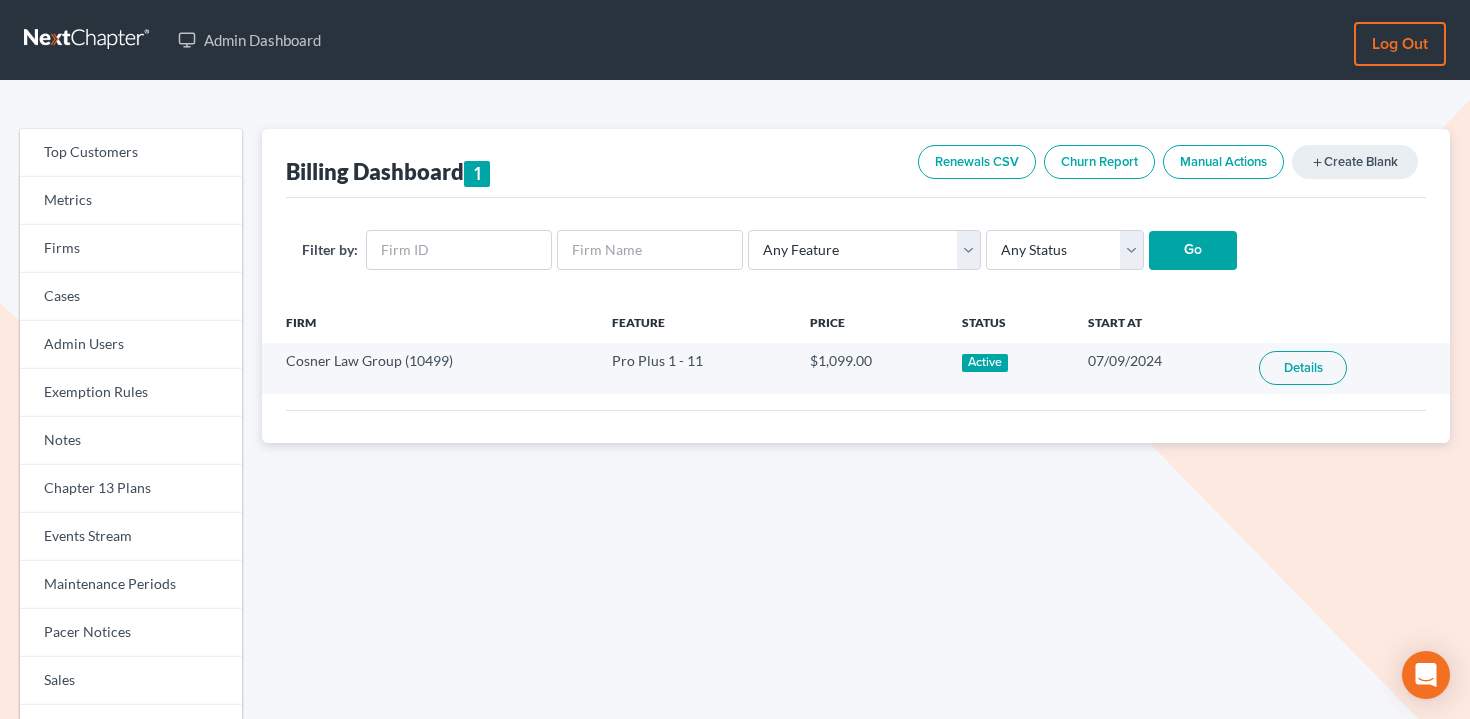 scroll, scrollTop: 0, scrollLeft: 0, axis: both 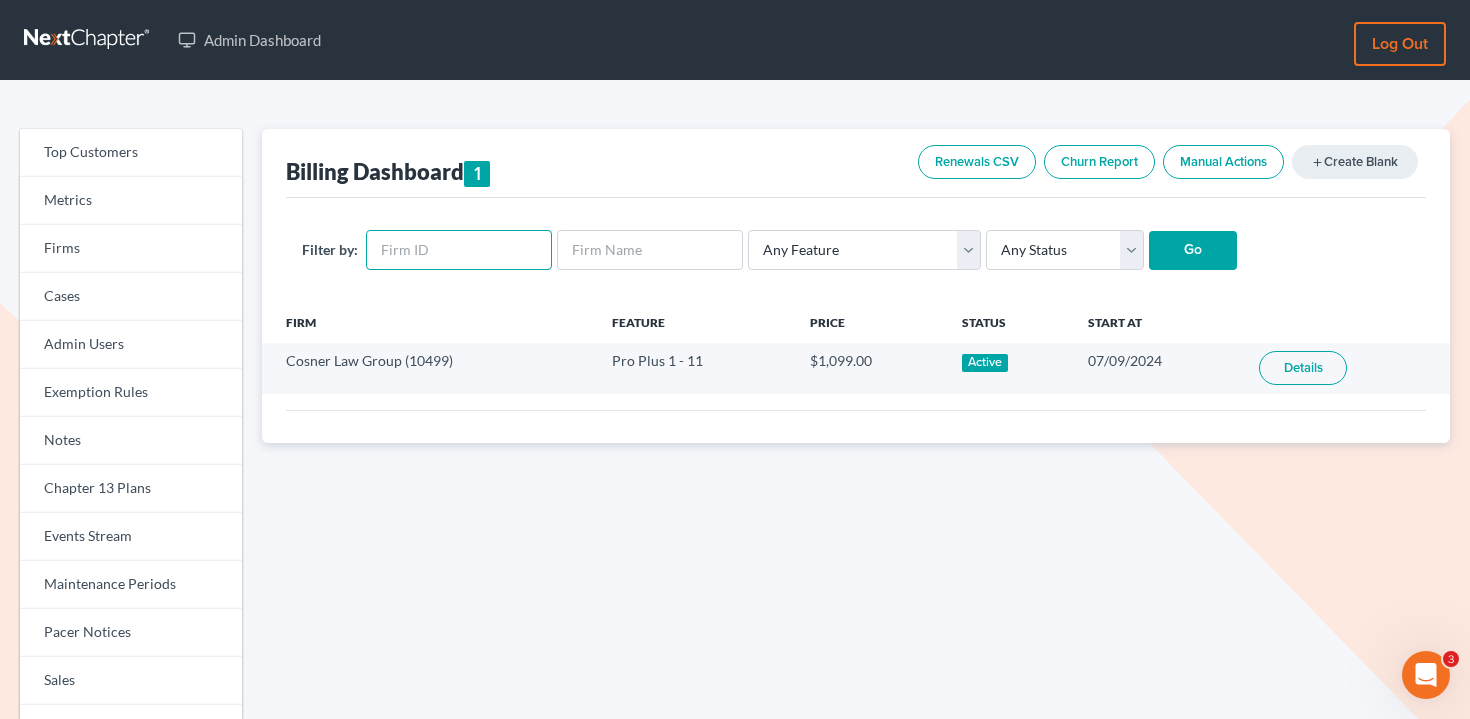 click at bounding box center (459, 250) 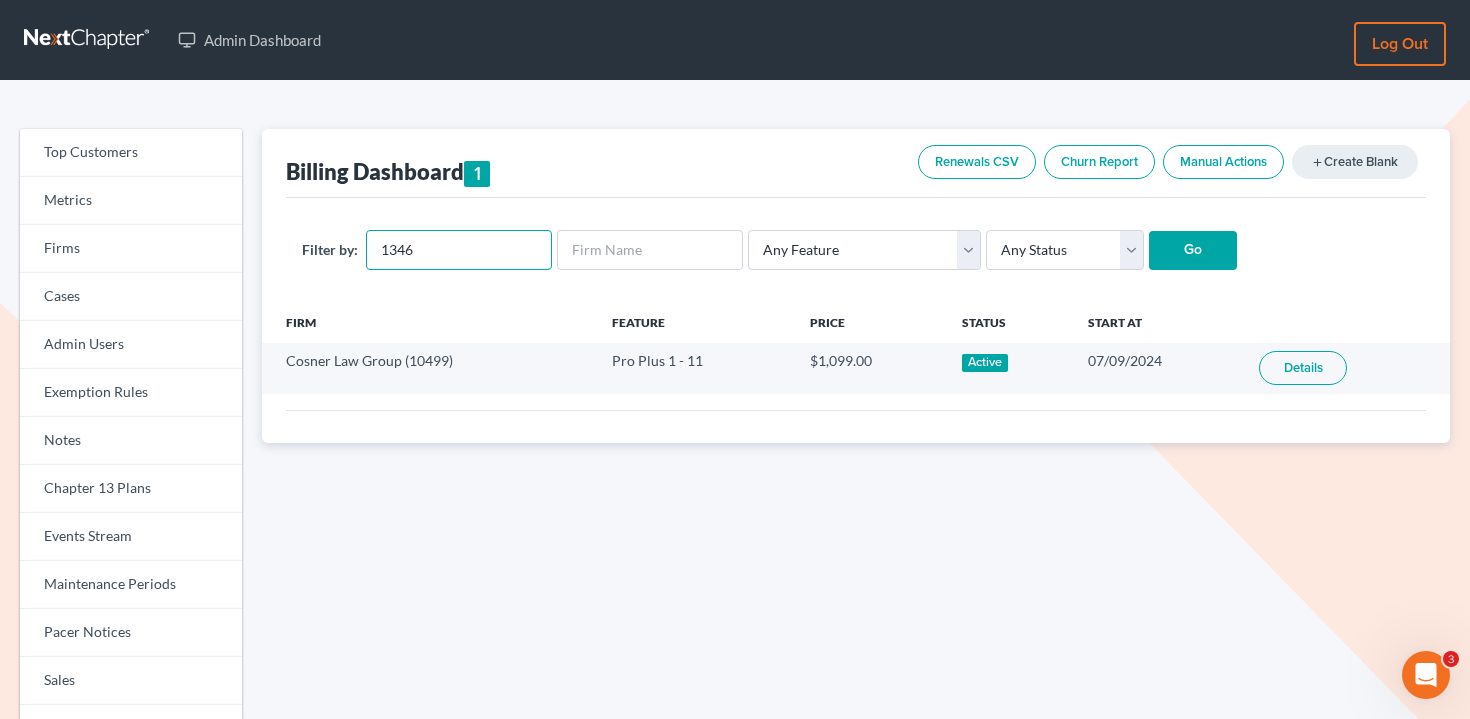 type on "1346" 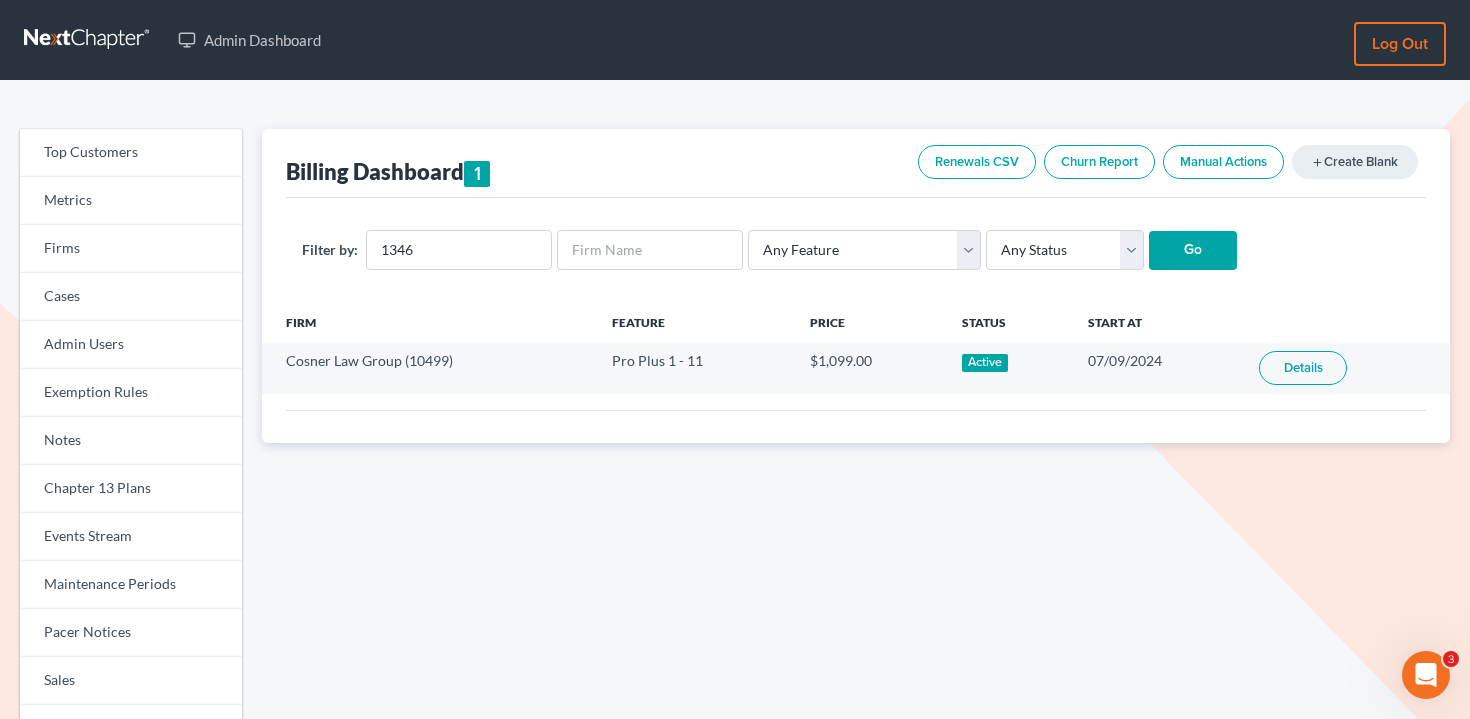 click on "Go" at bounding box center (1193, 251) 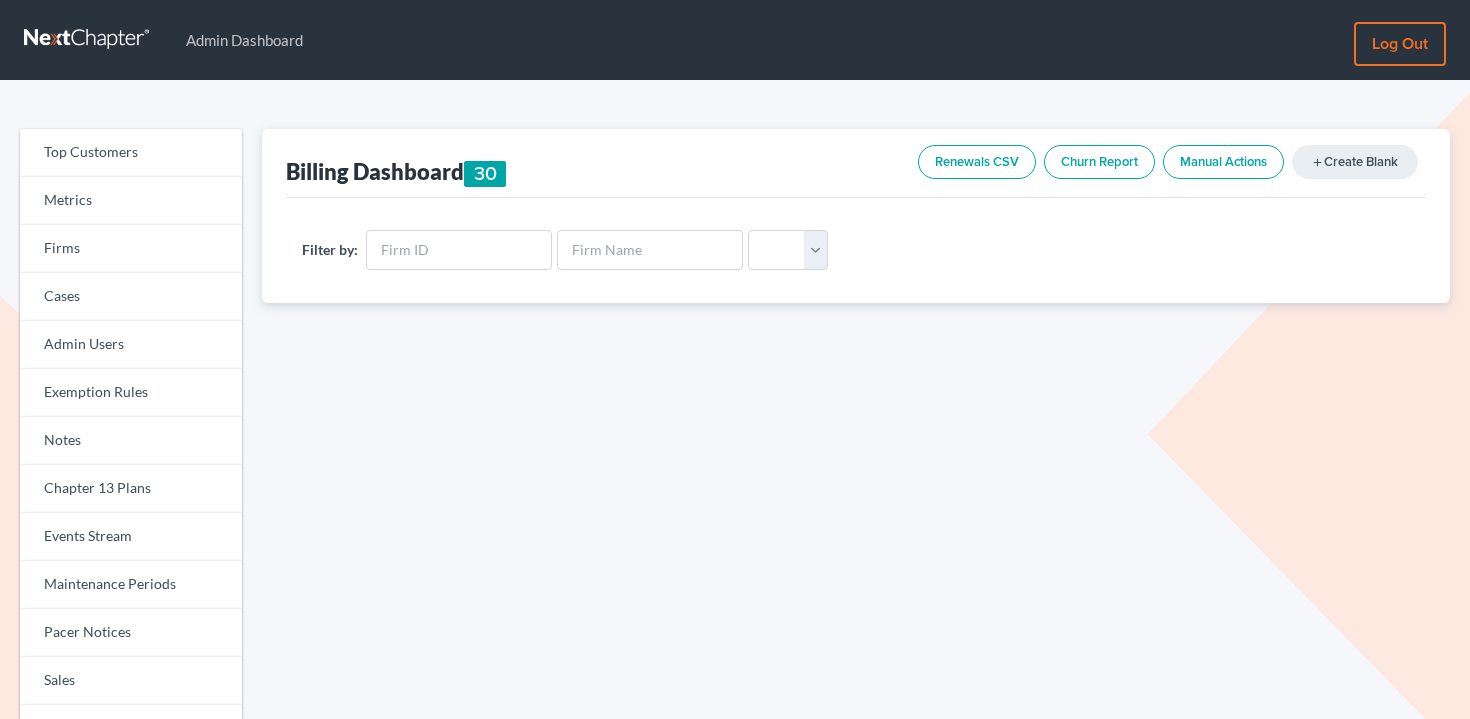 scroll, scrollTop: 0, scrollLeft: 0, axis: both 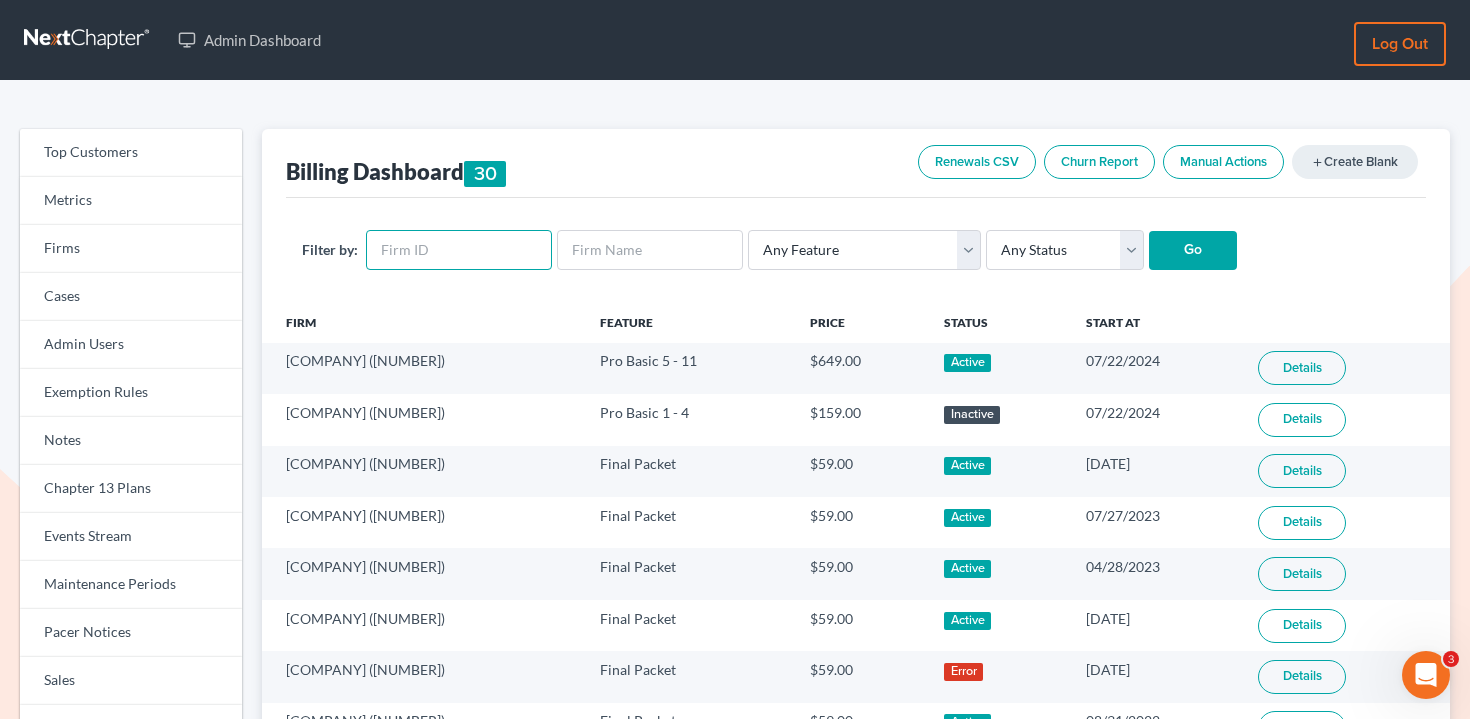 click at bounding box center (459, 250) 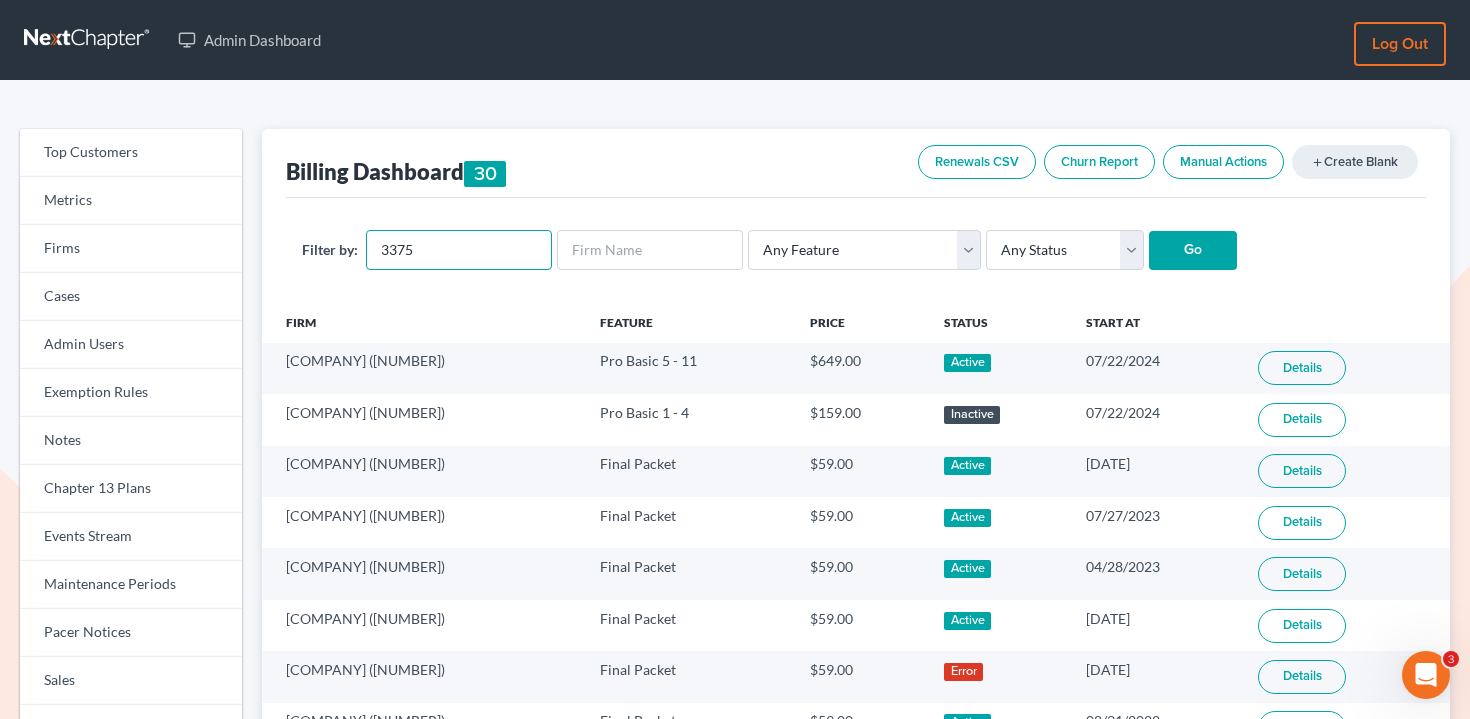 type on "3375" 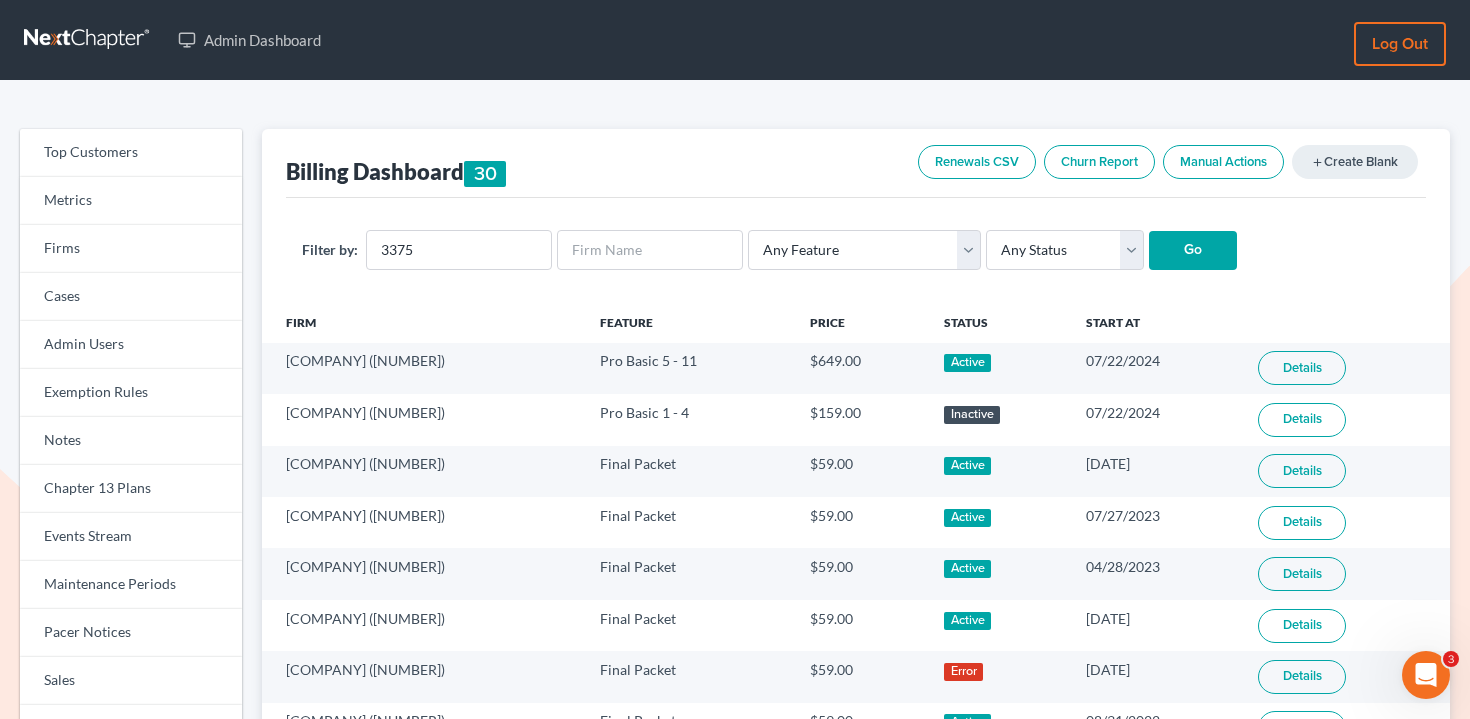 click on "Go" at bounding box center [1193, 251] 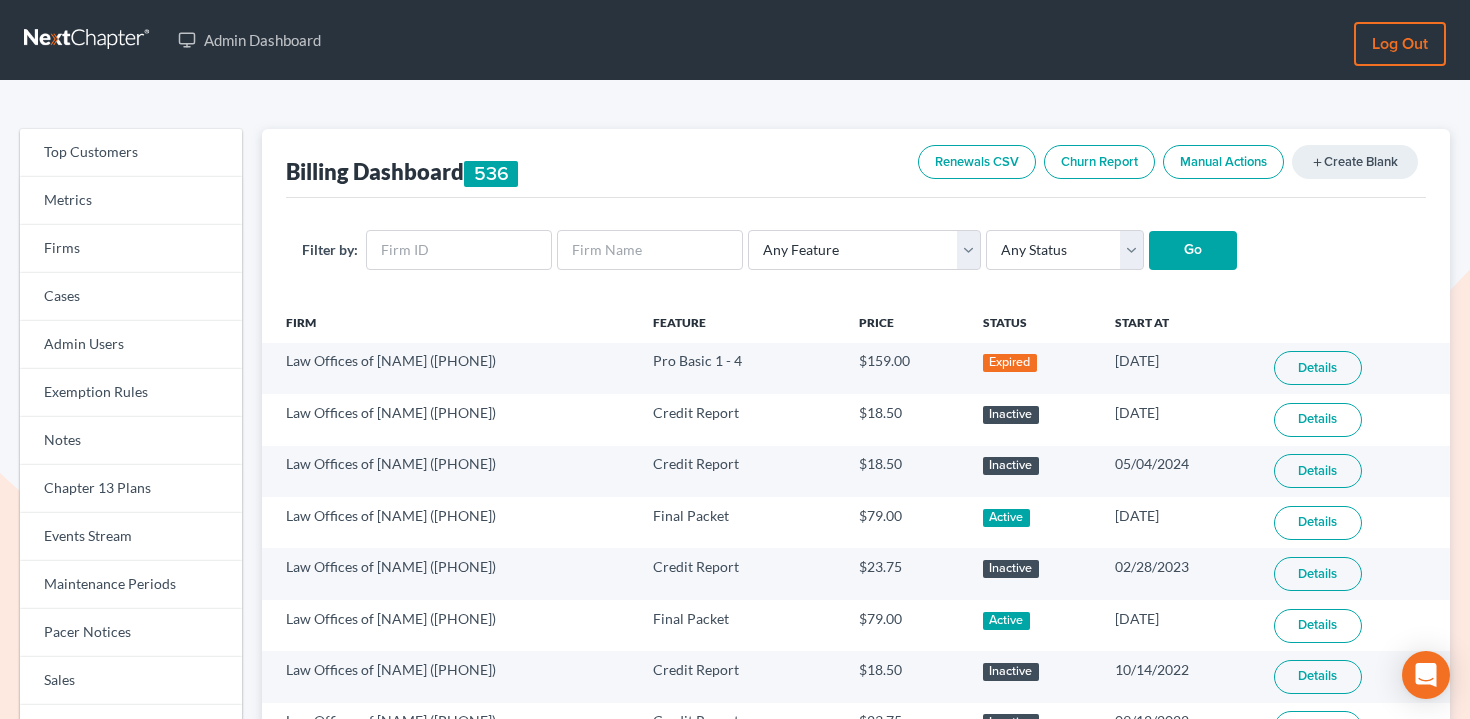 scroll, scrollTop: 0, scrollLeft: 0, axis: both 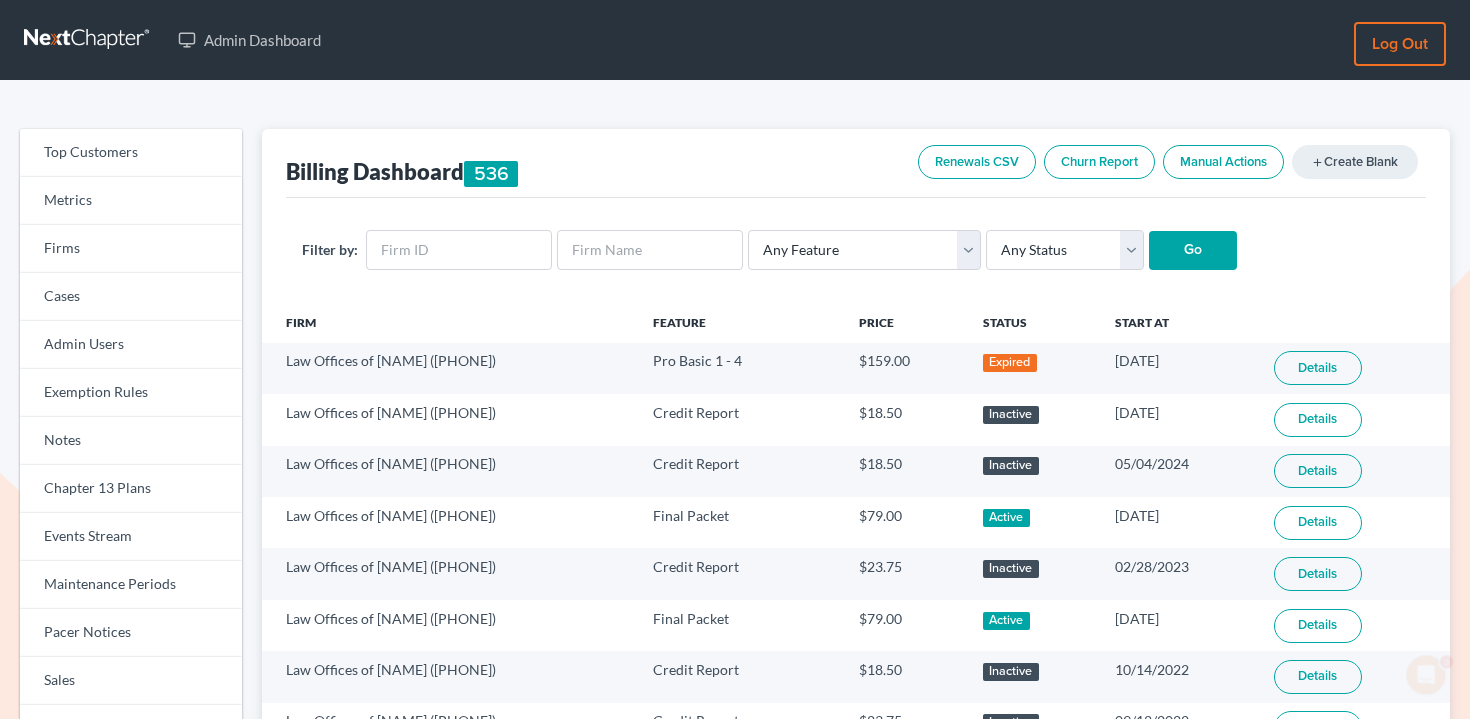 click on "Filter by: Any Feature
Start Plus Plan
Pro Plus Plan
Whoa Plan
Credit Report
Credit Report Monthly
Final Packet
ECF Full
ECF Emergency
Chapter 13 Plan
MyChapter
NextMessage
NextMessage - Campaign
Pacer Notices
Doc Creator
Virtual Paralegal
Virtual Paralegal - Hourly
Virtual Paralegal Annual 5
Virtual Paralegal Annual 10
Virtual Paralegal Annual 15
Virtual Paralegal Annual 15+
Concierge
Case Transfer
Additional User
Additional User Loyalty
Start Plan (Loyalty)
Grow Plan (Loyalty)
Pro Plan (Loyalty)
Start Plan
Grow Plan
Pro Plan
Whoa Plan (Loyalty)
Doc Pro Monthly
Doc Whoa Monthly
Doc Pro
Doc Whoa
Form Suite
Pro Basic 1 - 4
Pro Basic 5 - 11
Pro Basic 12+
Pro Plus 1 - 11
Pro Plus 12+ Any Status
Active
Inactive
Pending
Expired
Error
Pending Charges Go" at bounding box center (856, 250) 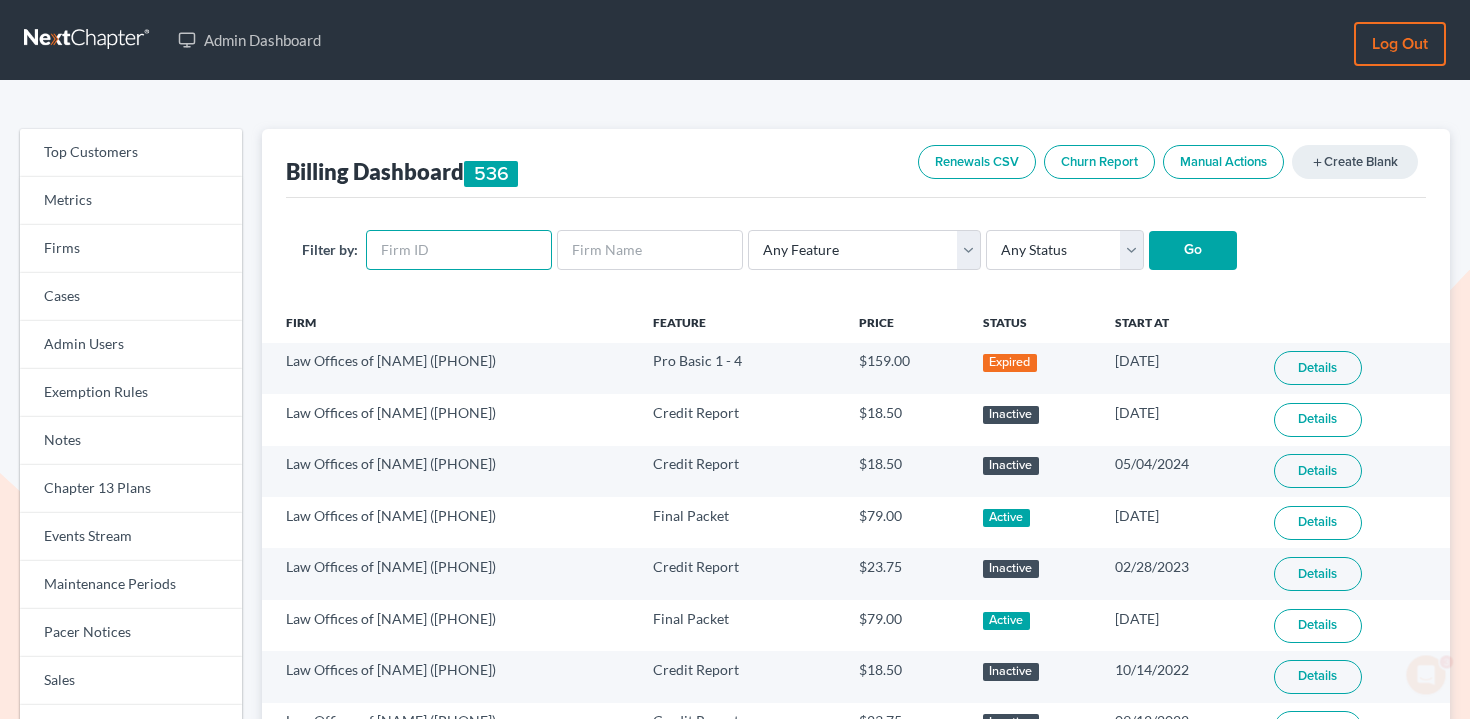 click at bounding box center (459, 250) 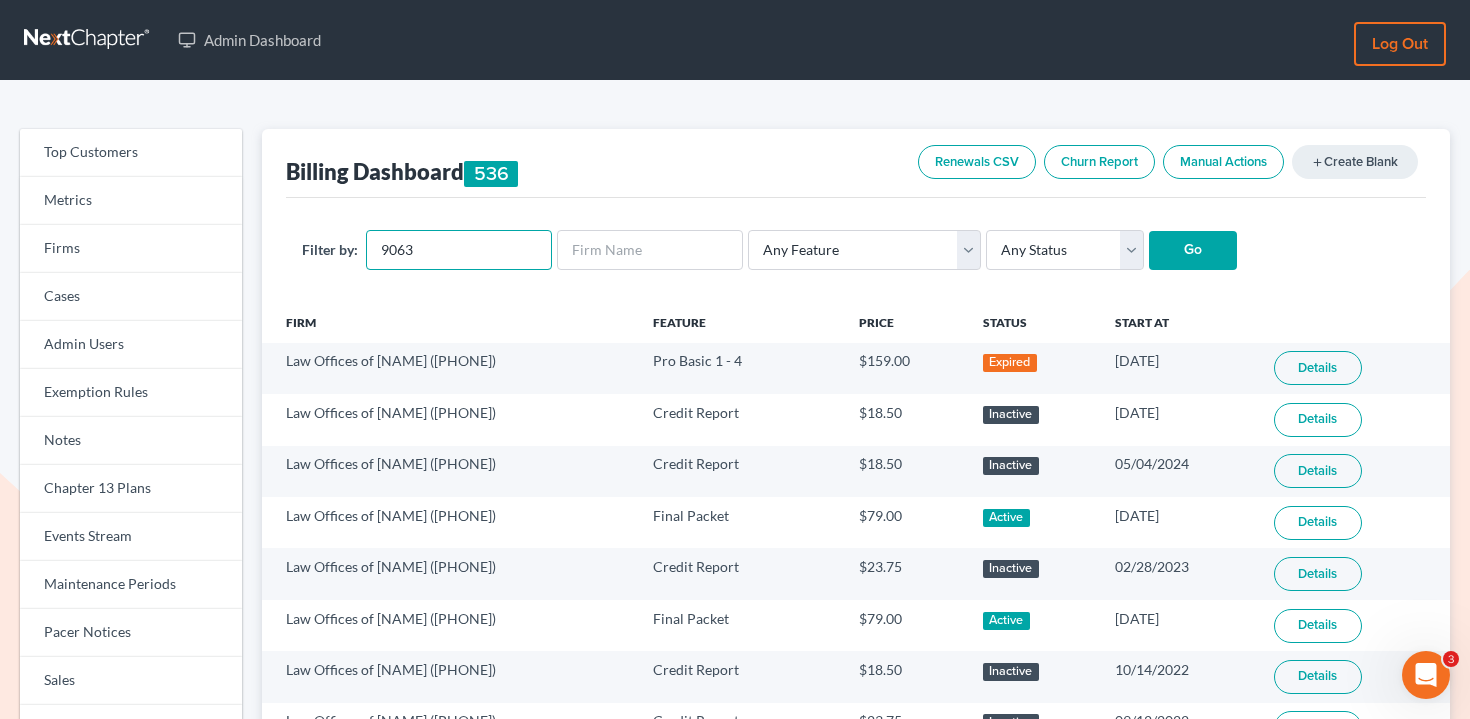 type on "9063" 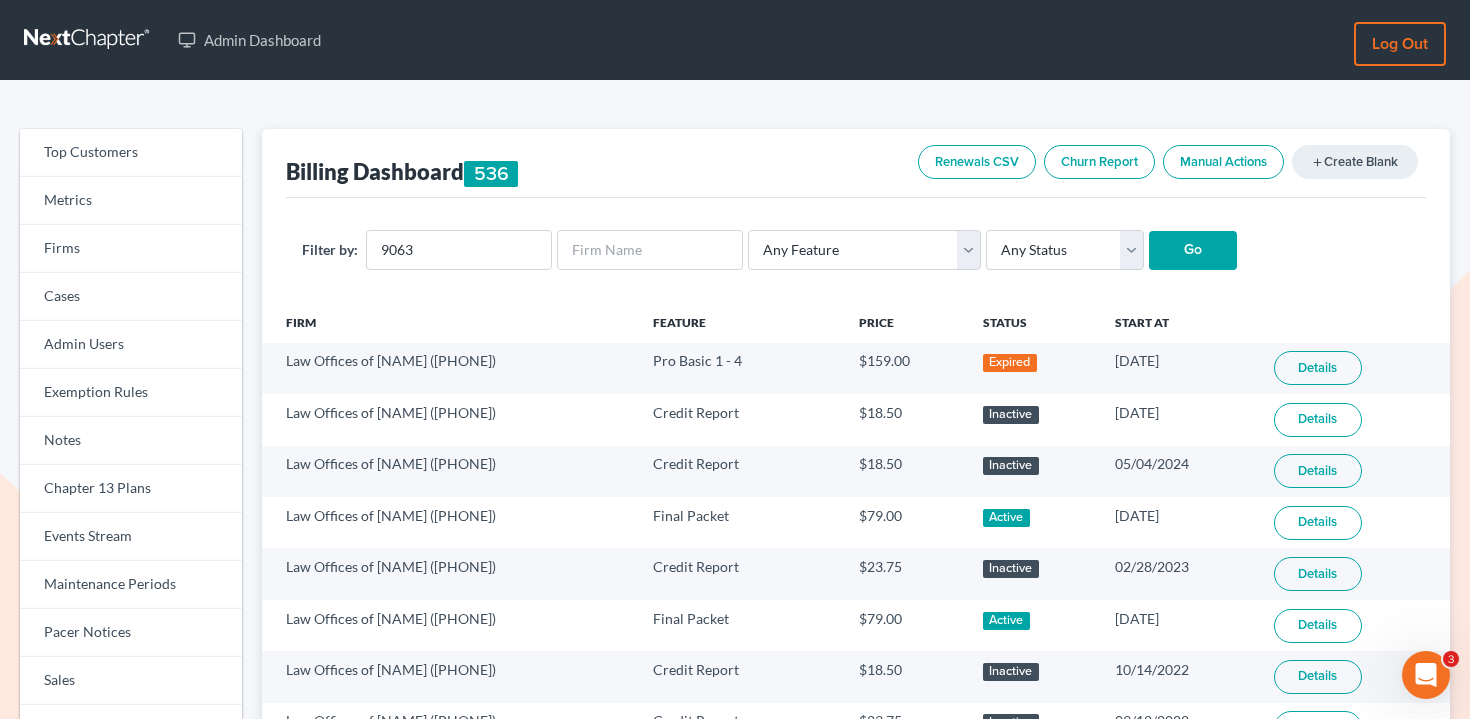 click on "Go" at bounding box center [1193, 251] 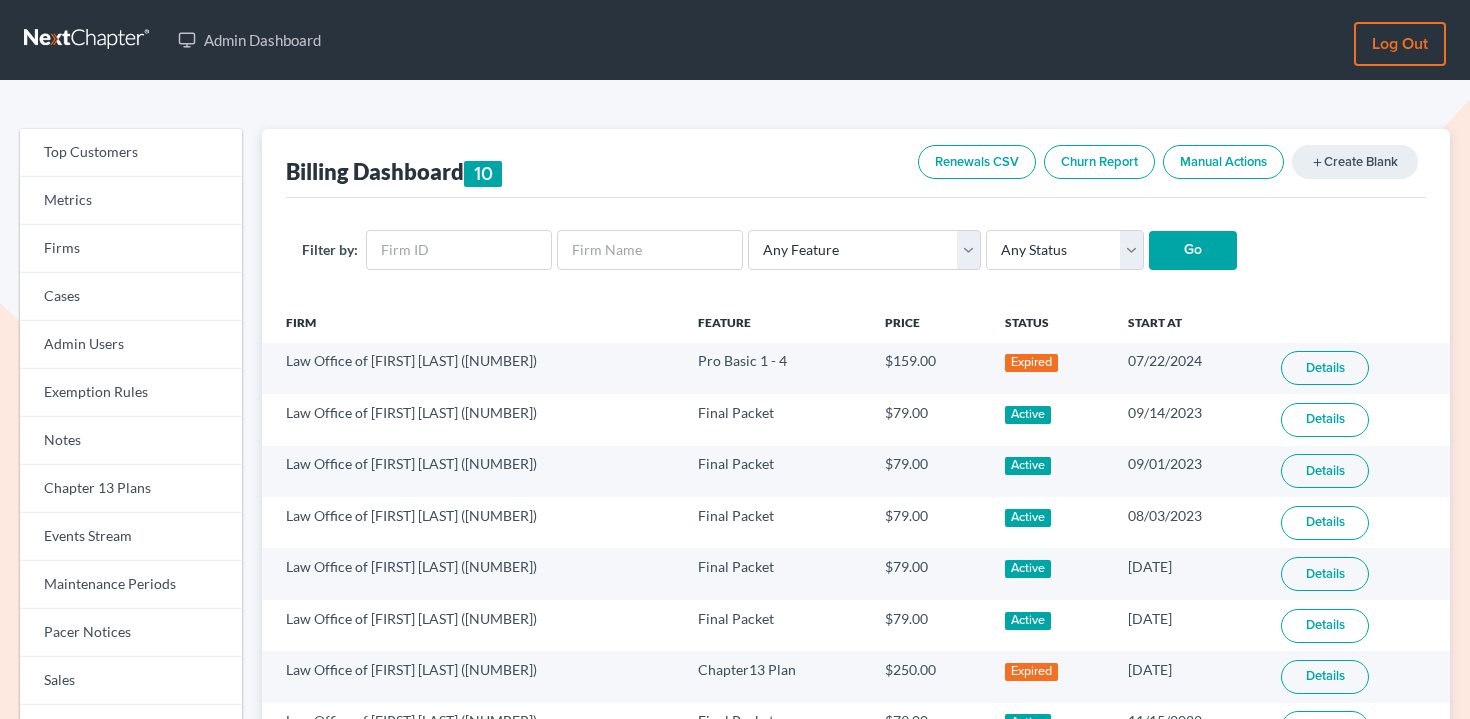 scroll, scrollTop: 0, scrollLeft: 0, axis: both 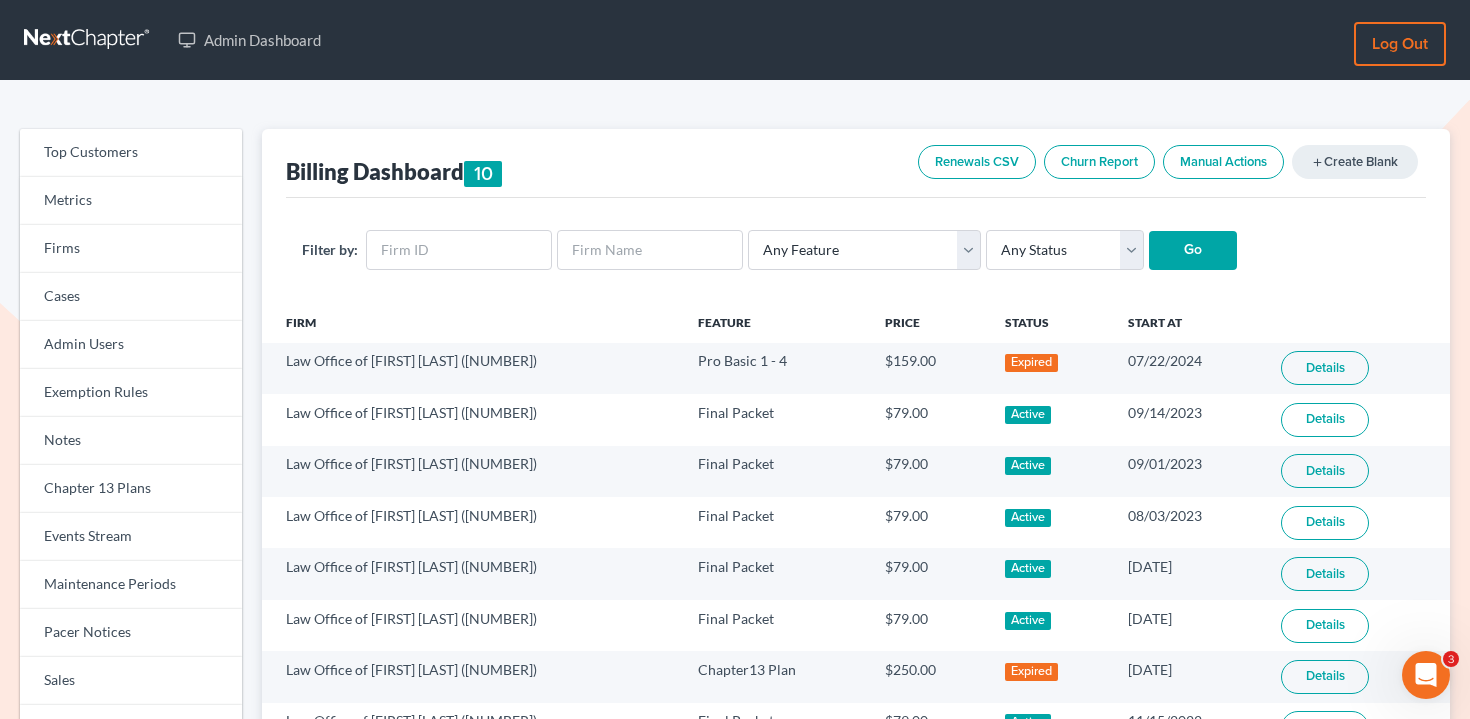 click on "Filter by: Any Feature
Start Plus Plan
Pro Plus Plan
Whoa Plan
Credit Report
Credit Report Monthly
Final Packet
ECF Full
ECF Emergency
Chapter 13 Plan
MyChapter
NextMessage
NextMessage - Campaign
Pacer Notices
Doc Creator
Virtual Paralegal
Virtual Paralegal - Hourly
Virtual Paralegal Annual 5
Virtual Paralegal Annual 10
Virtual Paralegal Annual 15
Virtual Paralegal Annual 15+
Concierge
Case Transfer
Additional User
Additional User Loyalty
Start Plan (Loyalty)
Grow Plan (Loyalty)
Pro Plan (Loyalty)
Start Plan
Grow Plan
Pro Plan
Whoa Plan (Loyalty)
Doc Pro Monthly
Doc Whoa Monthly
Doc Pro
Doc Whoa
Form Suite
Pro Basic 1 - 4
Pro Basic 5 - 11
Pro Basic 12+
Pro Plus 1 - 11
Pro Plus 12+ Any Status
Active
Inactive
Pending
Expired
Error
Pending Charges Go" at bounding box center (856, 250) 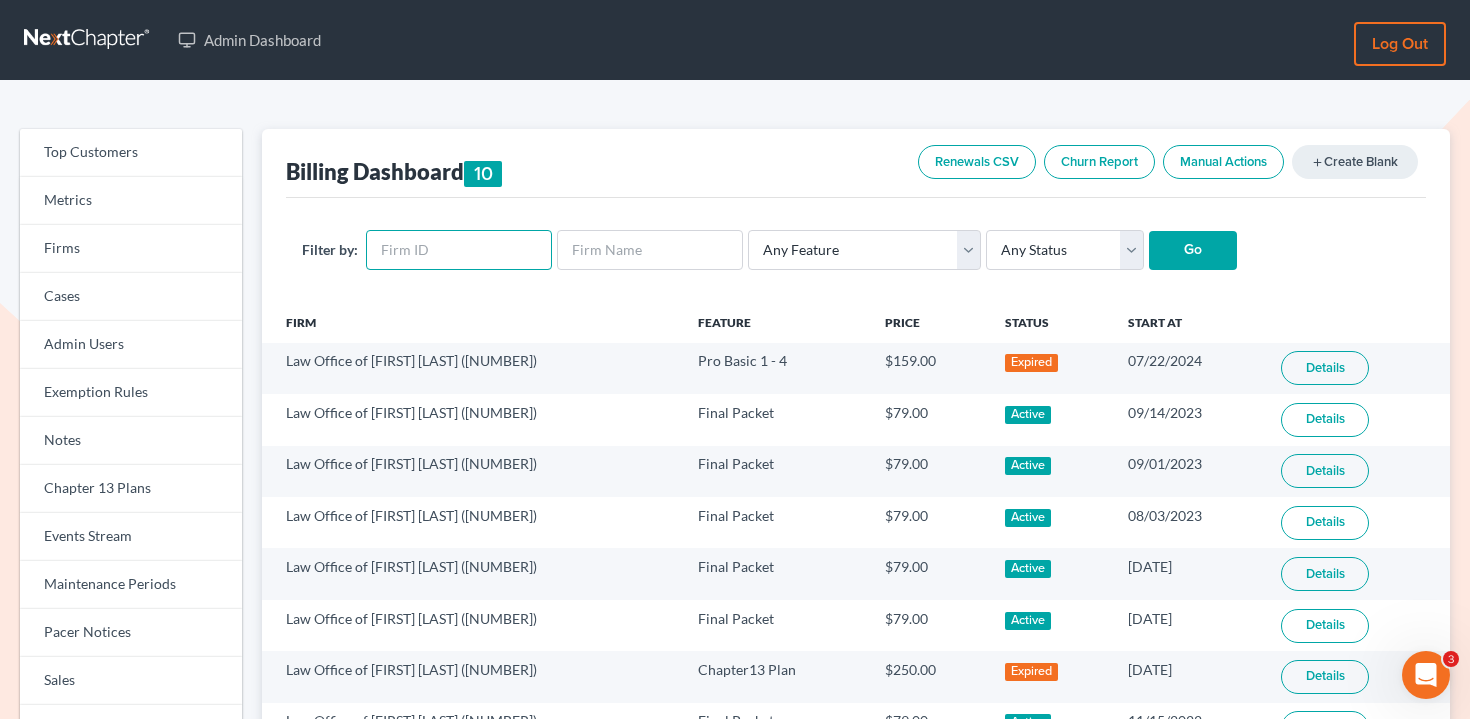 click at bounding box center [459, 250] 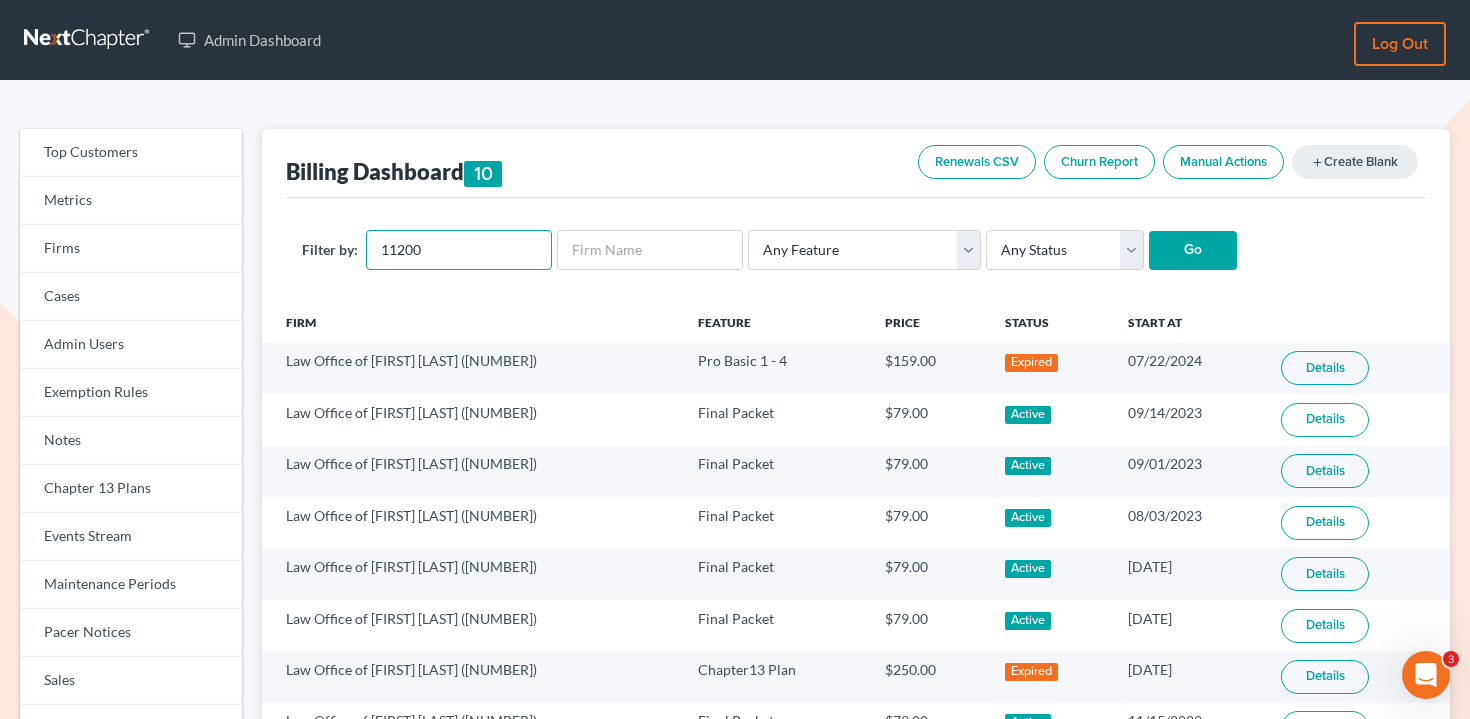 type on "11200" 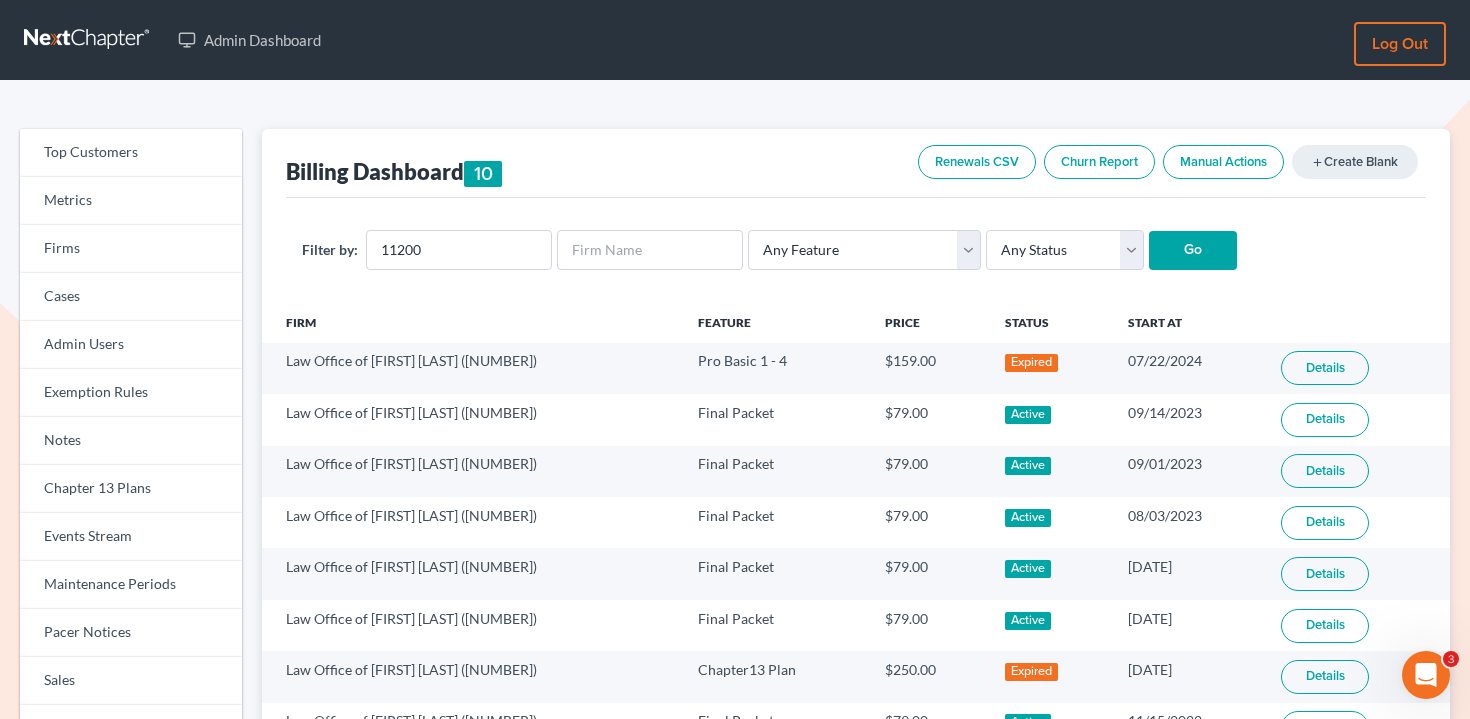click on "Go" at bounding box center (1193, 251) 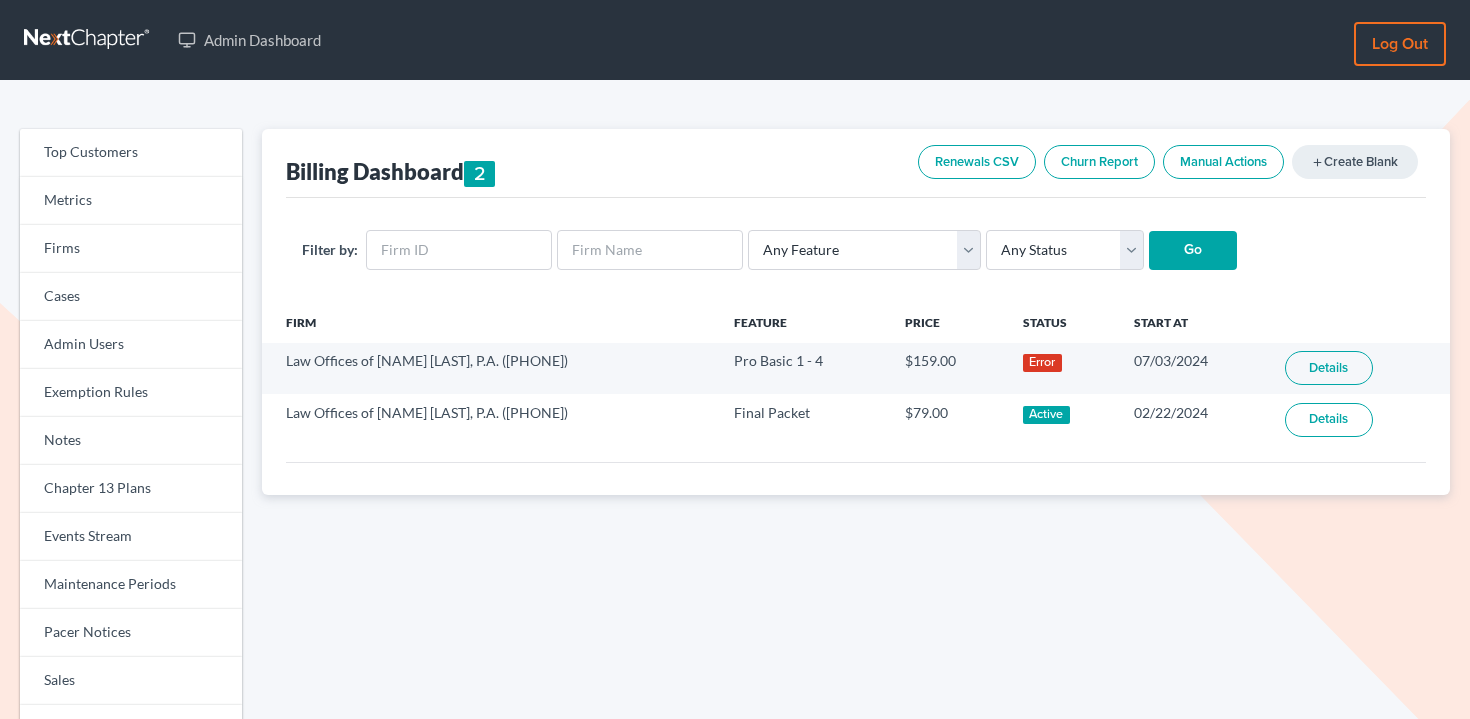 scroll, scrollTop: 0, scrollLeft: 0, axis: both 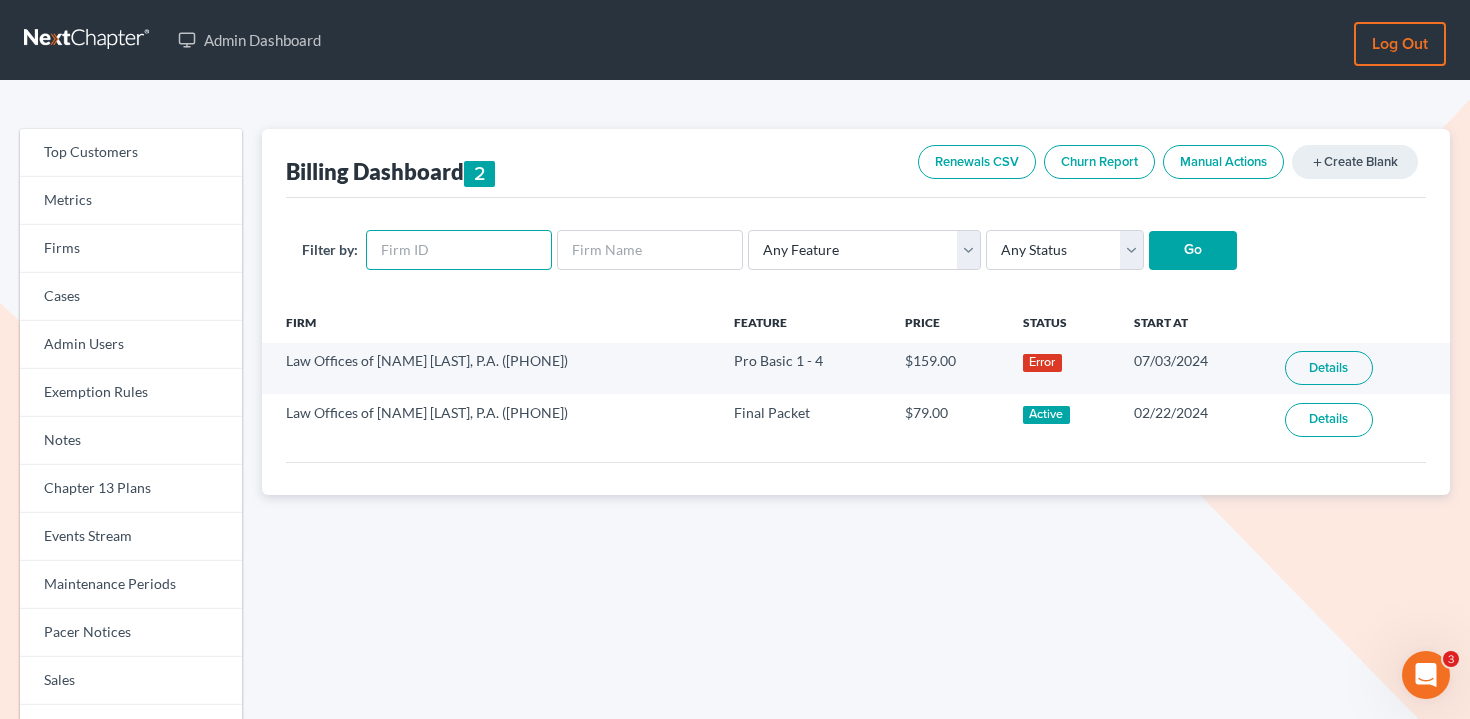 click at bounding box center [459, 250] 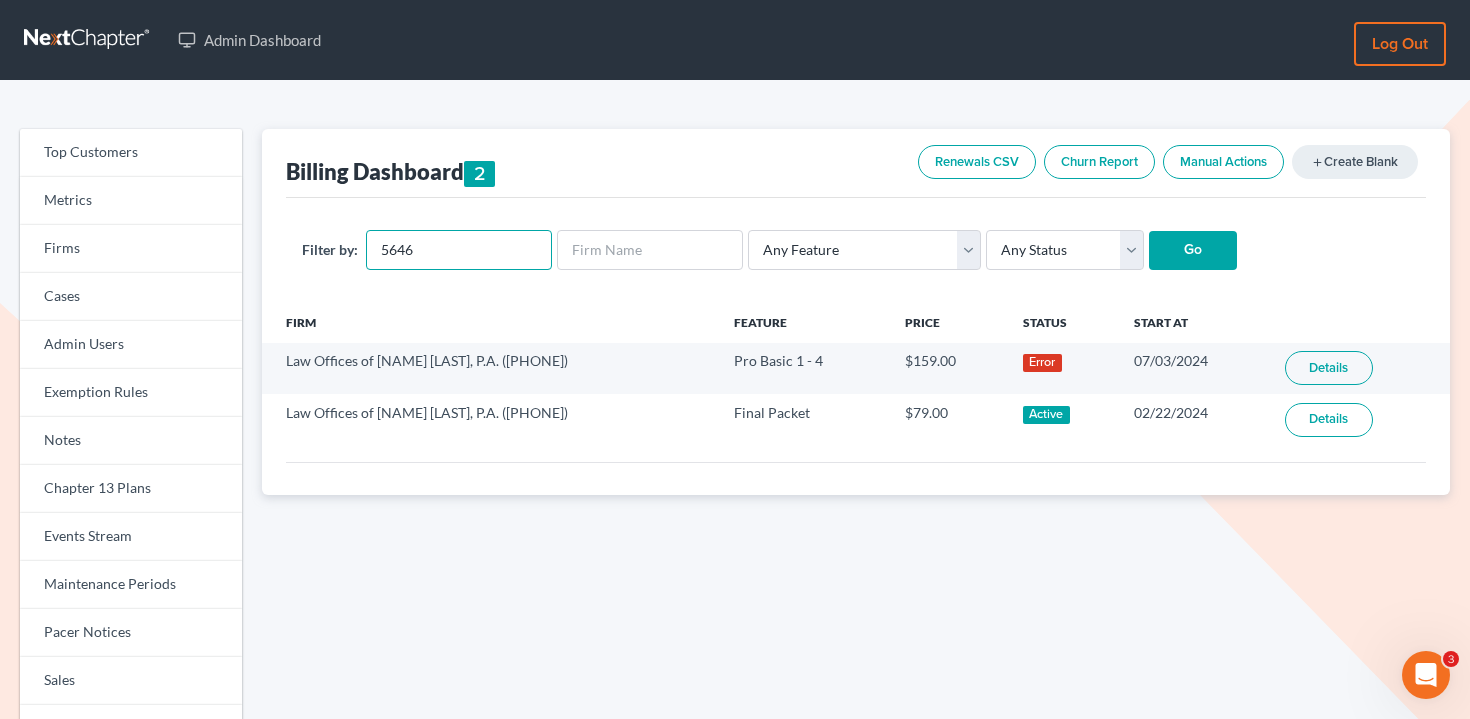 type on "5646" 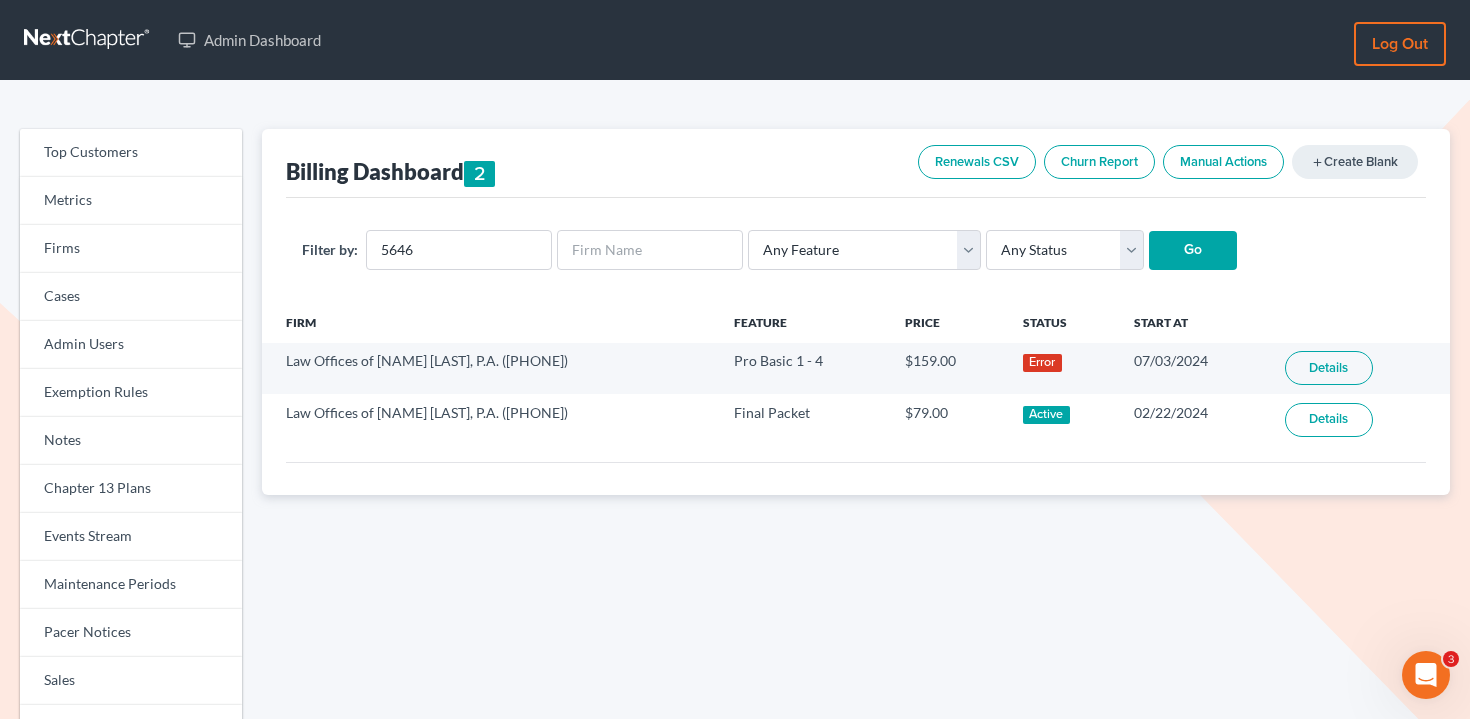 click on "Go" at bounding box center (1193, 251) 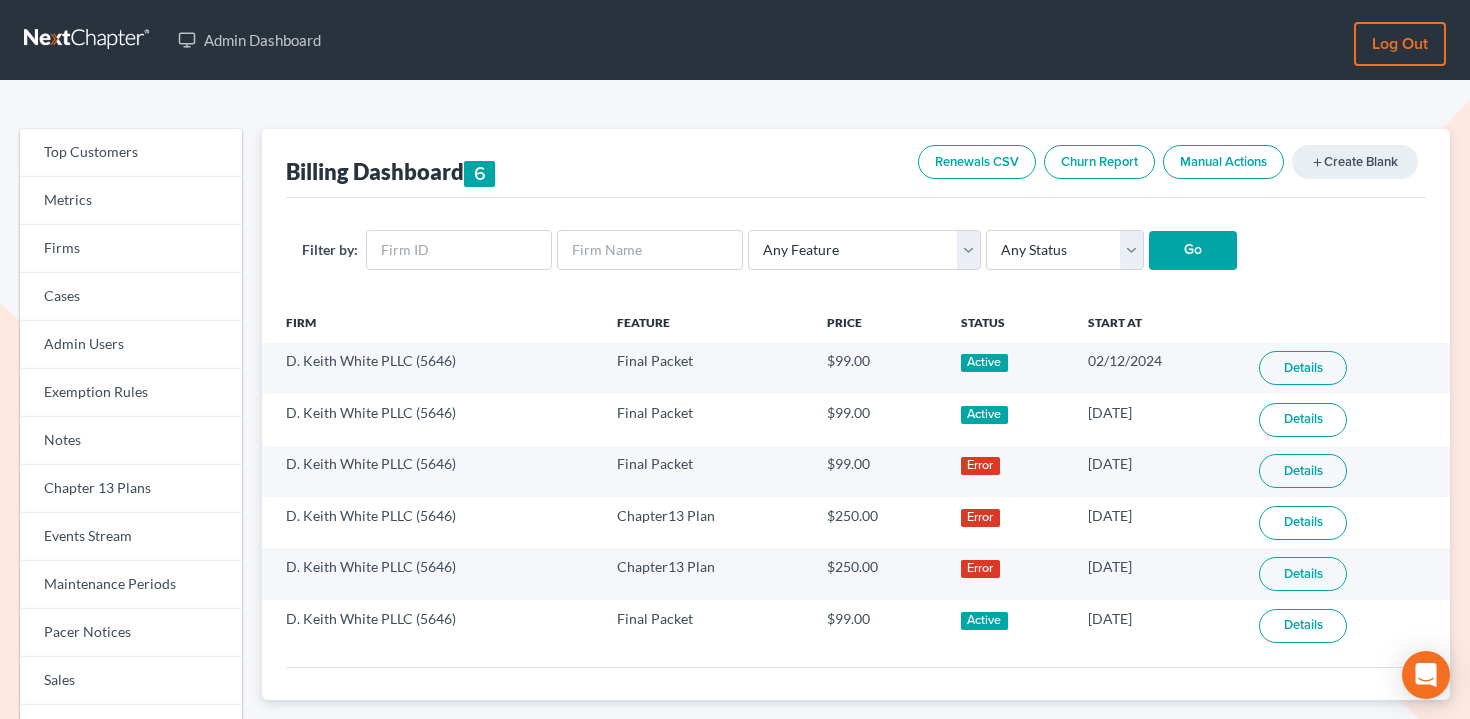 scroll, scrollTop: 0, scrollLeft: 0, axis: both 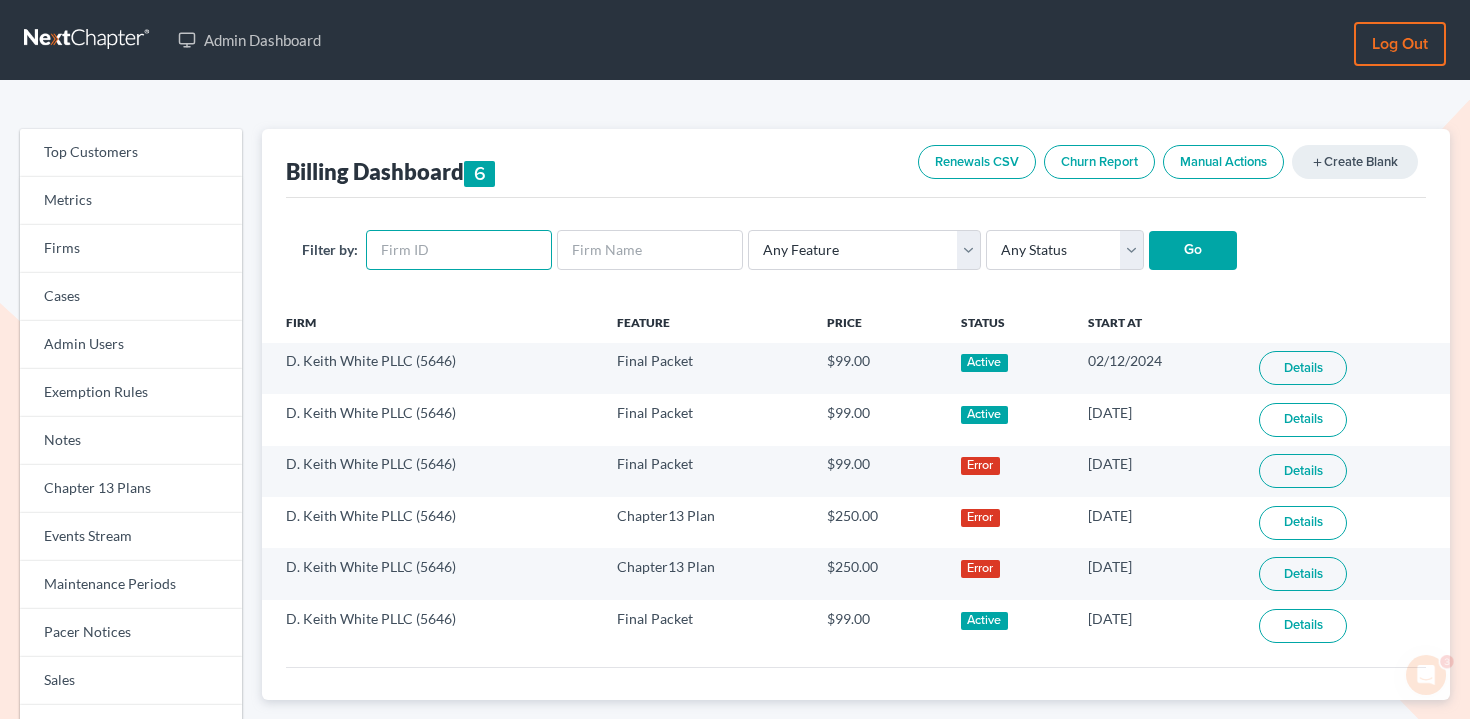 click at bounding box center (459, 250) 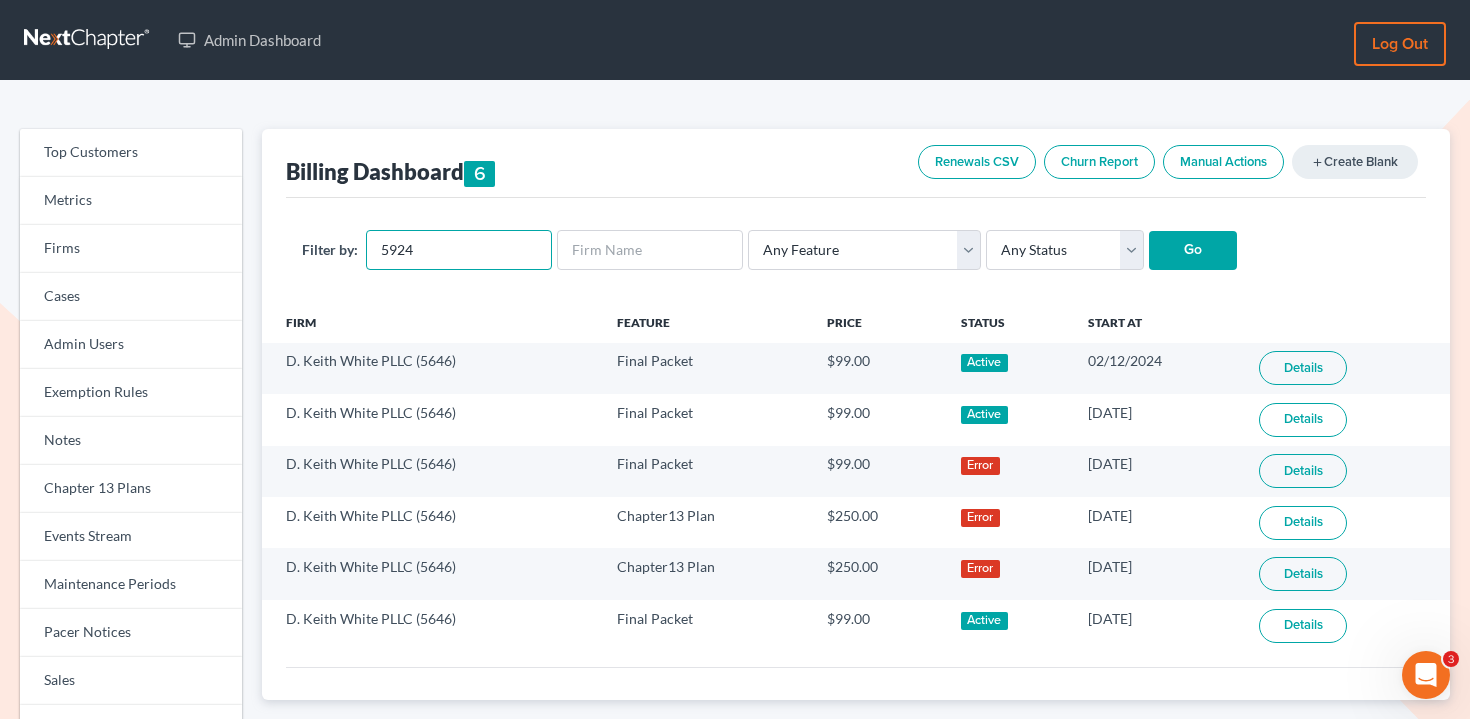 type on "5924" 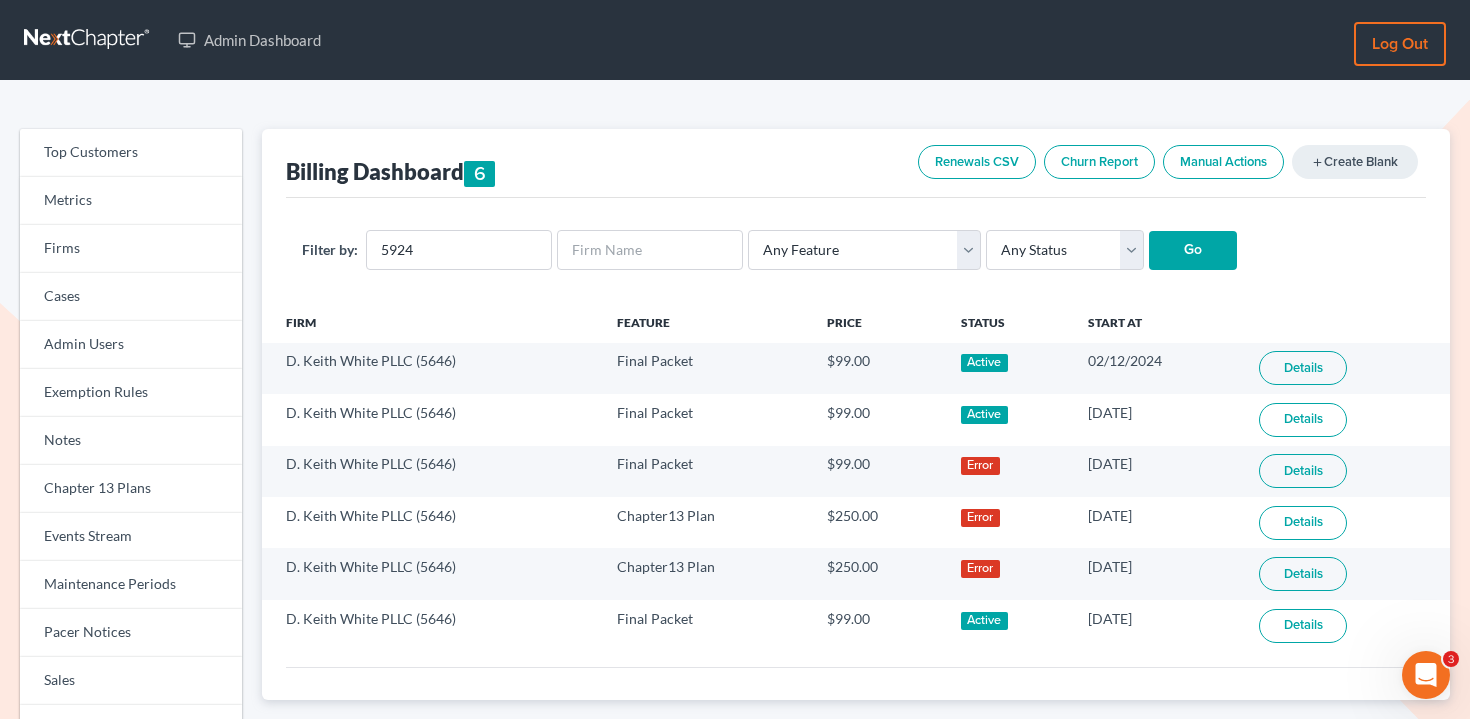 click on "Go" at bounding box center (1193, 251) 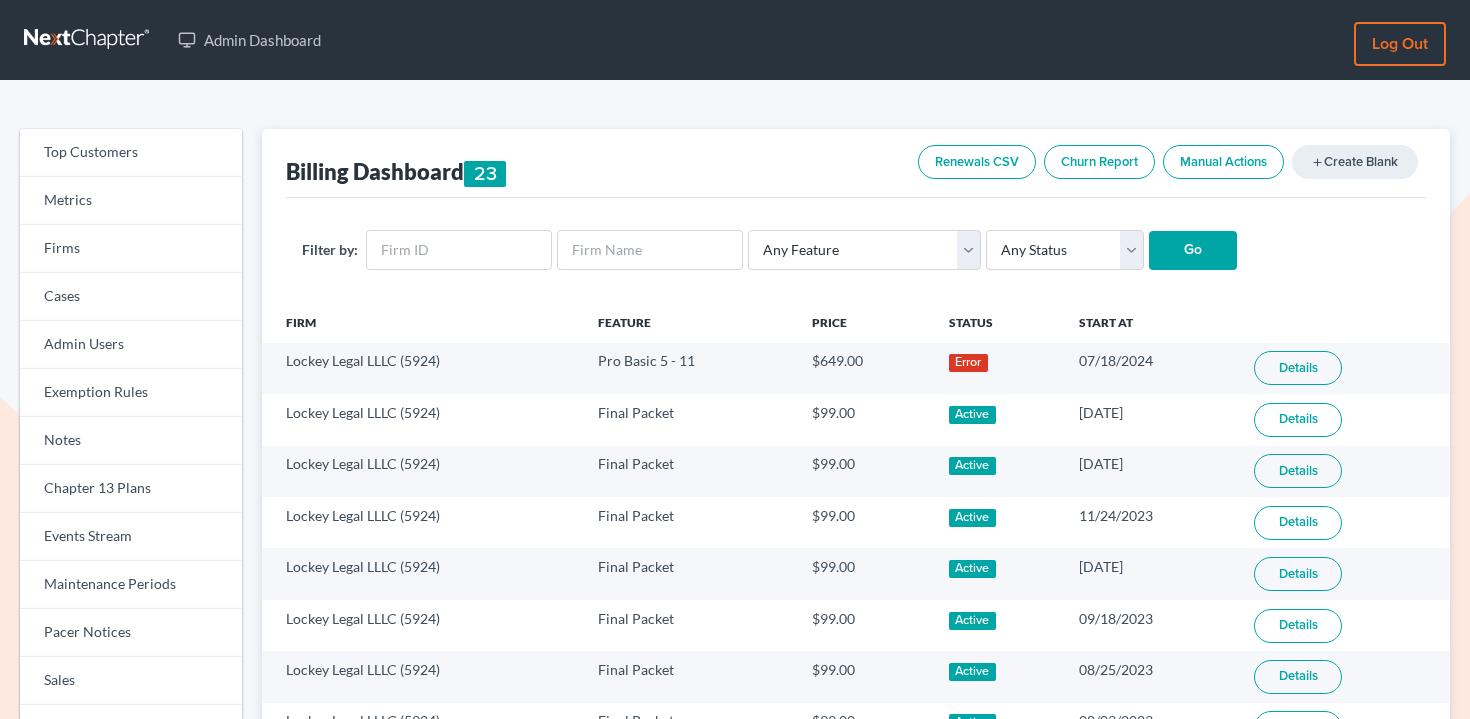 scroll, scrollTop: 0, scrollLeft: 0, axis: both 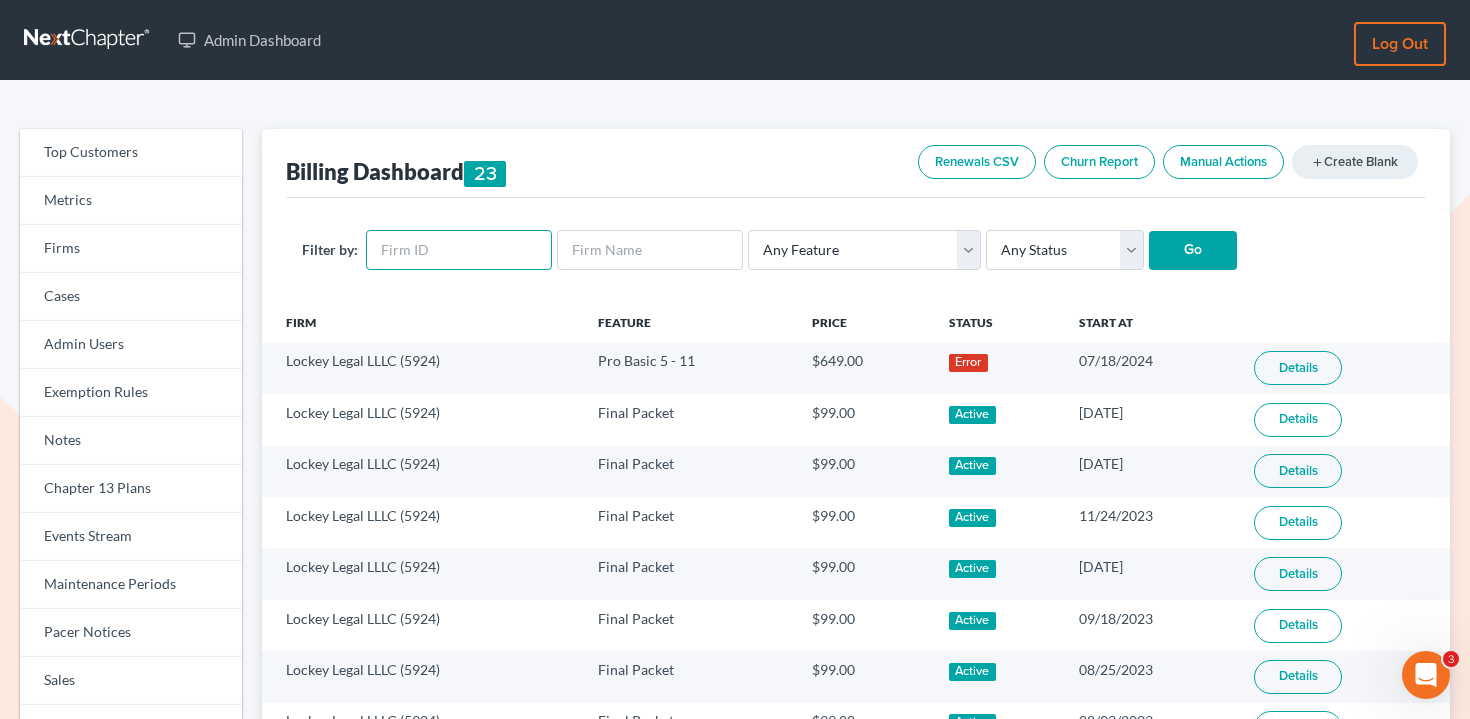 click at bounding box center [459, 250] 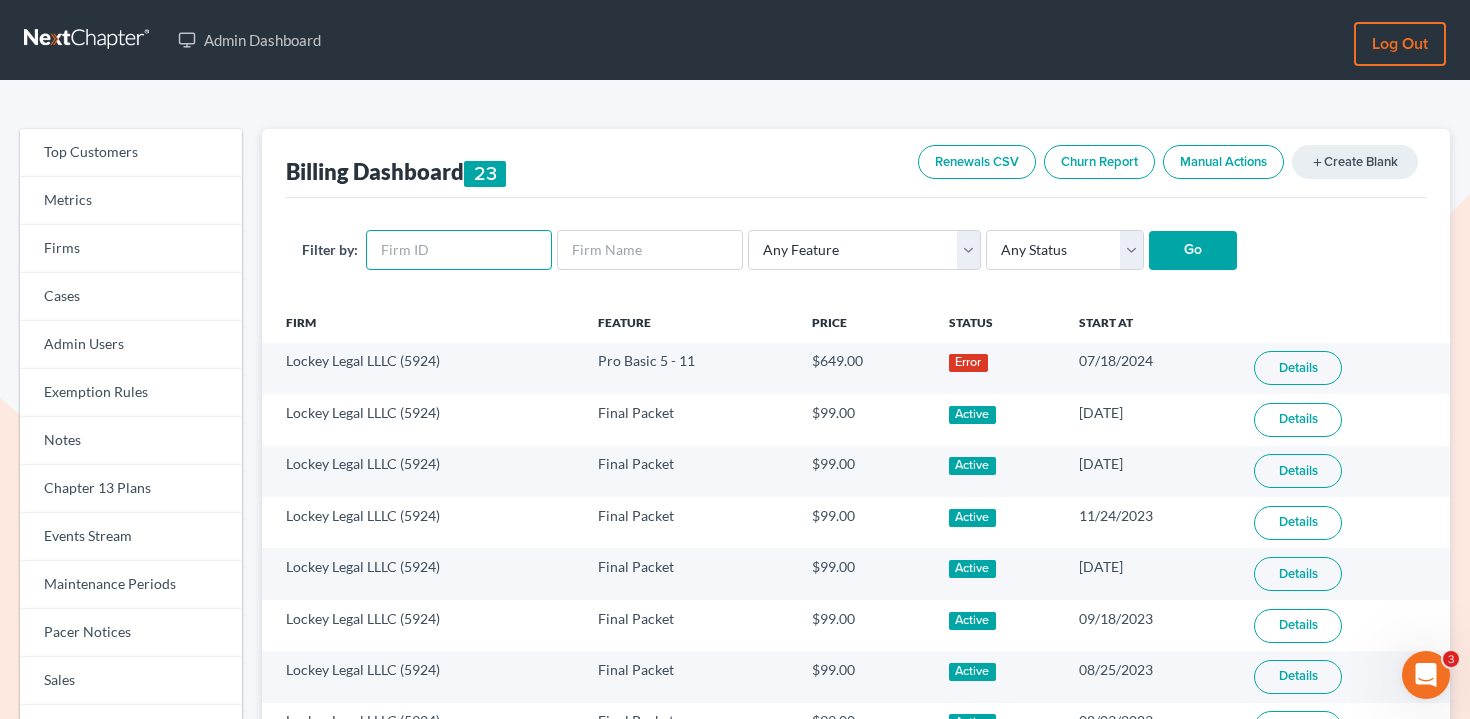 paste on "11138" 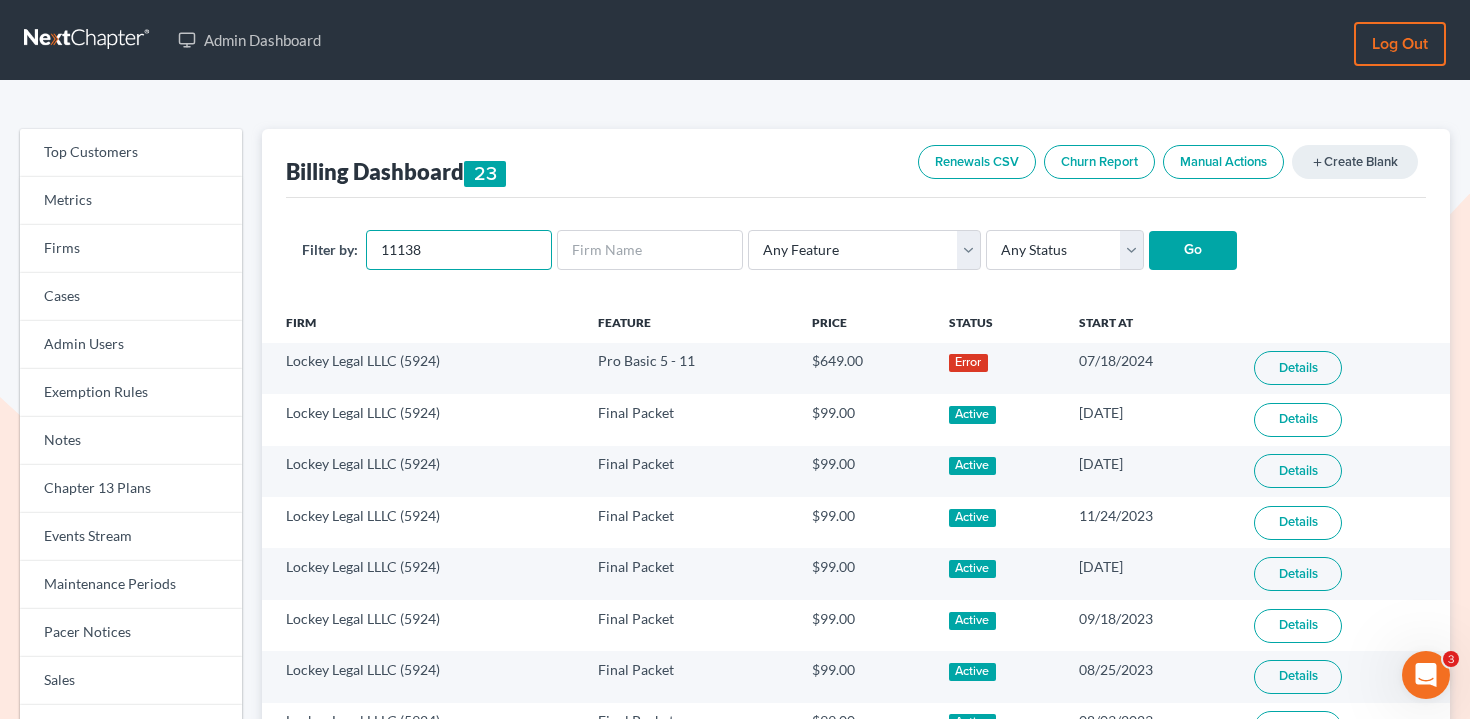 type on "11138" 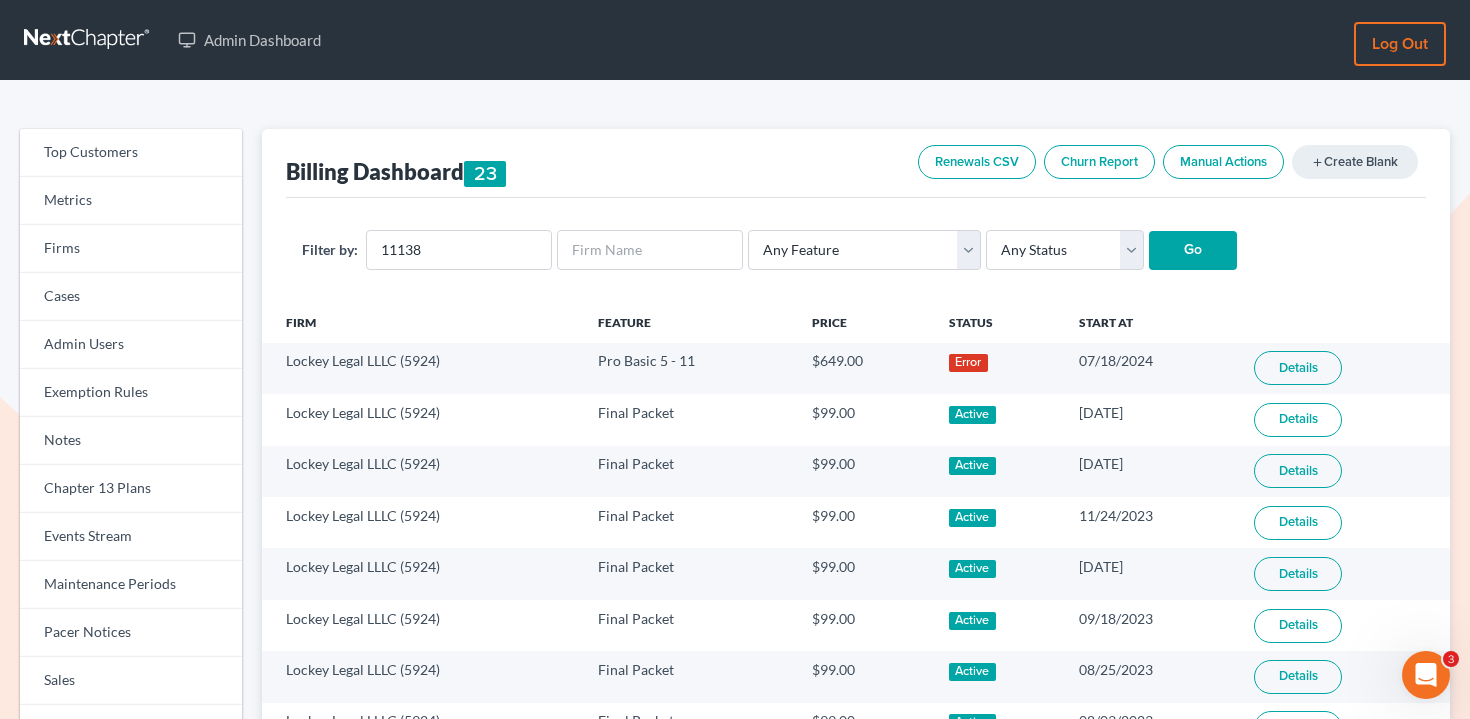 click on "Go" at bounding box center (1193, 251) 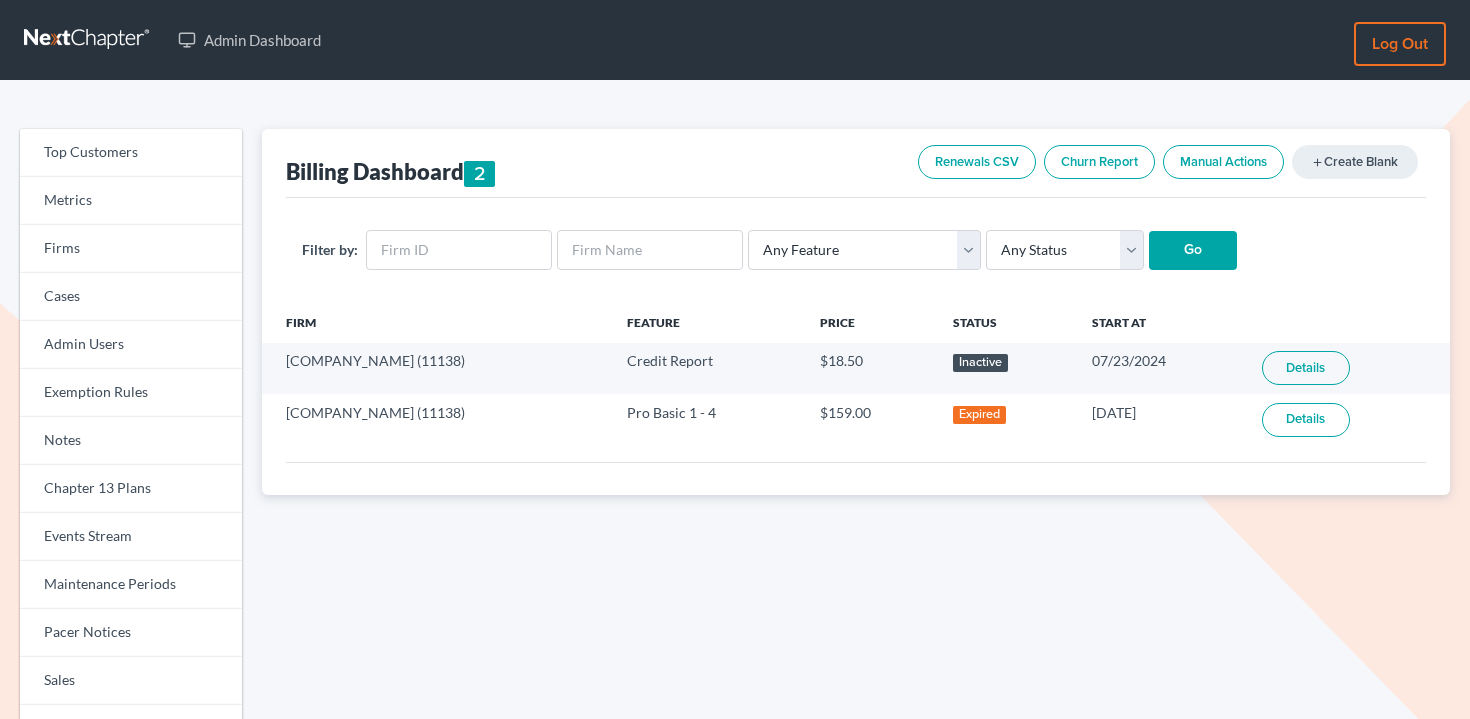scroll, scrollTop: 0, scrollLeft: 0, axis: both 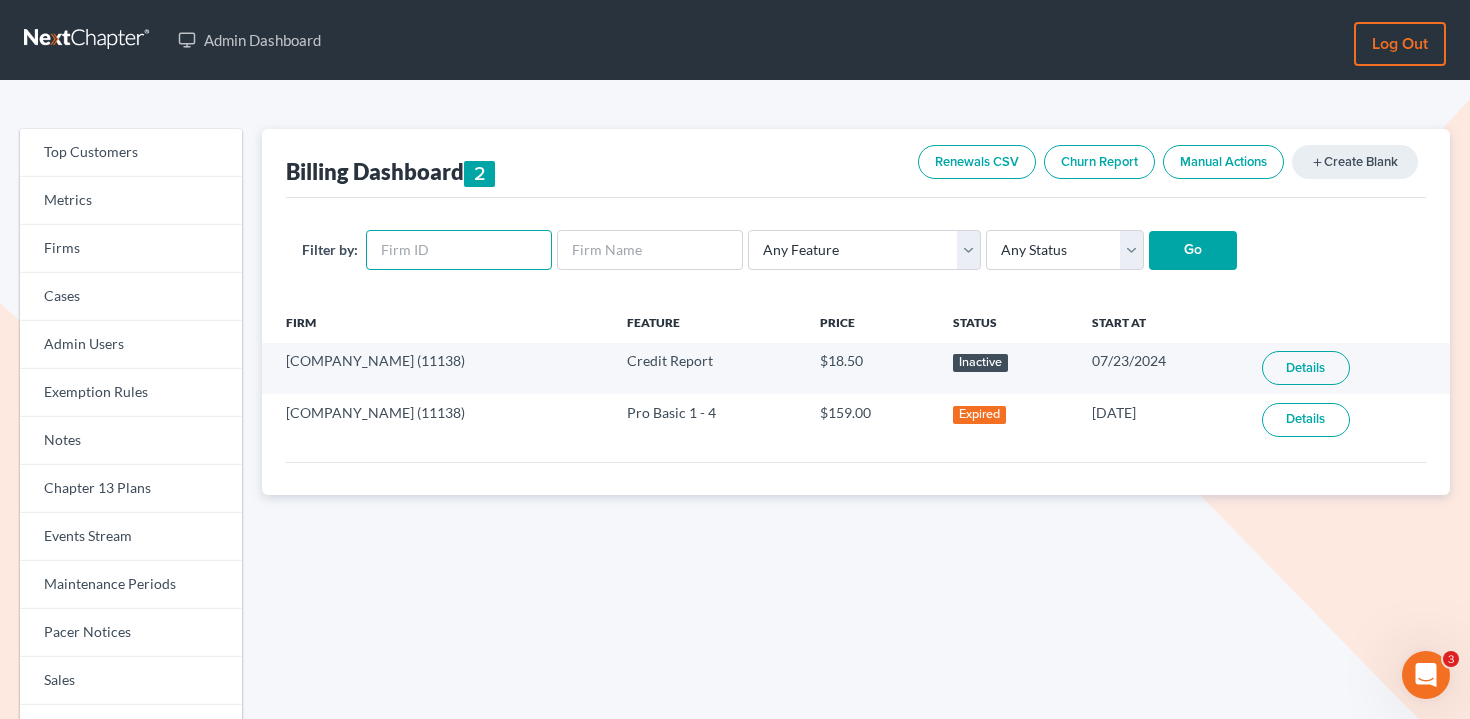 click at bounding box center (459, 250) 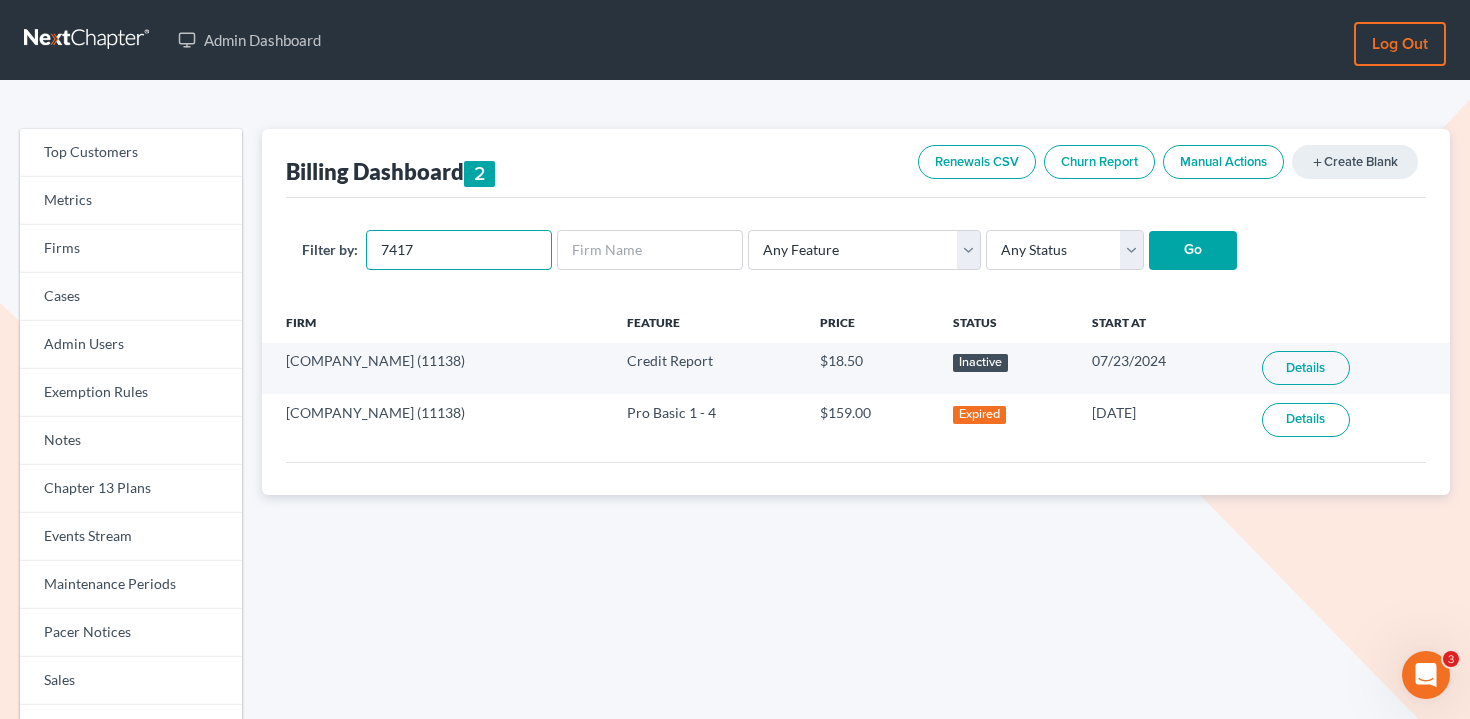 type on "7417" 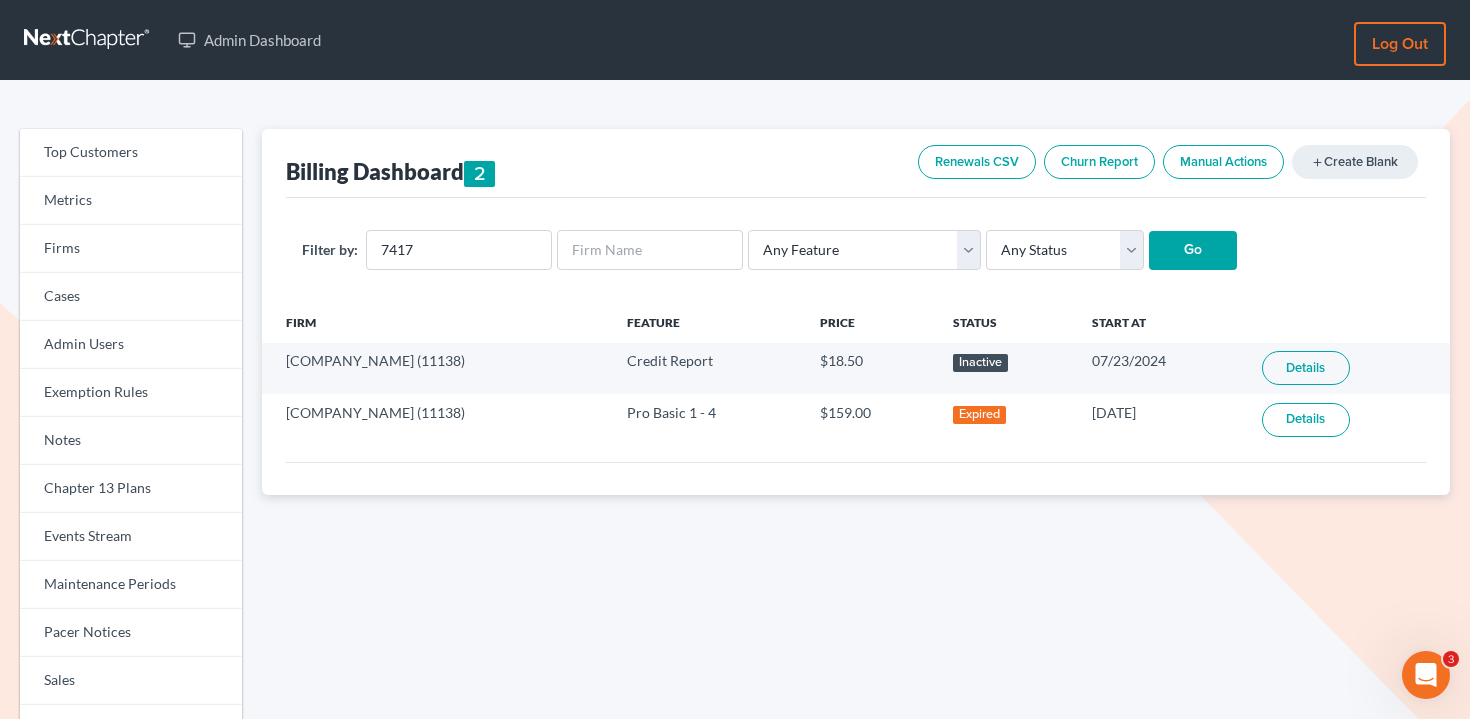 click on "Go" at bounding box center [1193, 251] 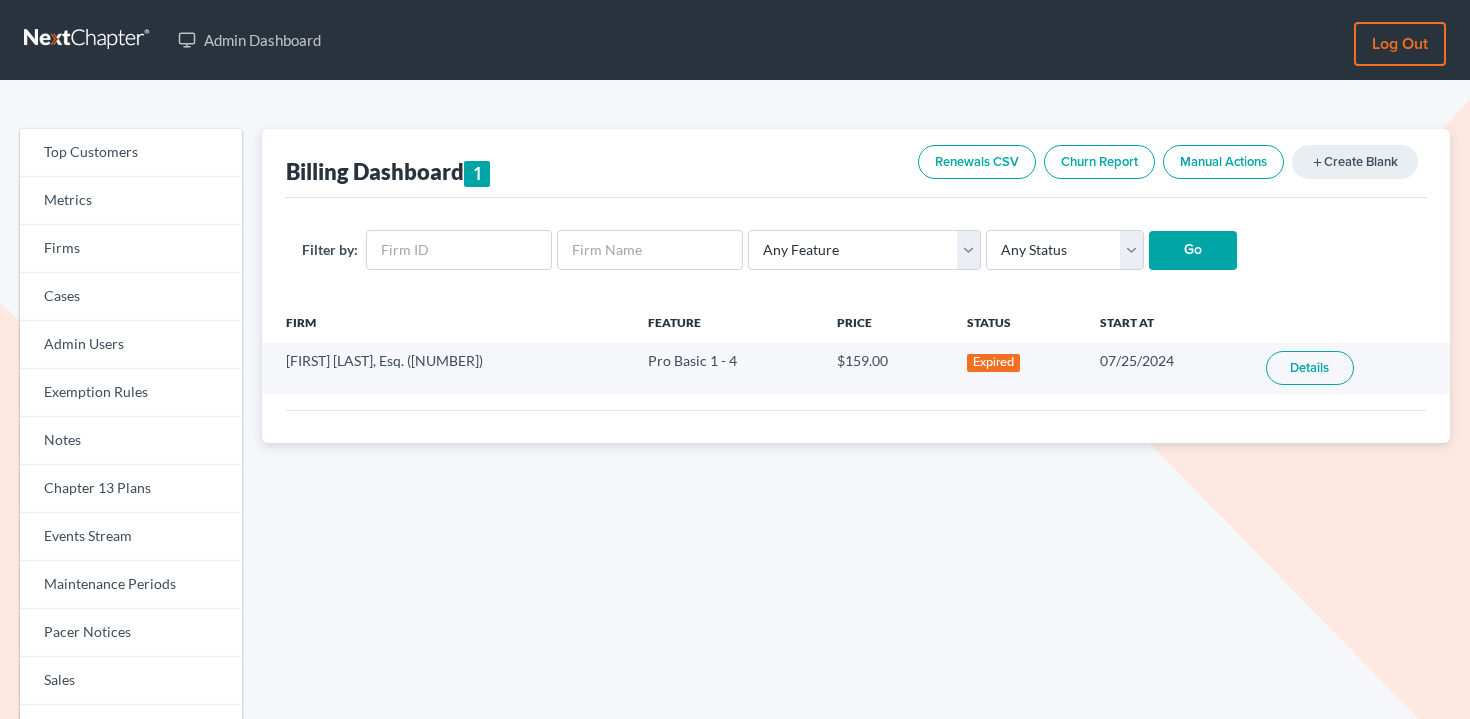 scroll, scrollTop: 0, scrollLeft: 0, axis: both 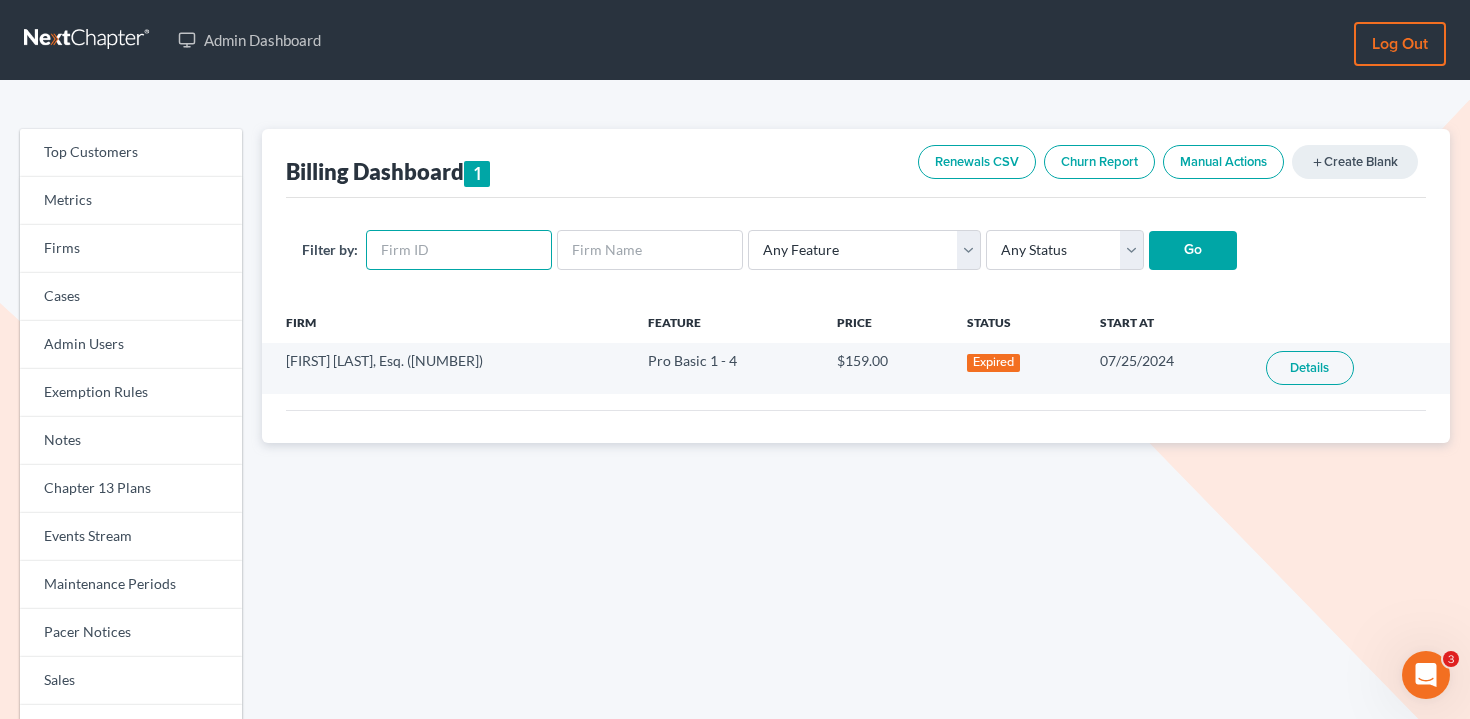 click at bounding box center [459, 250] 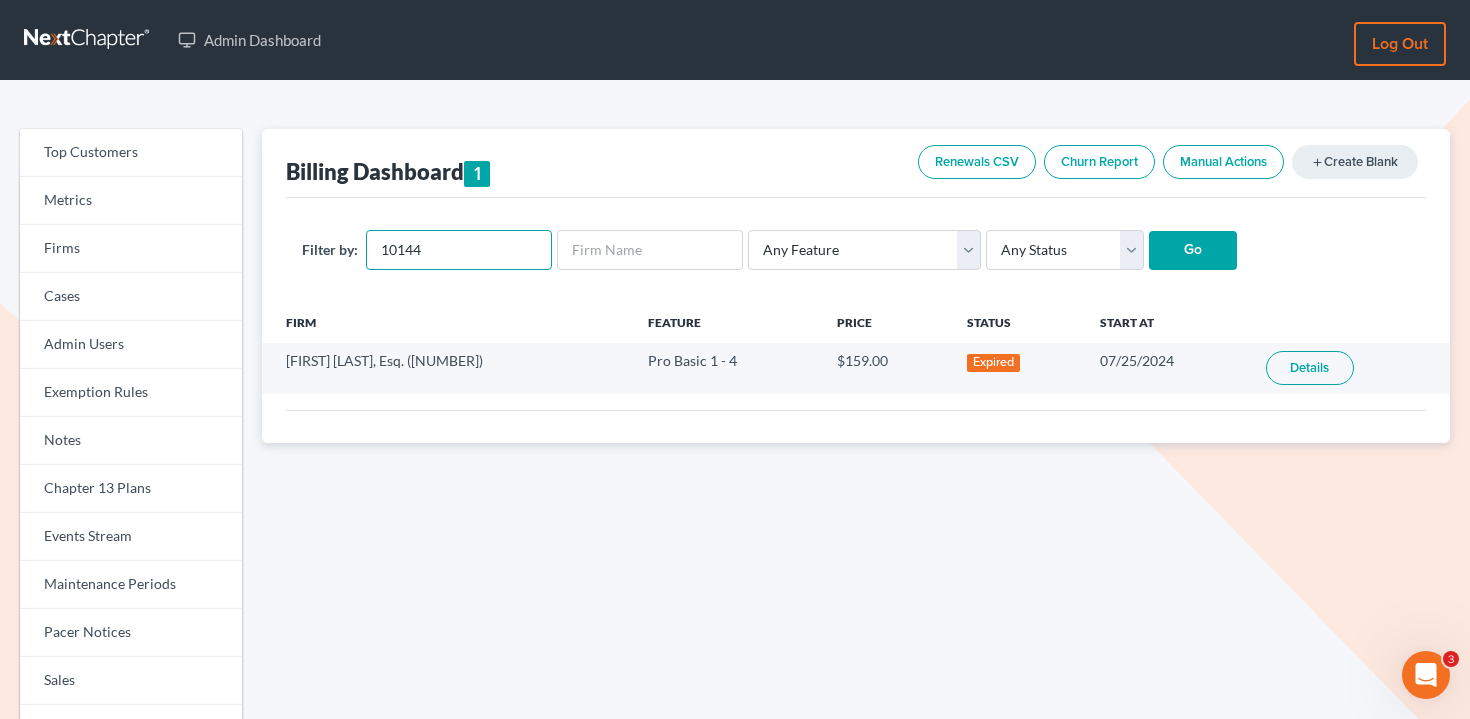 type on "10144" 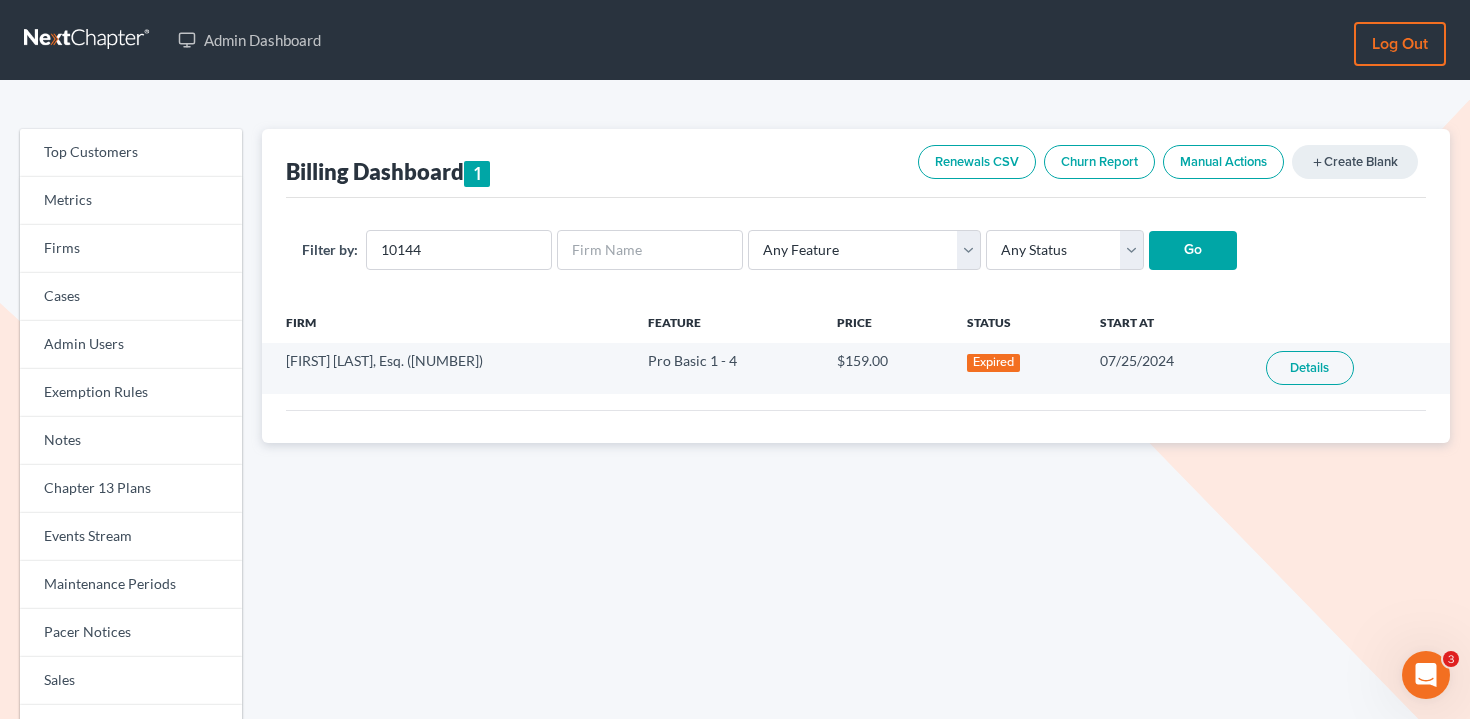 click on "Go" at bounding box center [1193, 251] 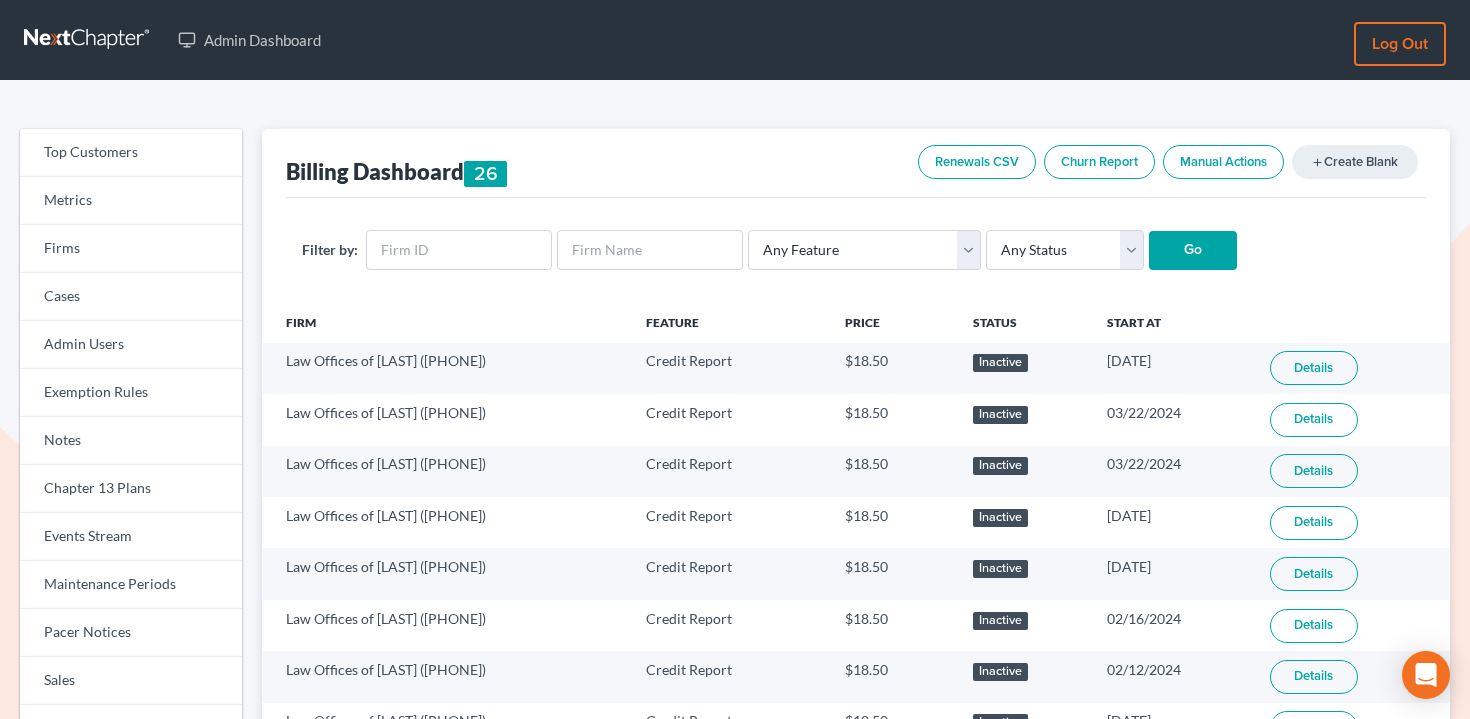 scroll, scrollTop: 0, scrollLeft: 0, axis: both 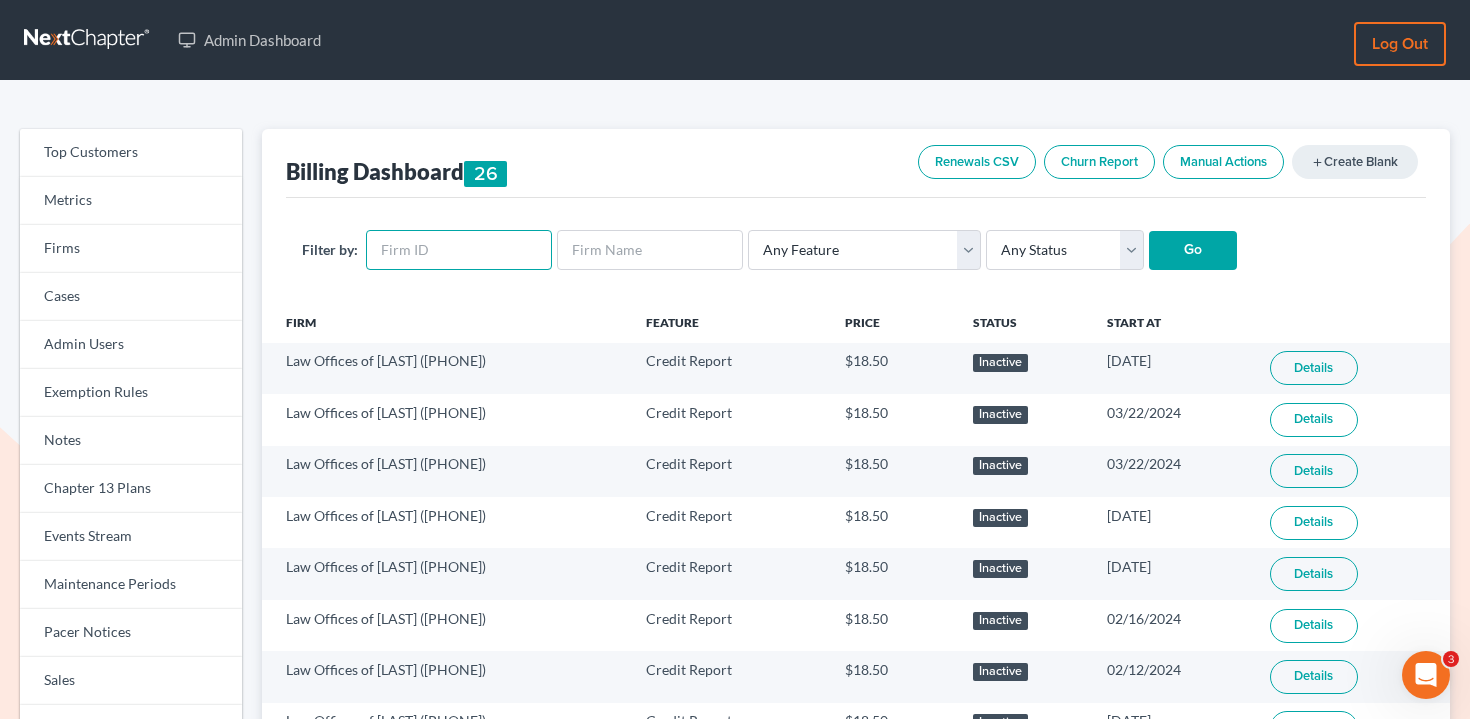 click at bounding box center (459, 250) 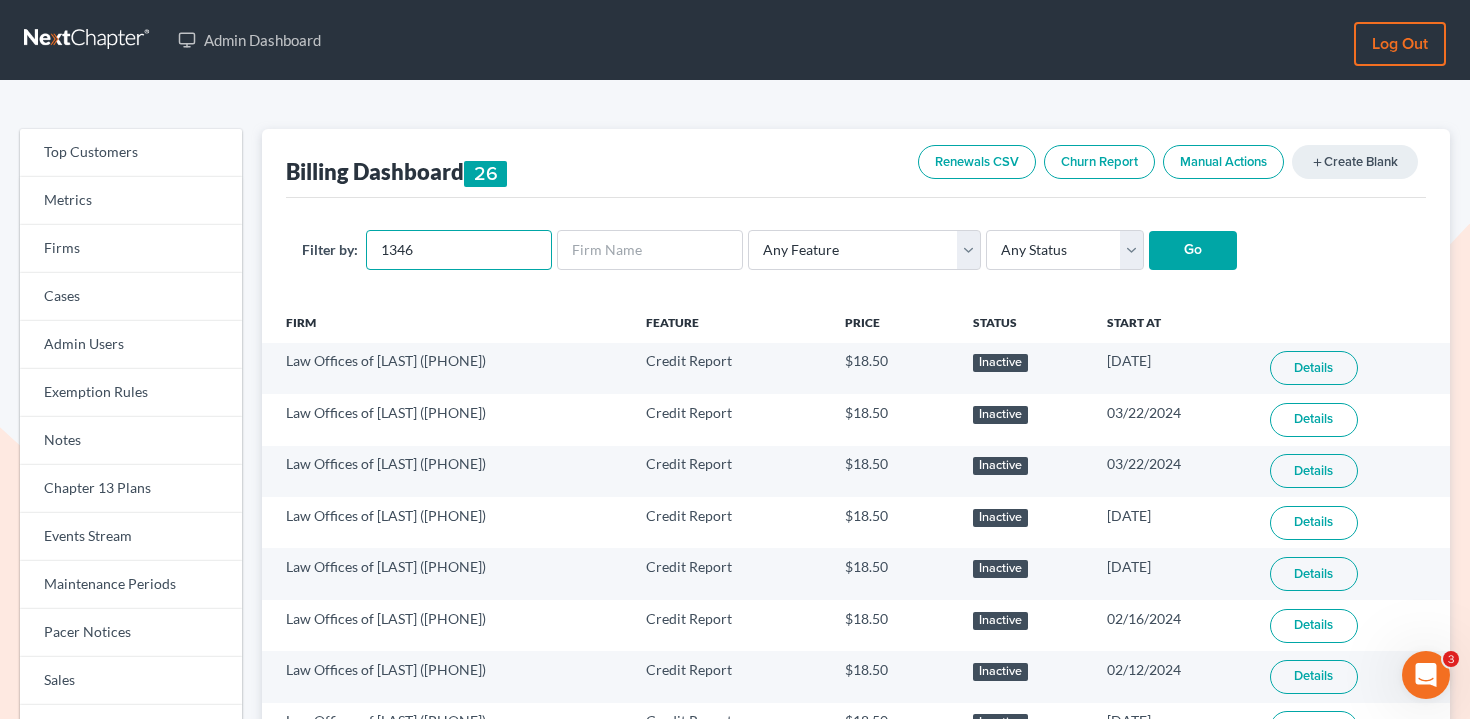 type on "1346" 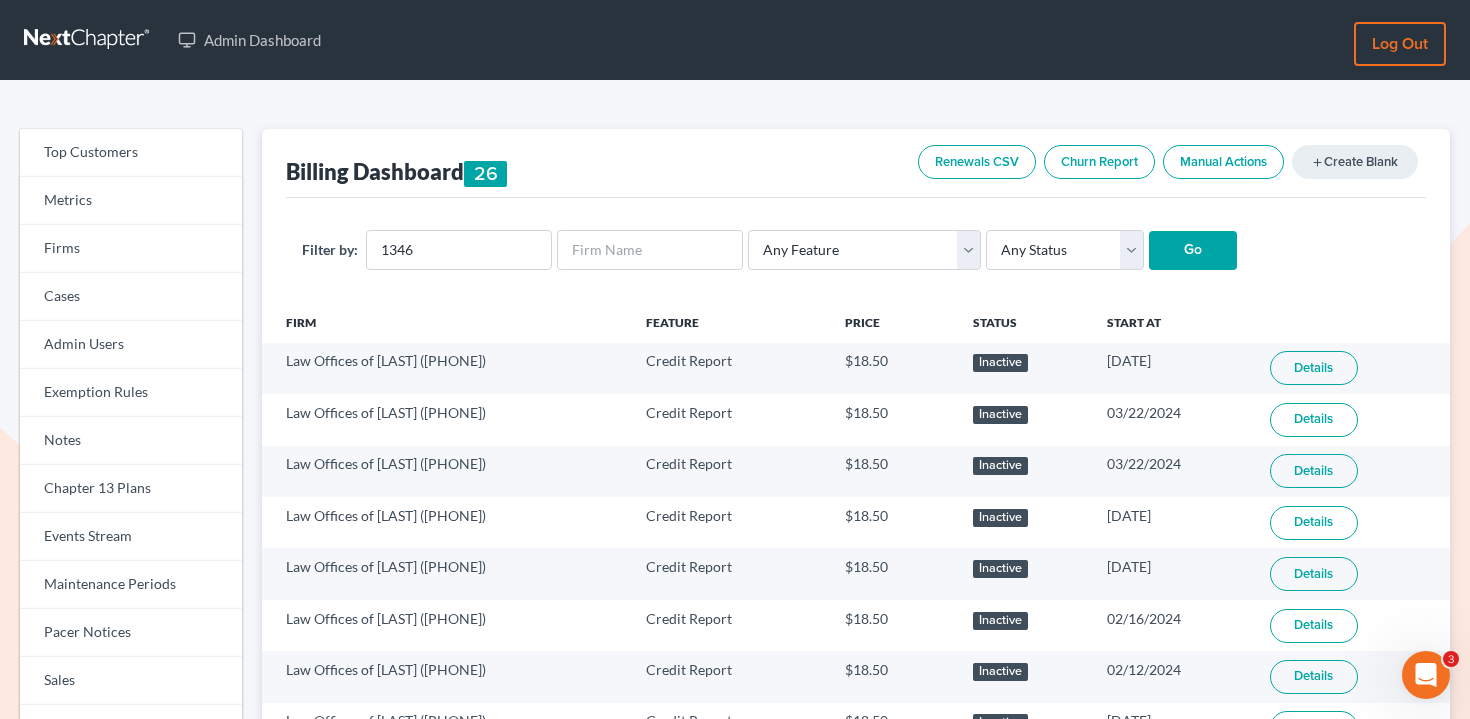 click on "Go" at bounding box center (1193, 251) 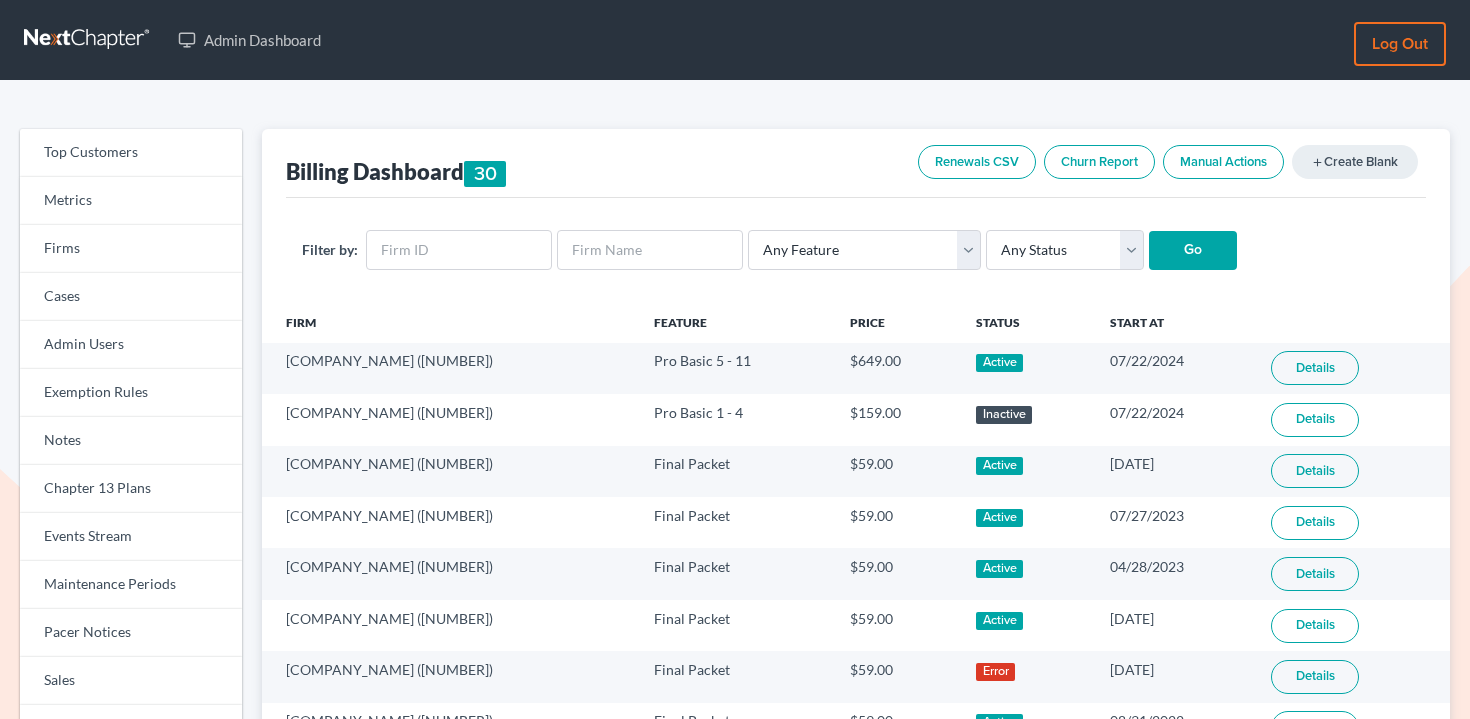 scroll, scrollTop: 0, scrollLeft: 0, axis: both 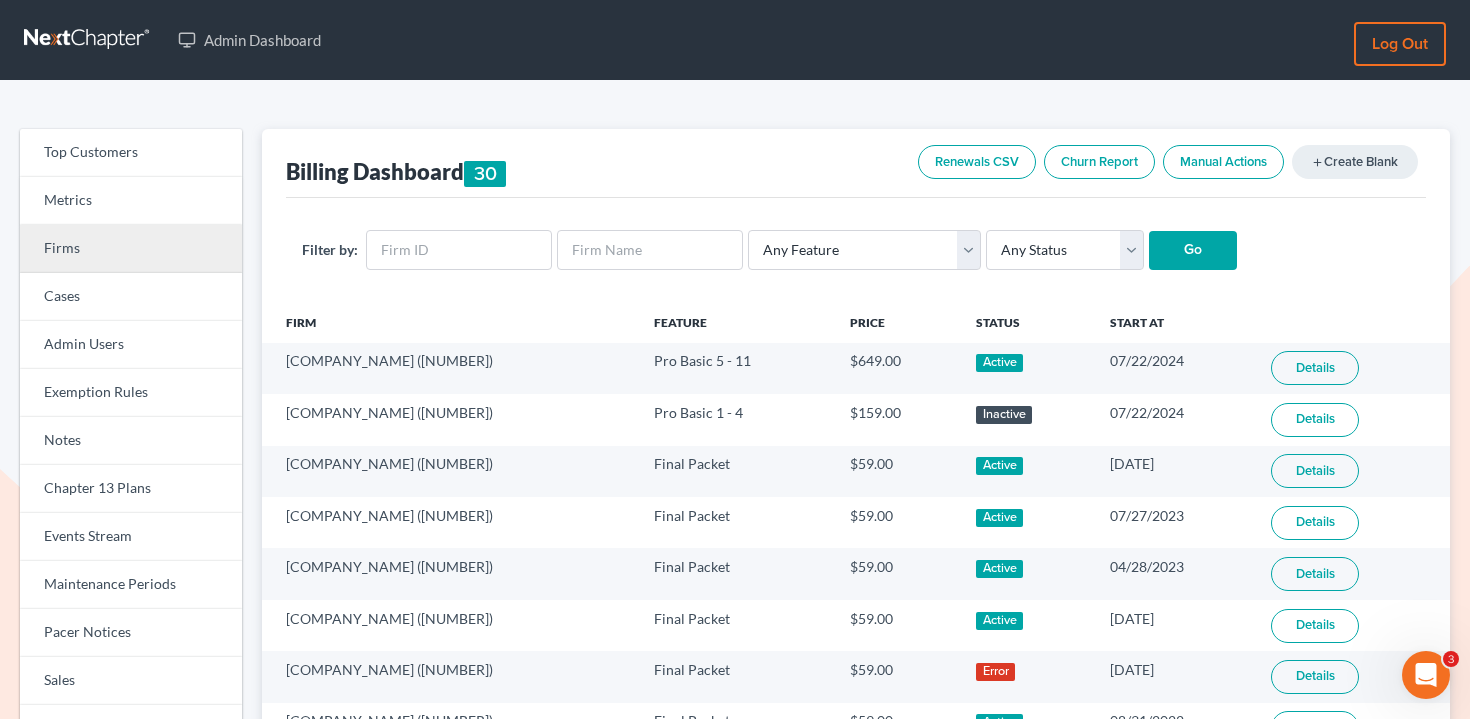 click on "Firms" at bounding box center (131, 249) 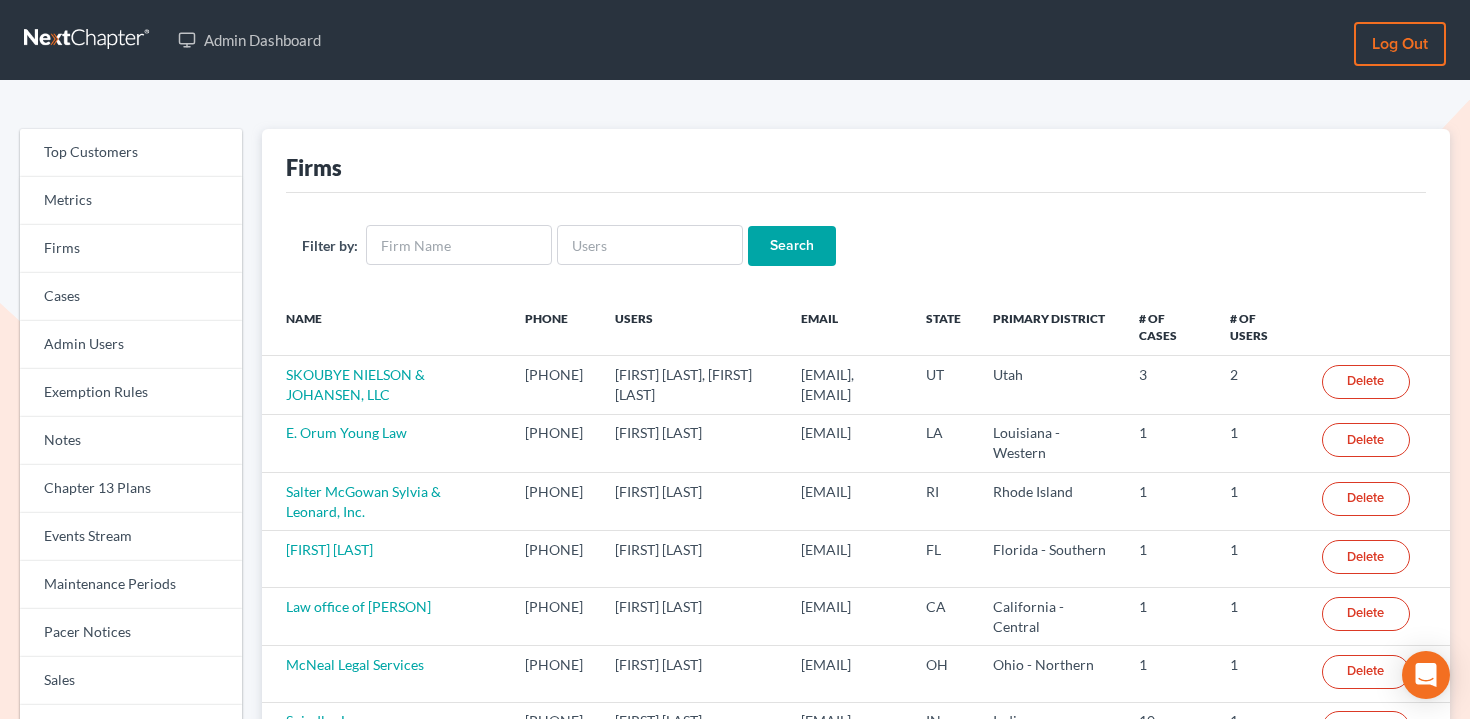 scroll, scrollTop: 0, scrollLeft: 0, axis: both 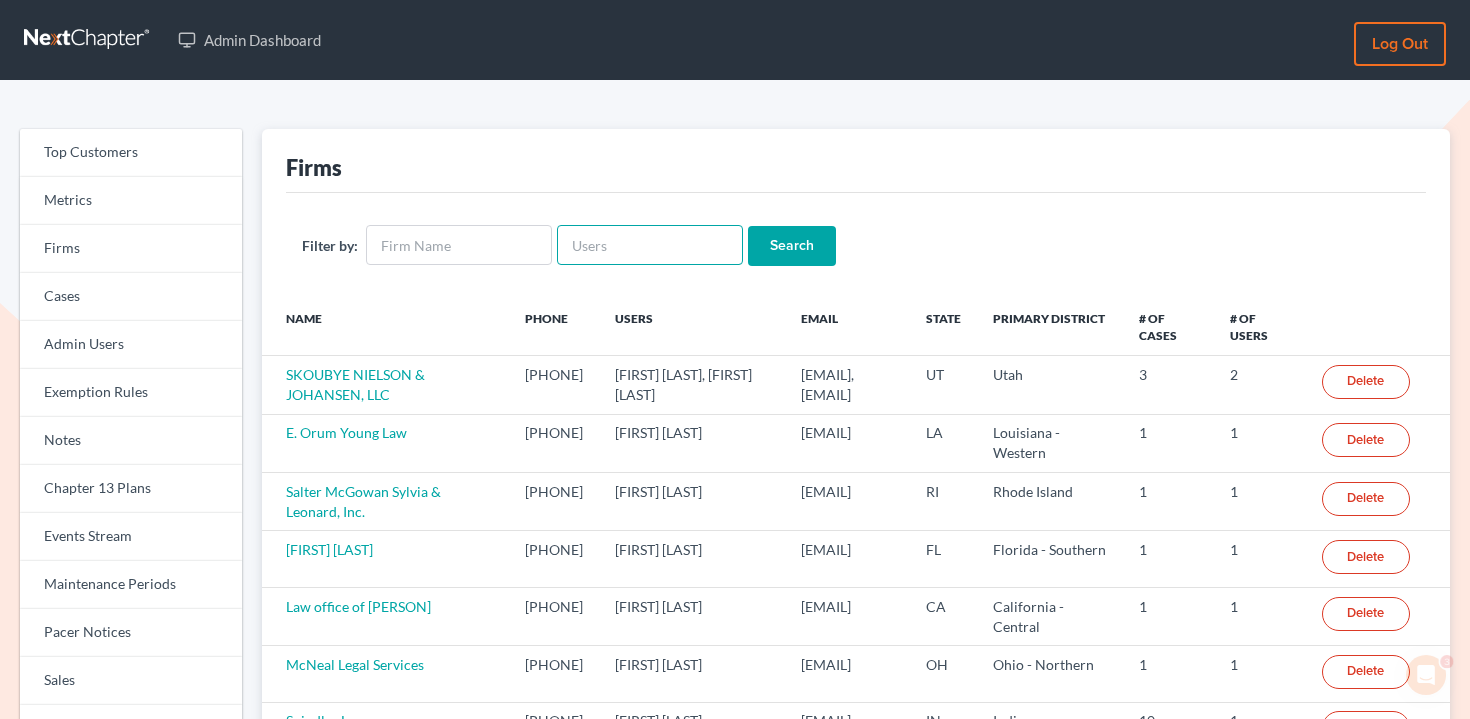 click at bounding box center (650, 245) 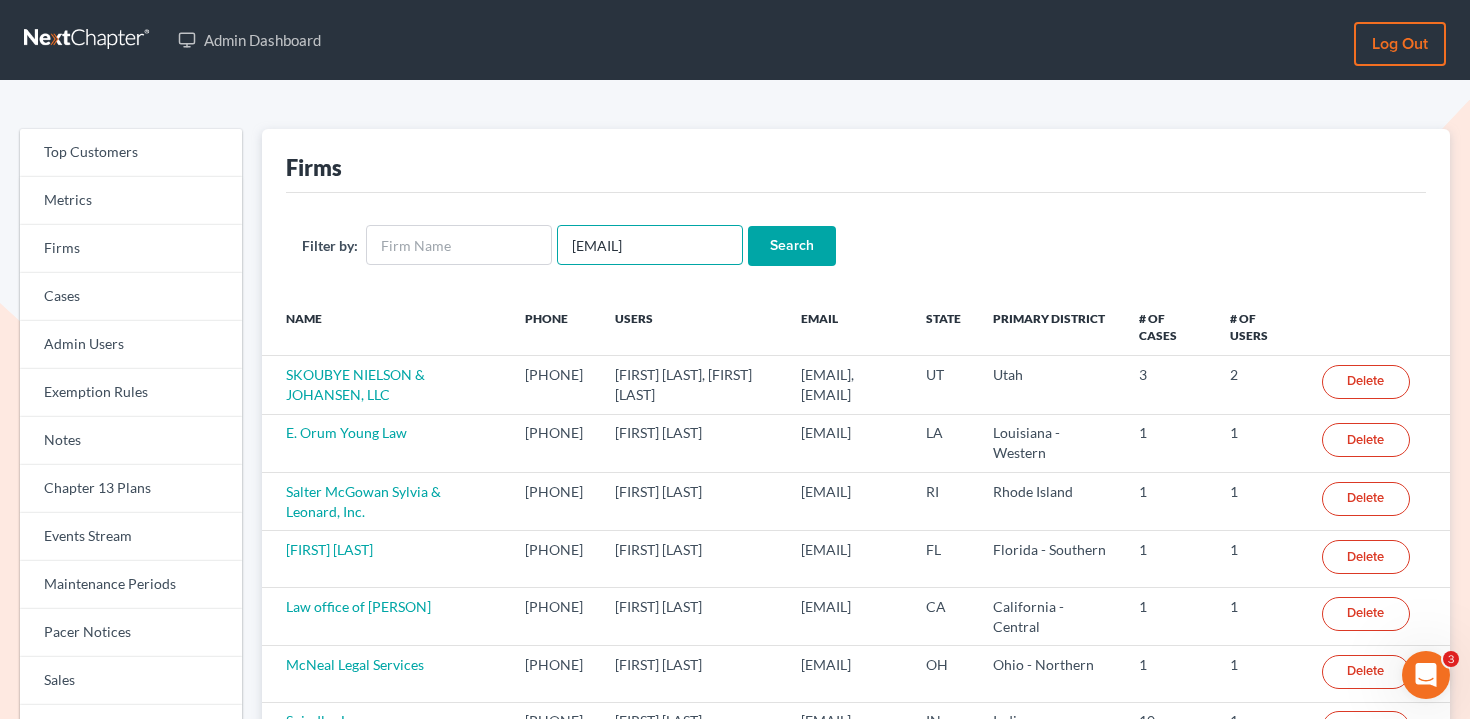 scroll, scrollTop: 0, scrollLeft: 58, axis: horizontal 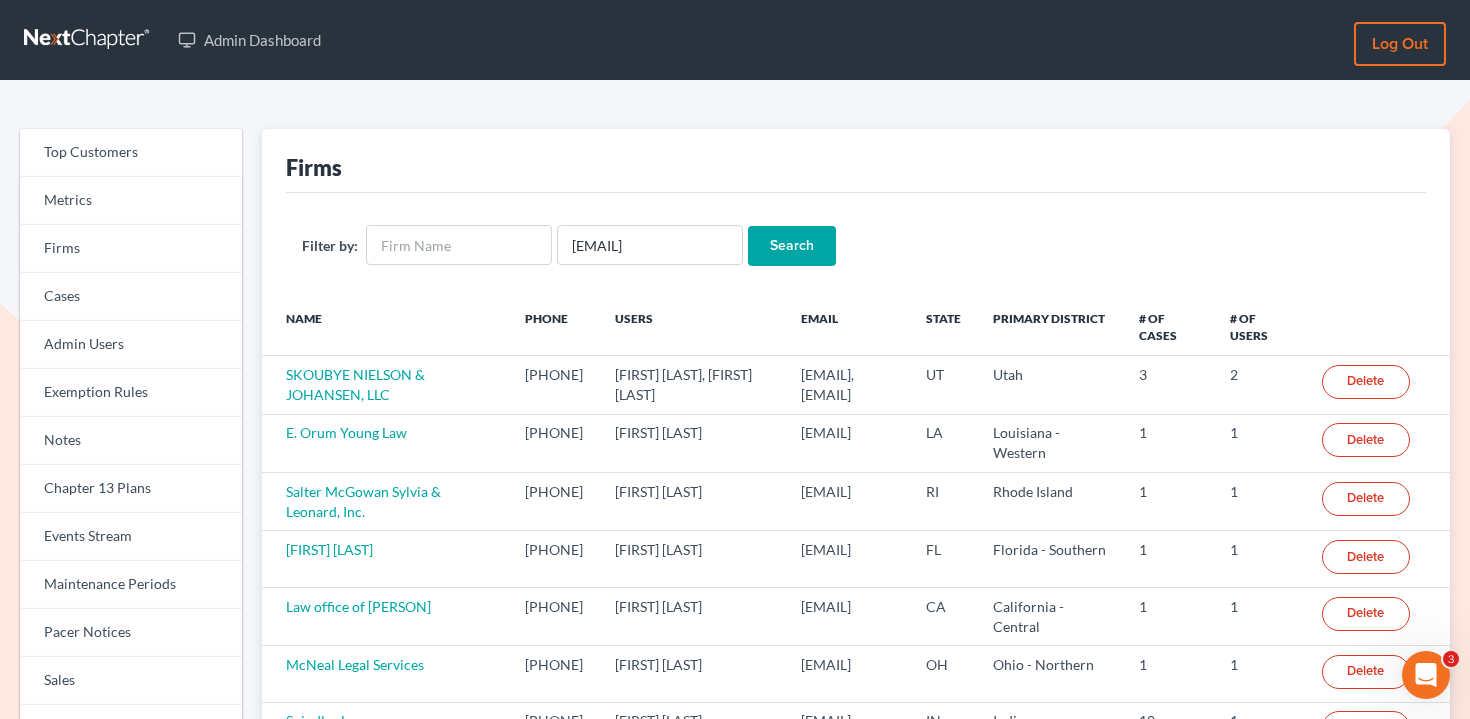 click on "Search" at bounding box center [792, 246] 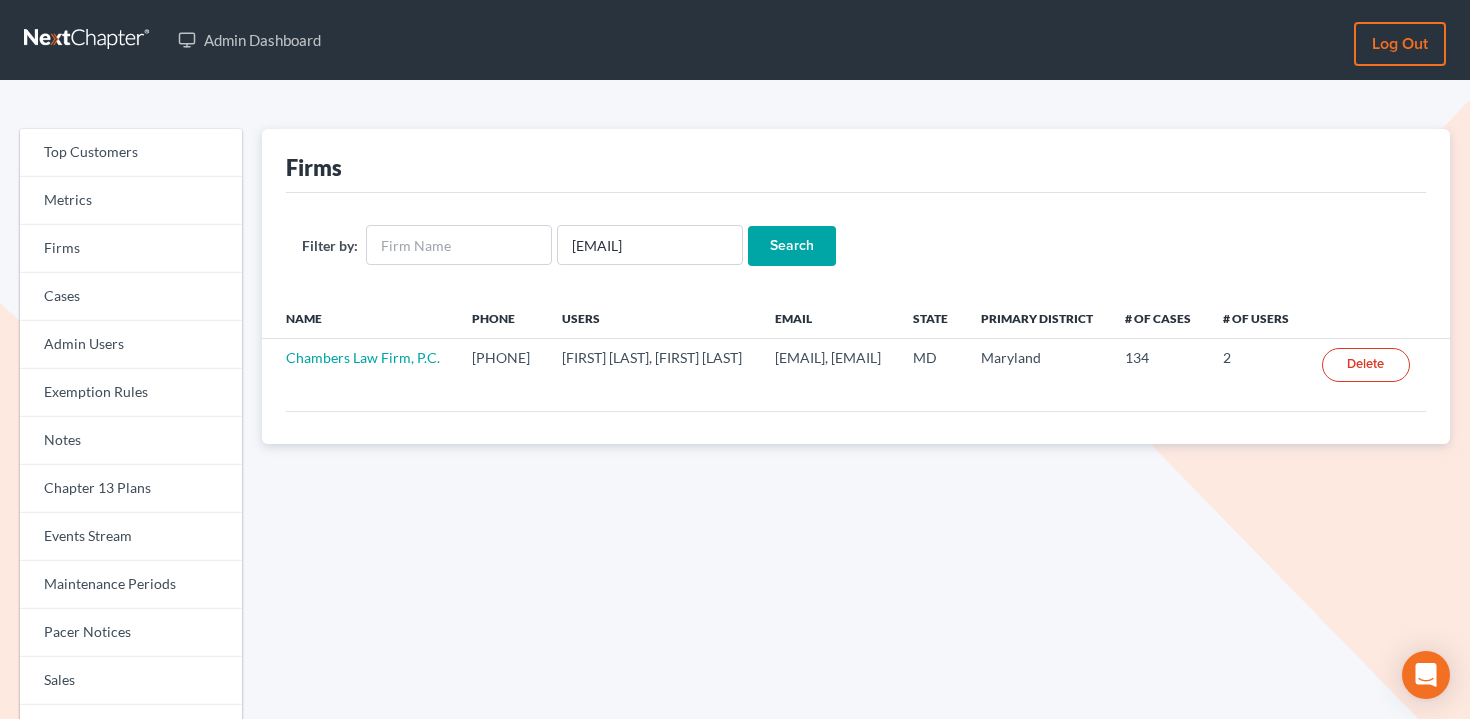 scroll, scrollTop: 0, scrollLeft: 0, axis: both 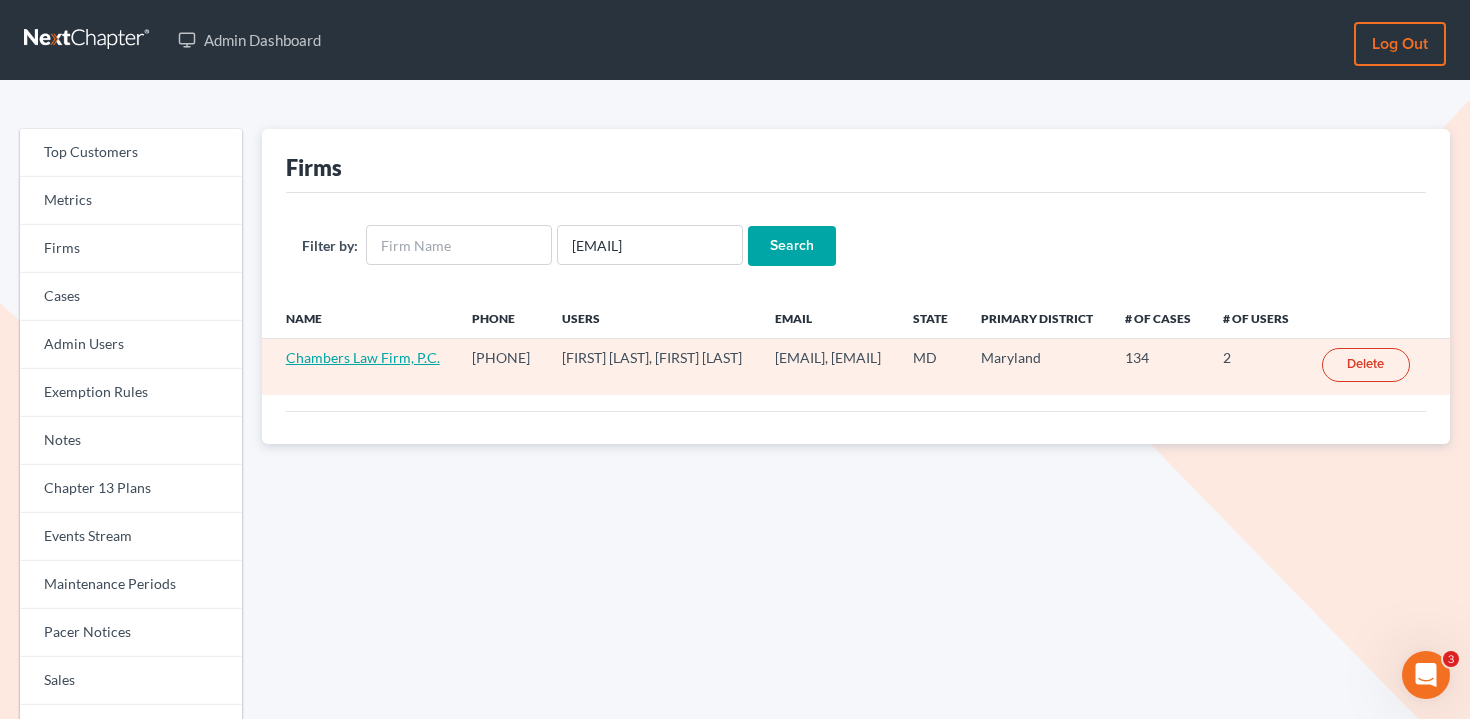 click on "Chambers Law Firm, P.C." at bounding box center [363, 357] 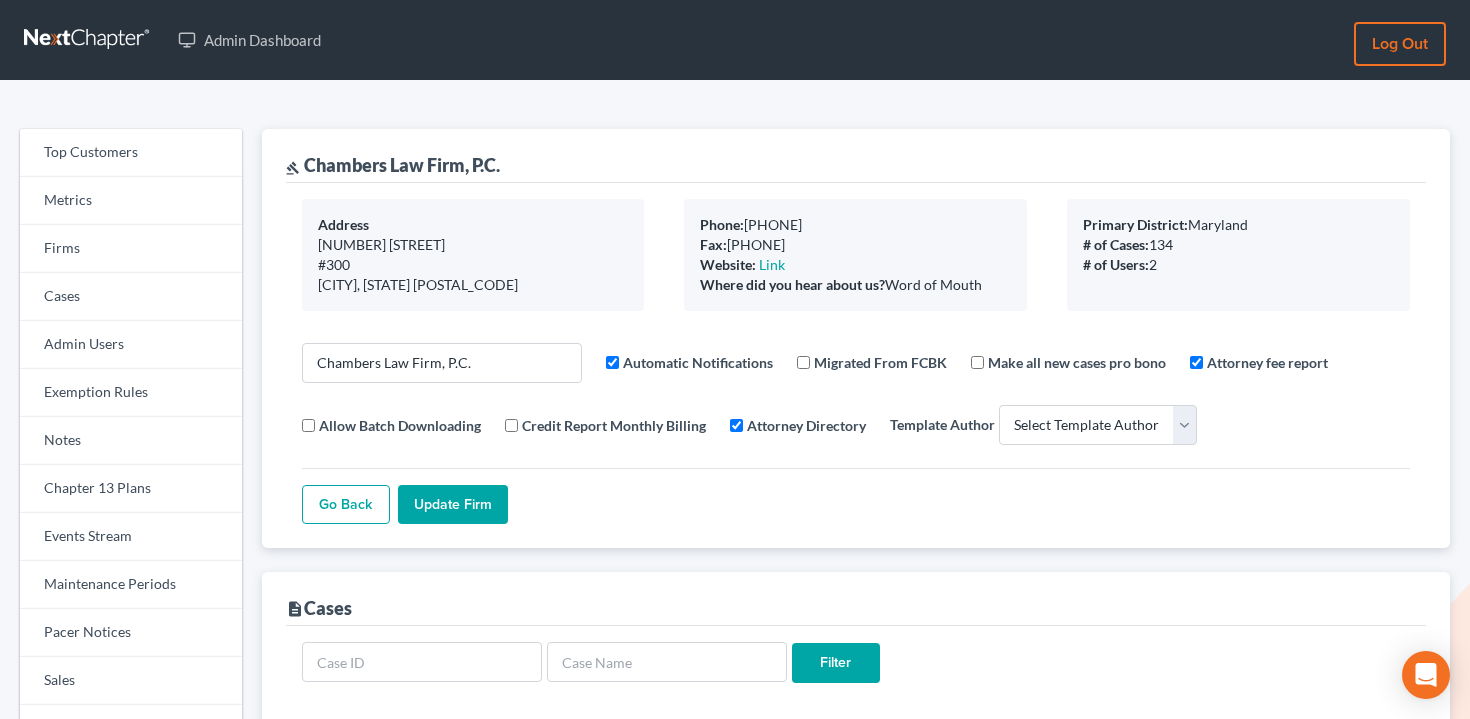 select 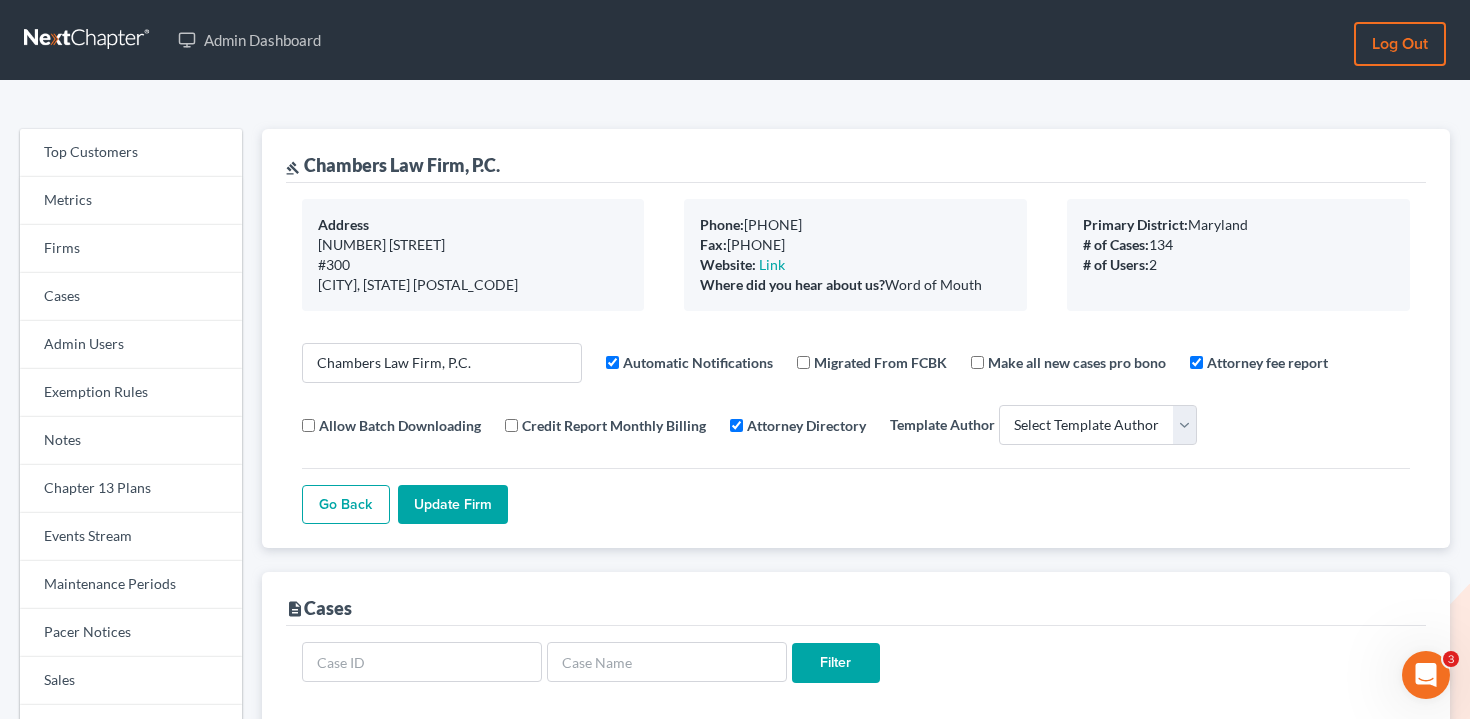 scroll, scrollTop: 0, scrollLeft: 0, axis: both 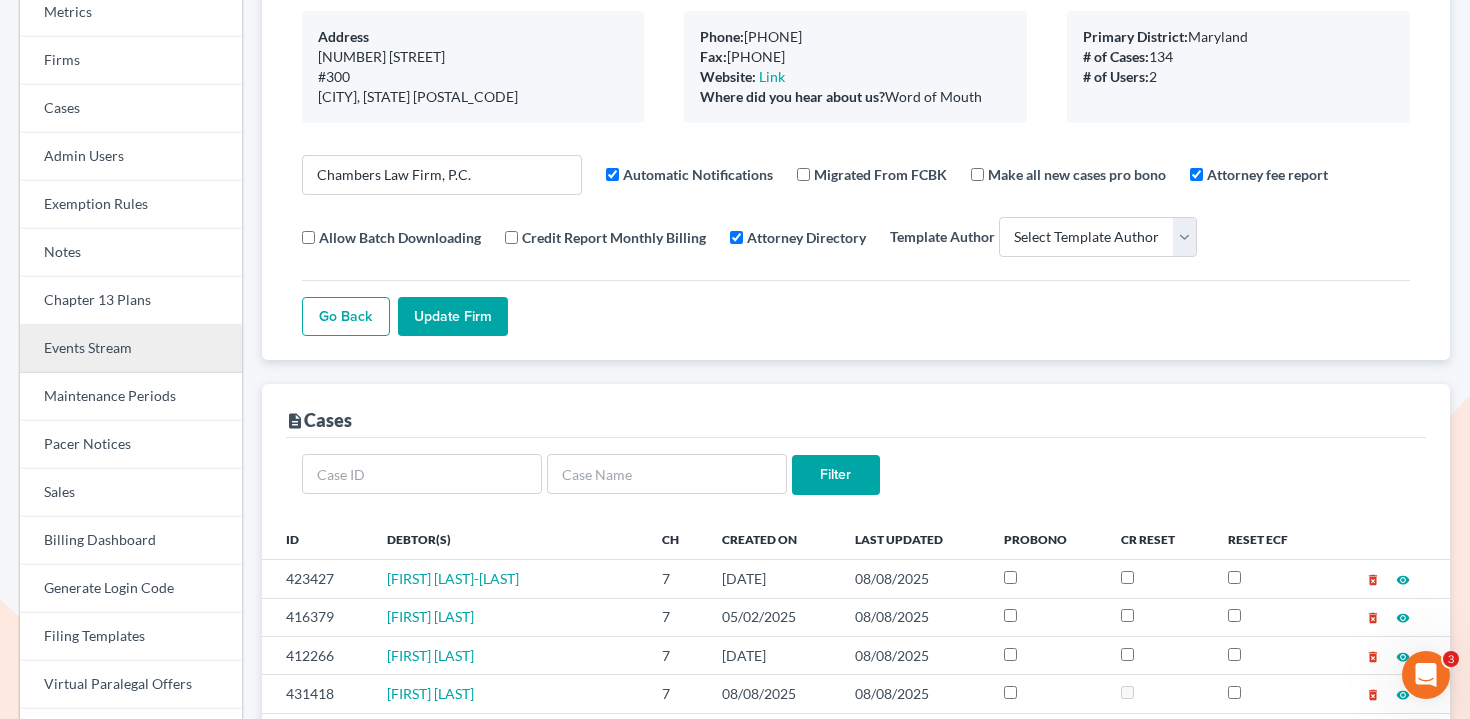 click on "Events Stream" at bounding box center [131, 349] 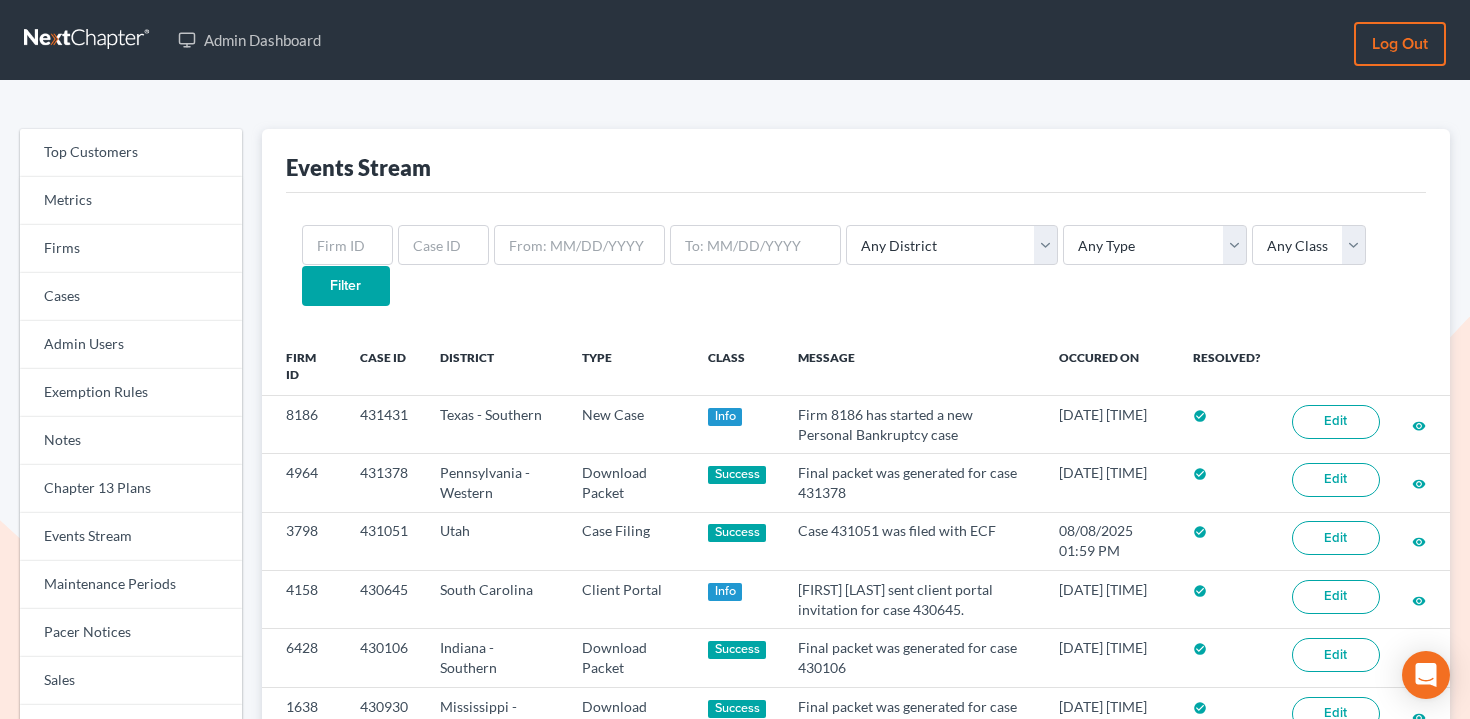 scroll, scrollTop: 0, scrollLeft: 0, axis: both 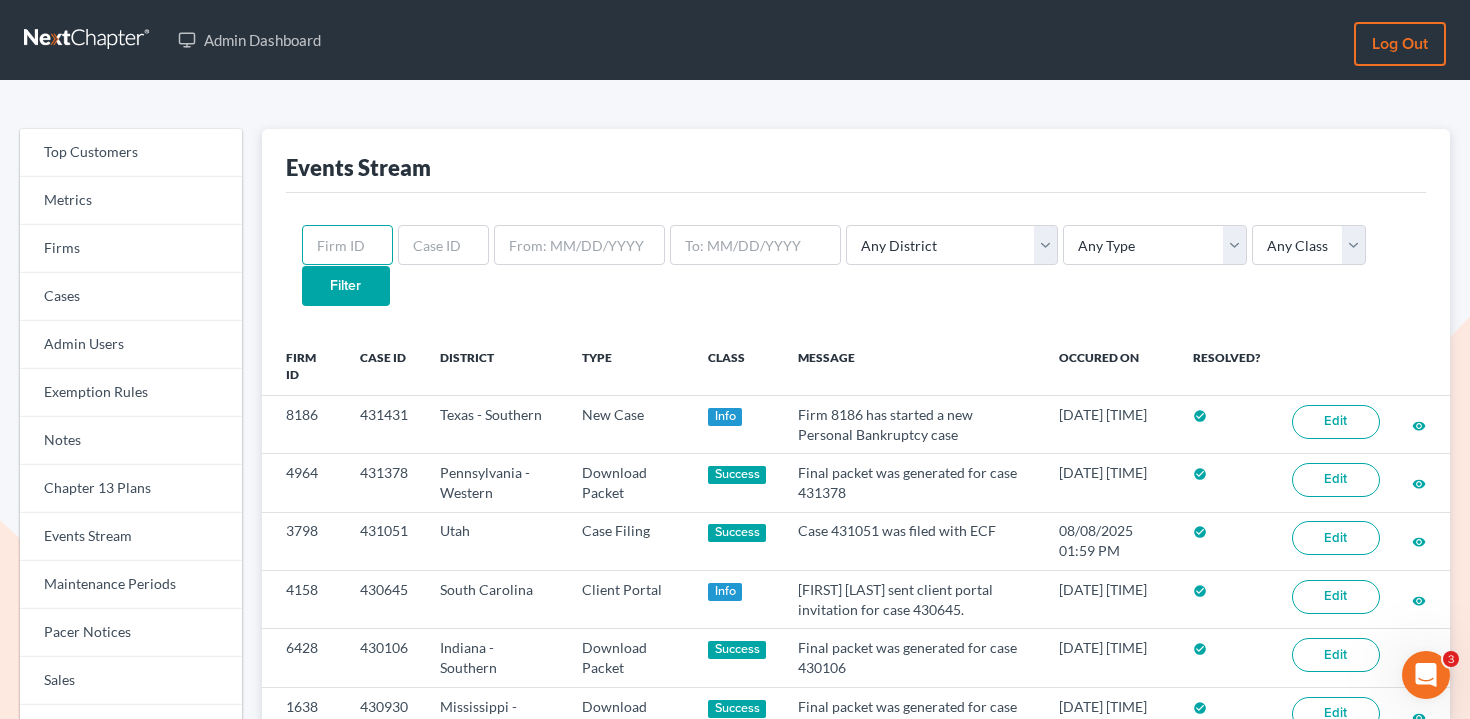 click at bounding box center [347, 245] 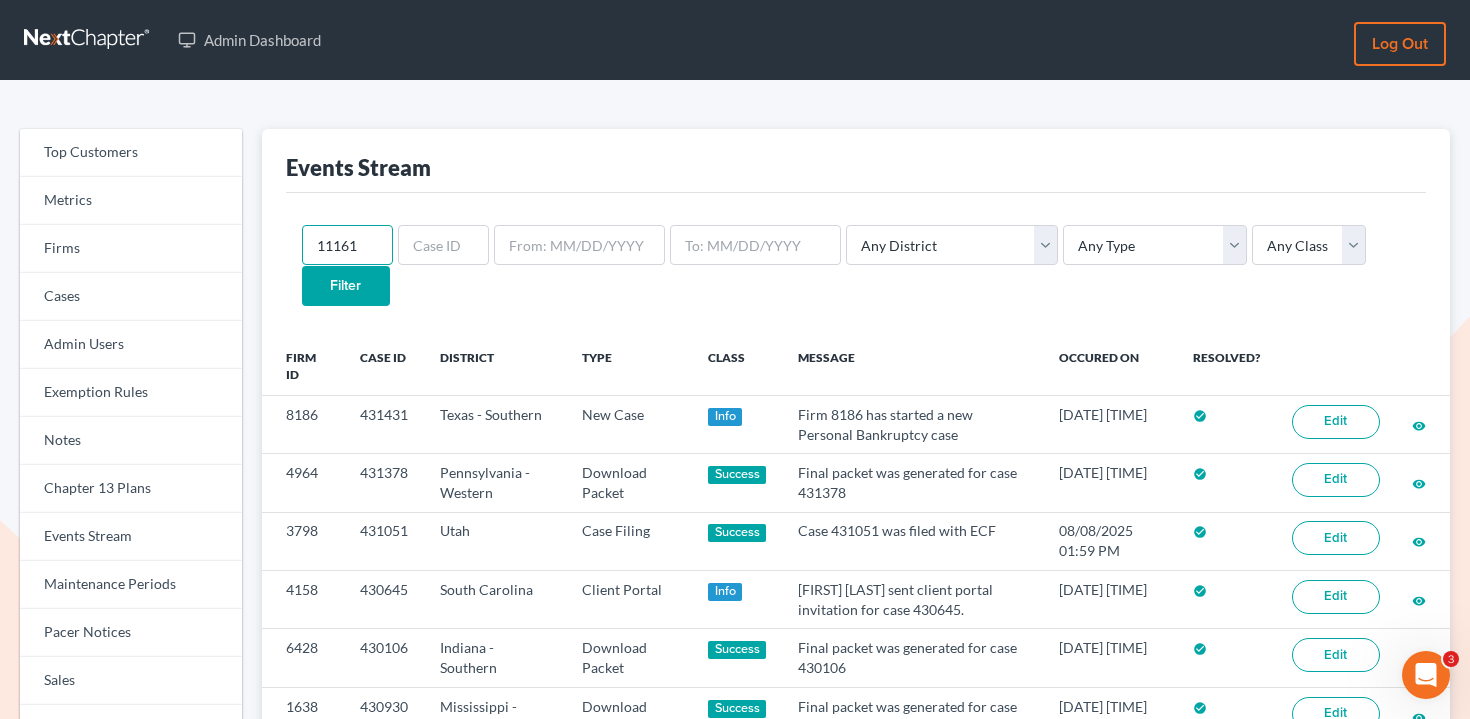 type on "11161" 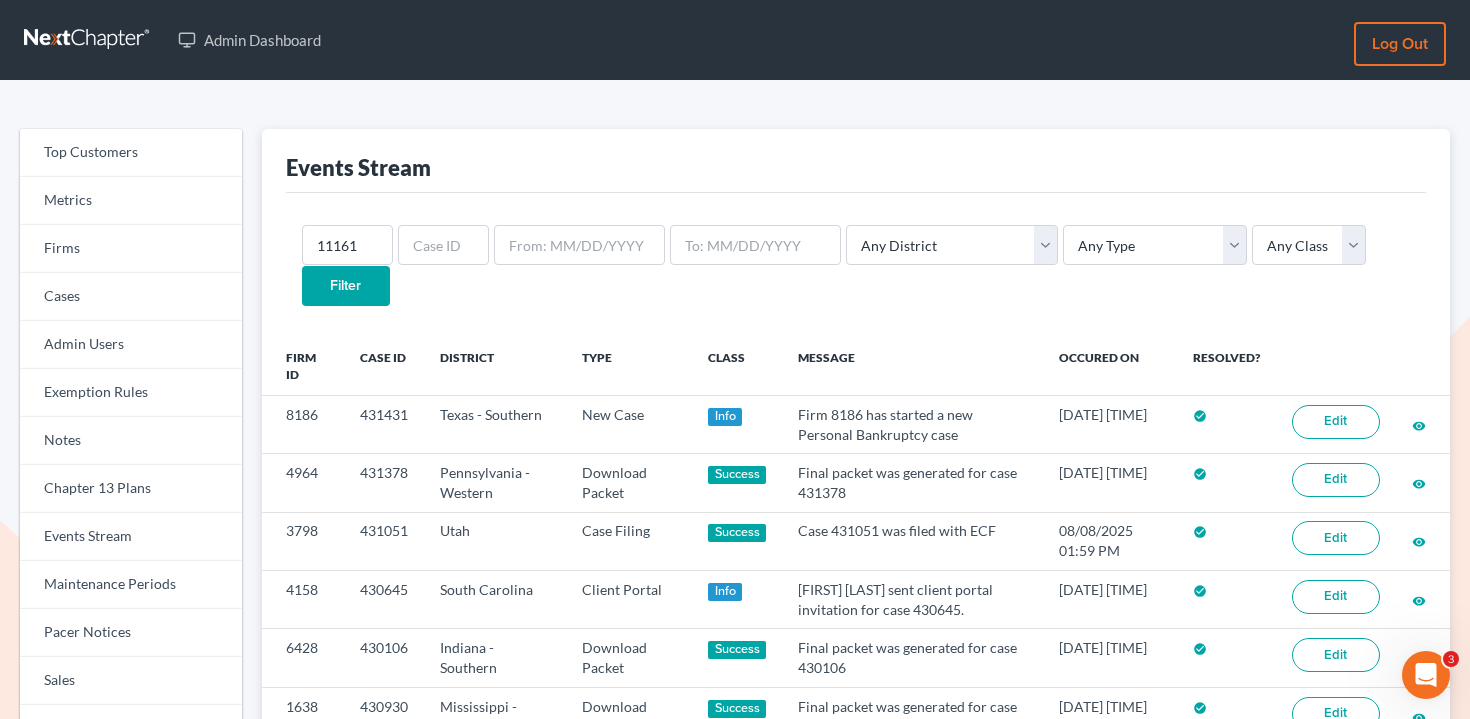 click on "Filter" at bounding box center [346, 286] 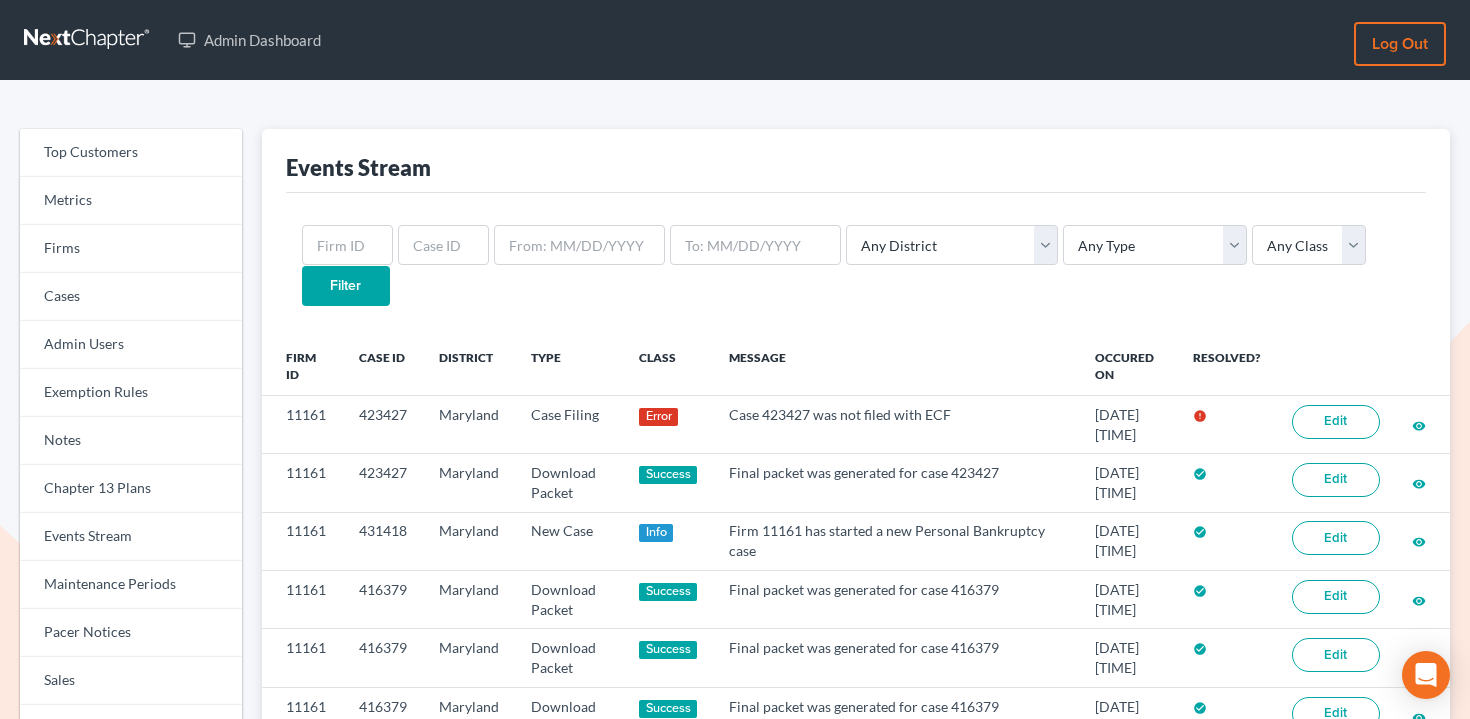 scroll, scrollTop: 0, scrollLeft: 0, axis: both 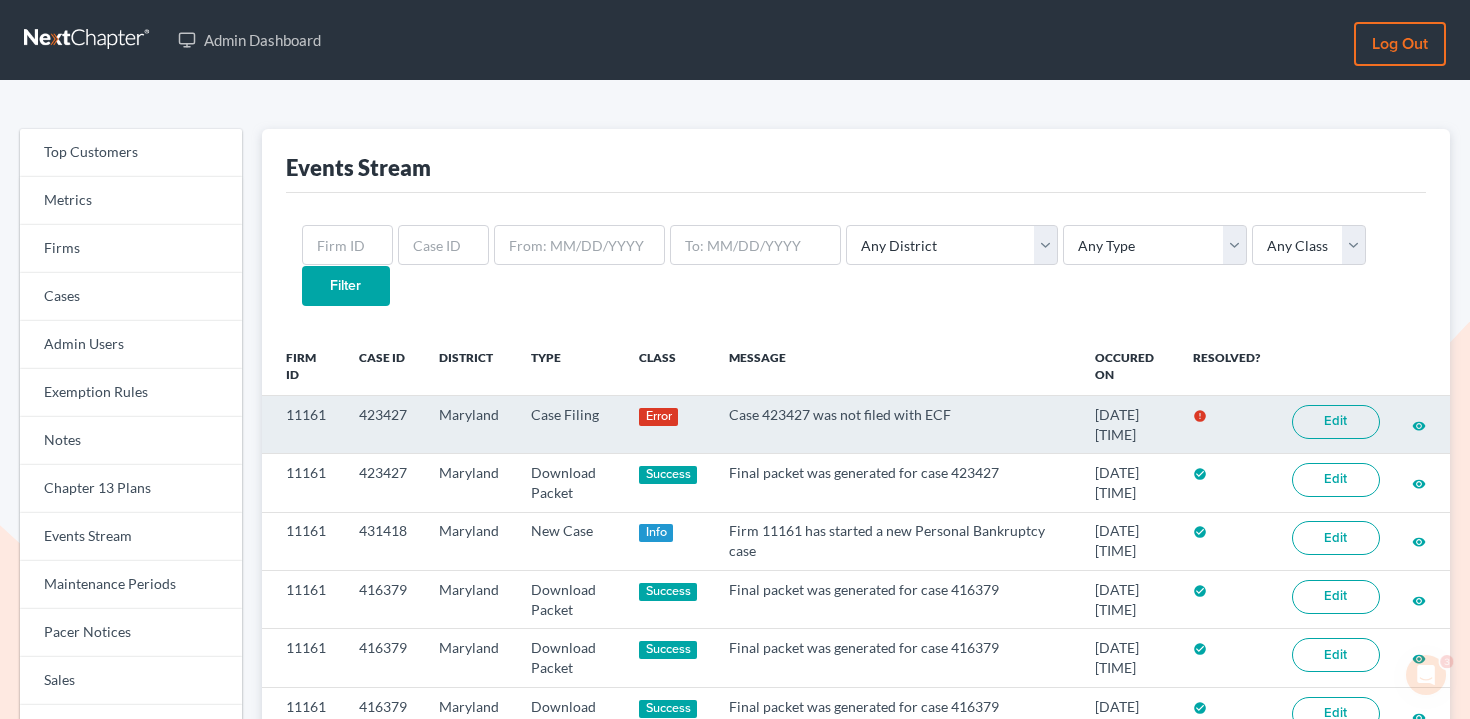 click on "Edit" at bounding box center [1336, 422] 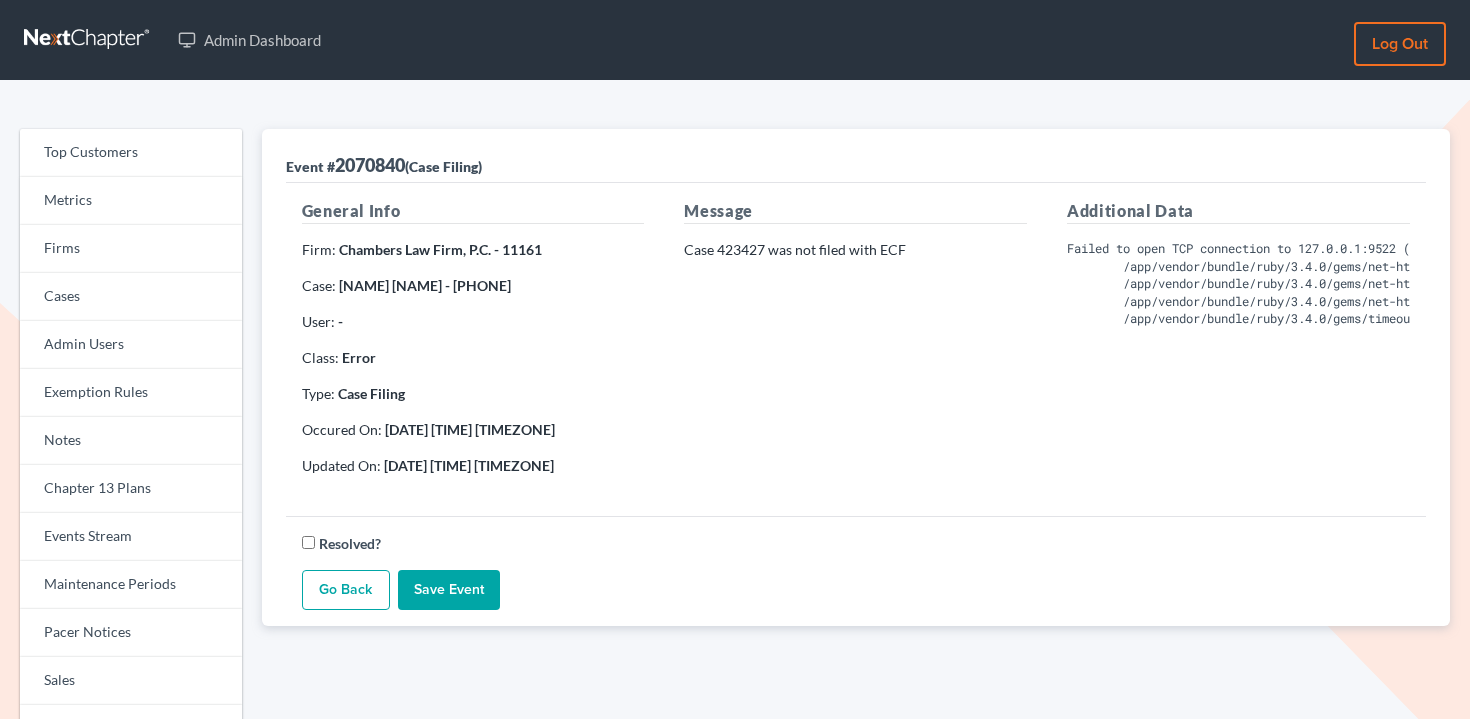 scroll, scrollTop: 0, scrollLeft: 0, axis: both 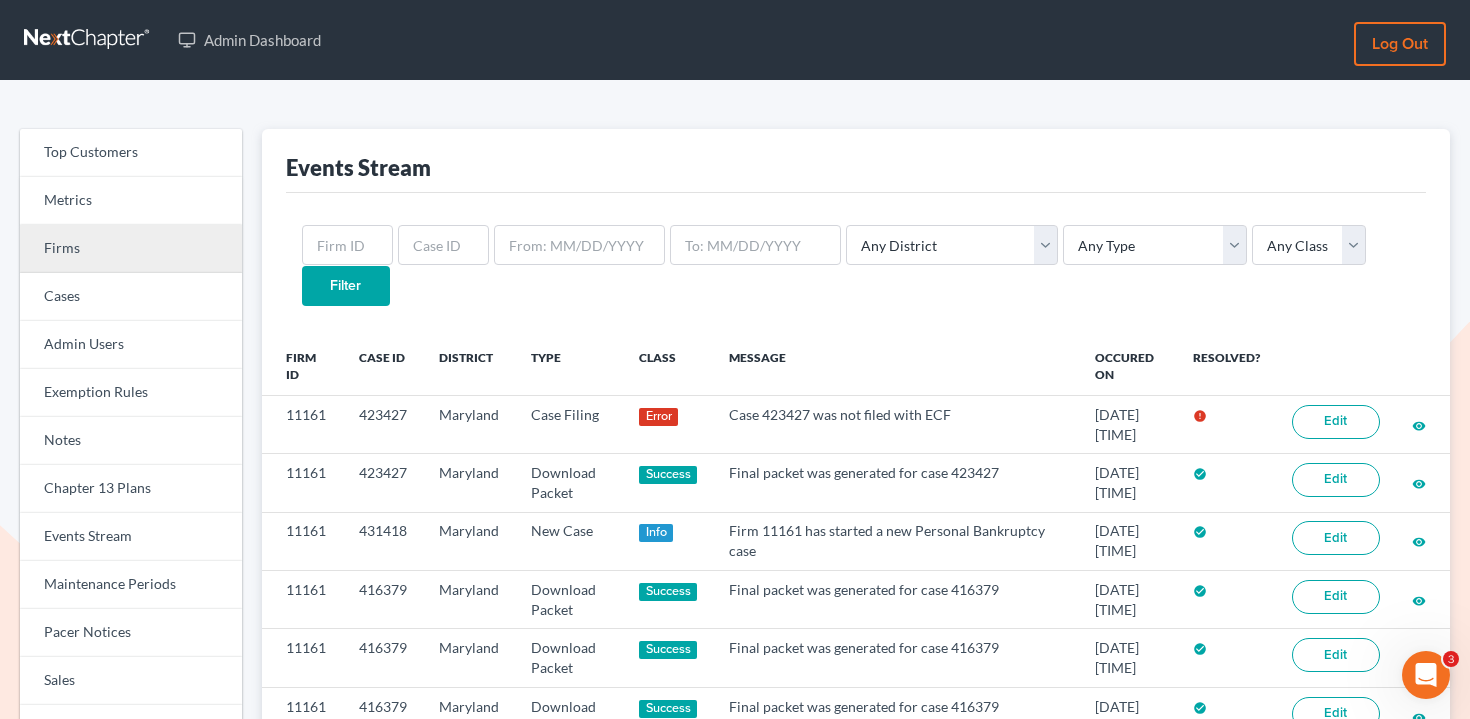 click on "Firms" at bounding box center [131, 249] 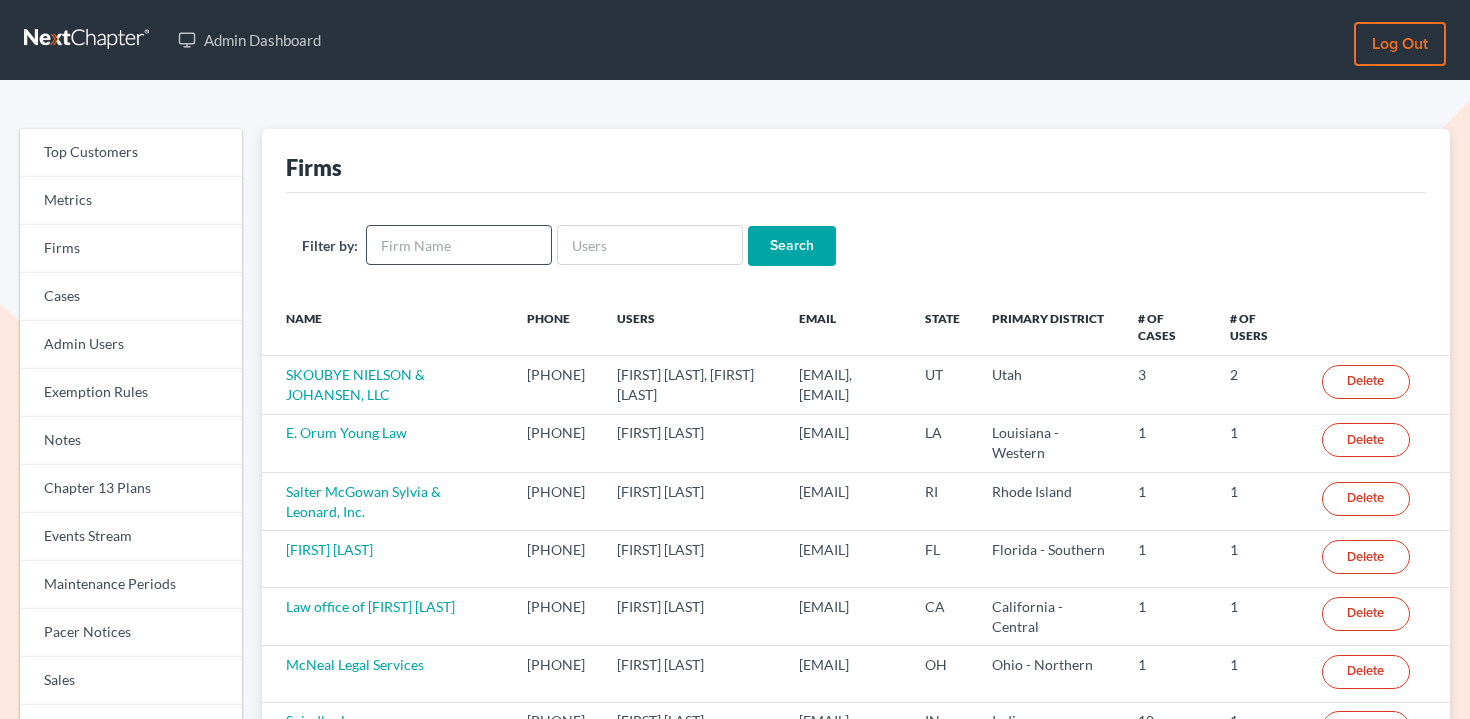 scroll, scrollTop: 0, scrollLeft: 0, axis: both 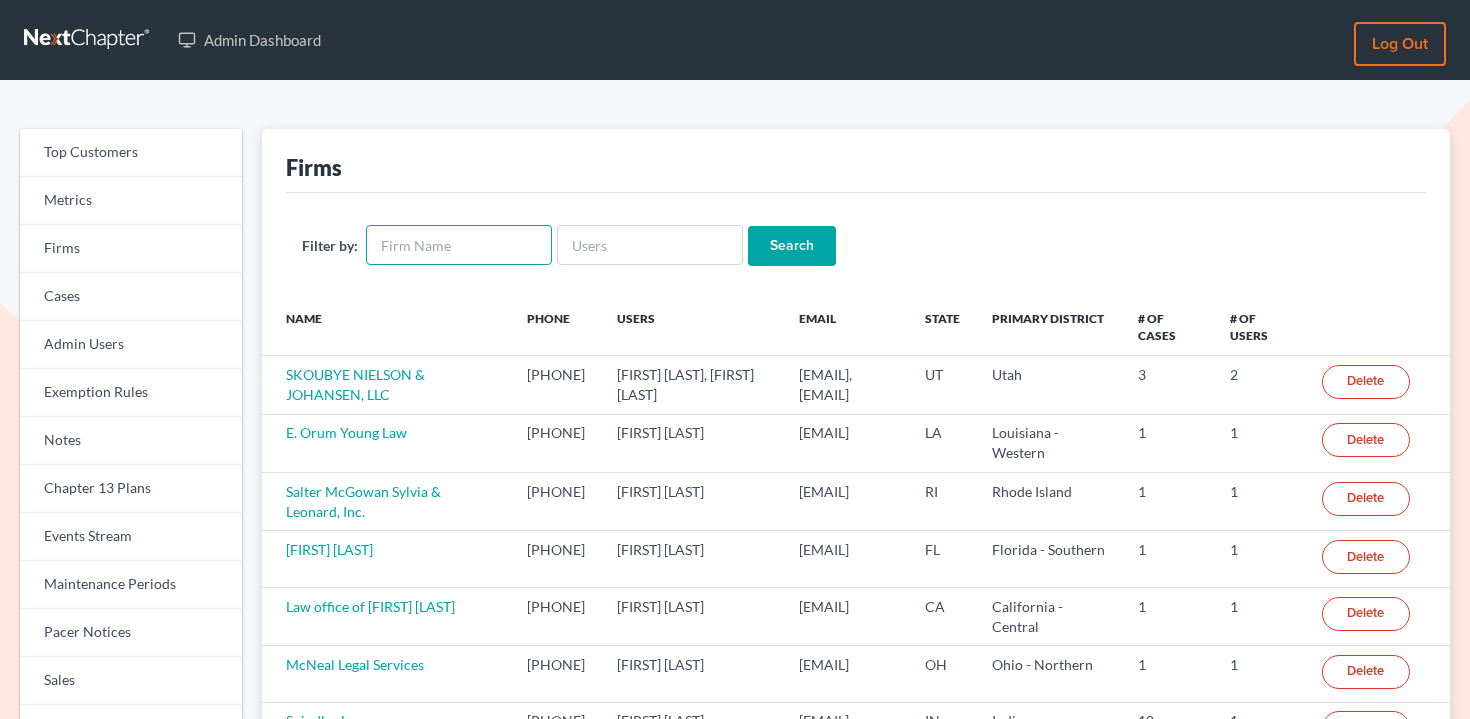 click at bounding box center (459, 245) 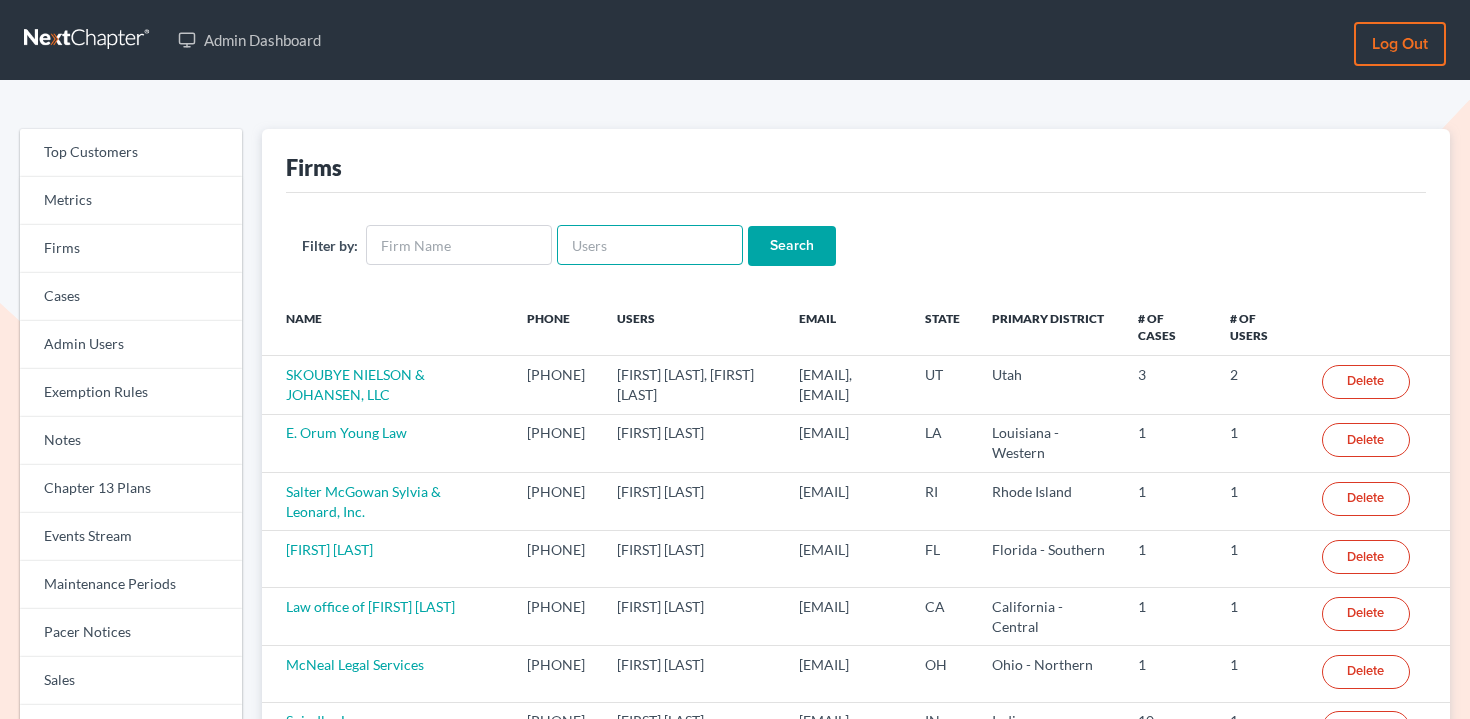 click at bounding box center [650, 245] 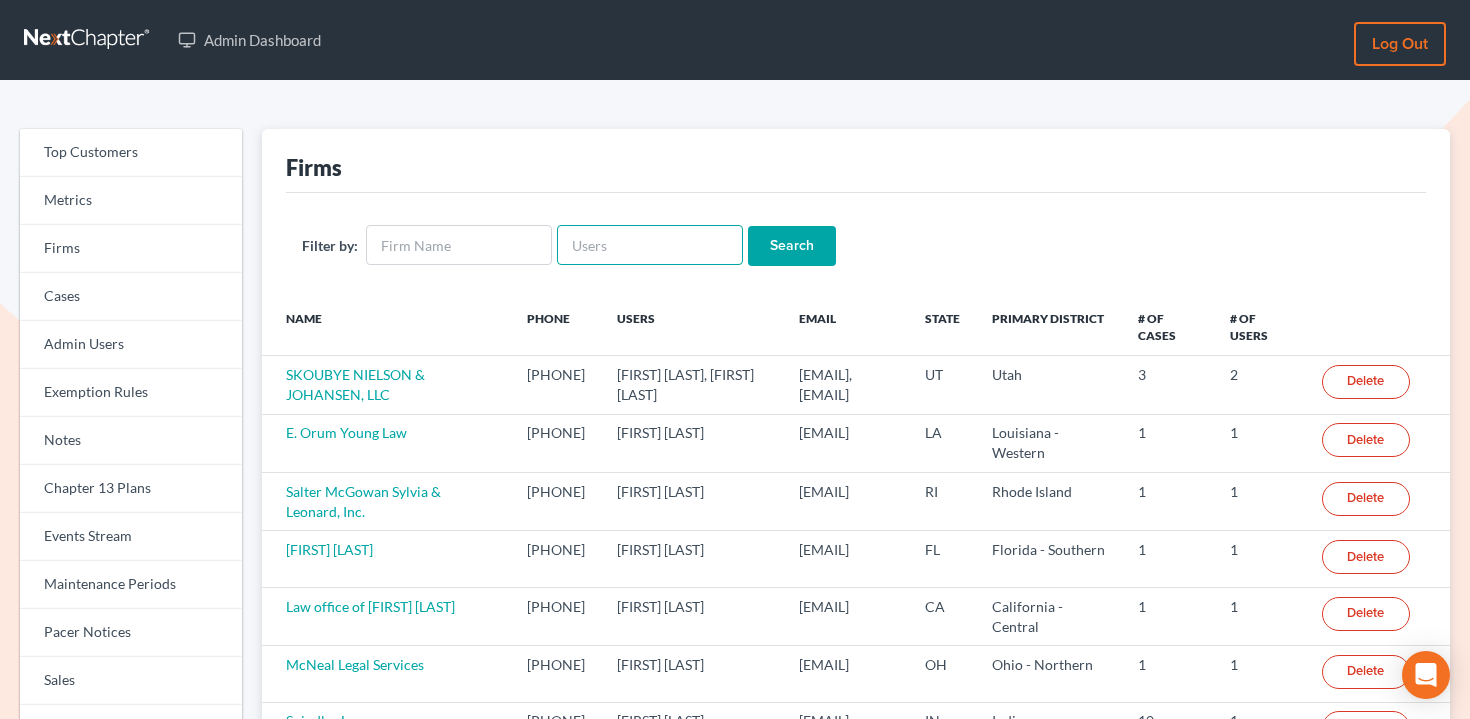 paste on "[EMAIL]" 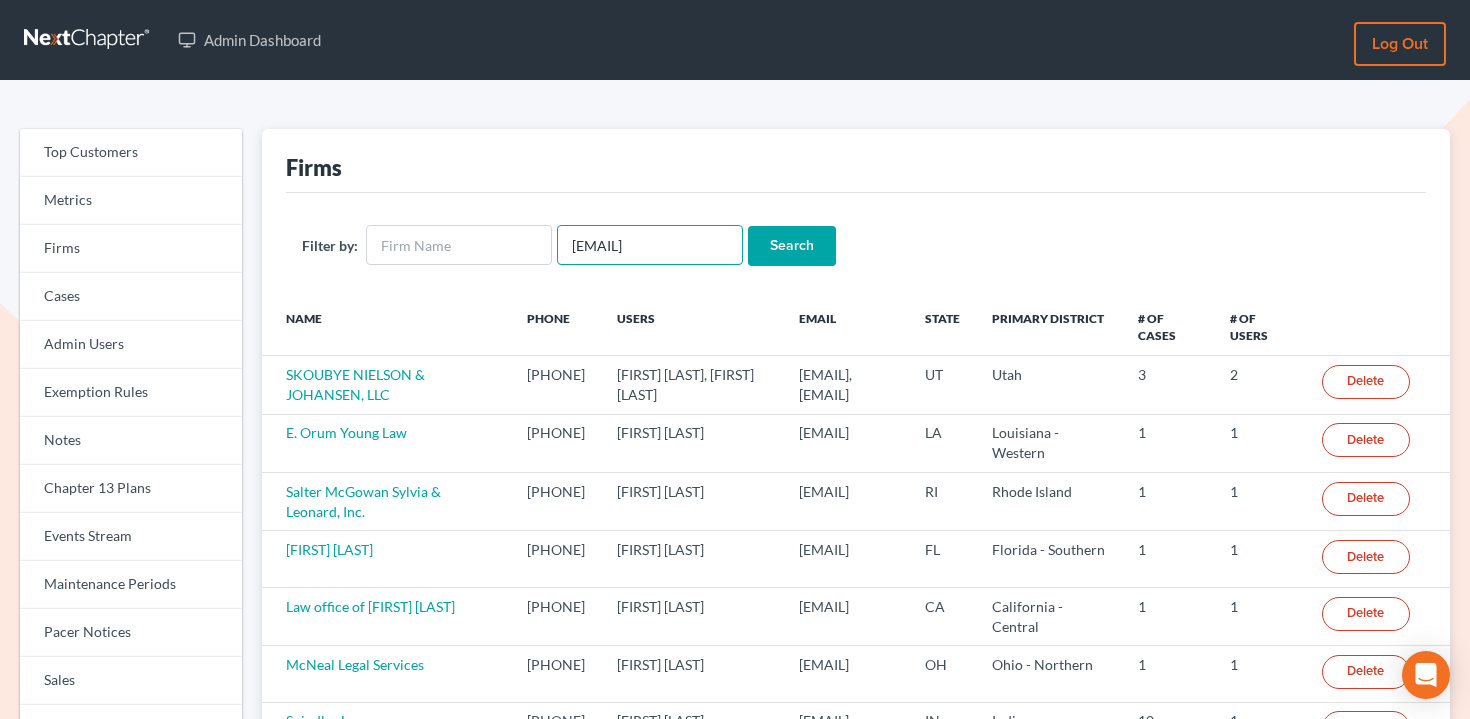 scroll, scrollTop: 0, scrollLeft: 68, axis: horizontal 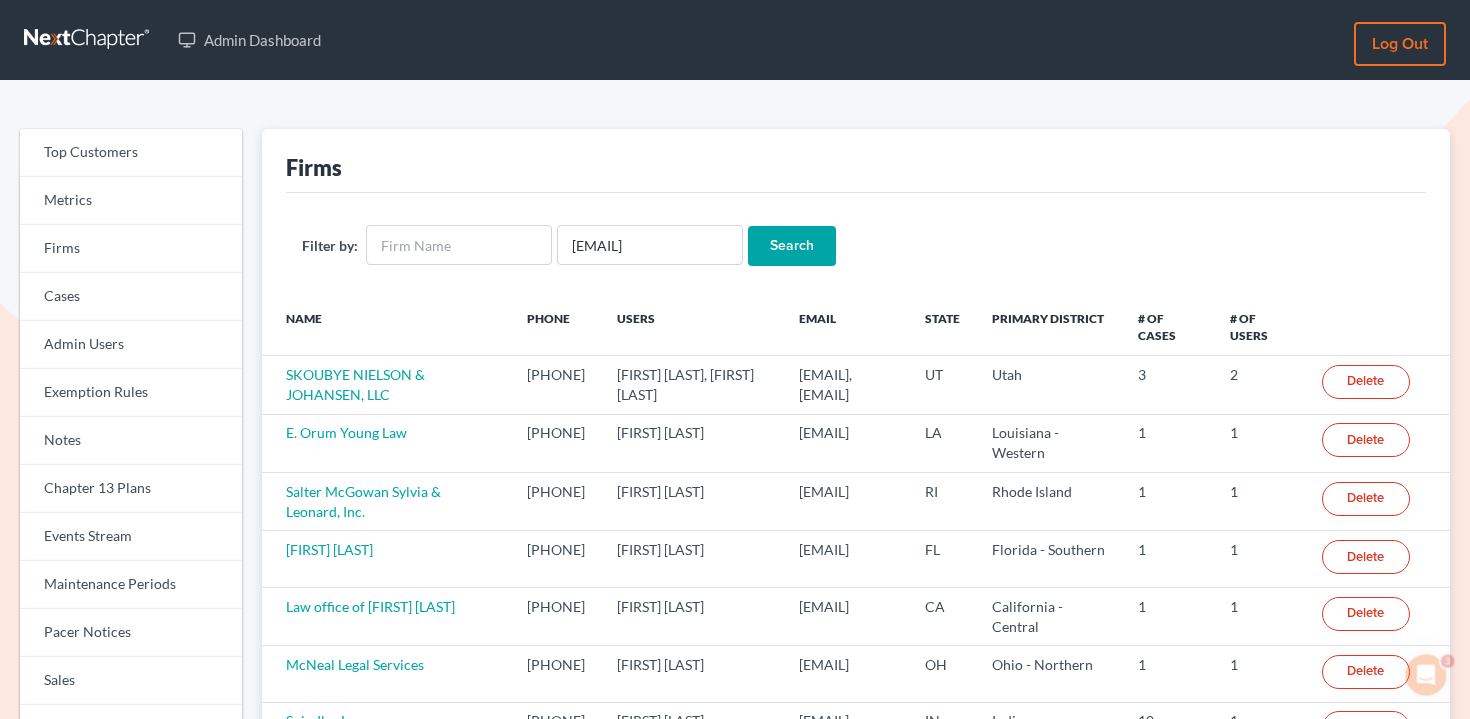 click on "Search" at bounding box center [792, 246] 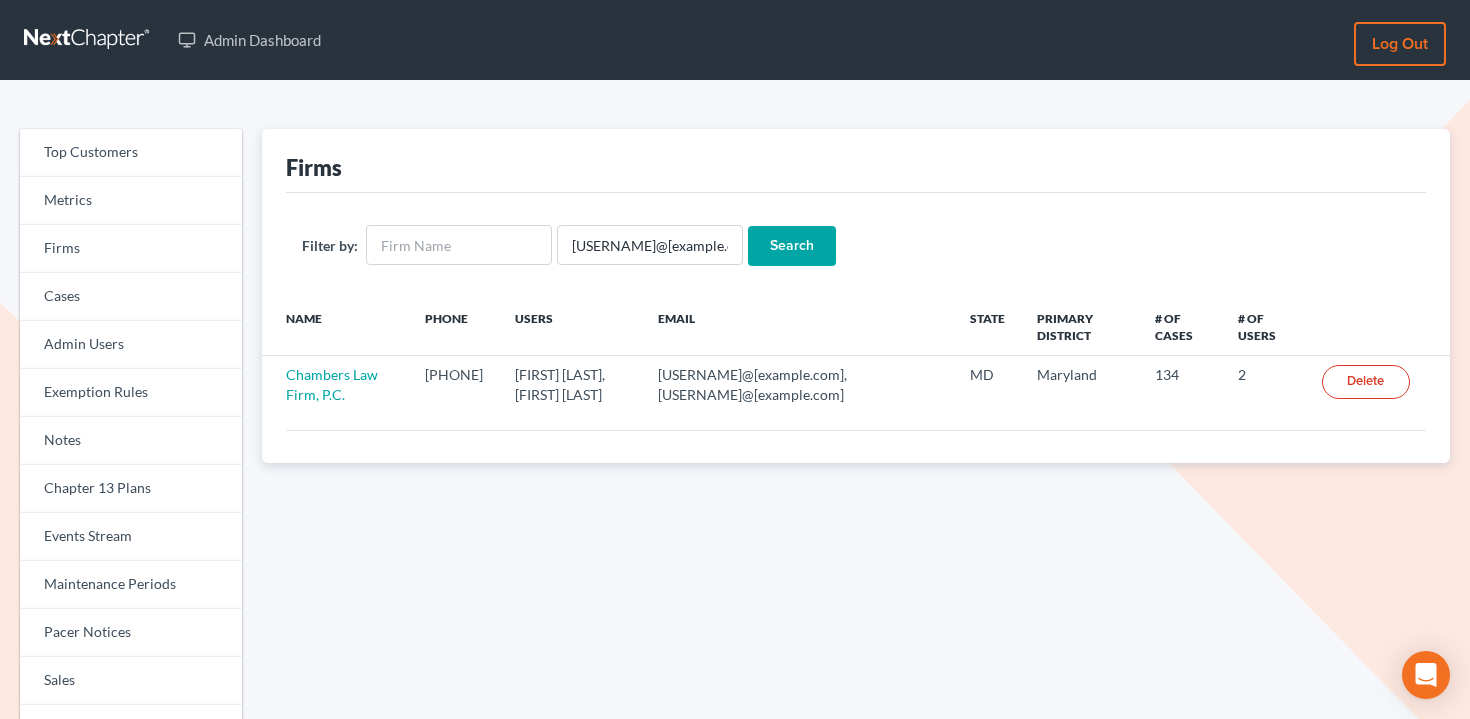 scroll, scrollTop: 0, scrollLeft: 0, axis: both 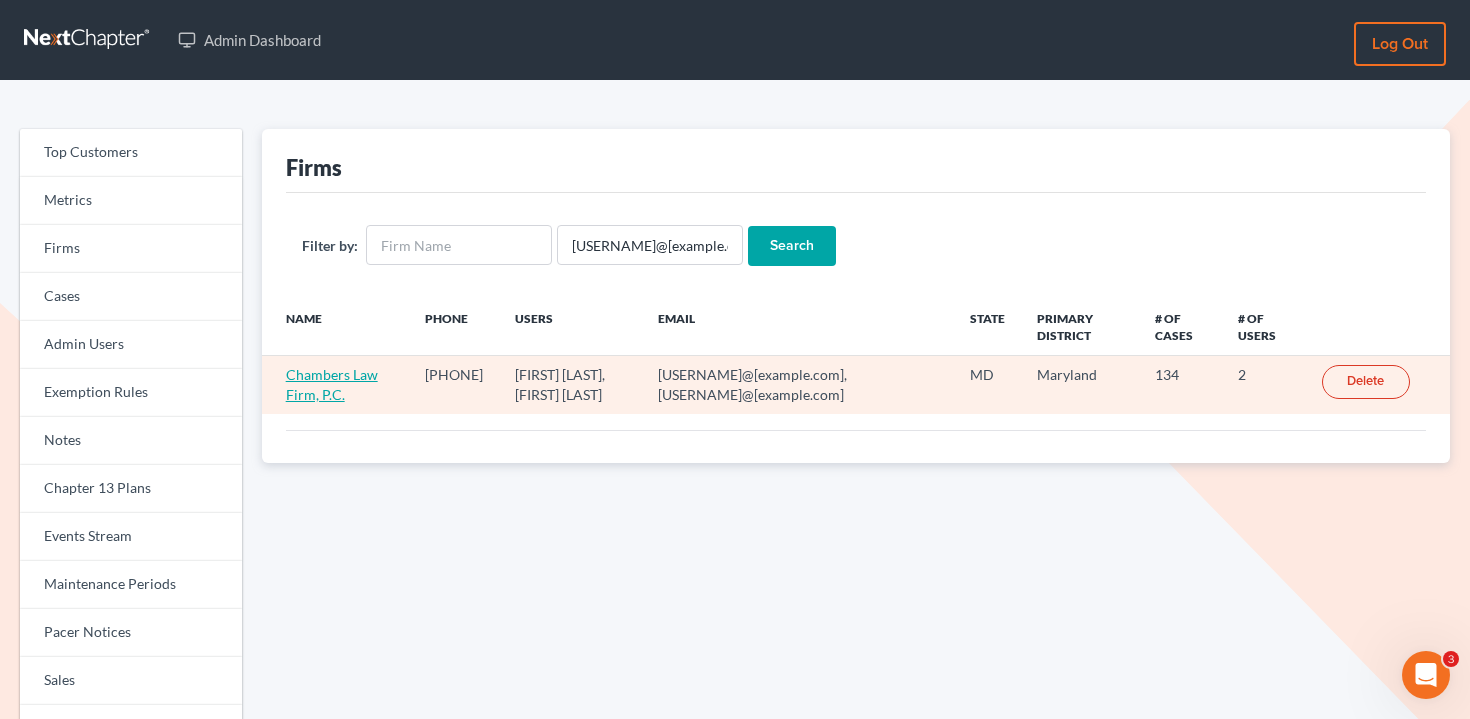 click on "Chambers Law Firm, P.C." at bounding box center [332, 384] 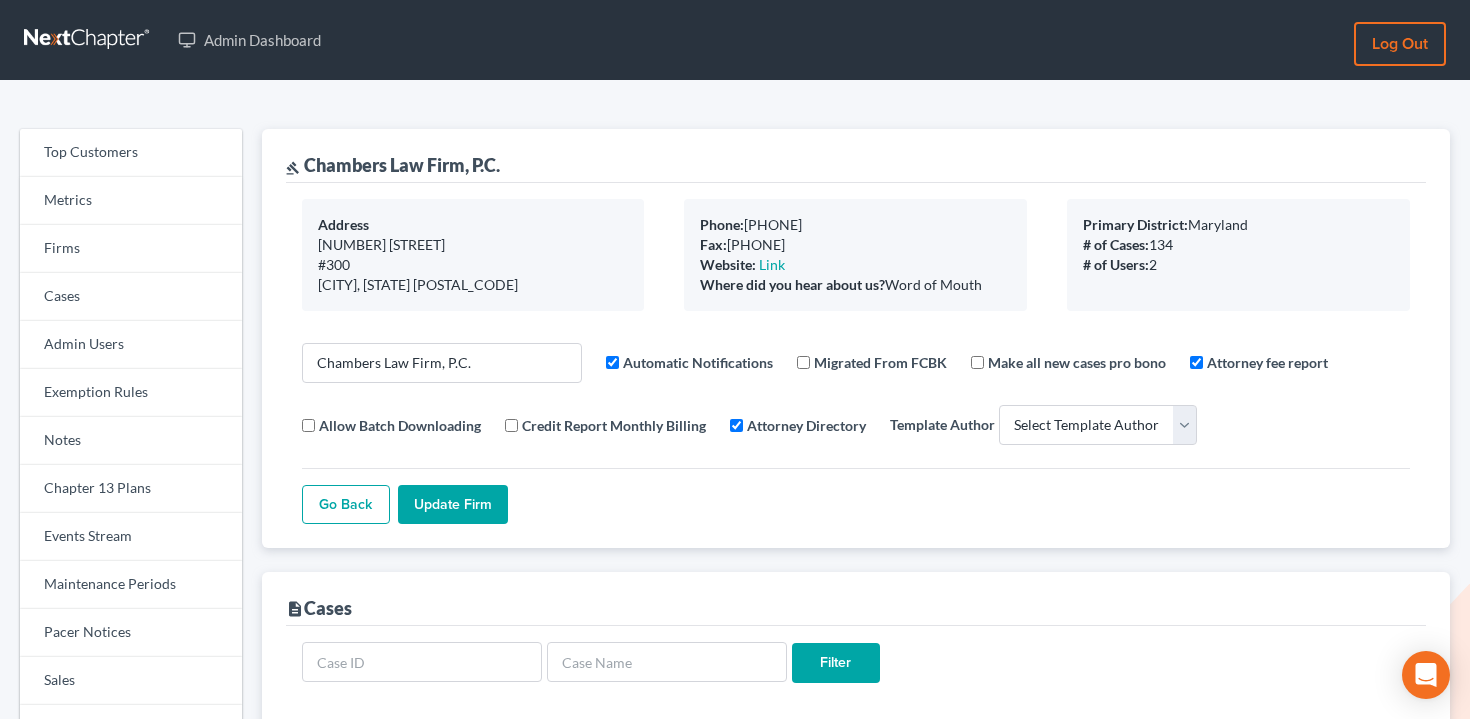 select 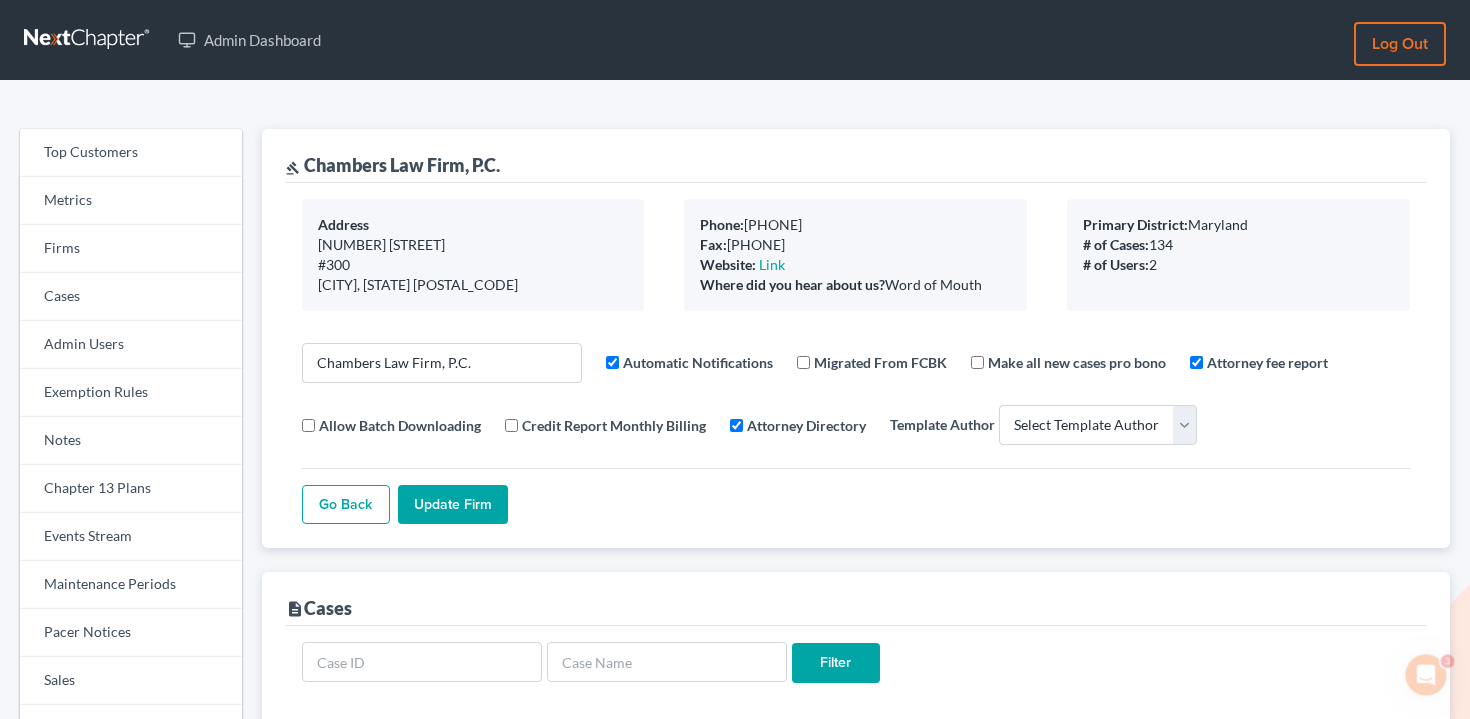 scroll, scrollTop: 0, scrollLeft: 0, axis: both 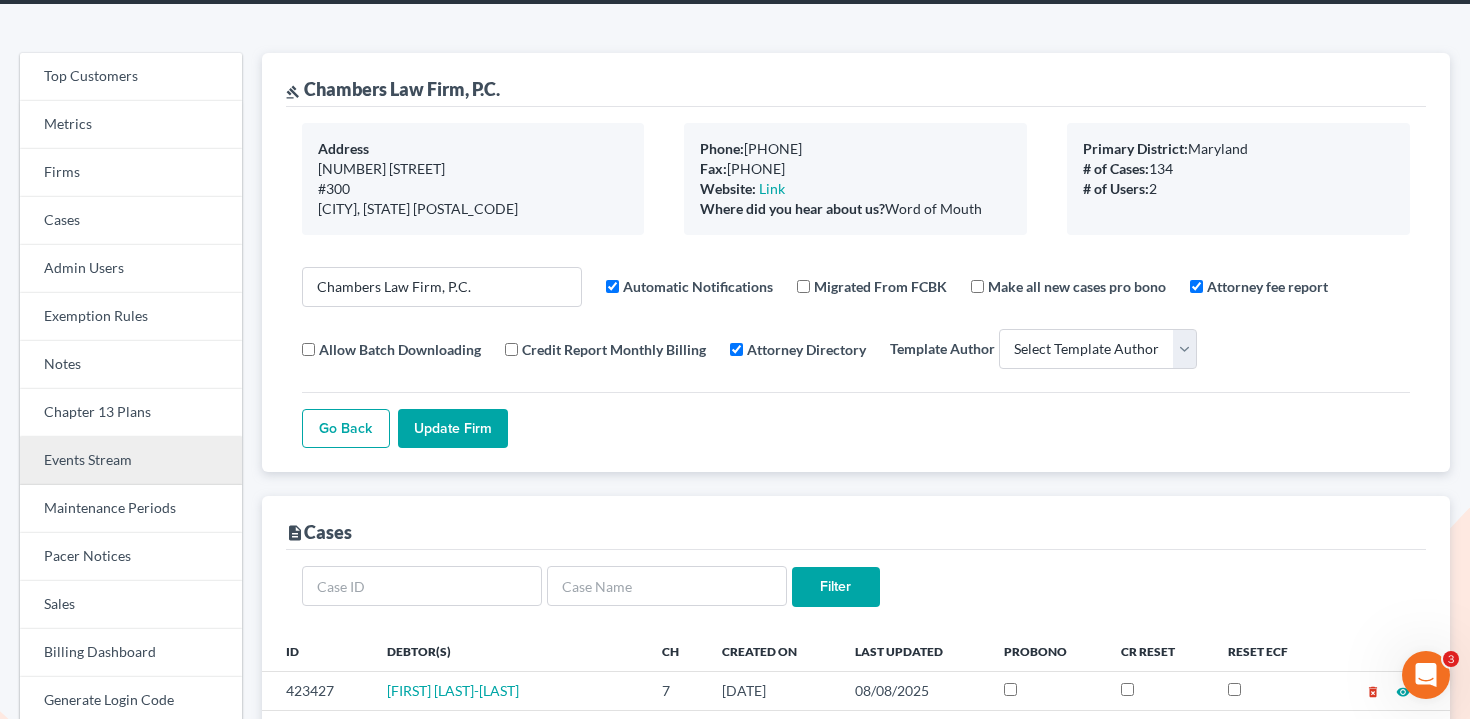 click on "Events Stream" at bounding box center (131, 461) 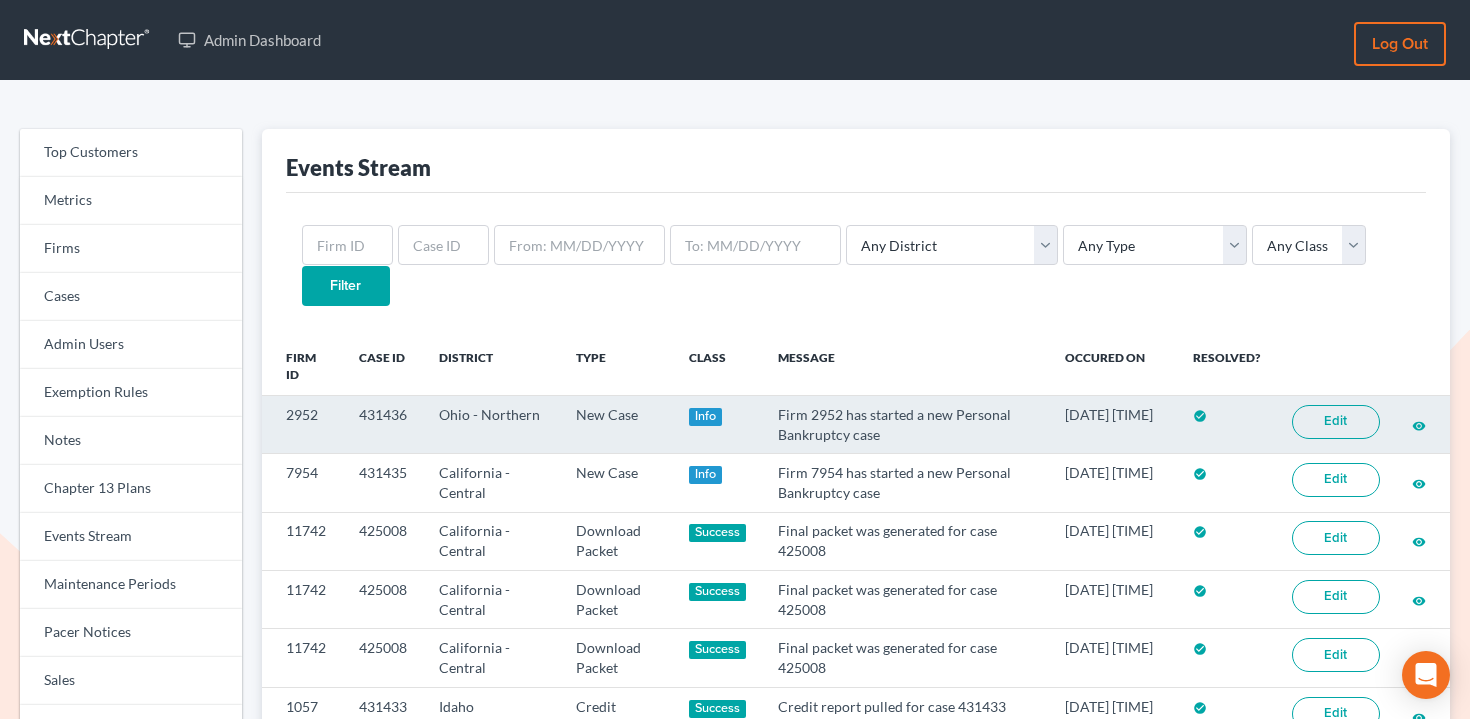 scroll, scrollTop: 0, scrollLeft: 0, axis: both 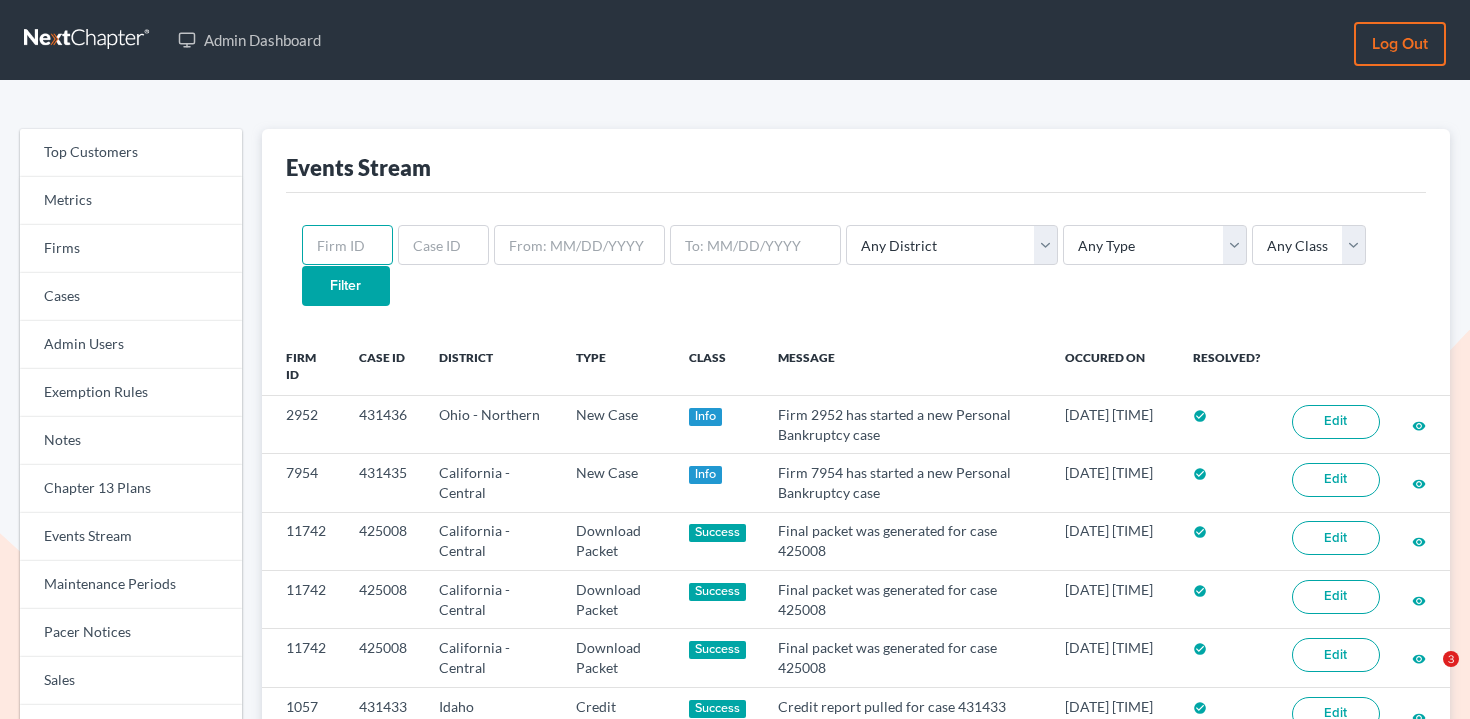 click at bounding box center [347, 245] 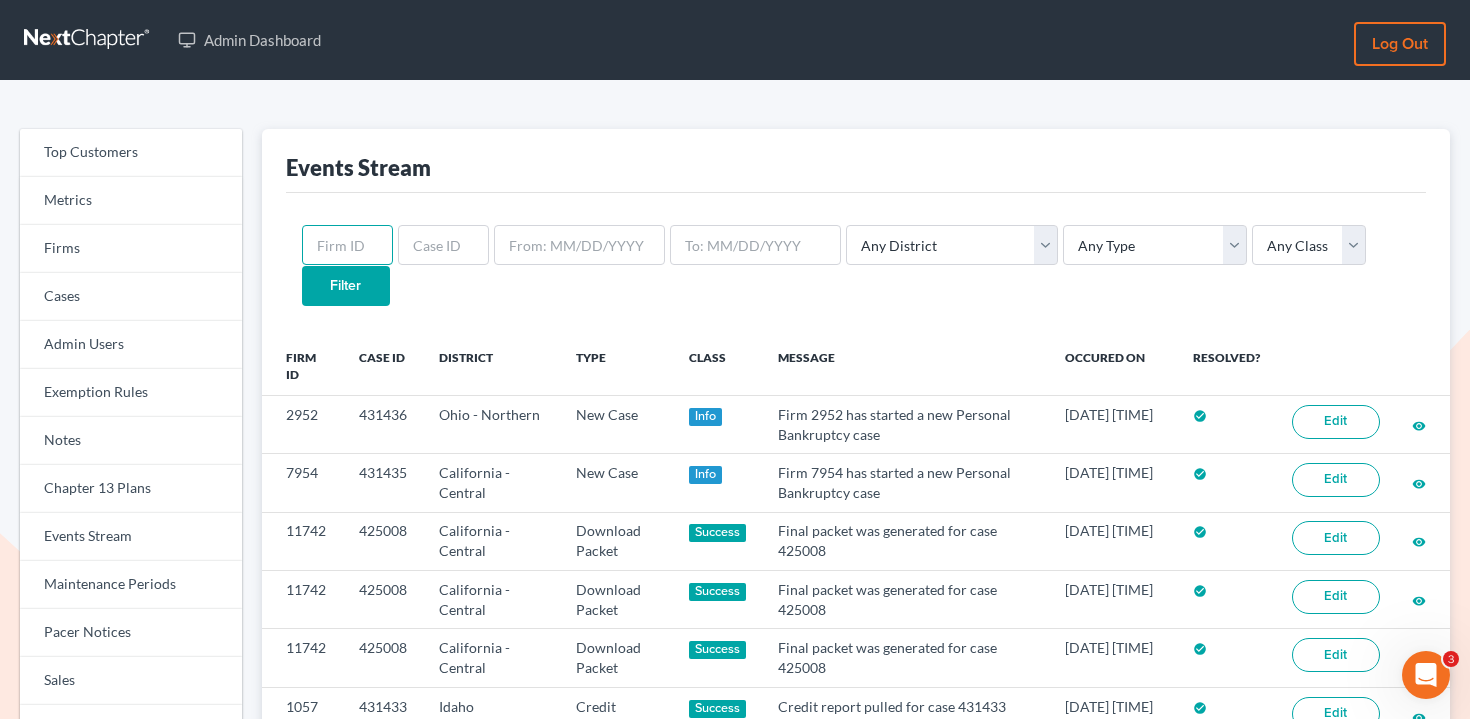scroll, scrollTop: 0, scrollLeft: 0, axis: both 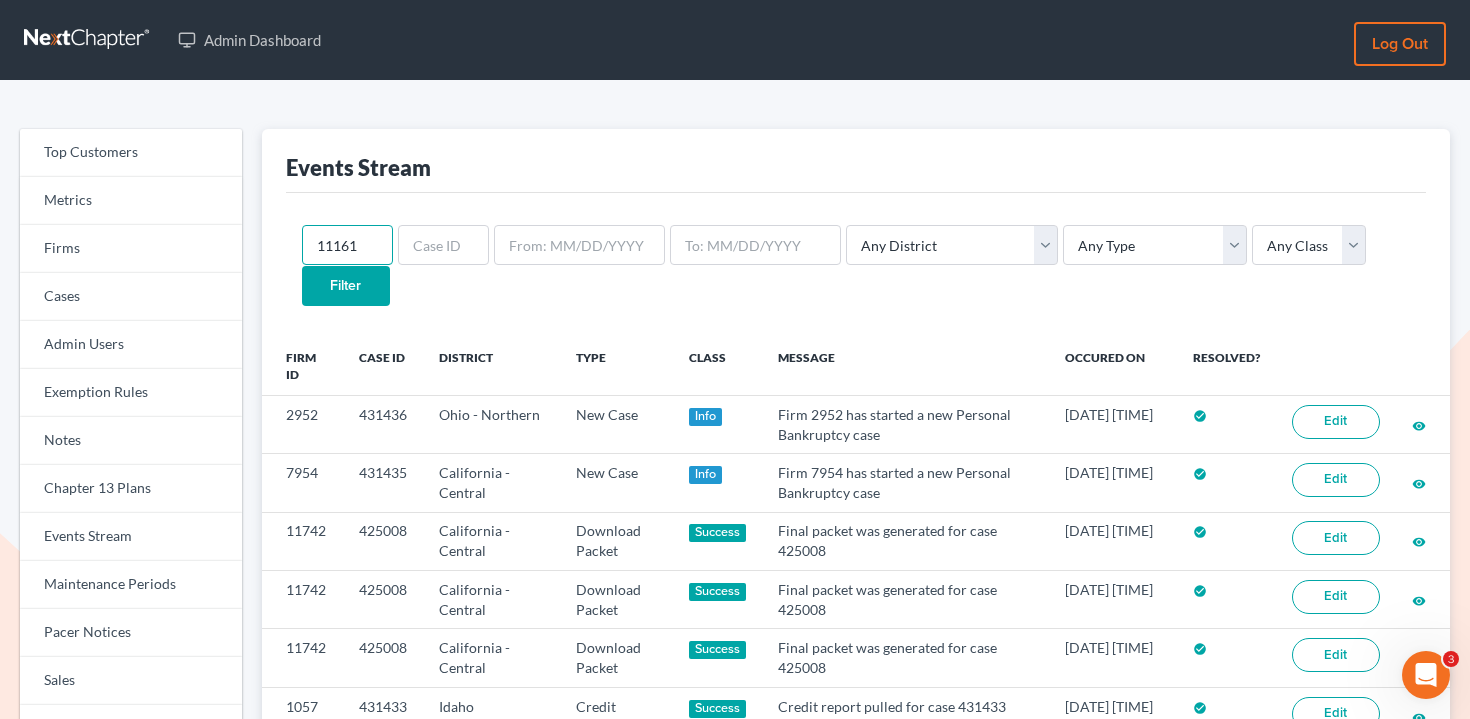 type on "11161" 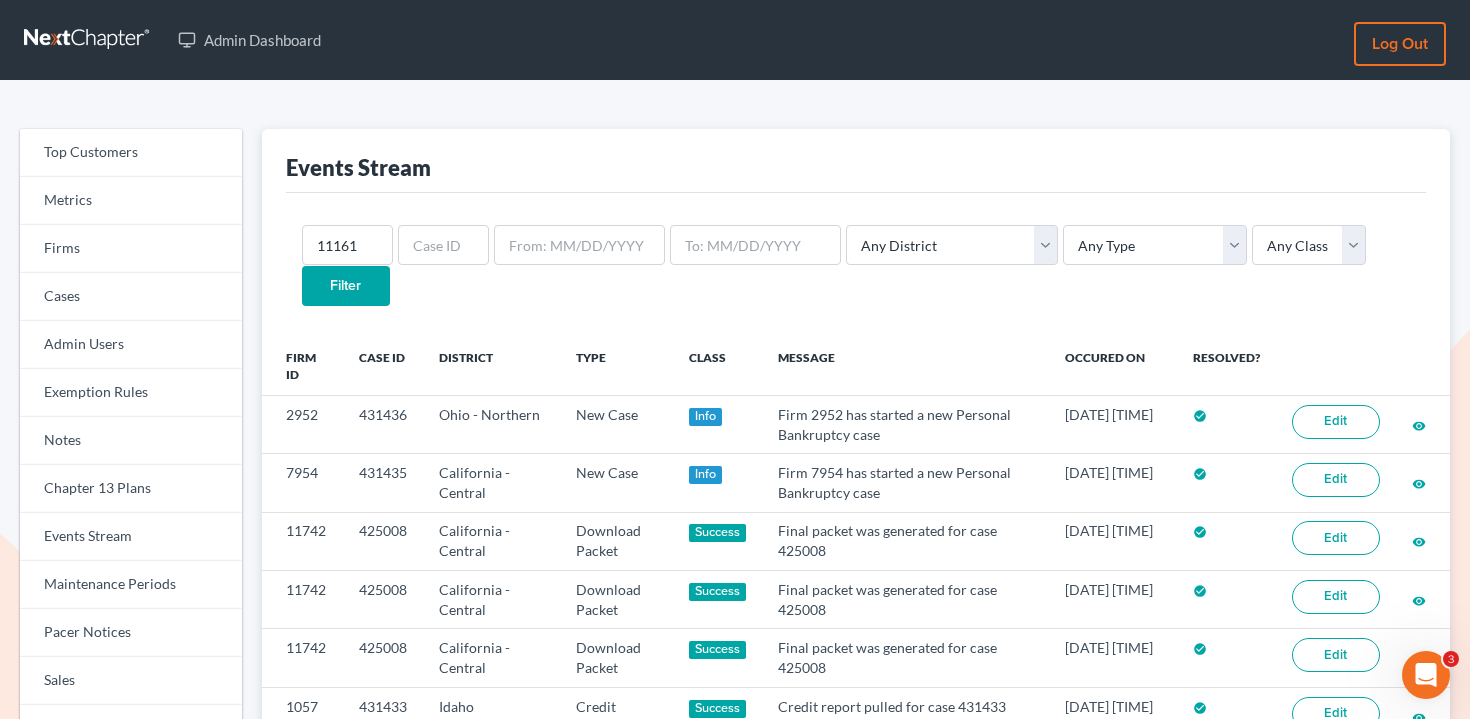 click on "Filter" at bounding box center [346, 286] 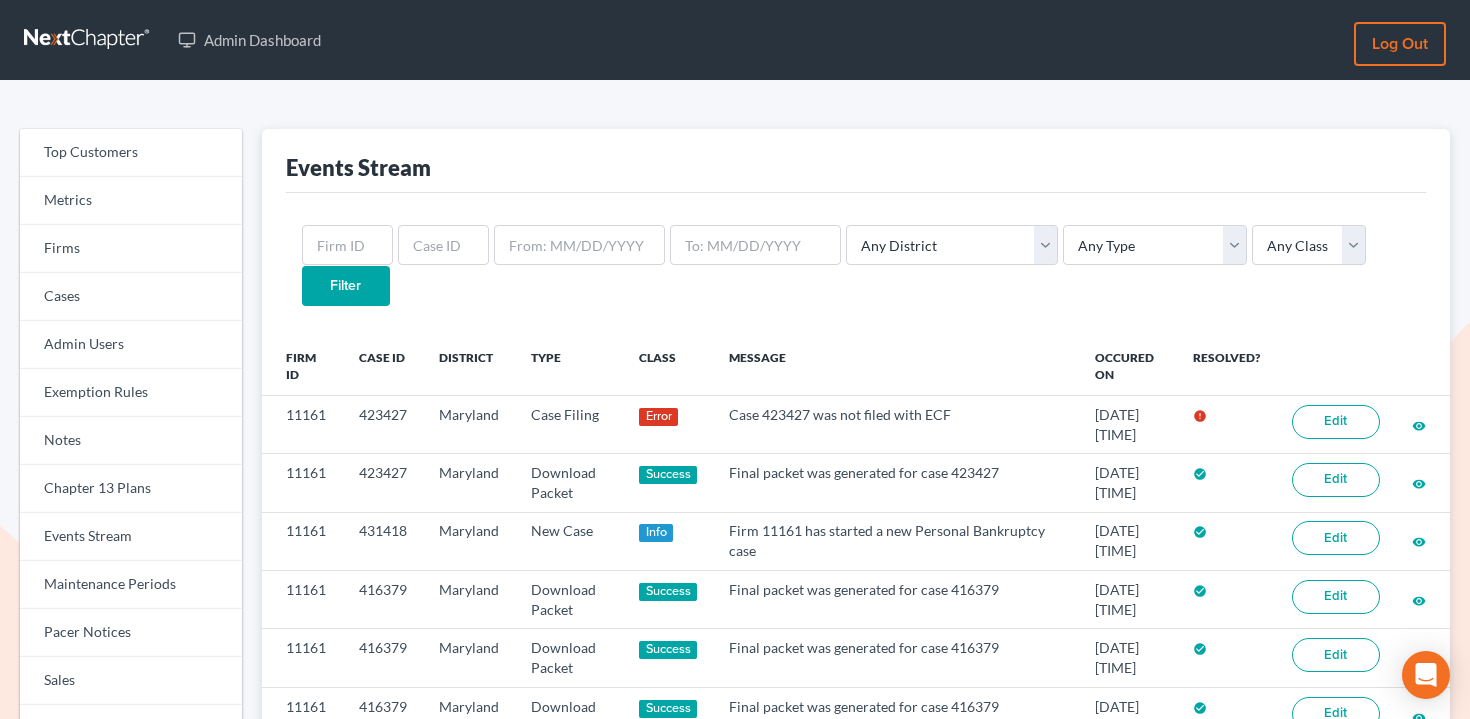 scroll, scrollTop: 0, scrollLeft: 0, axis: both 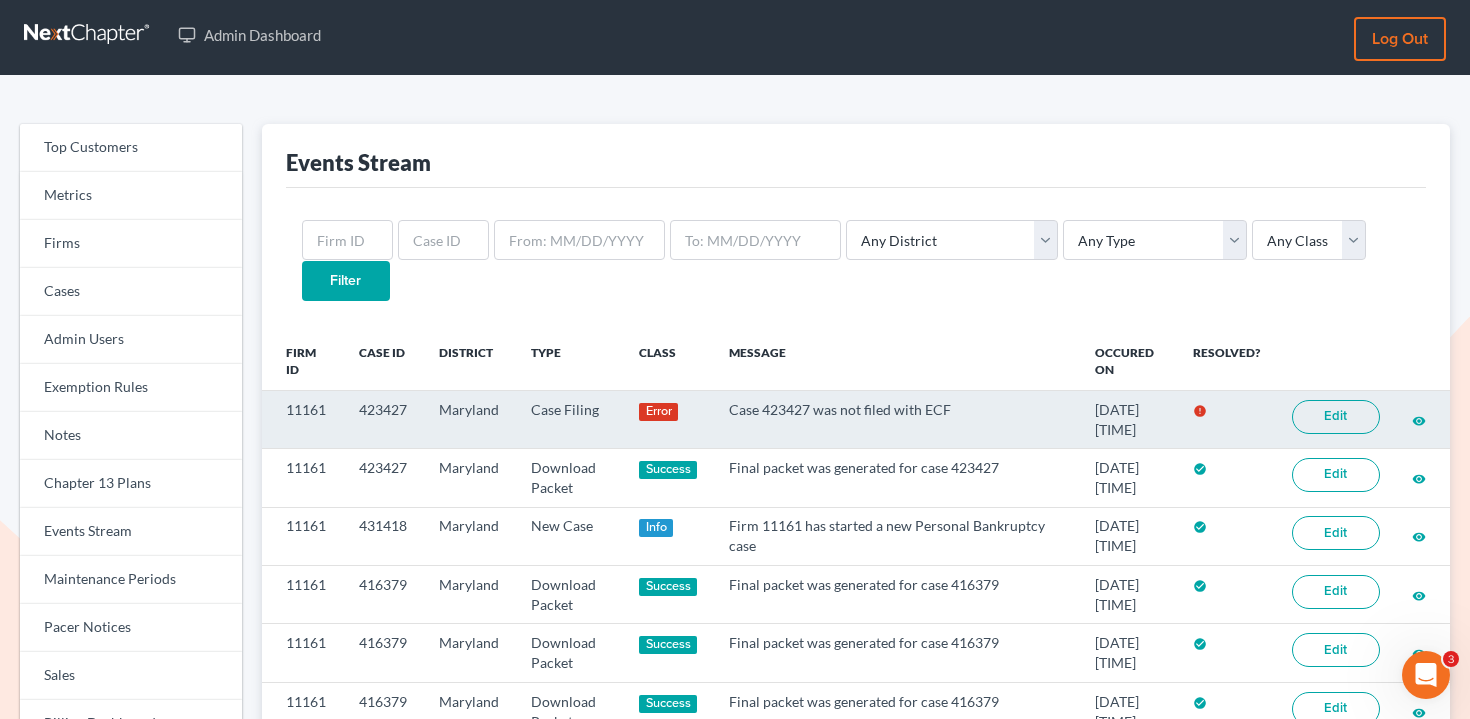 click on "Edit" at bounding box center (1336, 417) 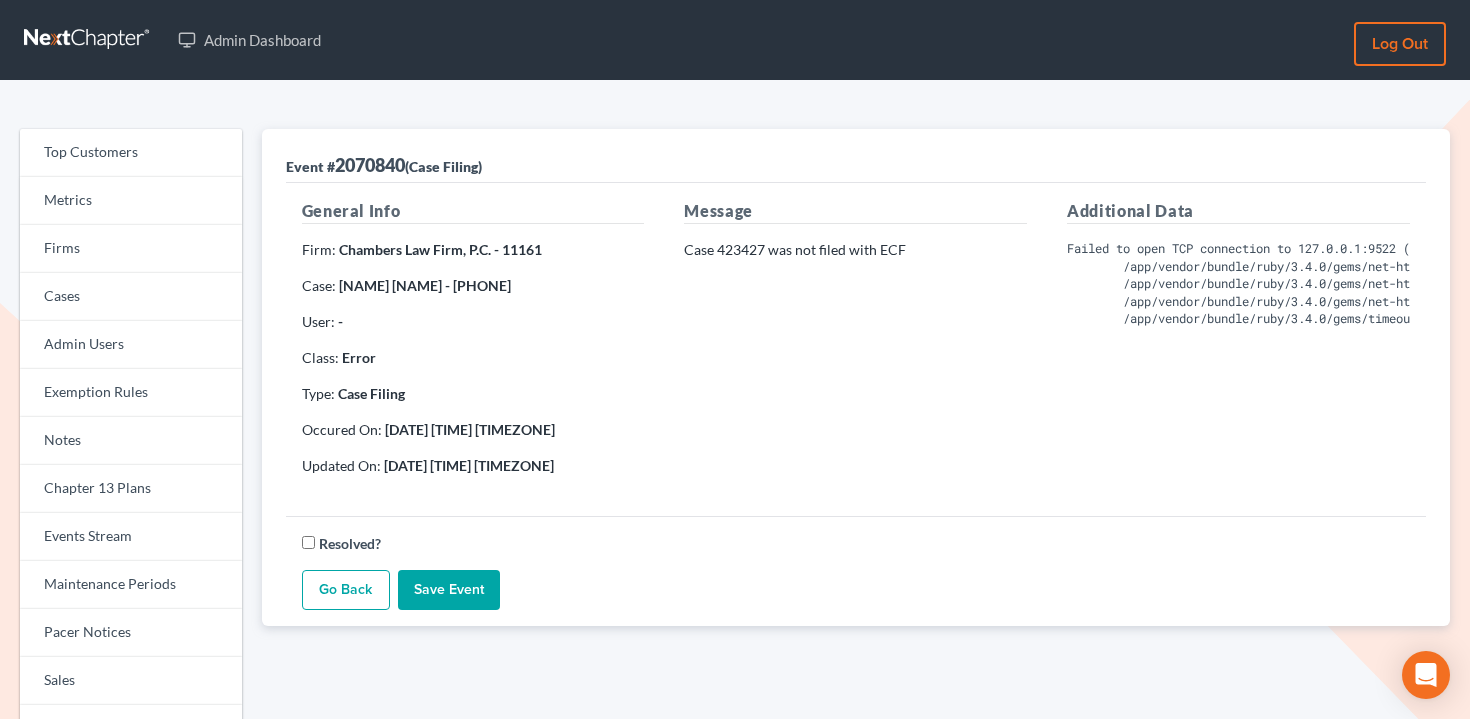 scroll, scrollTop: 0, scrollLeft: 0, axis: both 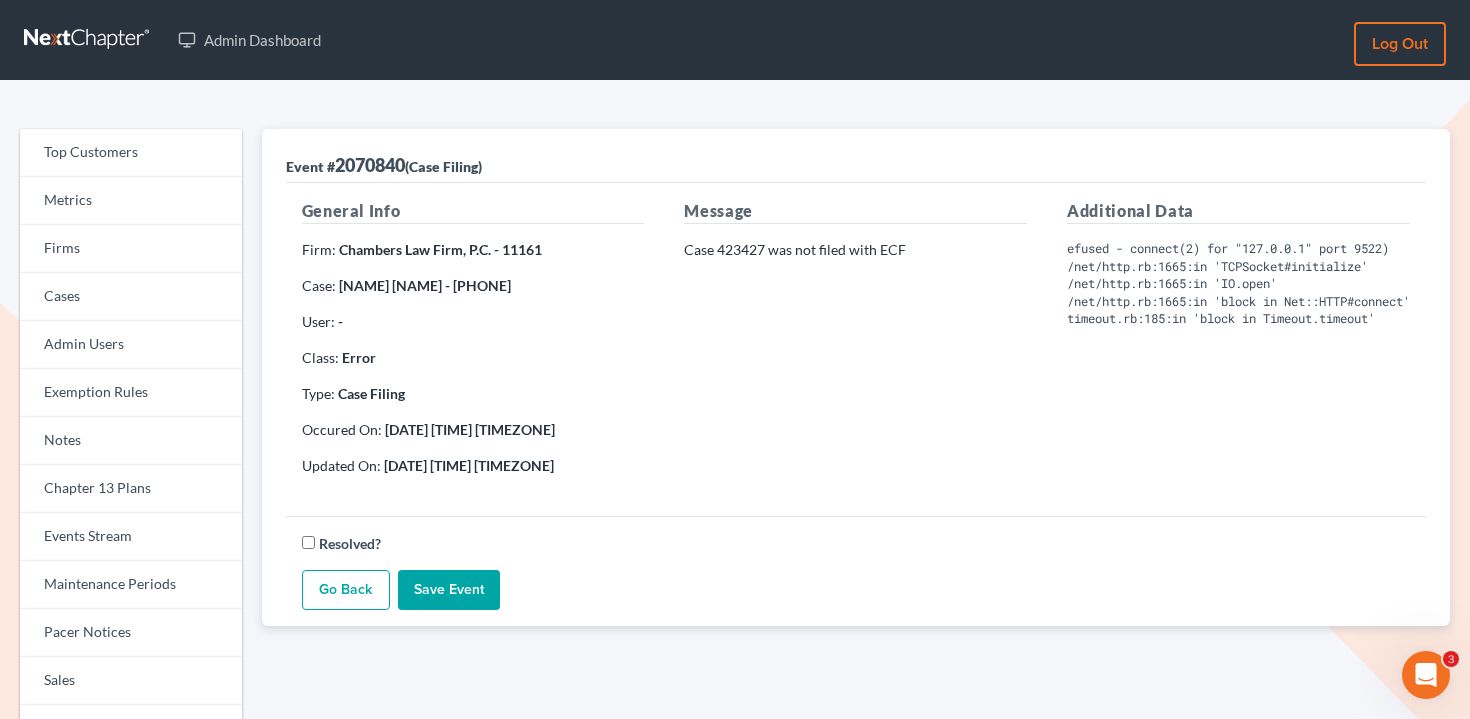click on "Case 423427 was not filed with ECF" at bounding box center (855, 250) 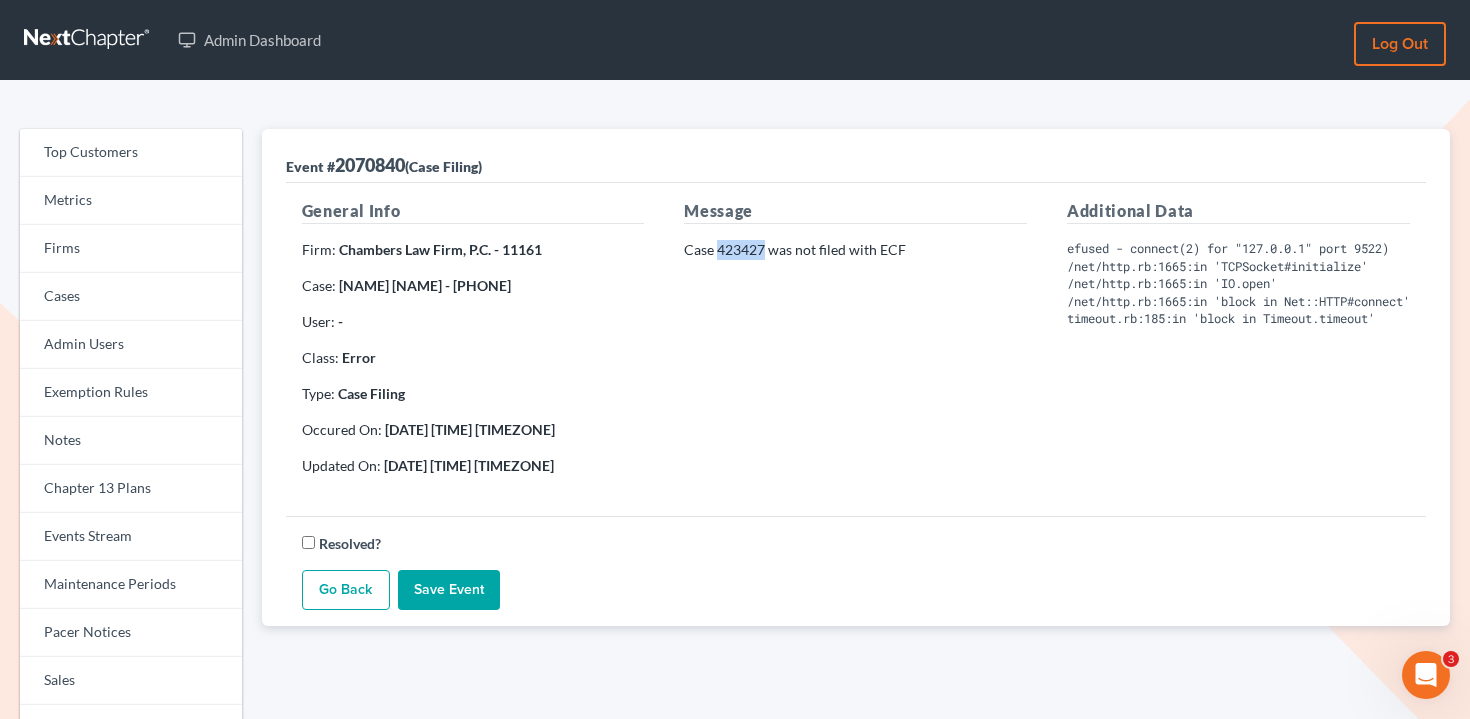click on "Case 423427 was not filed with ECF" at bounding box center [855, 250] 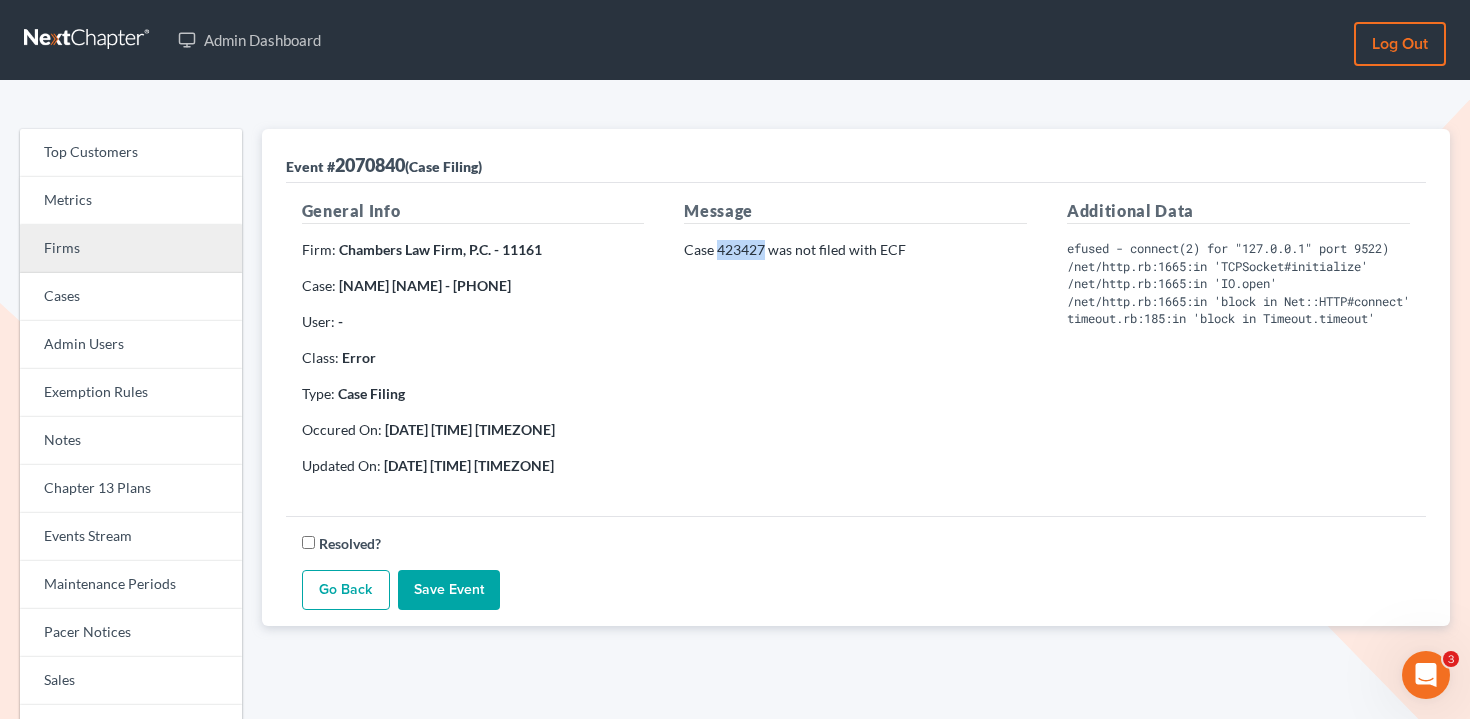 click on "Firms" at bounding box center (131, 249) 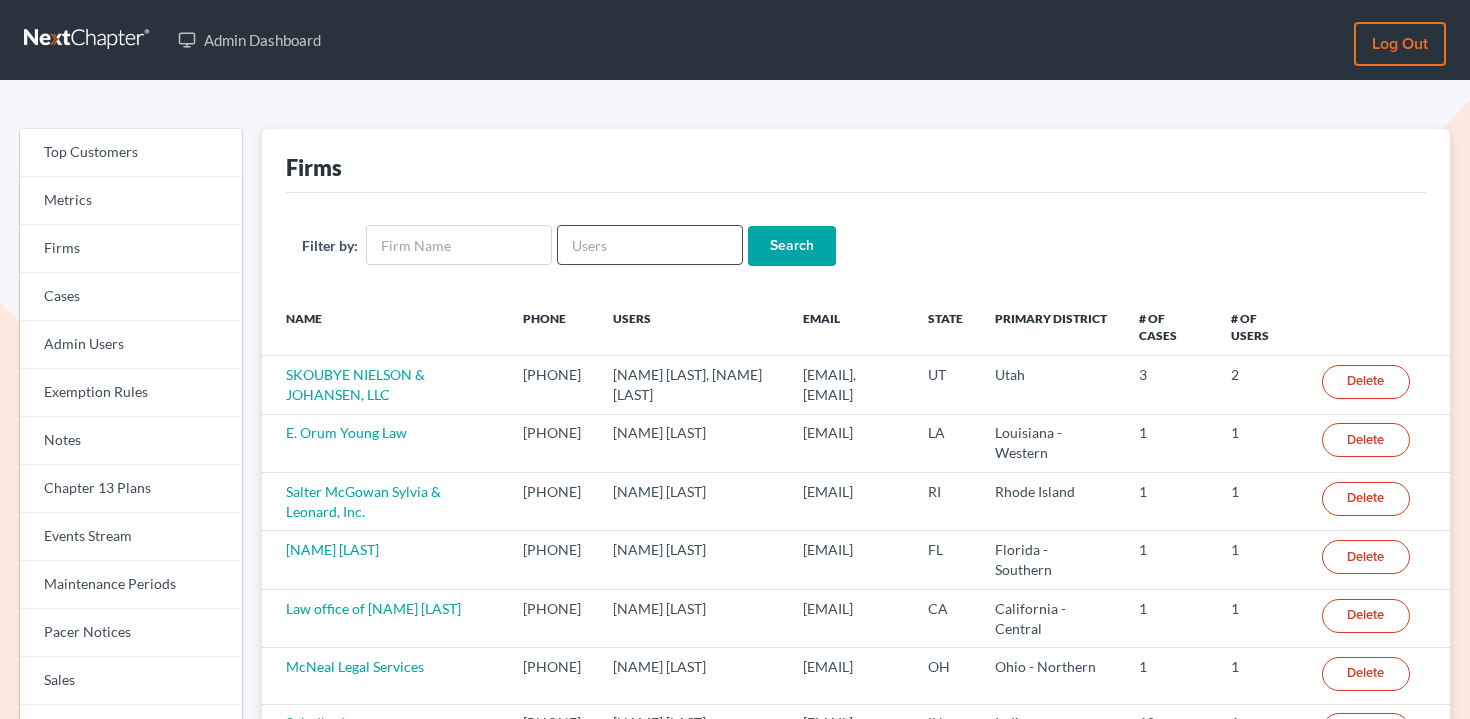 scroll, scrollTop: 0, scrollLeft: 0, axis: both 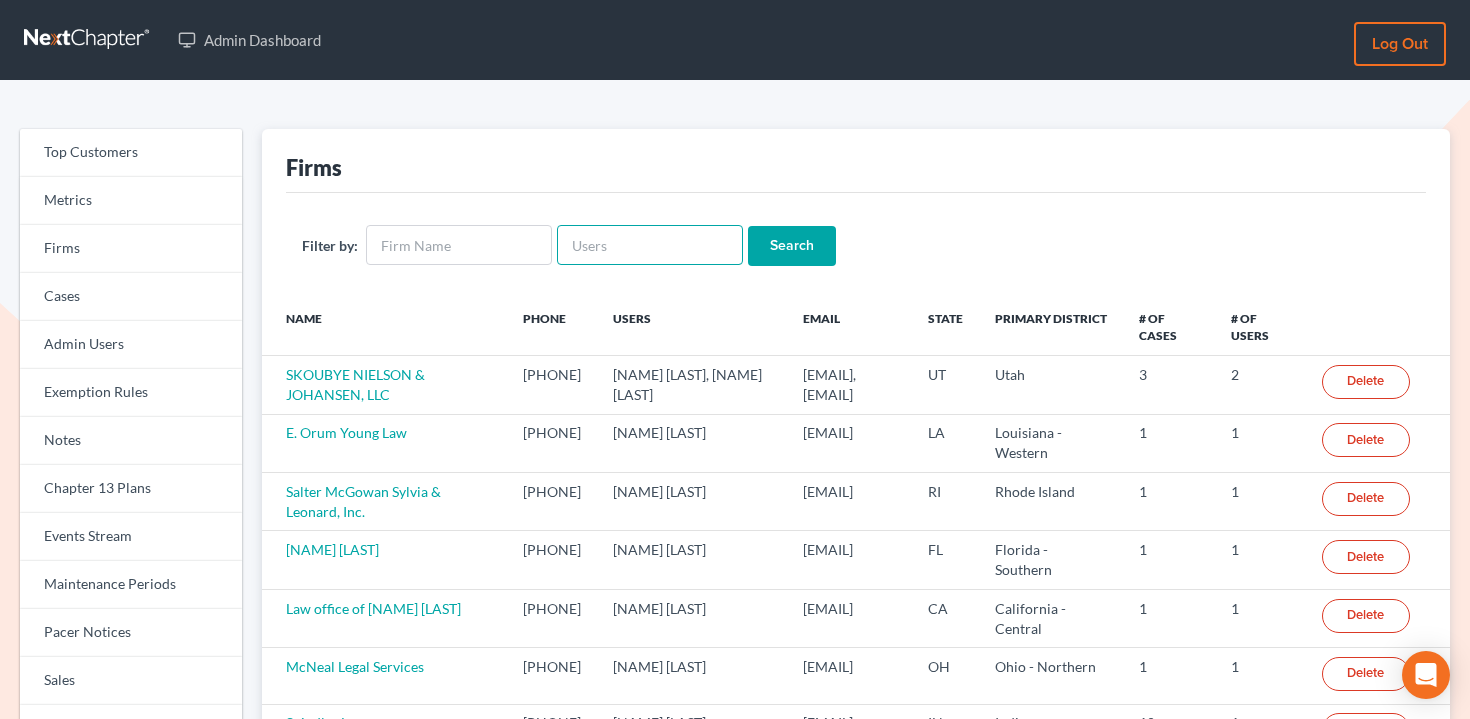 click at bounding box center (650, 245) 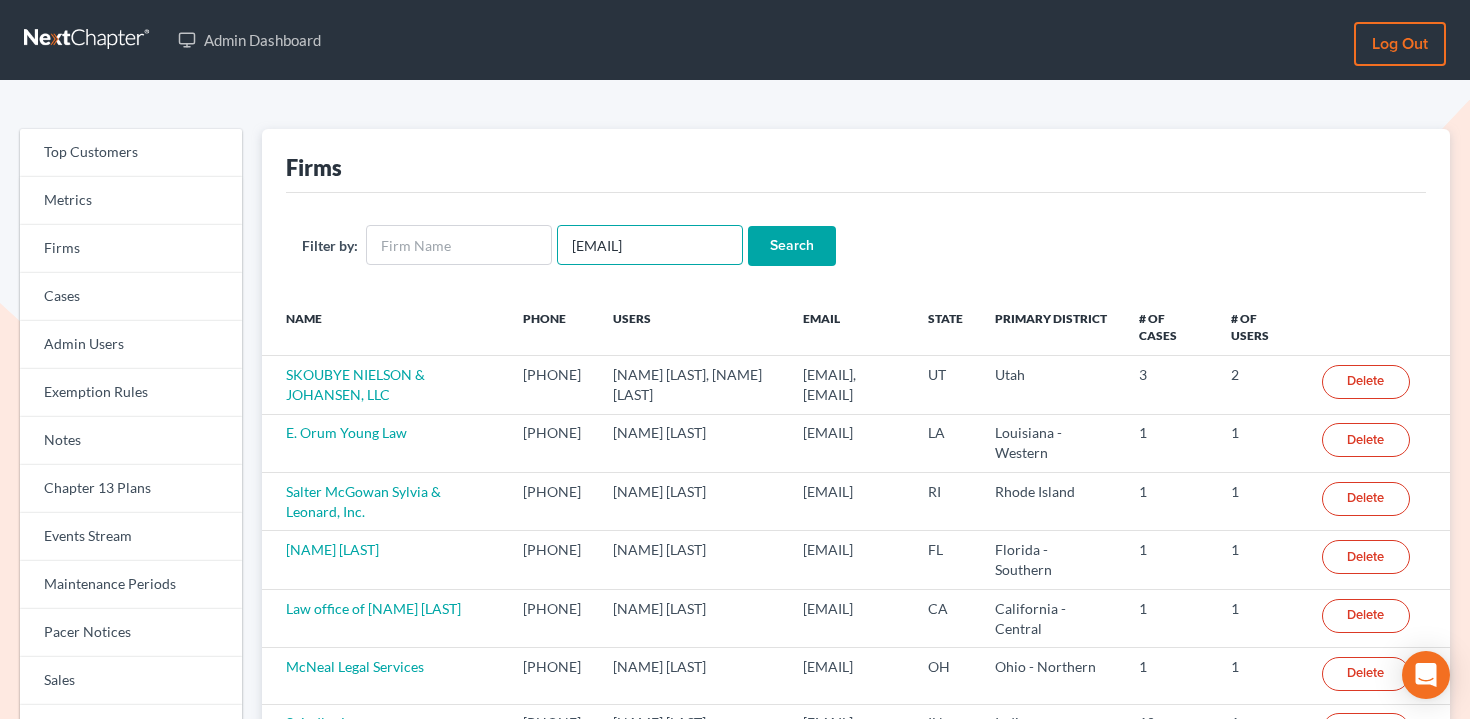 scroll, scrollTop: 0, scrollLeft: 58, axis: horizontal 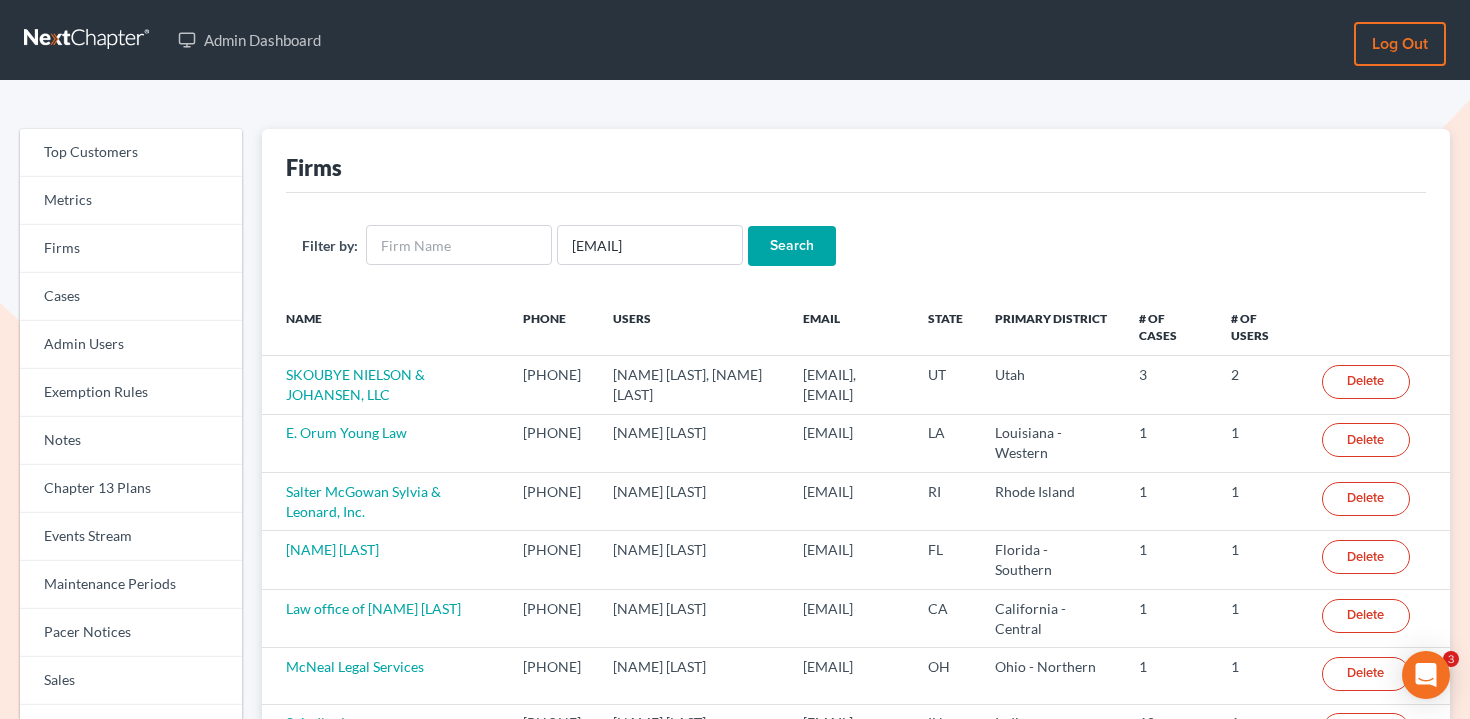 click on "Search" at bounding box center [792, 246] 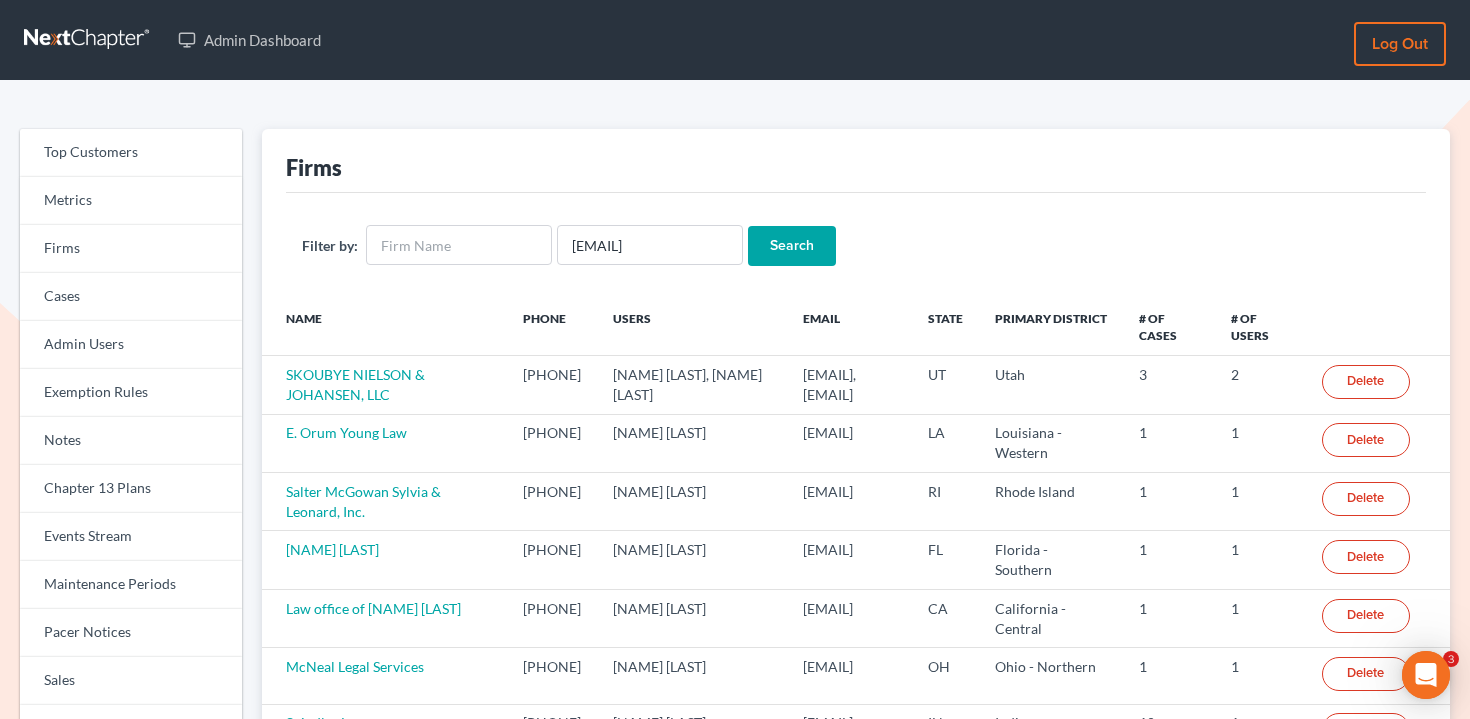 scroll, scrollTop: 0, scrollLeft: 0, axis: both 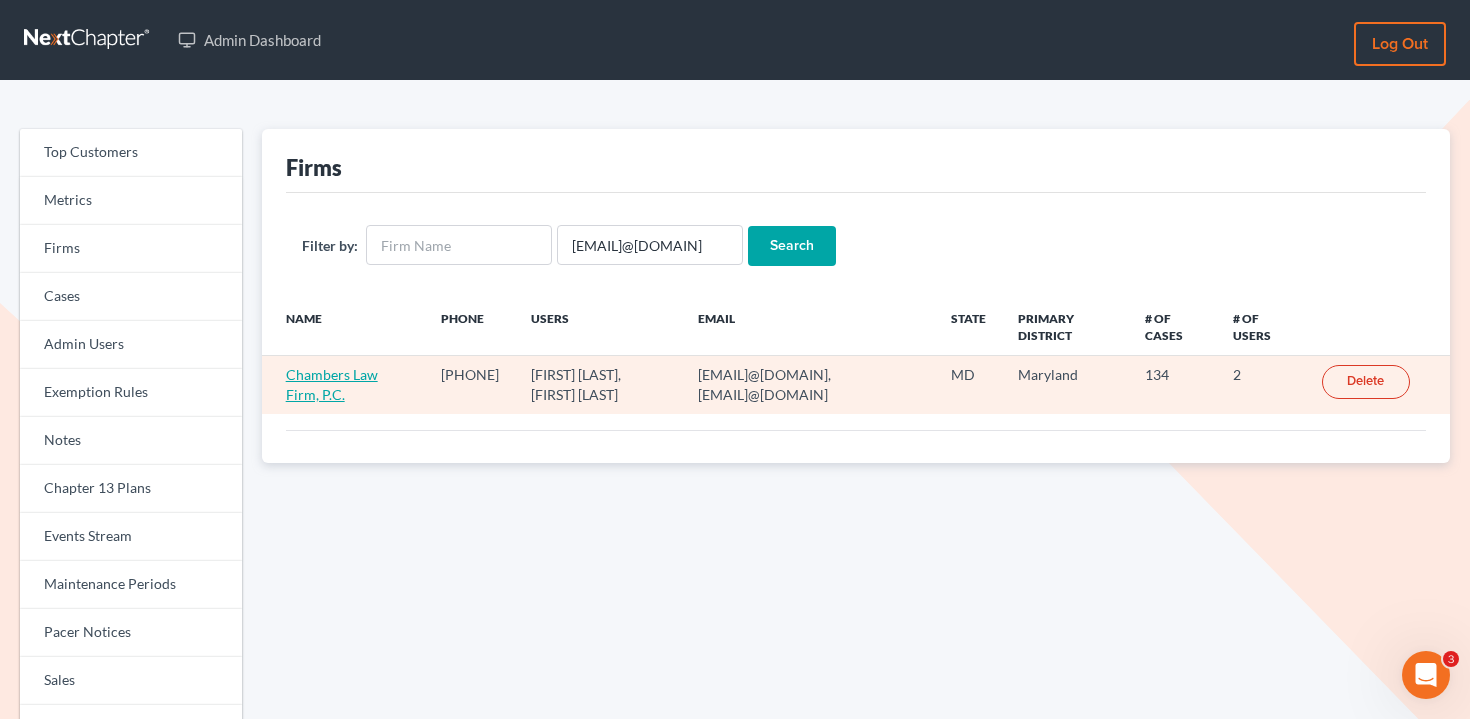 click on "Chambers Law Firm, P.C." at bounding box center [332, 384] 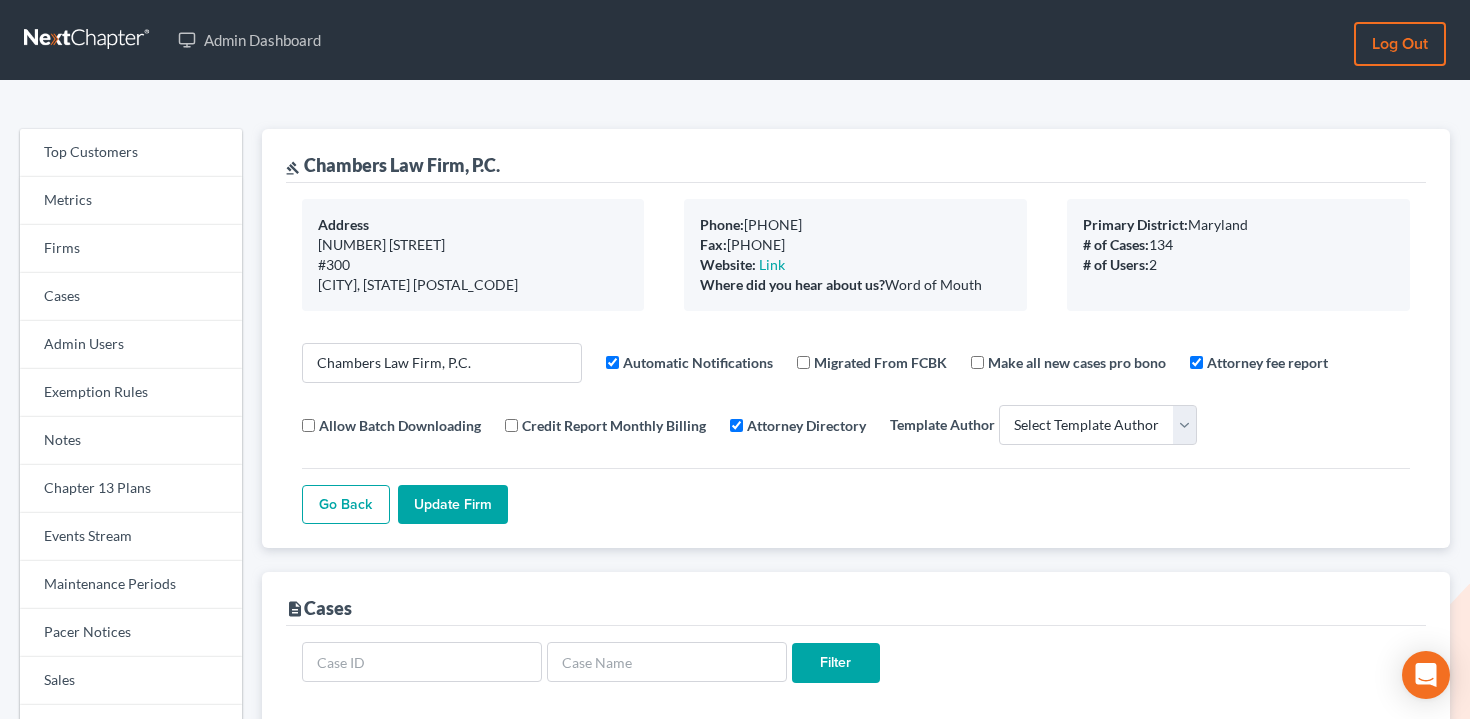 select 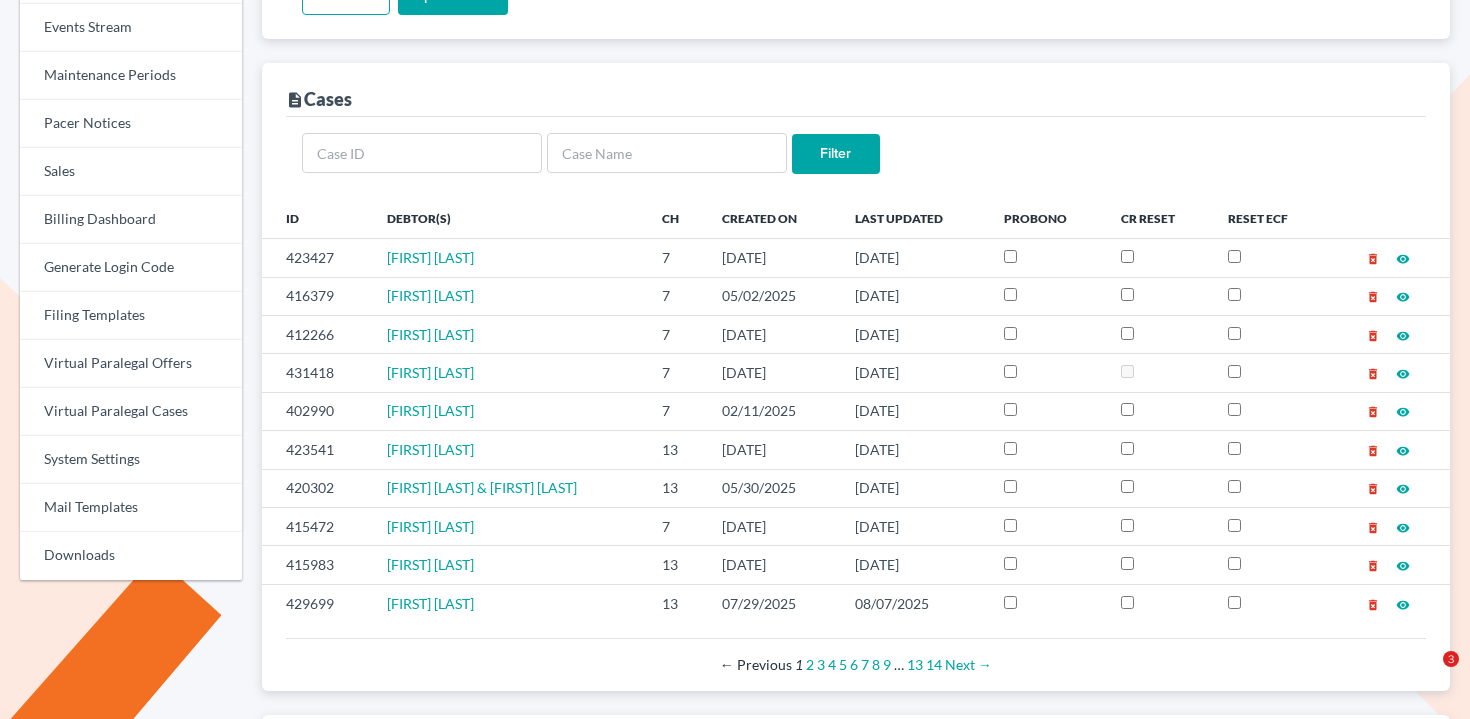 scroll, scrollTop: 864, scrollLeft: 0, axis: vertical 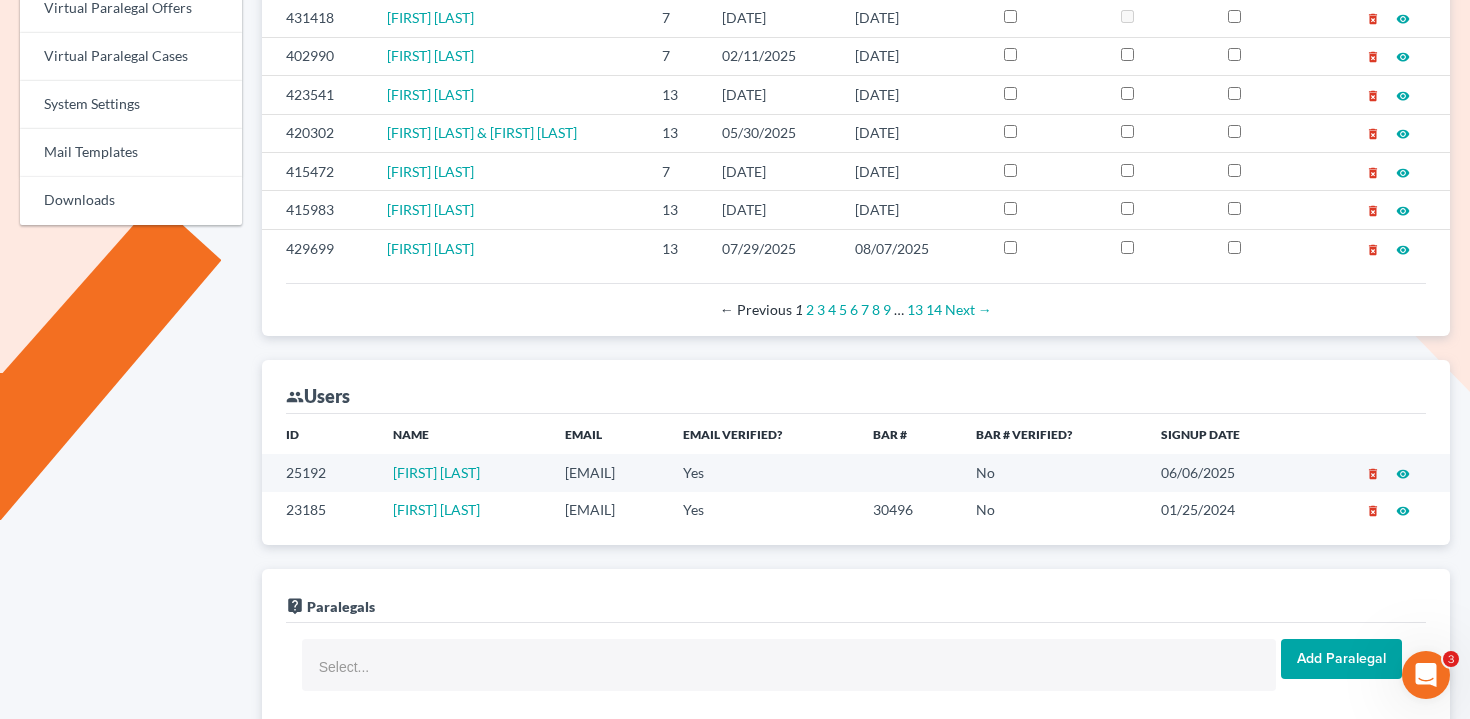 drag, startPoint x: 475, startPoint y: 473, endPoint x: 347, endPoint y: 472, distance: 128.0039 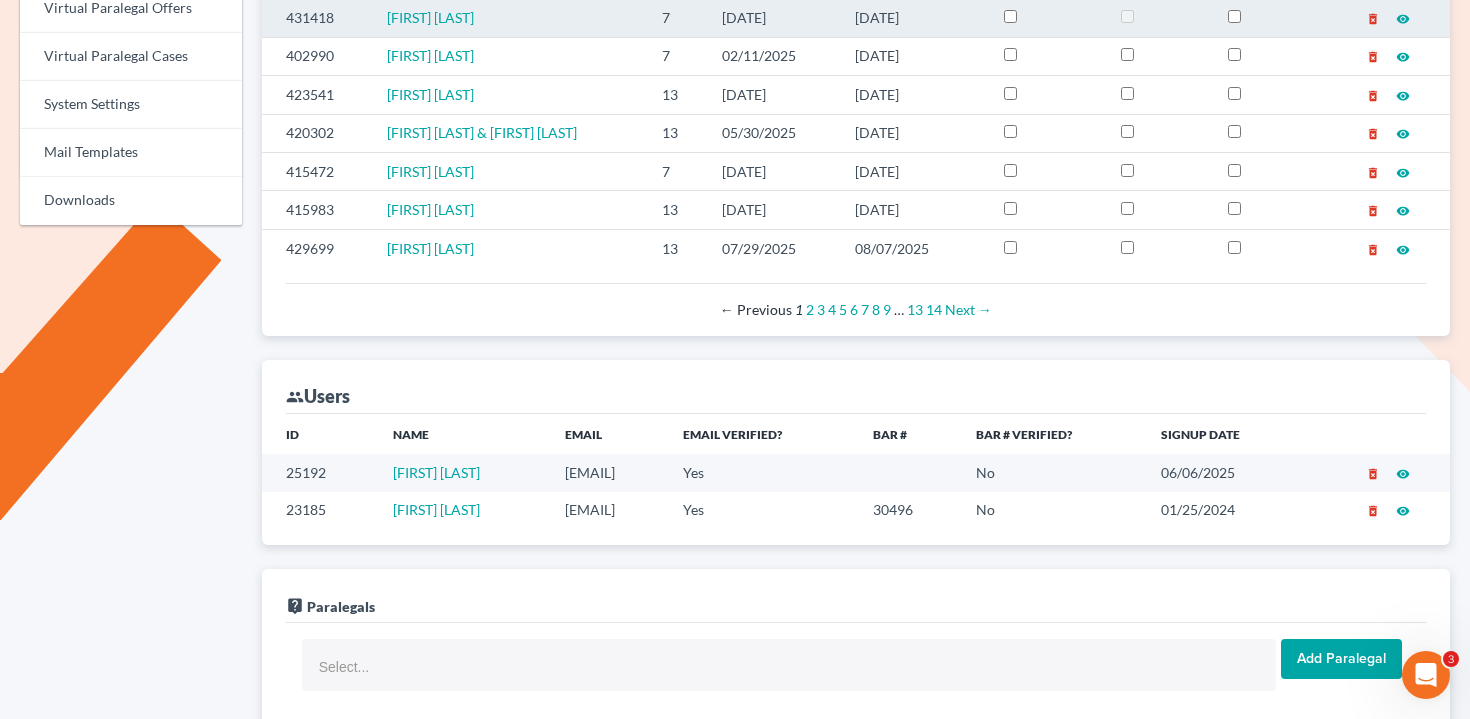 copy on "[FIRST] [LAST]" 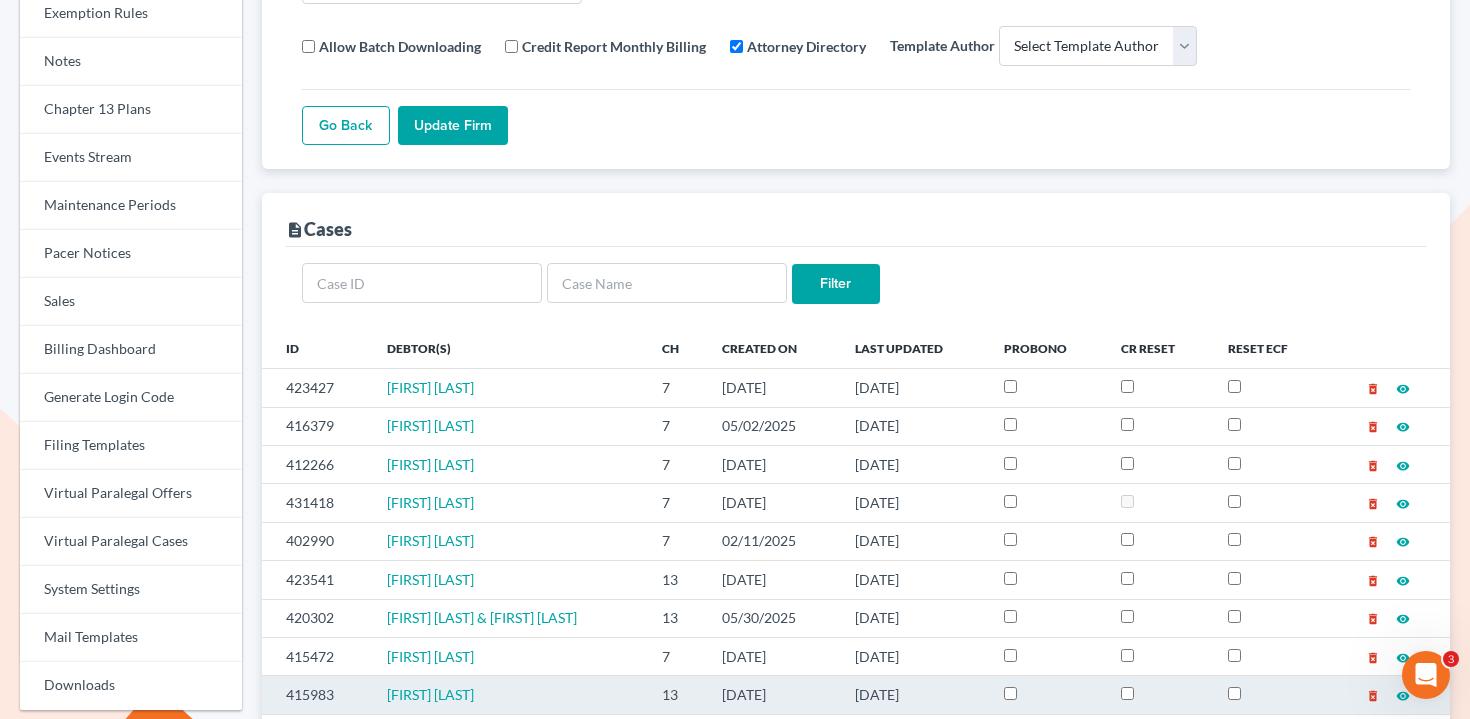 scroll, scrollTop: 95, scrollLeft: 0, axis: vertical 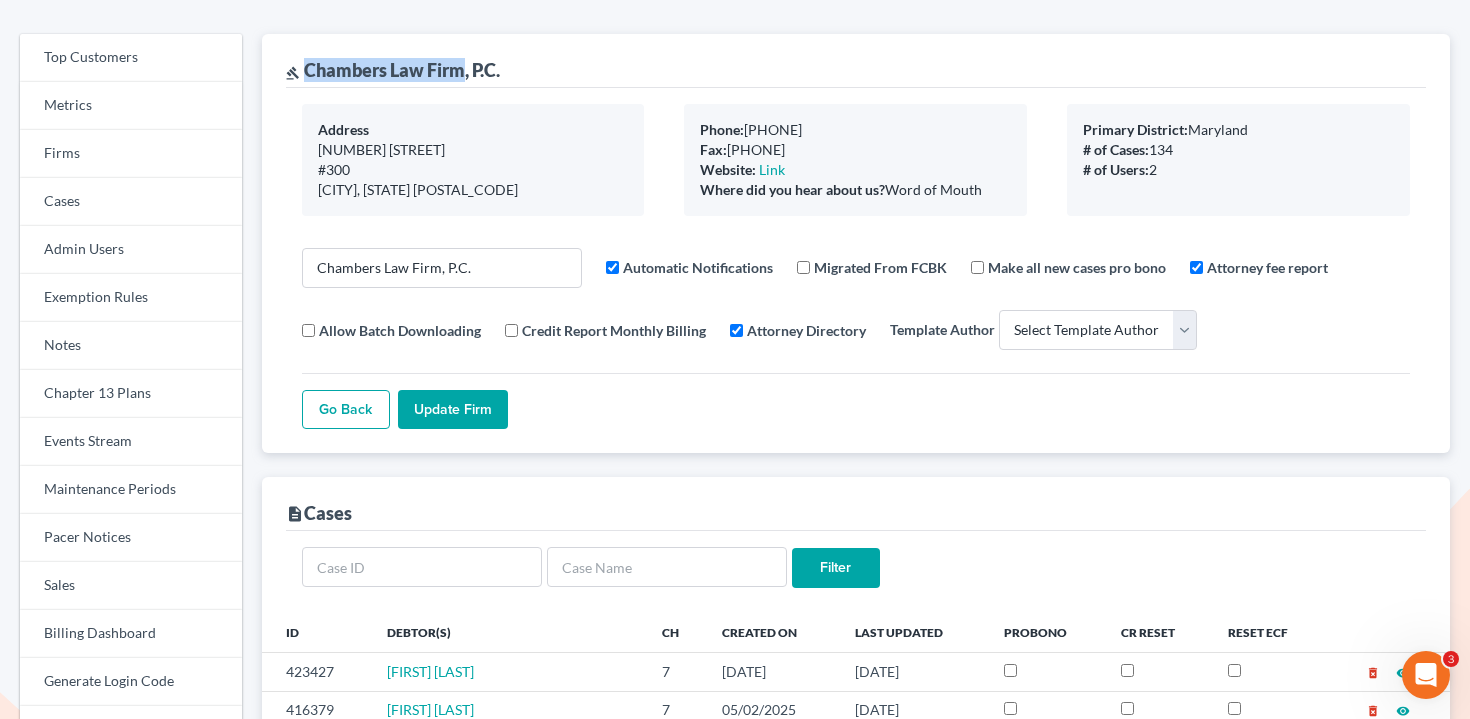 drag, startPoint x: 305, startPoint y: 61, endPoint x: 466, endPoint y: 64, distance: 161.02795 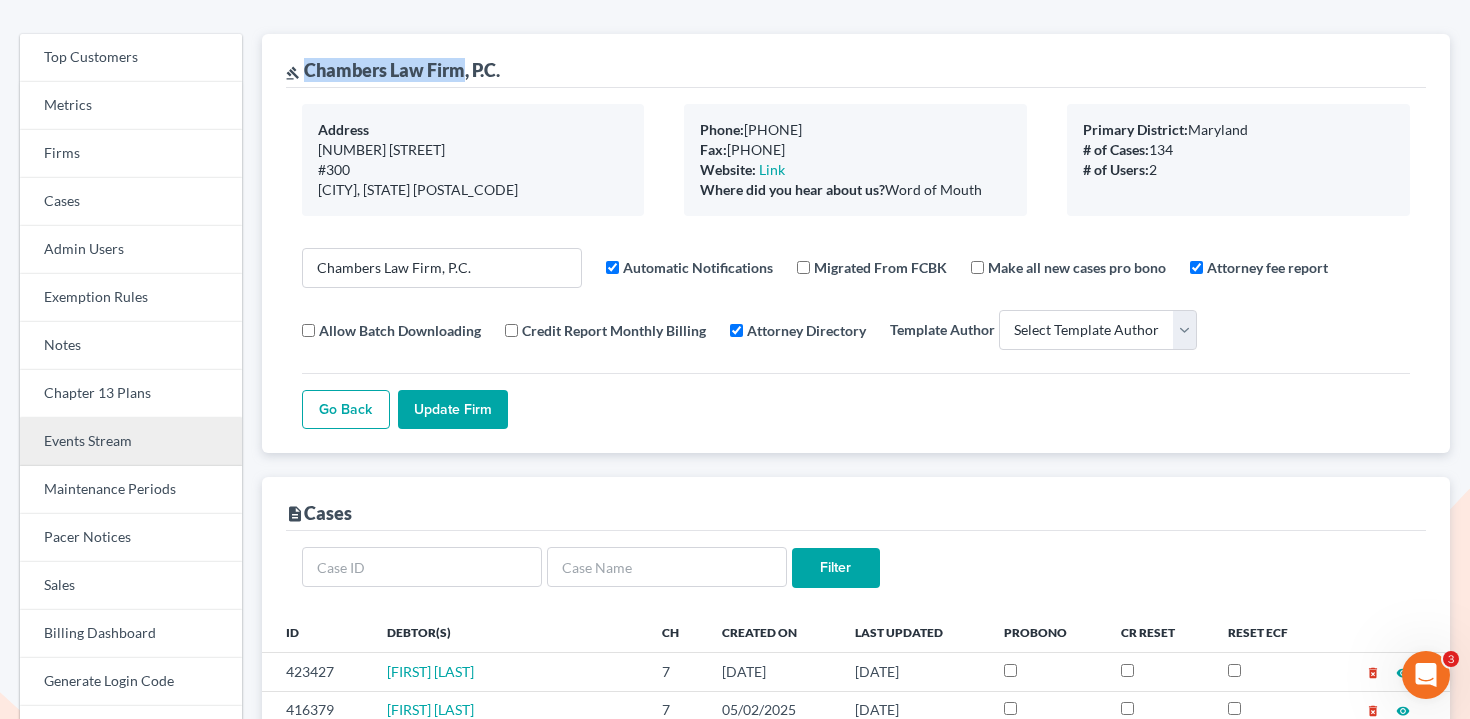 click on "Events Stream" at bounding box center (131, 442) 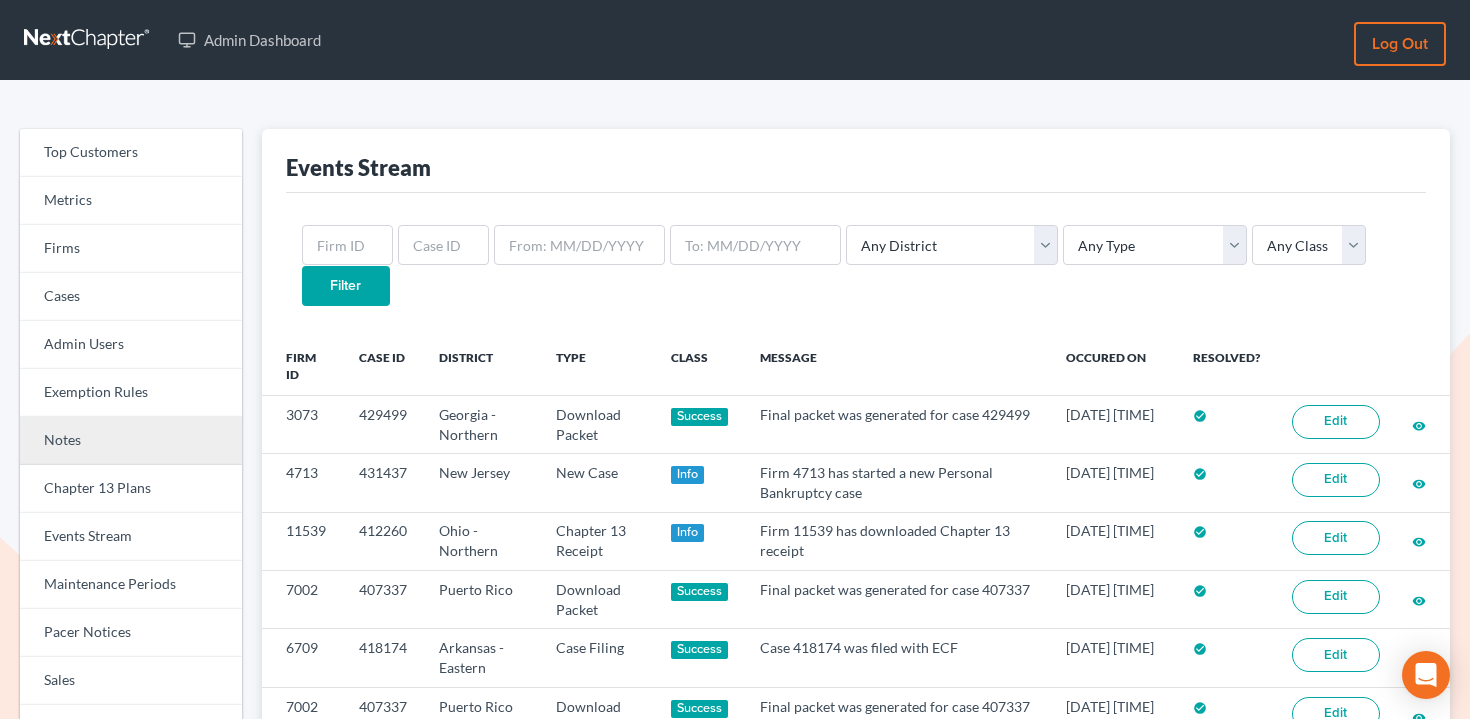 scroll, scrollTop: 0, scrollLeft: 0, axis: both 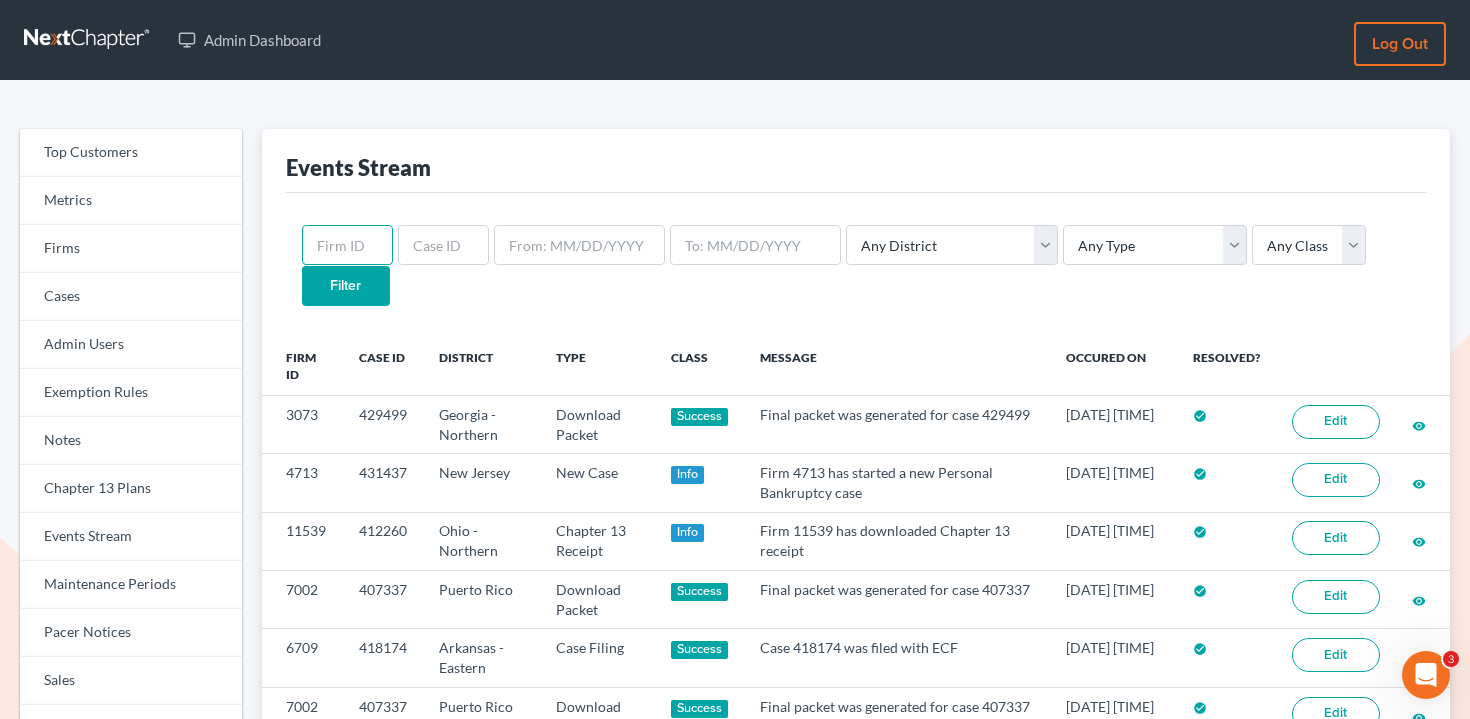 click at bounding box center (347, 245) 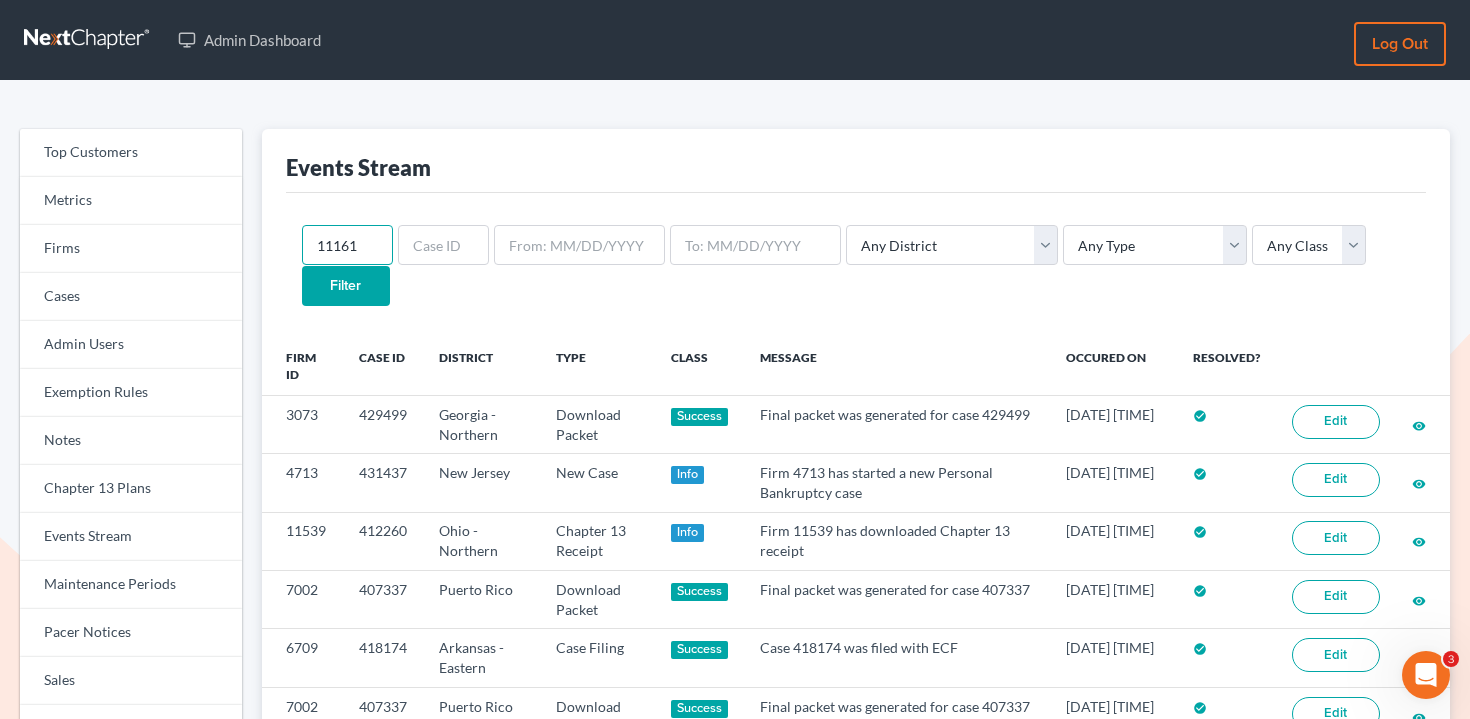 type on "11161" 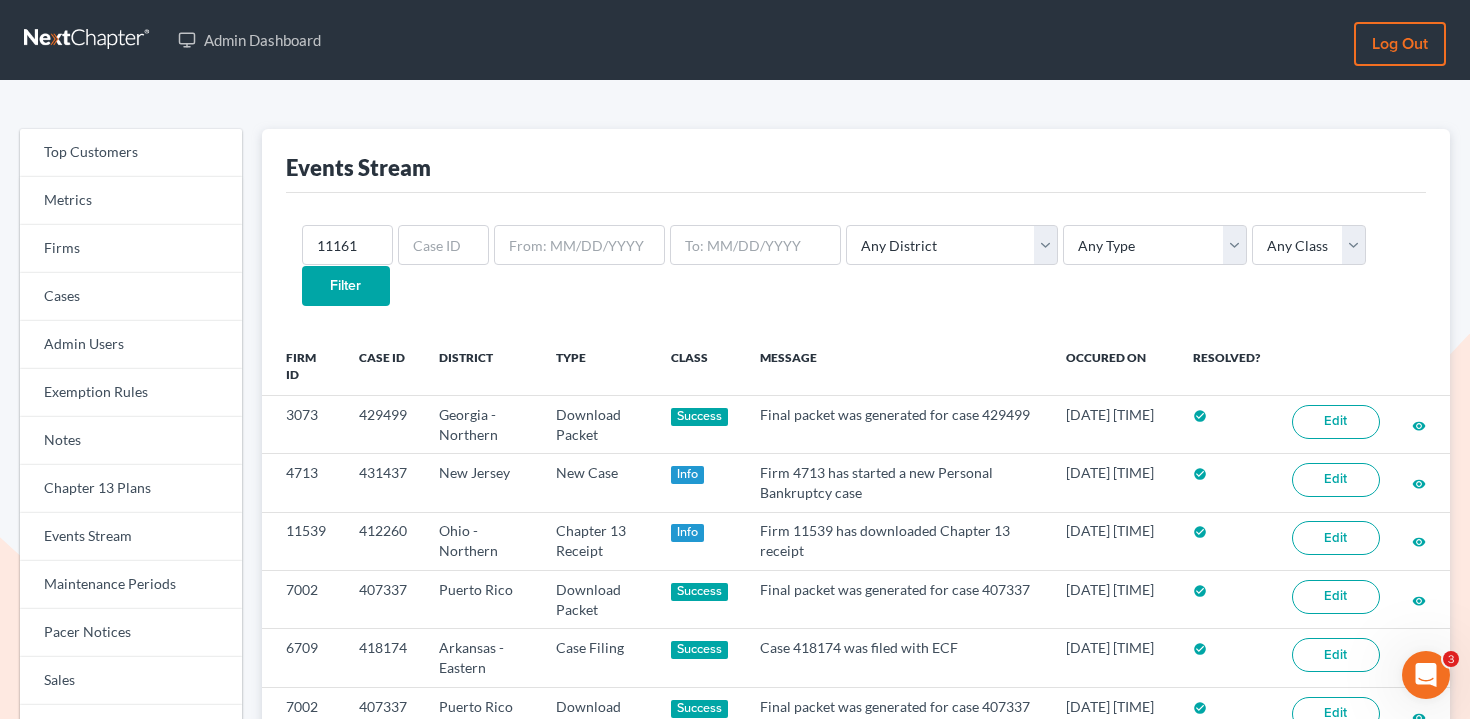 click on "Filter" at bounding box center [346, 286] 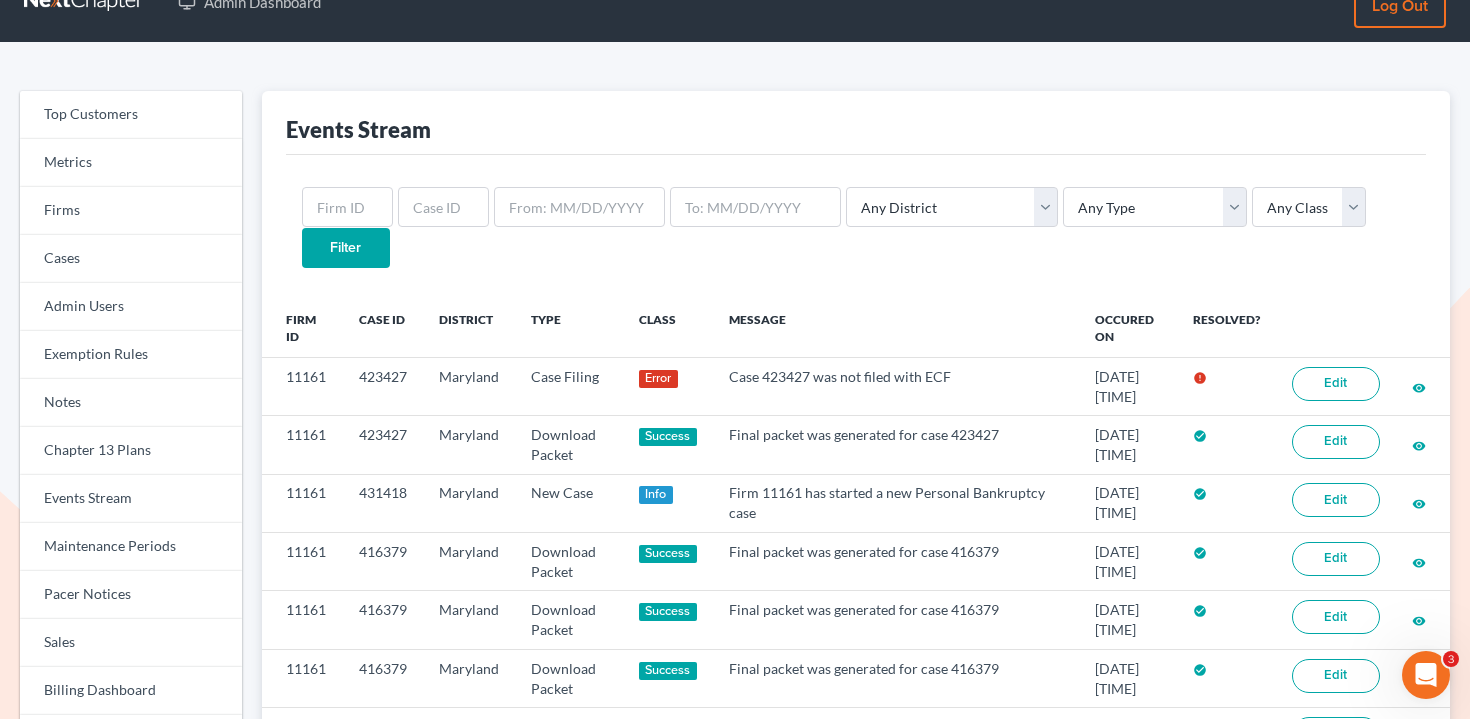 scroll, scrollTop: 58, scrollLeft: 0, axis: vertical 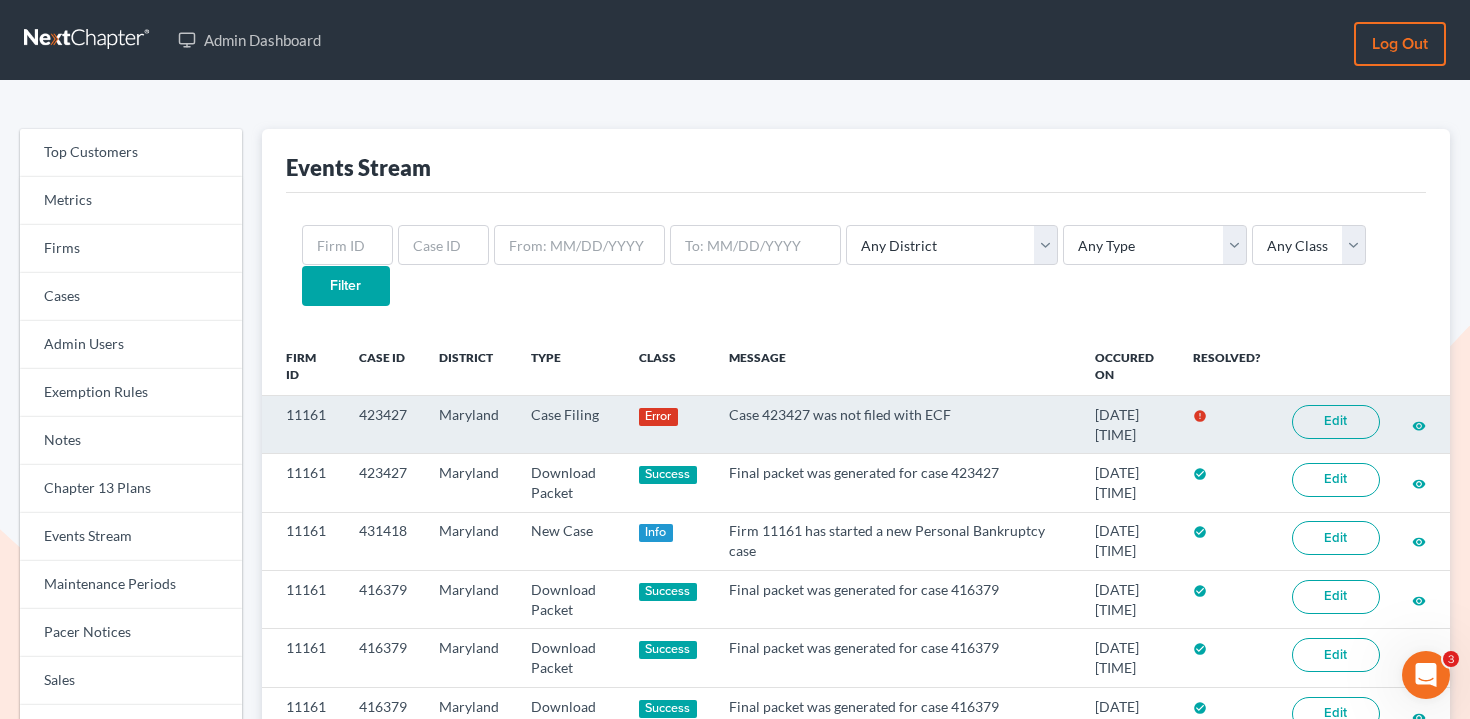 click on "423427" at bounding box center [383, 424] 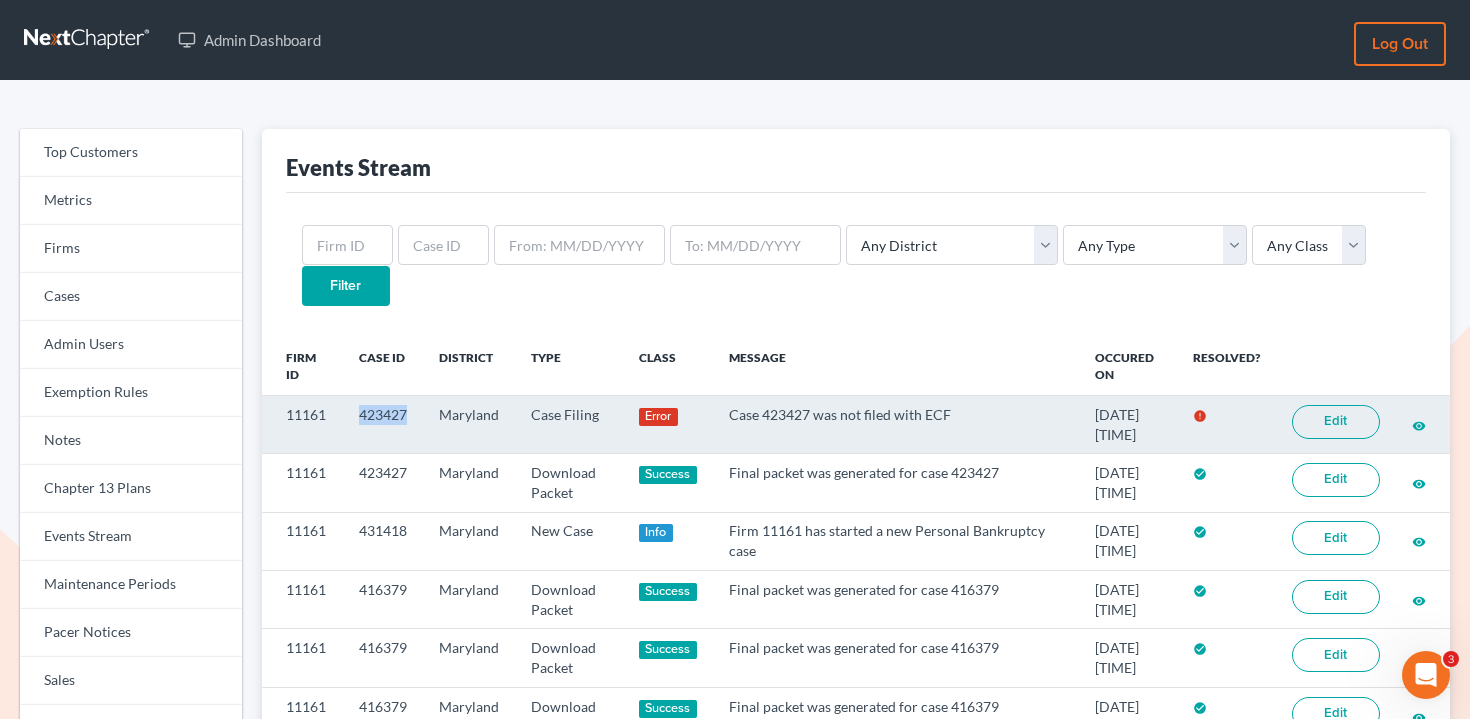 click on "423427" at bounding box center (383, 424) 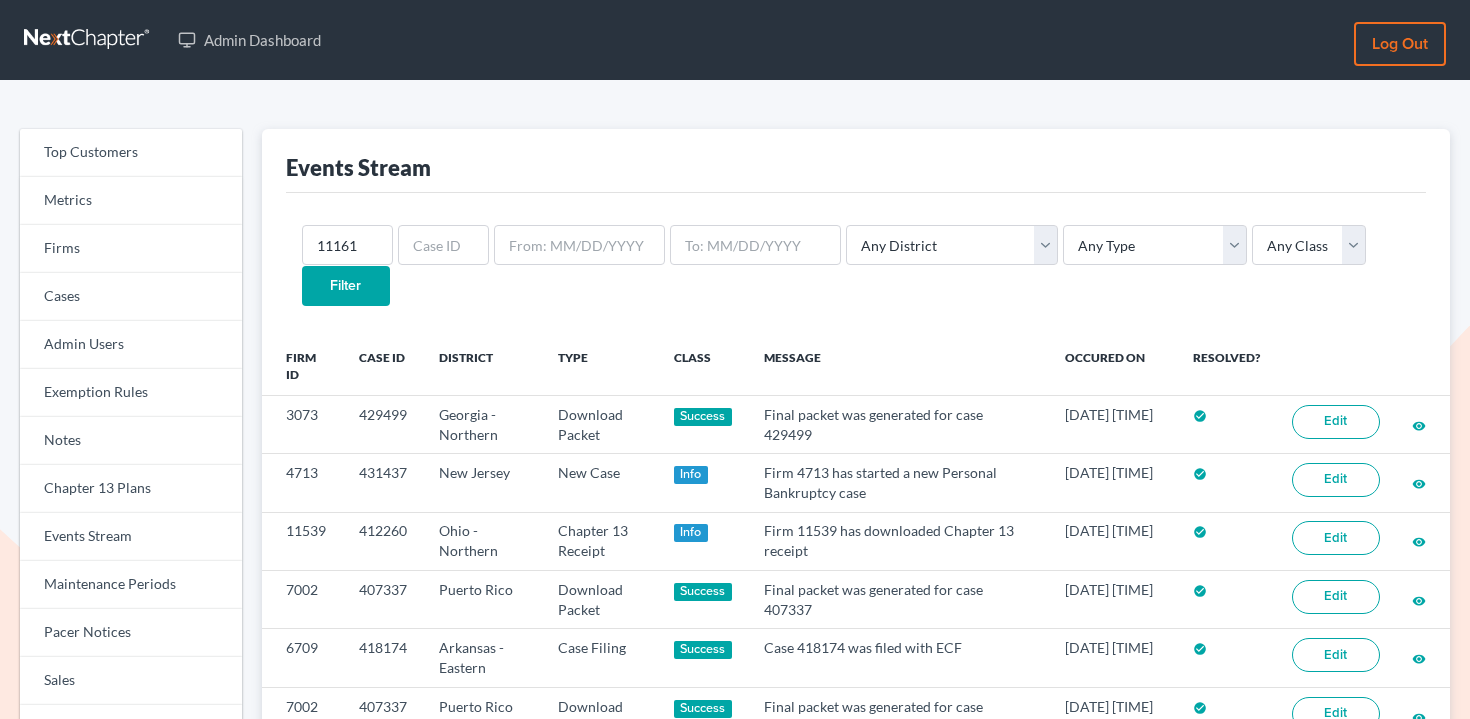 scroll, scrollTop: 0, scrollLeft: 0, axis: both 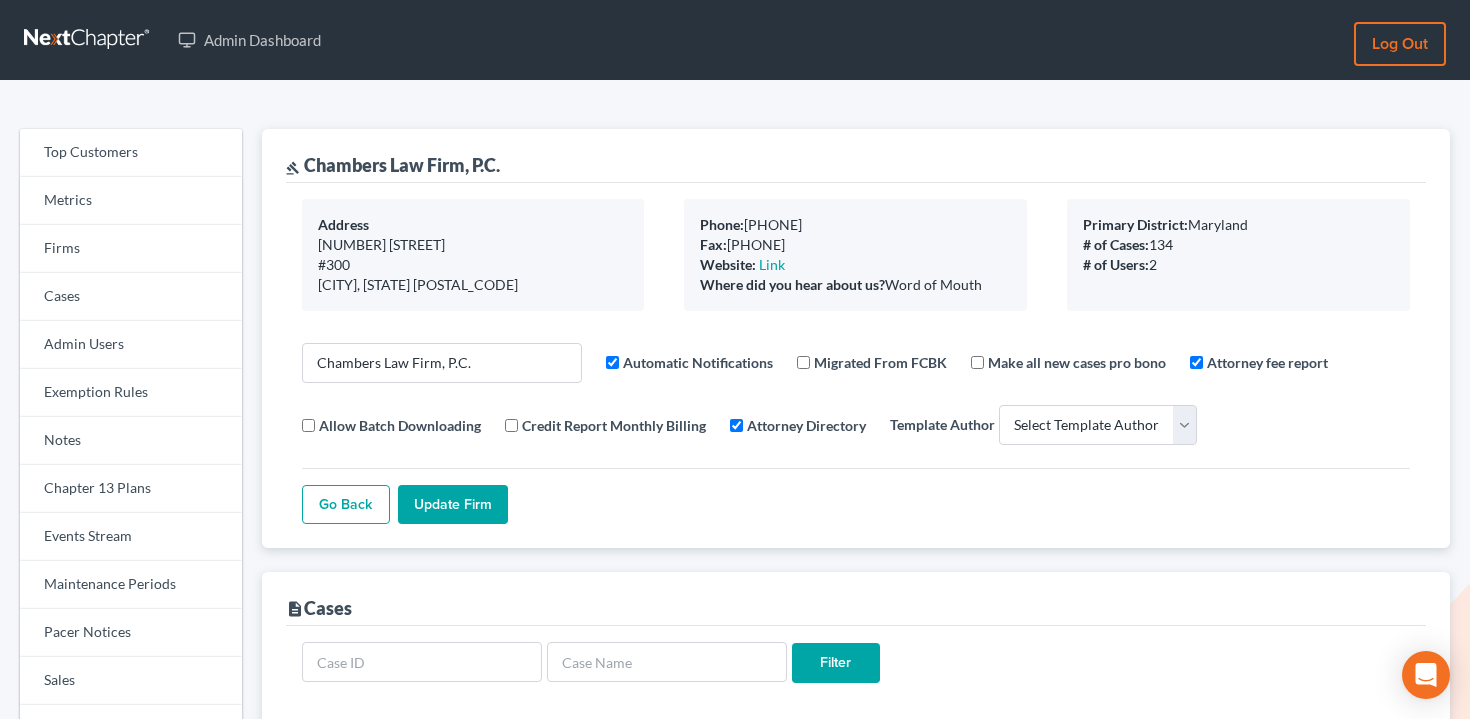 select 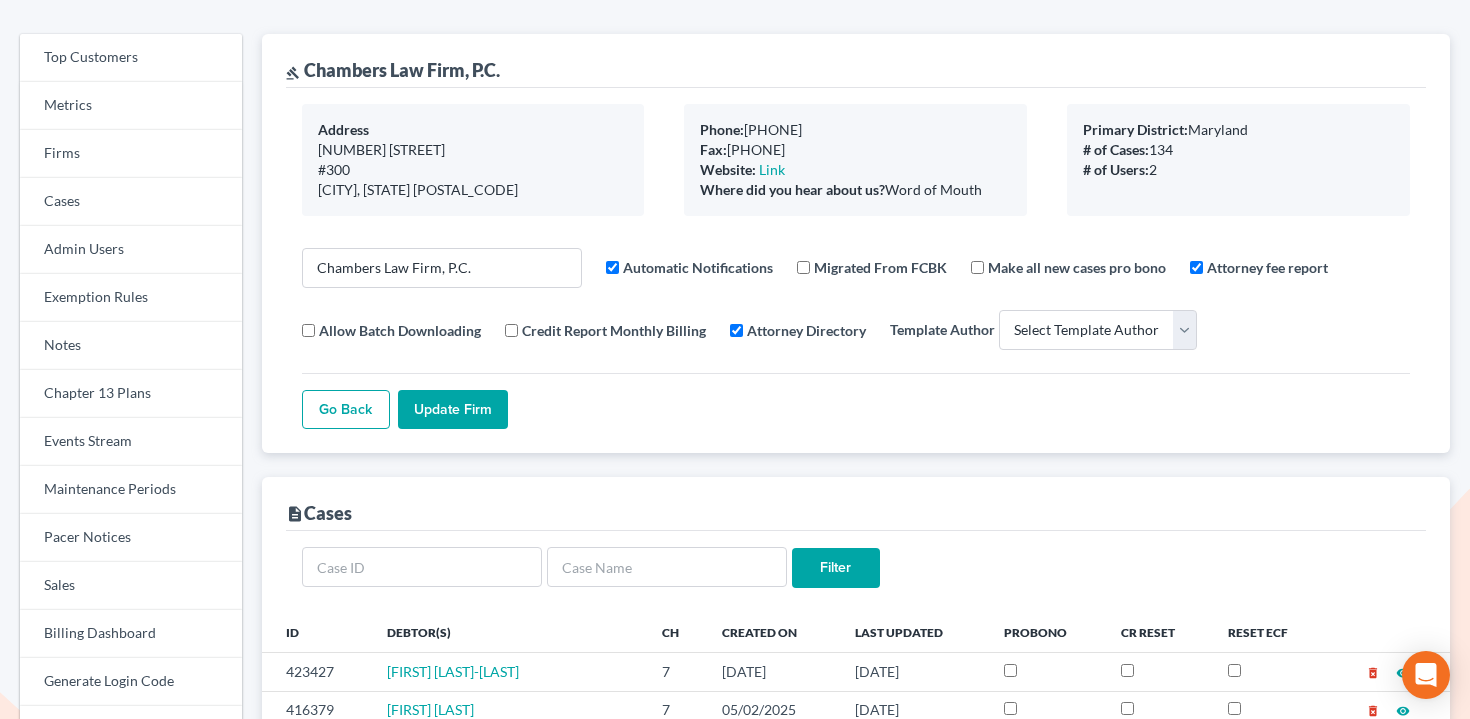 scroll, scrollTop: 95, scrollLeft: 0, axis: vertical 